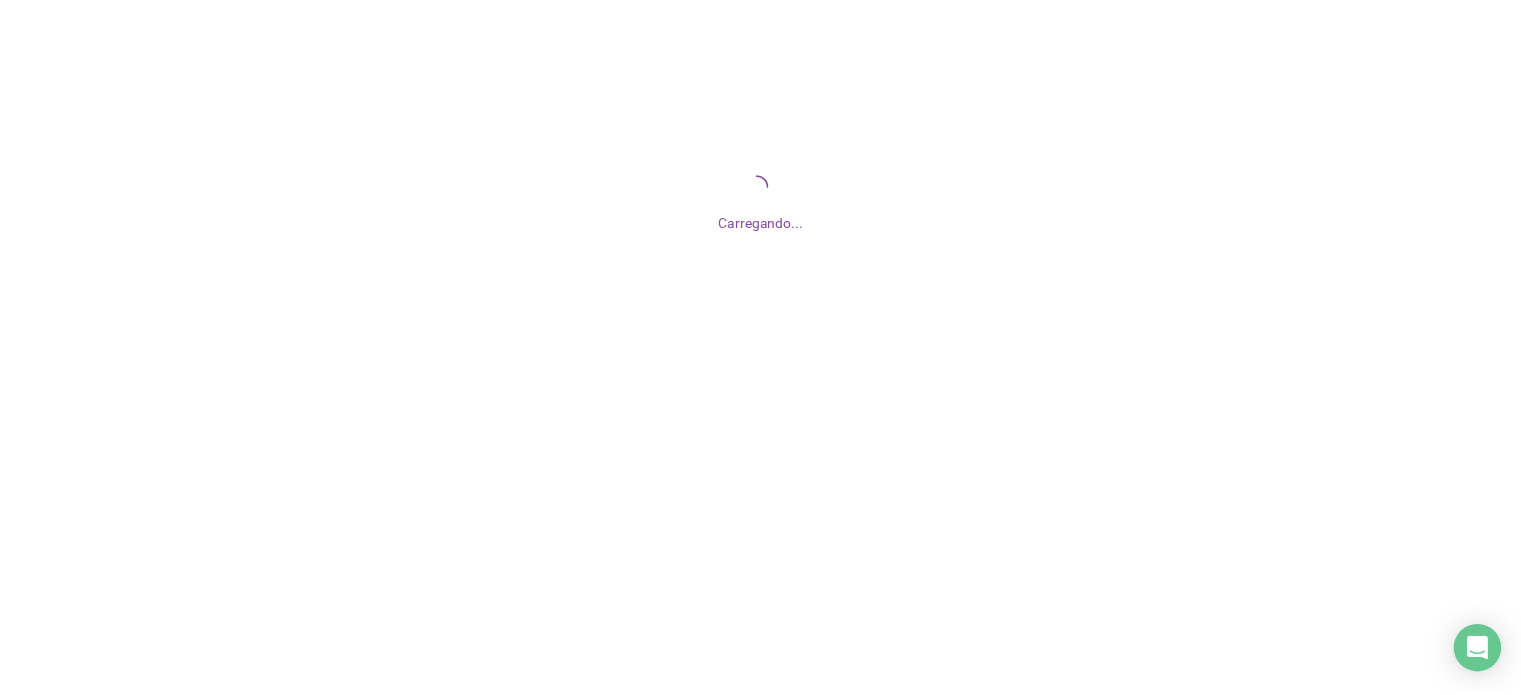 scroll, scrollTop: 0, scrollLeft: 0, axis: both 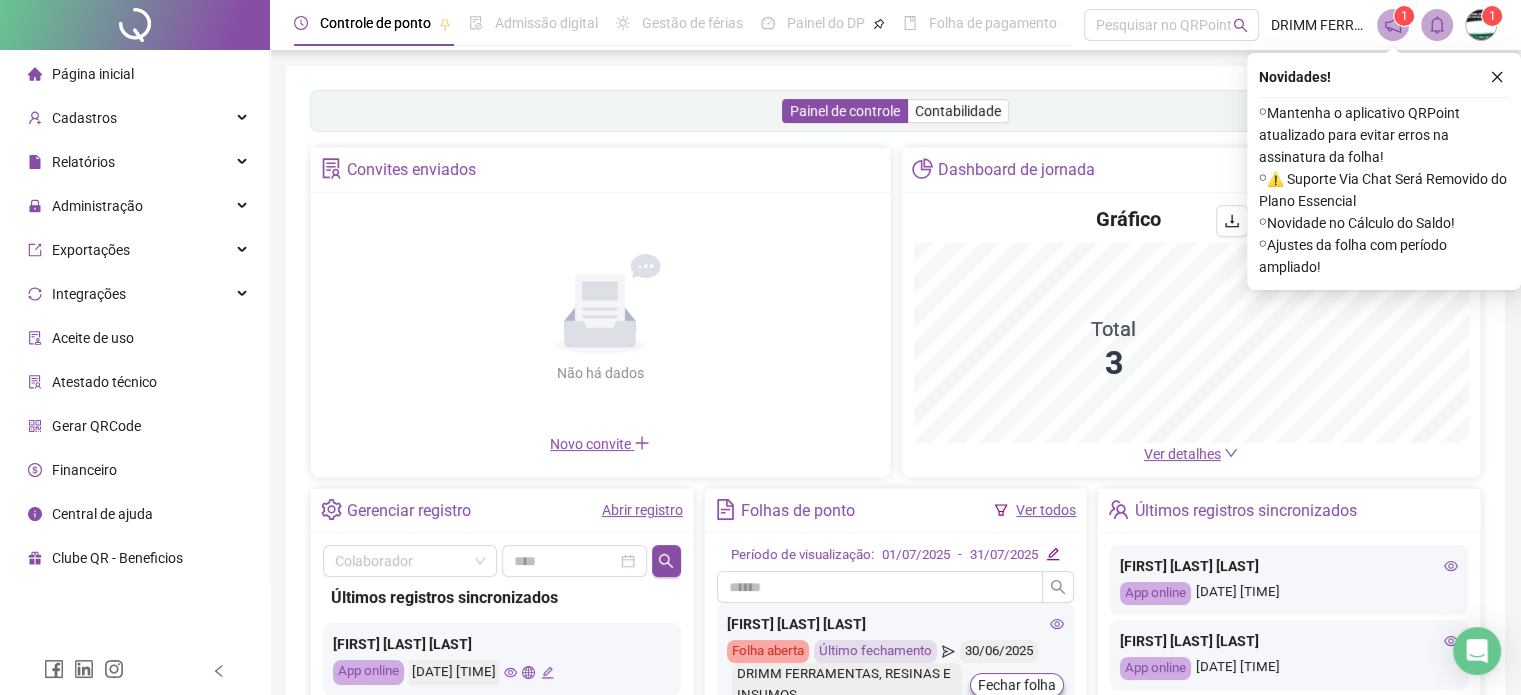 click on "Abrir registro" at bounding box center (642, 510) 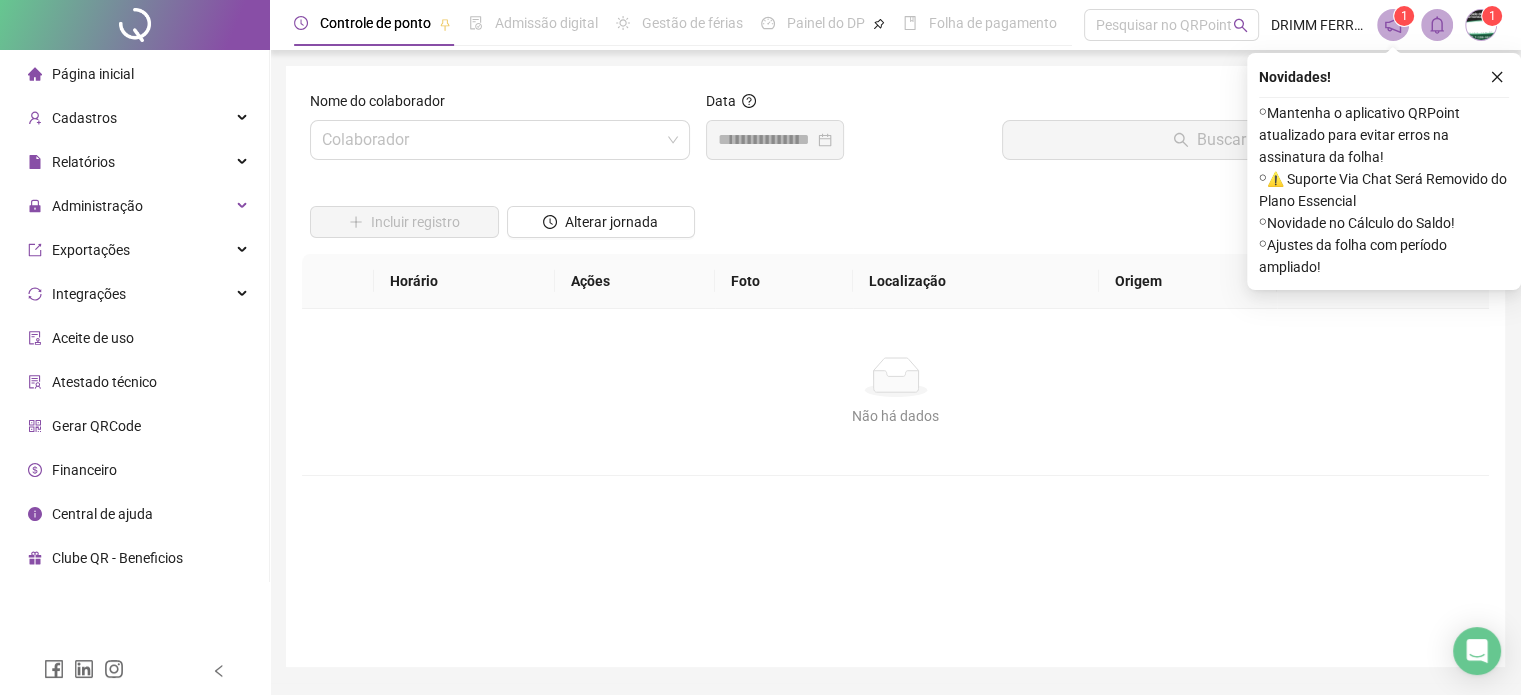 click at bounding box center (491, 140) 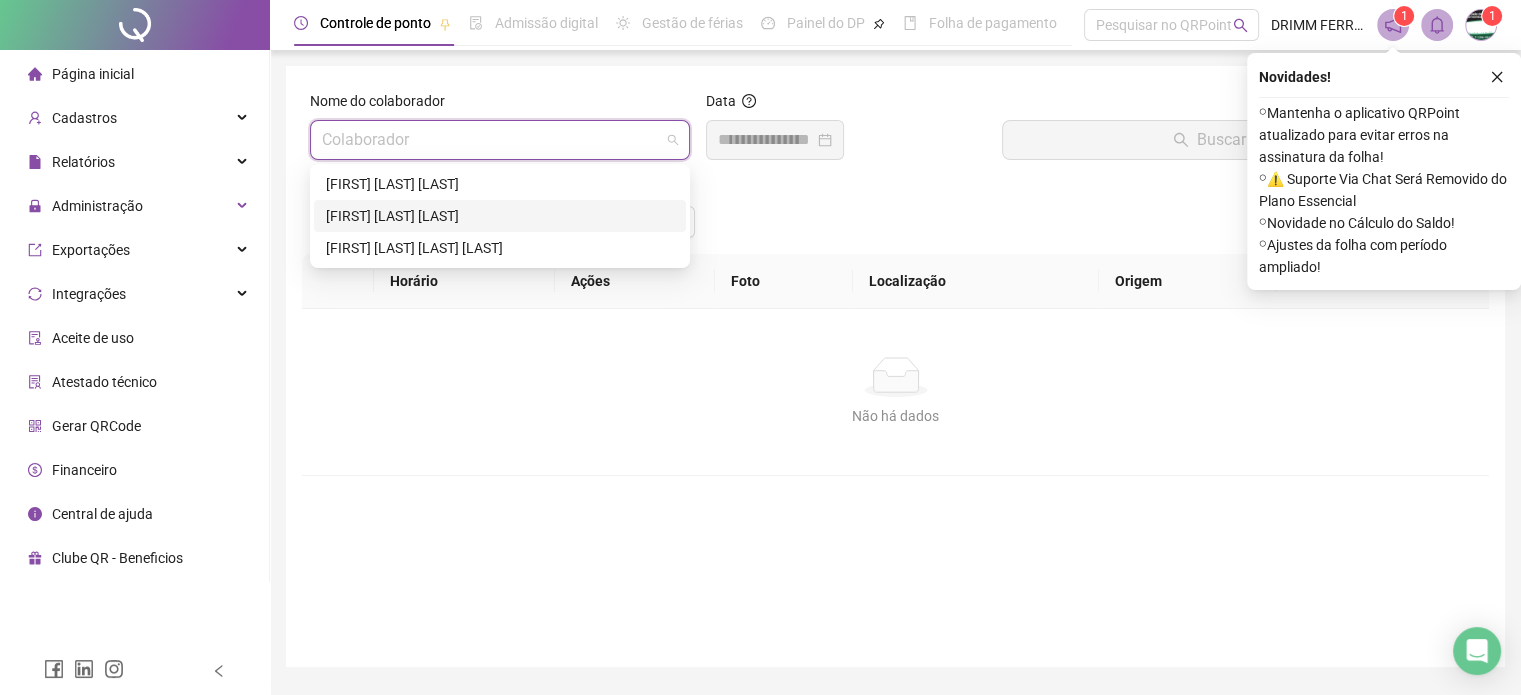 click on "[FIRST] [LAST] [LAST]" at bounding box center [500, 216] 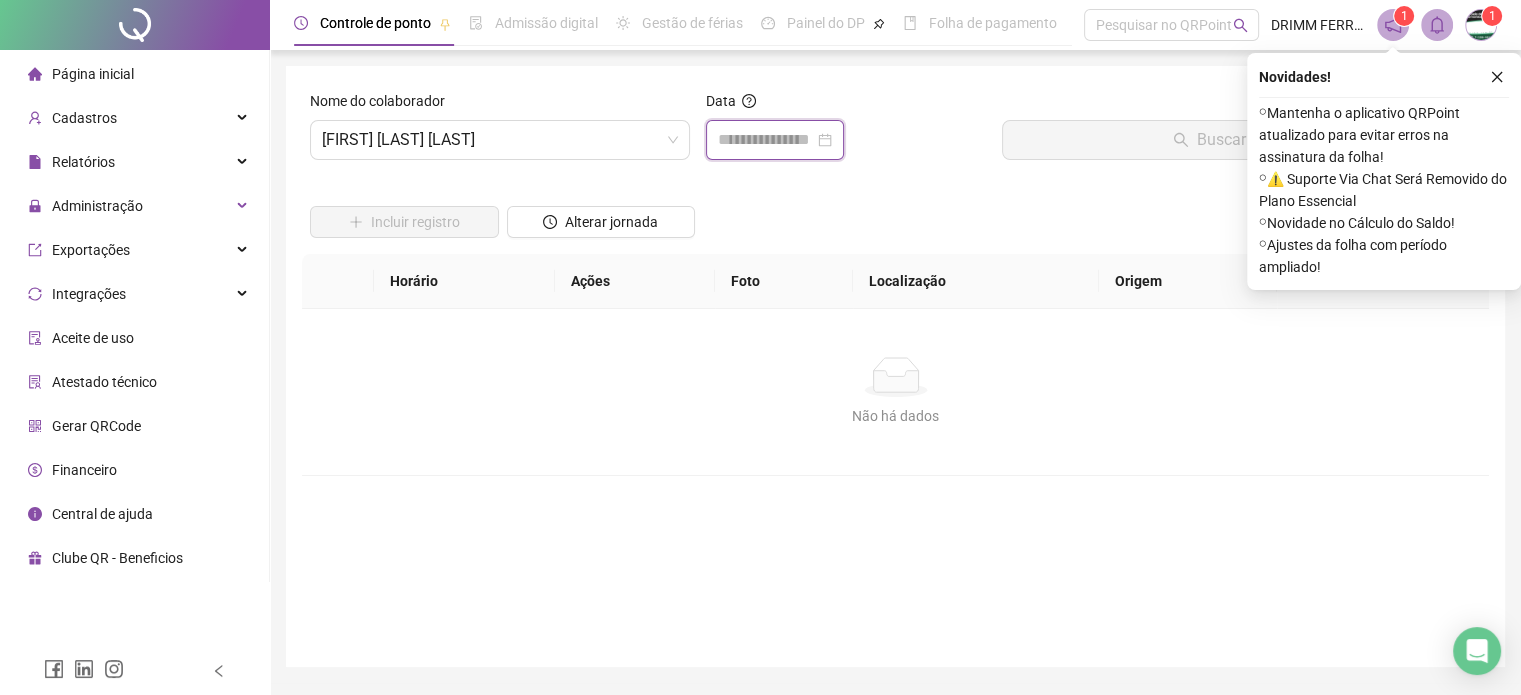 click at bounding box center (766, 140) 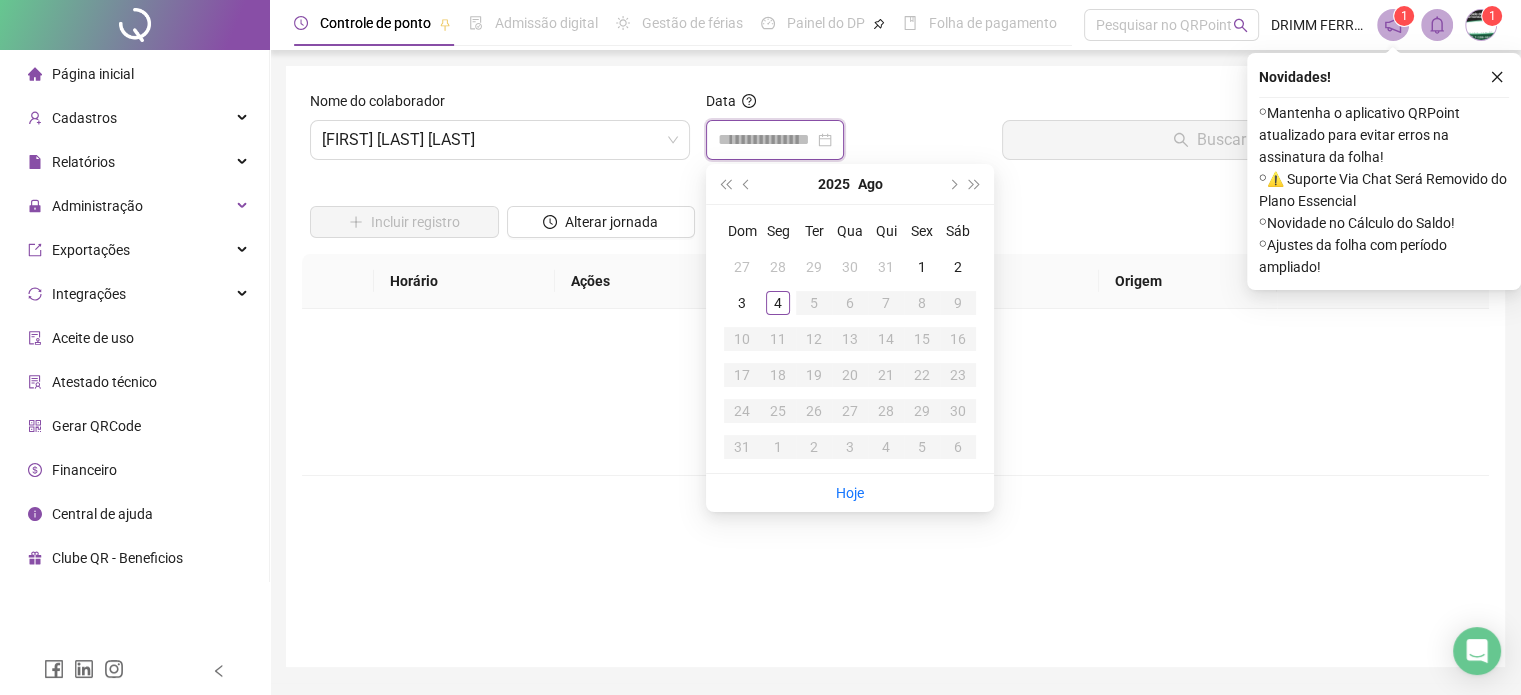 type on "**********" 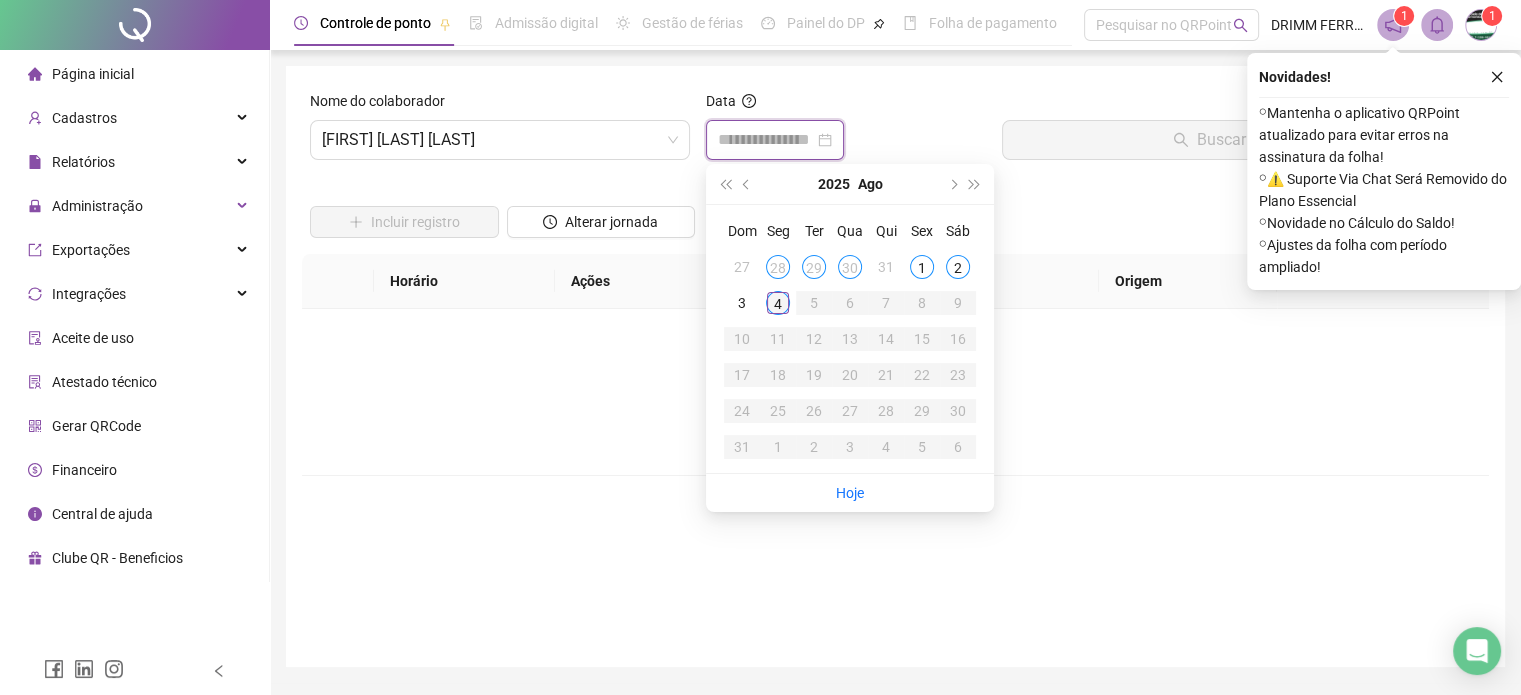 type on "**********" 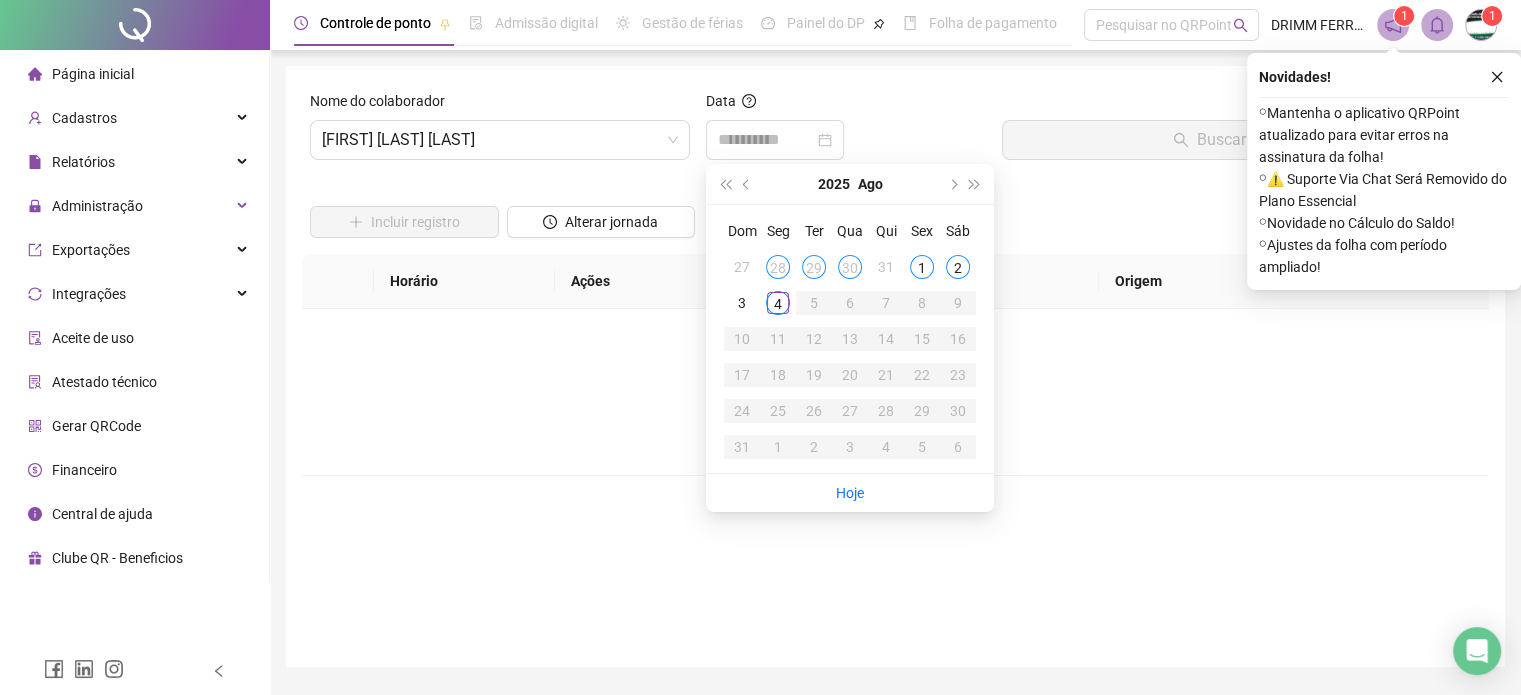 drag, startPoint x: 771, startPoint y: 302, endPoint x: 894, endPoint y: 275, distance: 125.92855 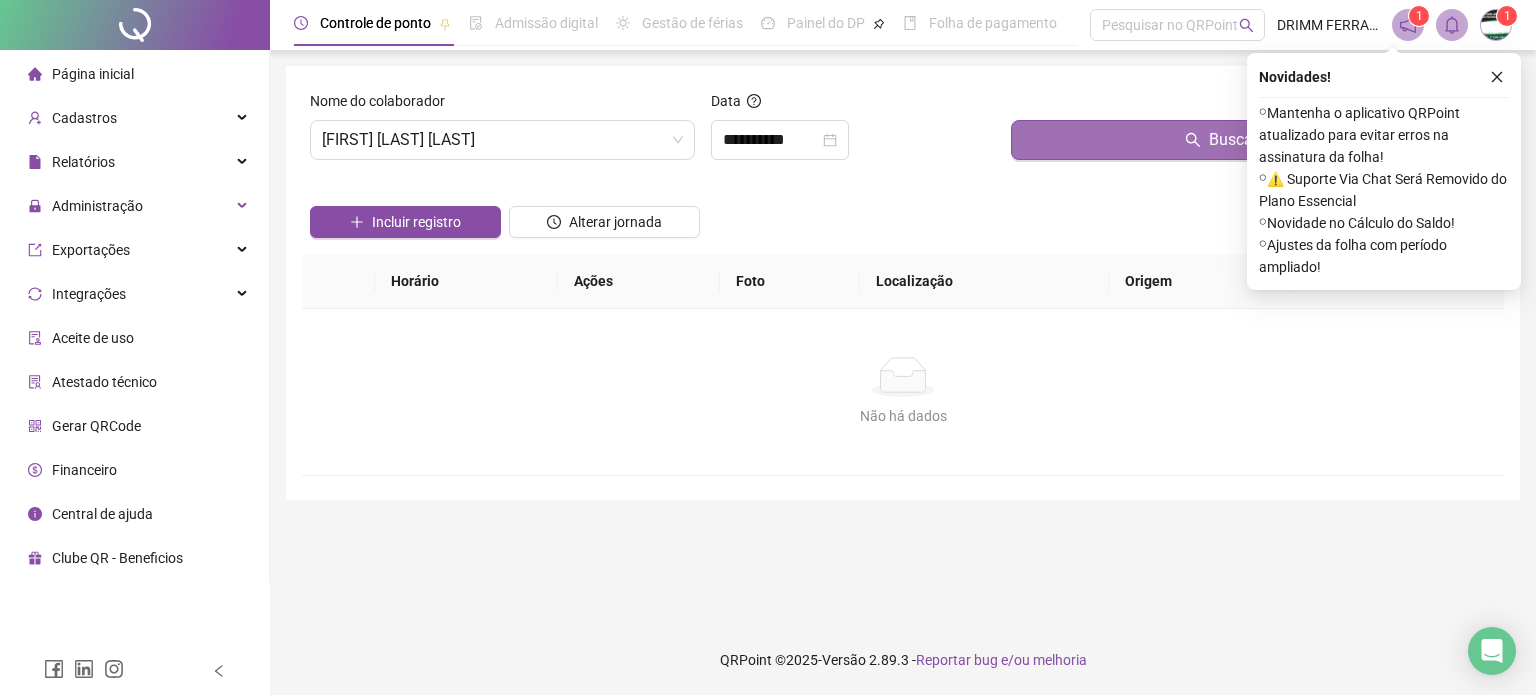 click on "Buscar registros" at bounding box center [1253, 140] 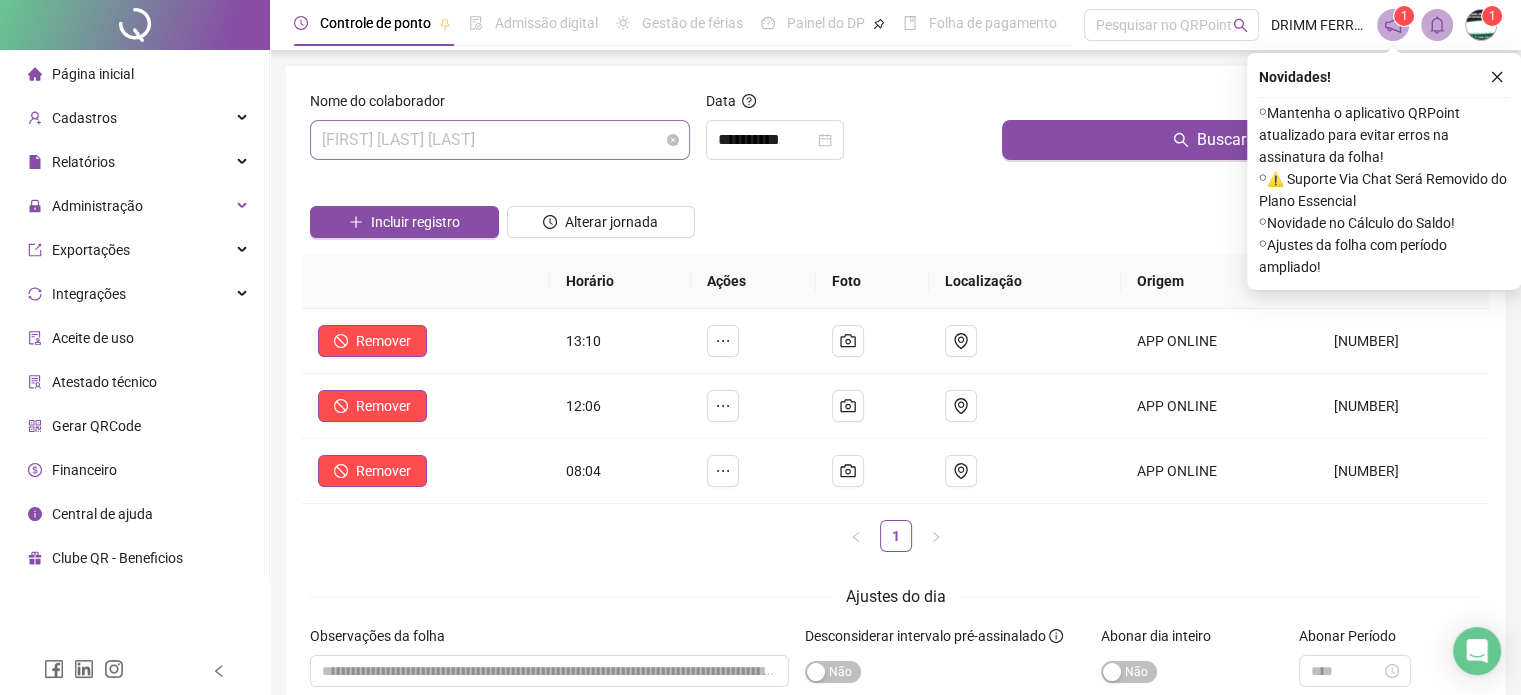 drag, startPoint x: 588, startPoint y: 145, endPoint x: 577, endPoint y: 147, distance: 11.18034 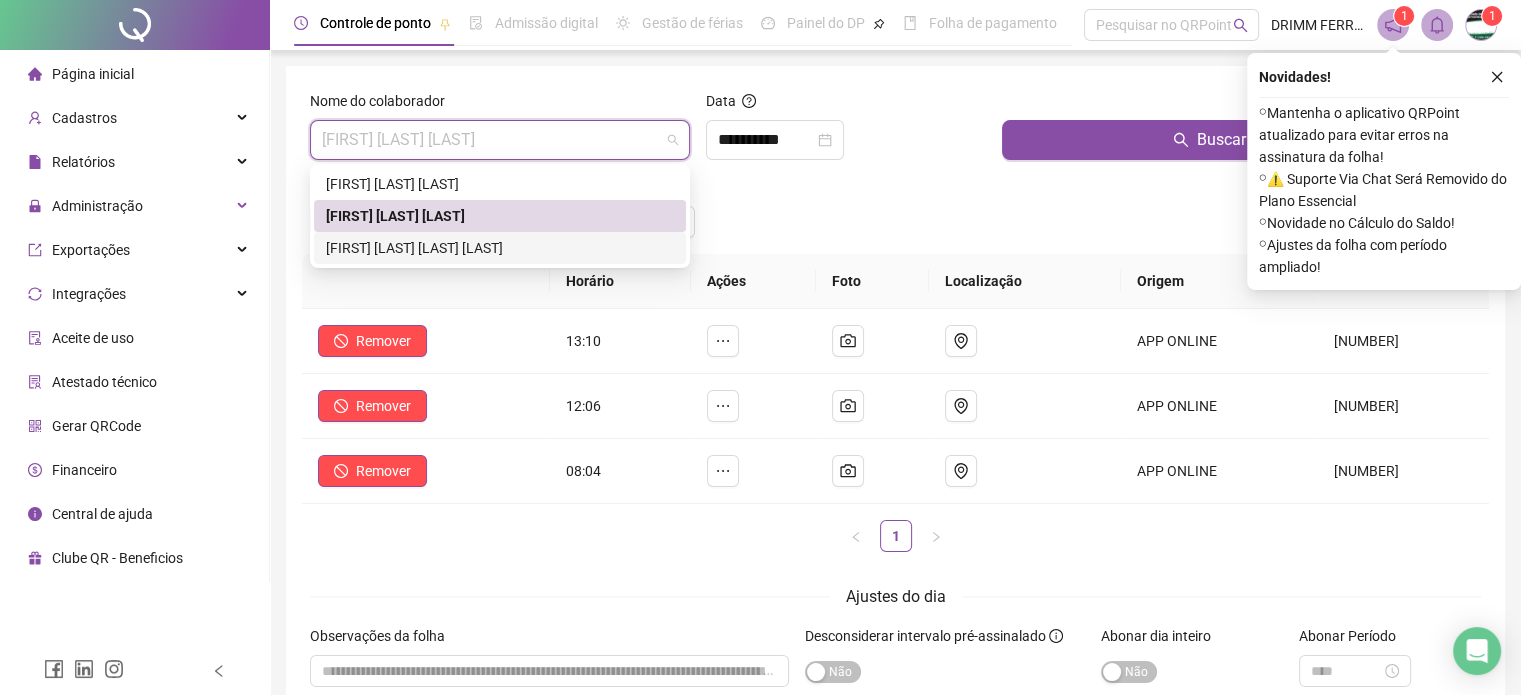 click on "[FIRST] [LAST] [LAST] [LAST]" at bounding box center [500, 248] 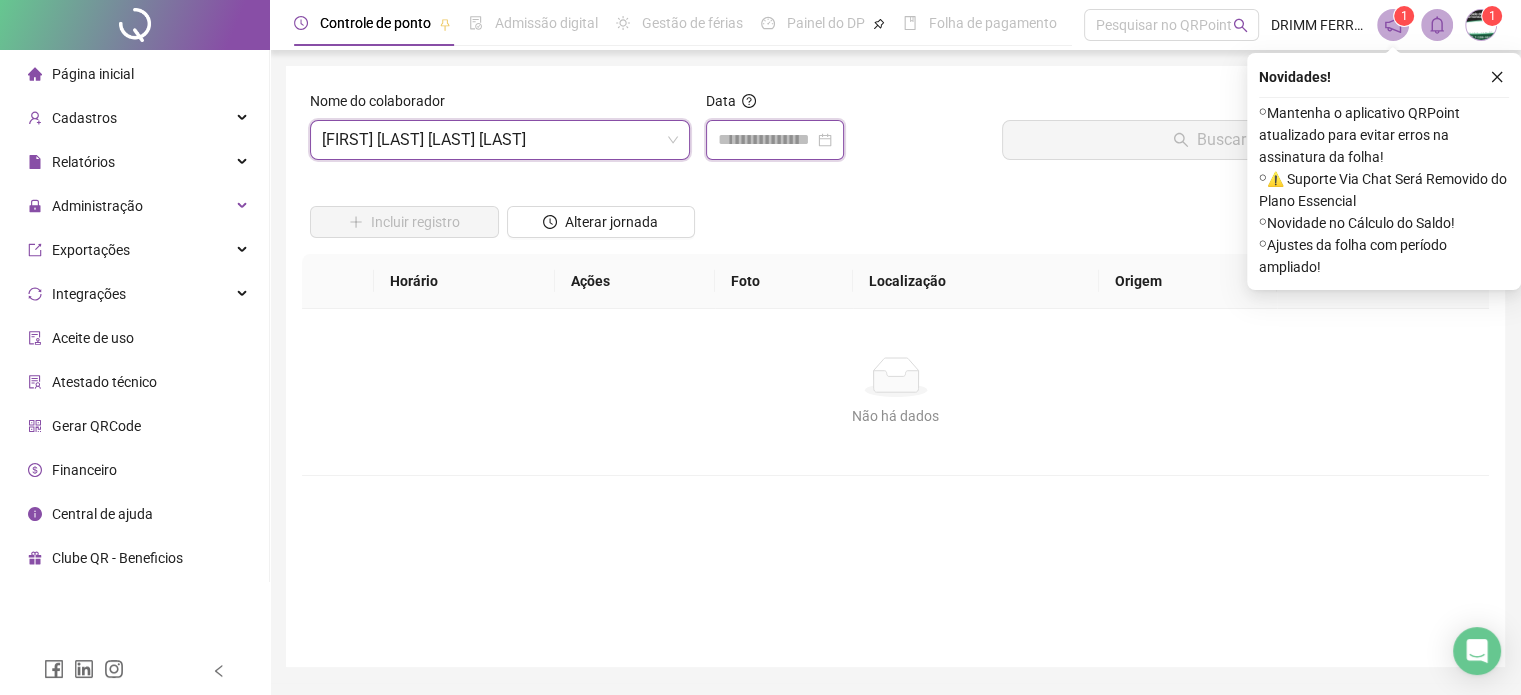 click at bounding box center [766, 140] 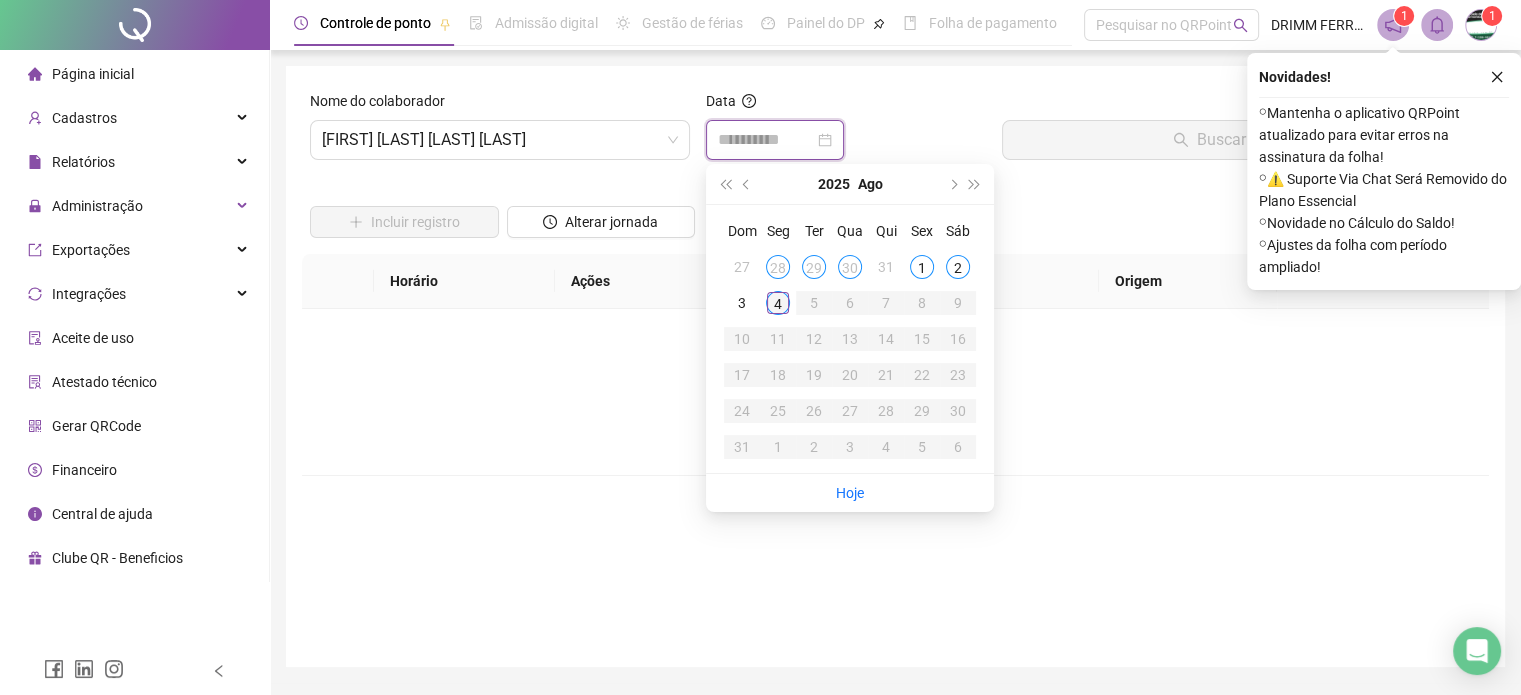 type on "**********" 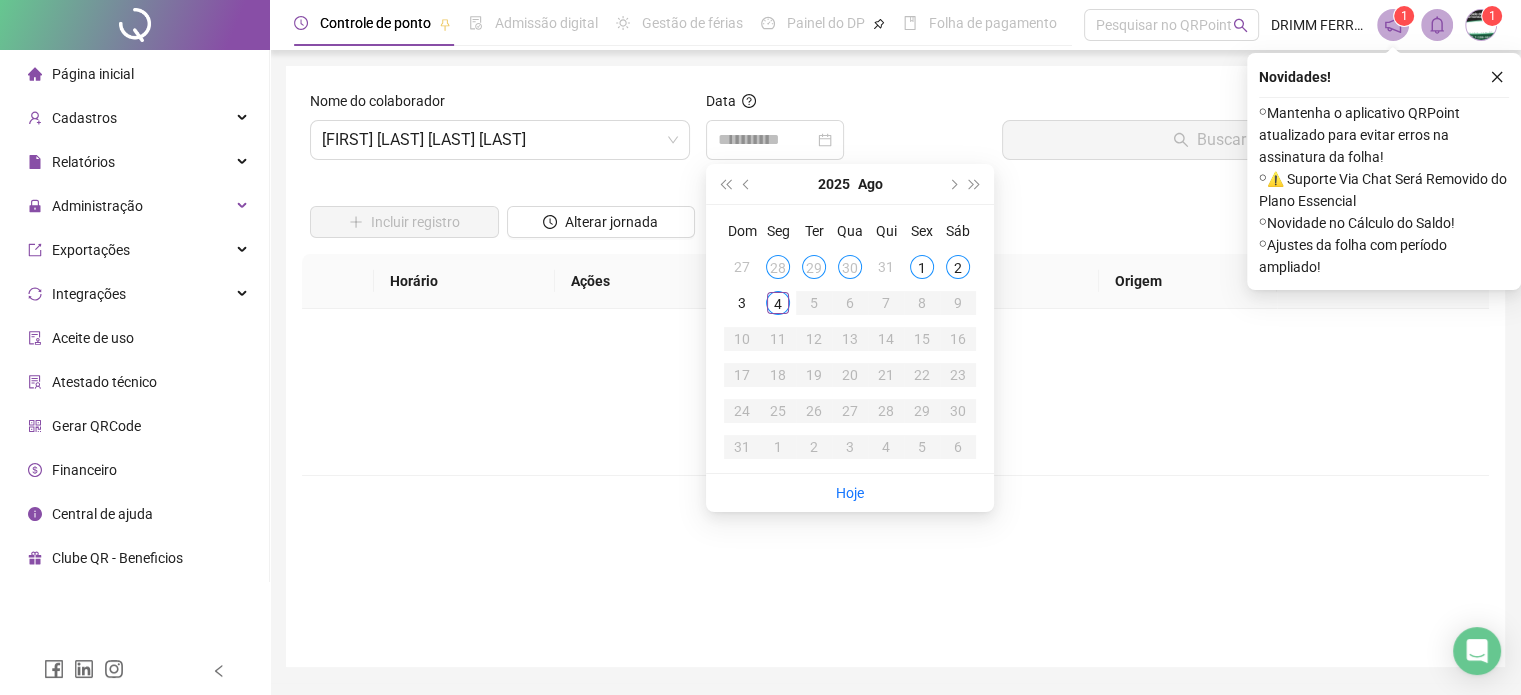 click on "4" at bounding box center (778, 303) 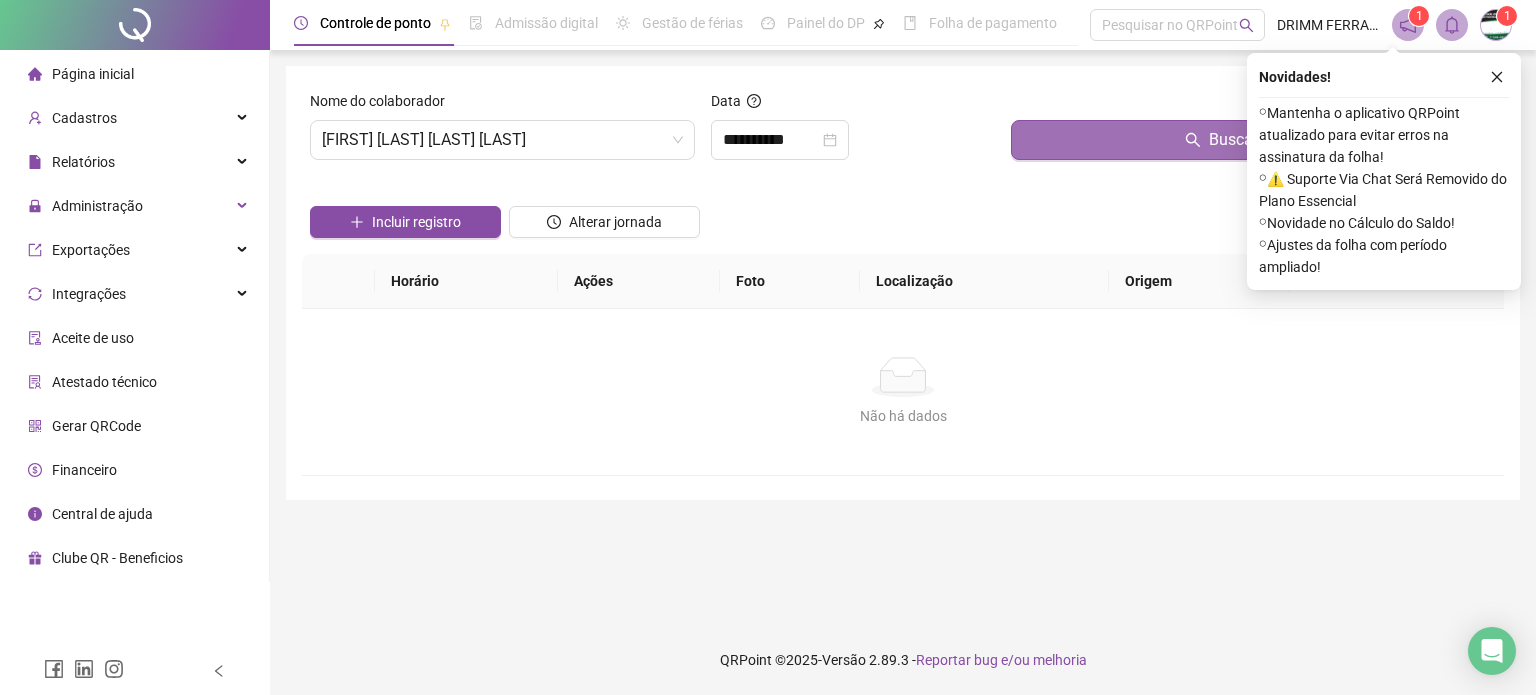 click on "Buscar registros" at bounding box center (1253, 140) 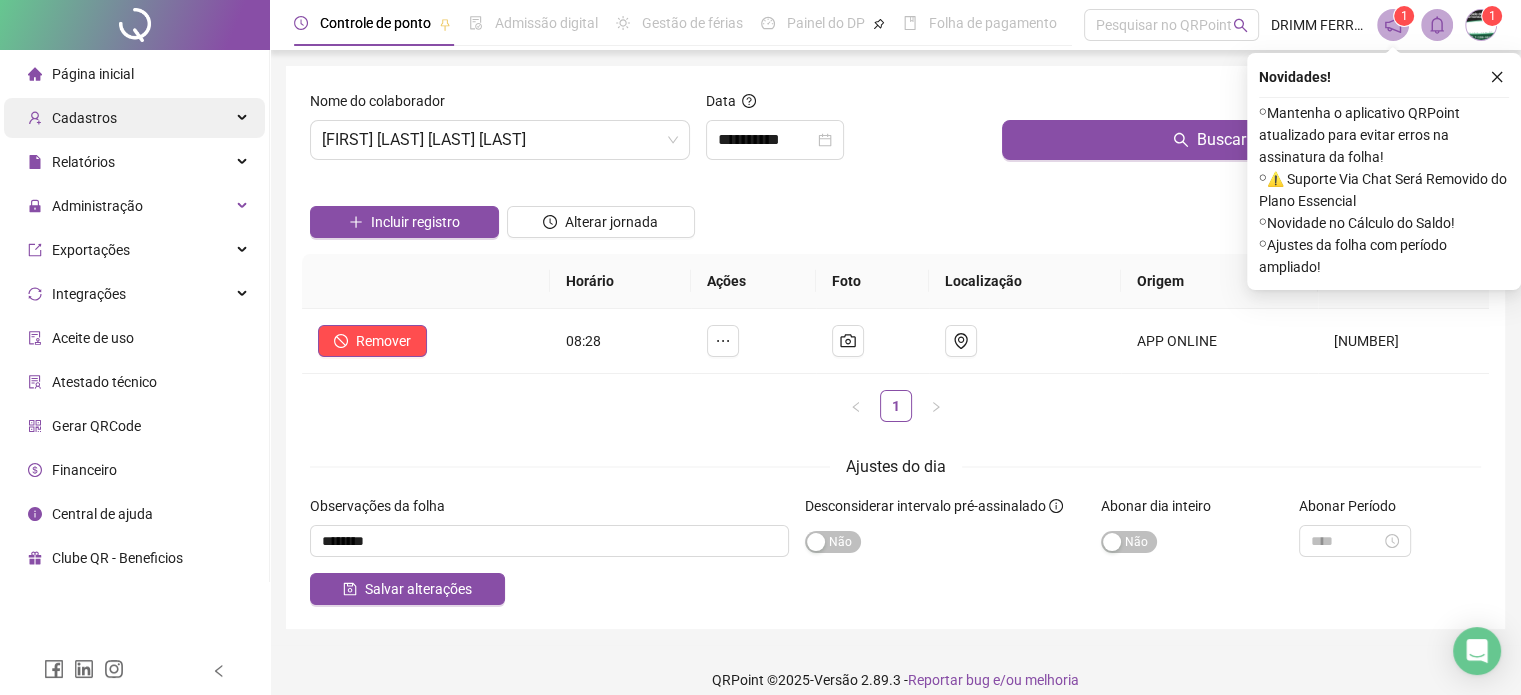 drag, startPoint x: 105, startPoint y: 73, endPoint x: 125, endPoint y: 99, distance: 32.80244 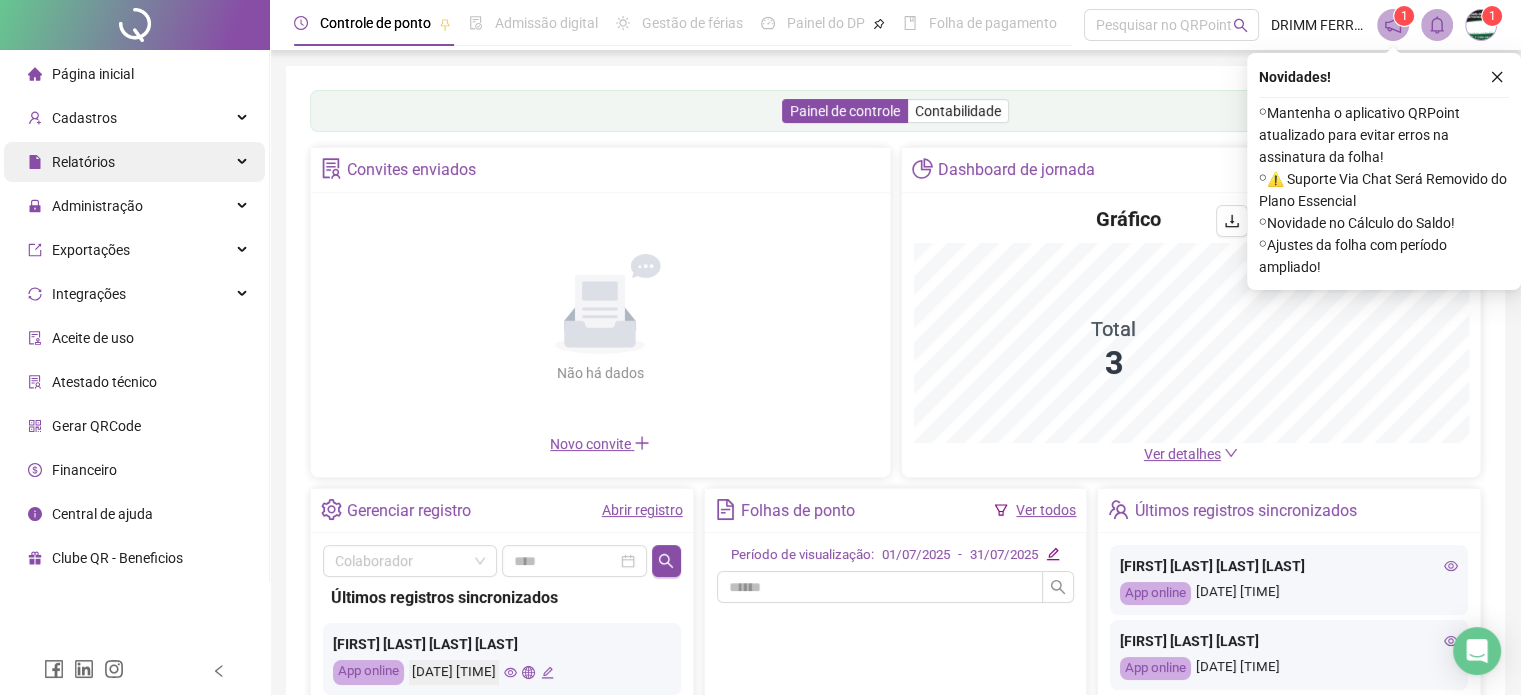 click on "Relatórios" at bounding box center [83, 162] 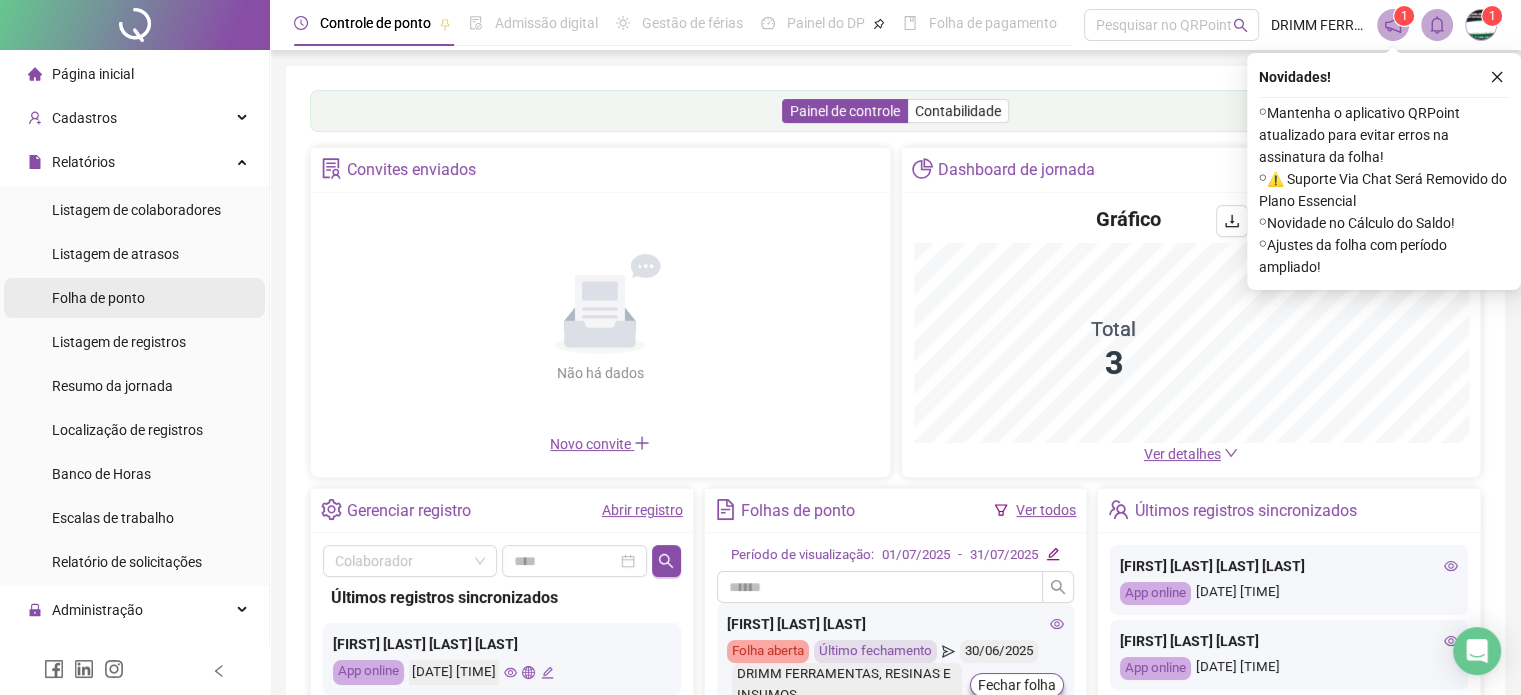 click on "Folha de ponto" at bounding box center (98, 298) 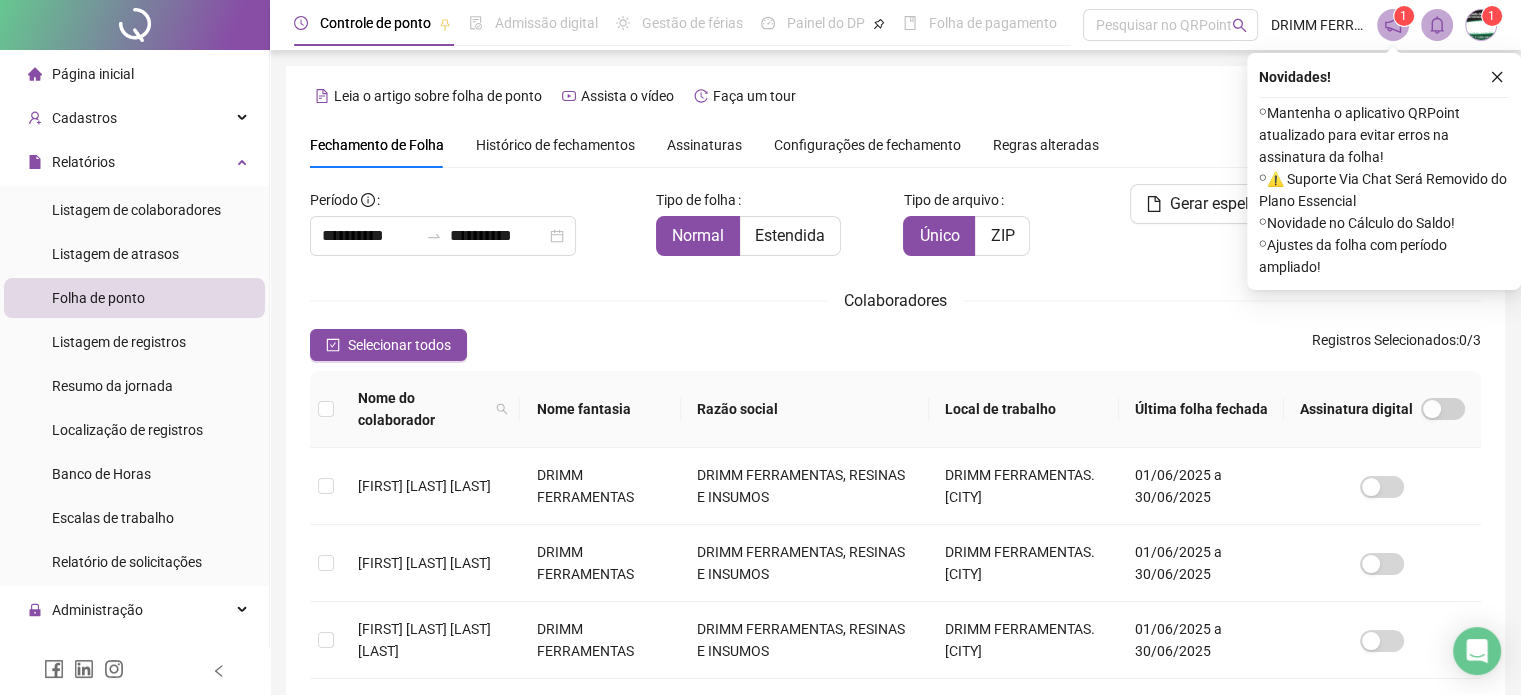 scroll, scrollTop: 61, scrollLeft: 0, axis: vertical 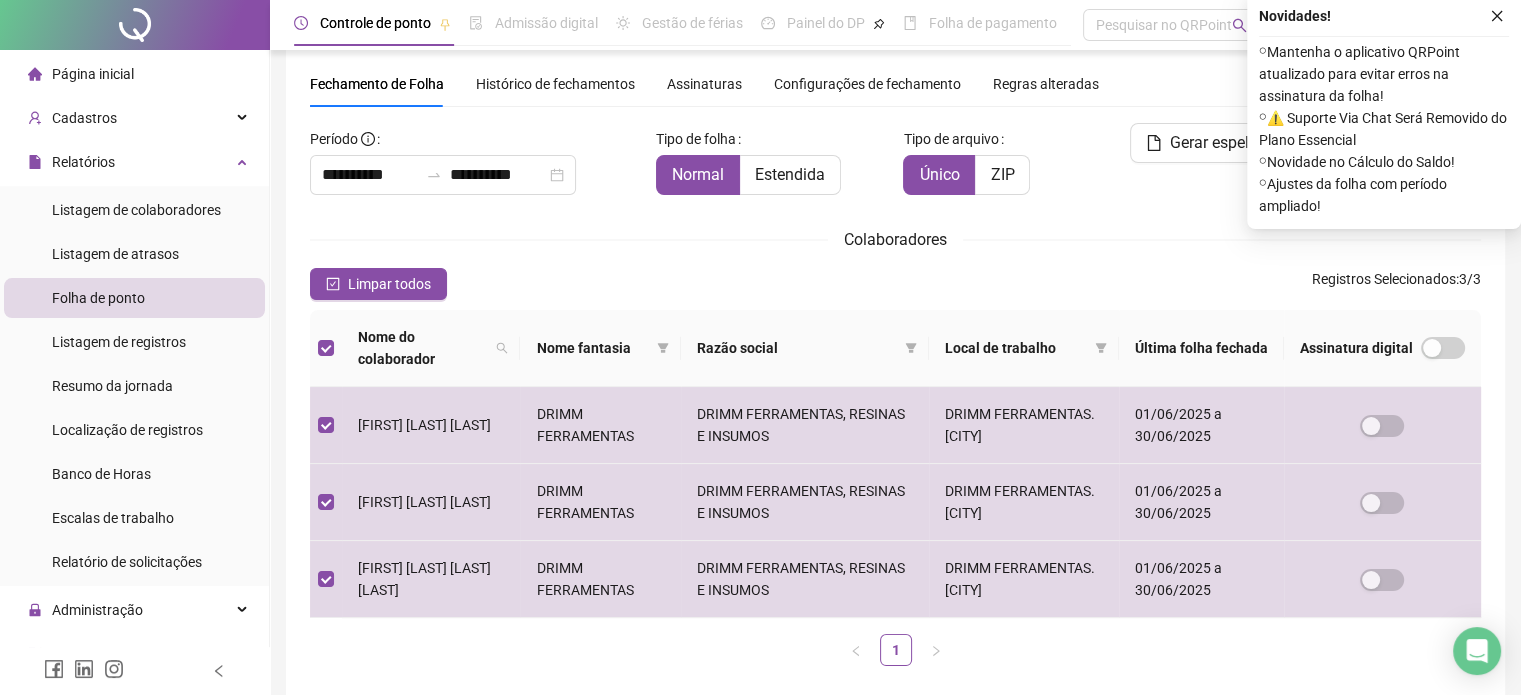 drag, startPoint x: 1500, startPoint y: 16, endPoint x: 1485, endPoint y: 26, distance: 18.027756 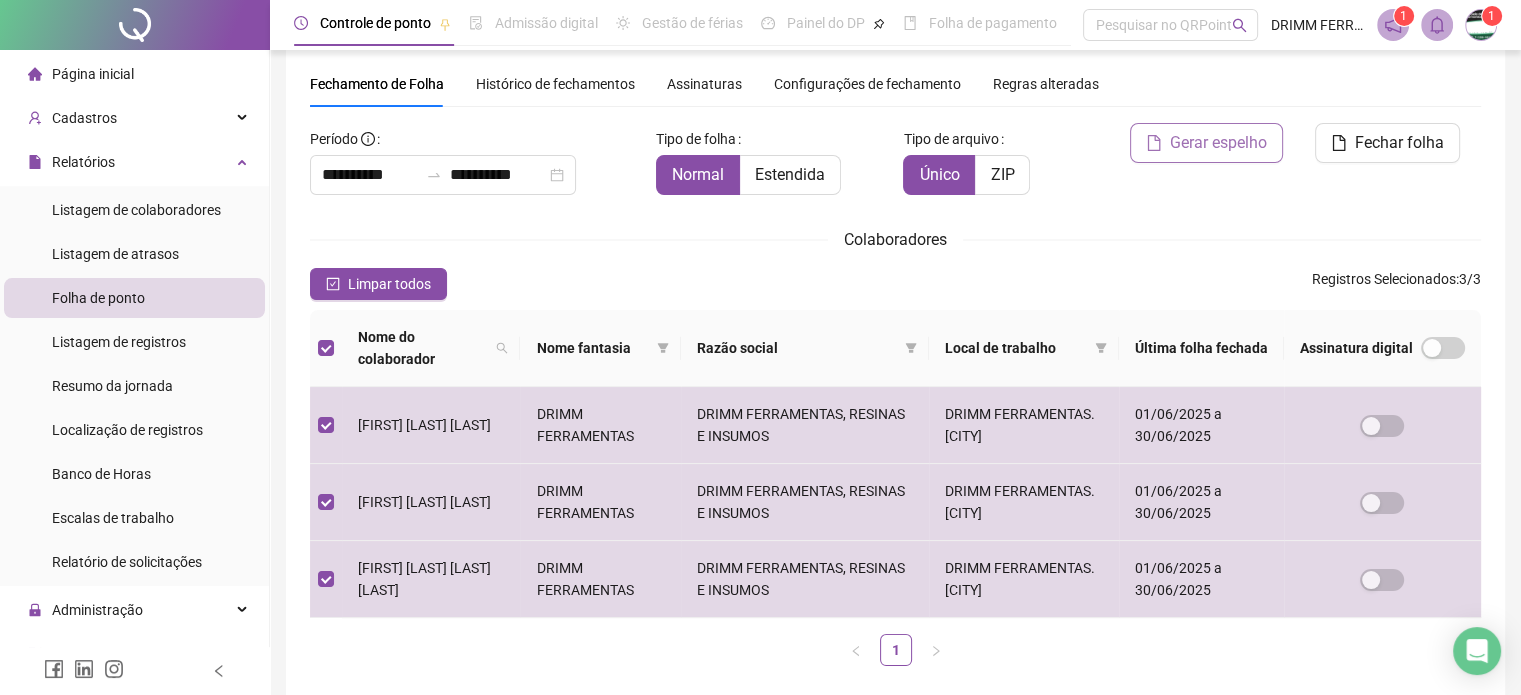 click on "Gerar espelho" at bounding box center [1218, 143] 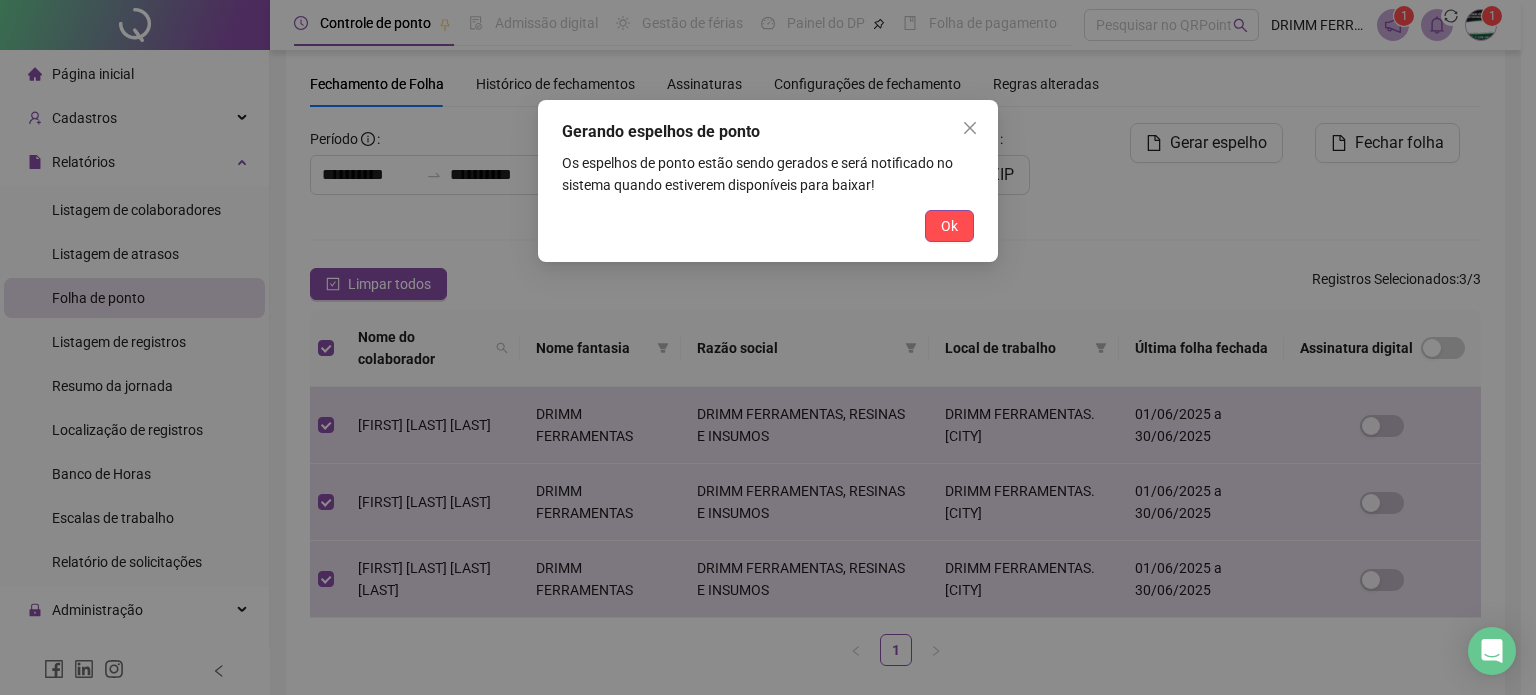 click on "Ok" at bounding box center (949, 226) 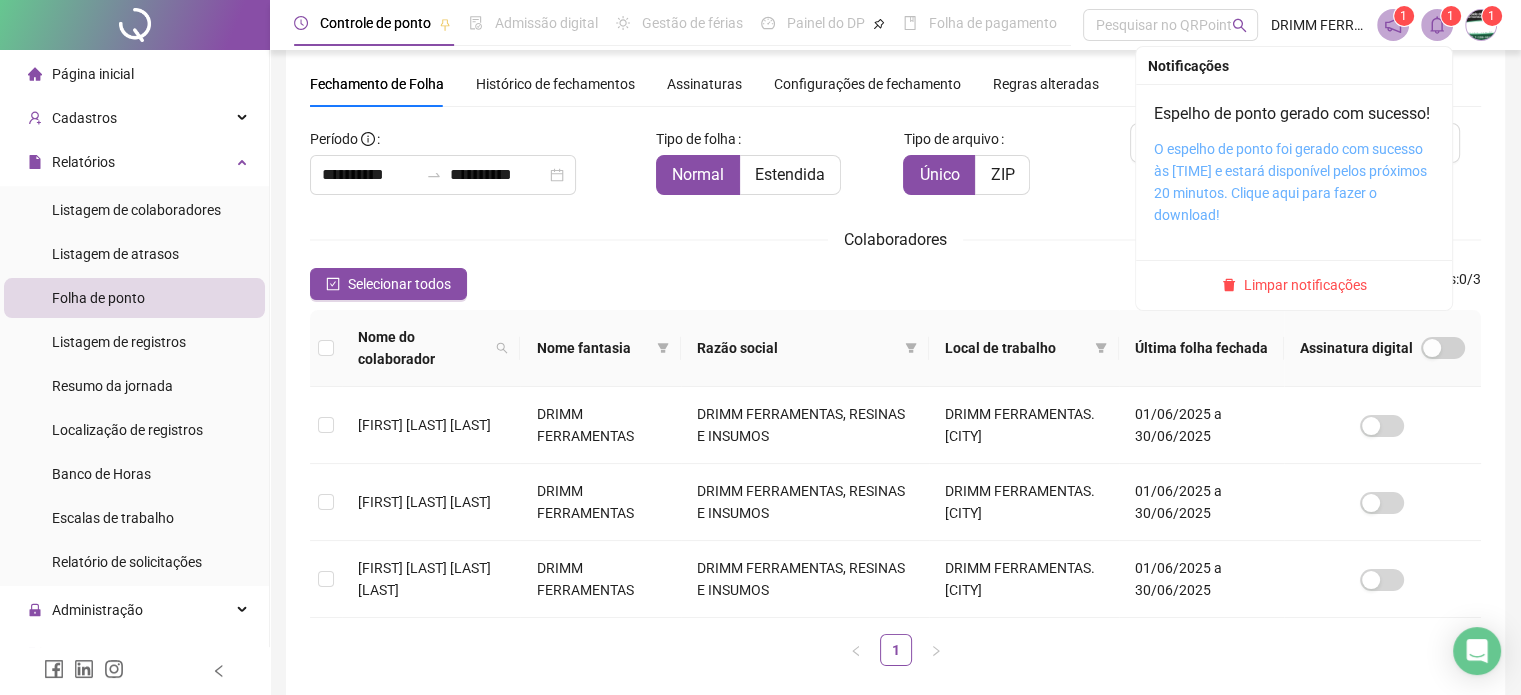 click on "O espelho de ponto foi gerado com sucesso às [TIME] e estará disponível pelos próximos 20 minutos.
Clique aqui para fazer o download!" at bounding box center (1290, 182) 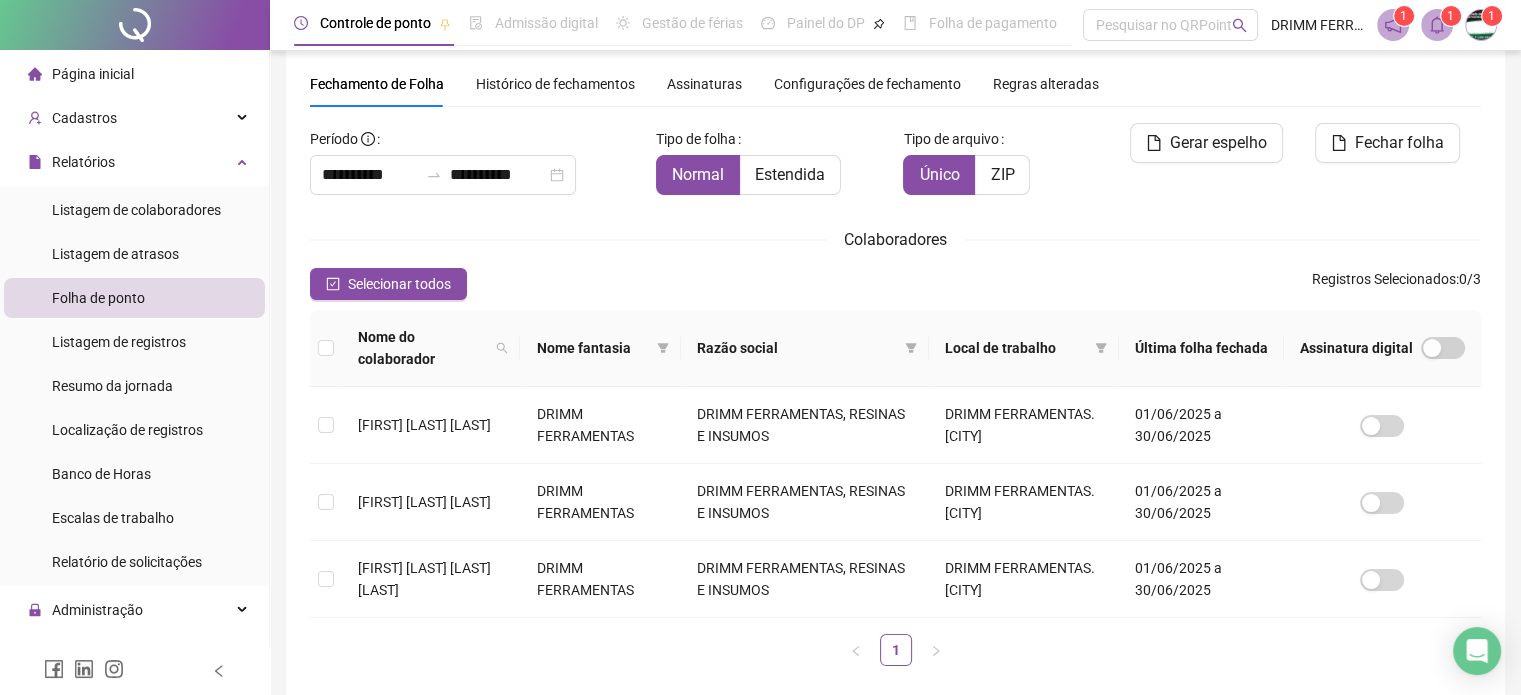 drag, startPoint x: 104, startPoint y: 76, endPoint x: 268, endPoint y: 224, distance: 220.90723 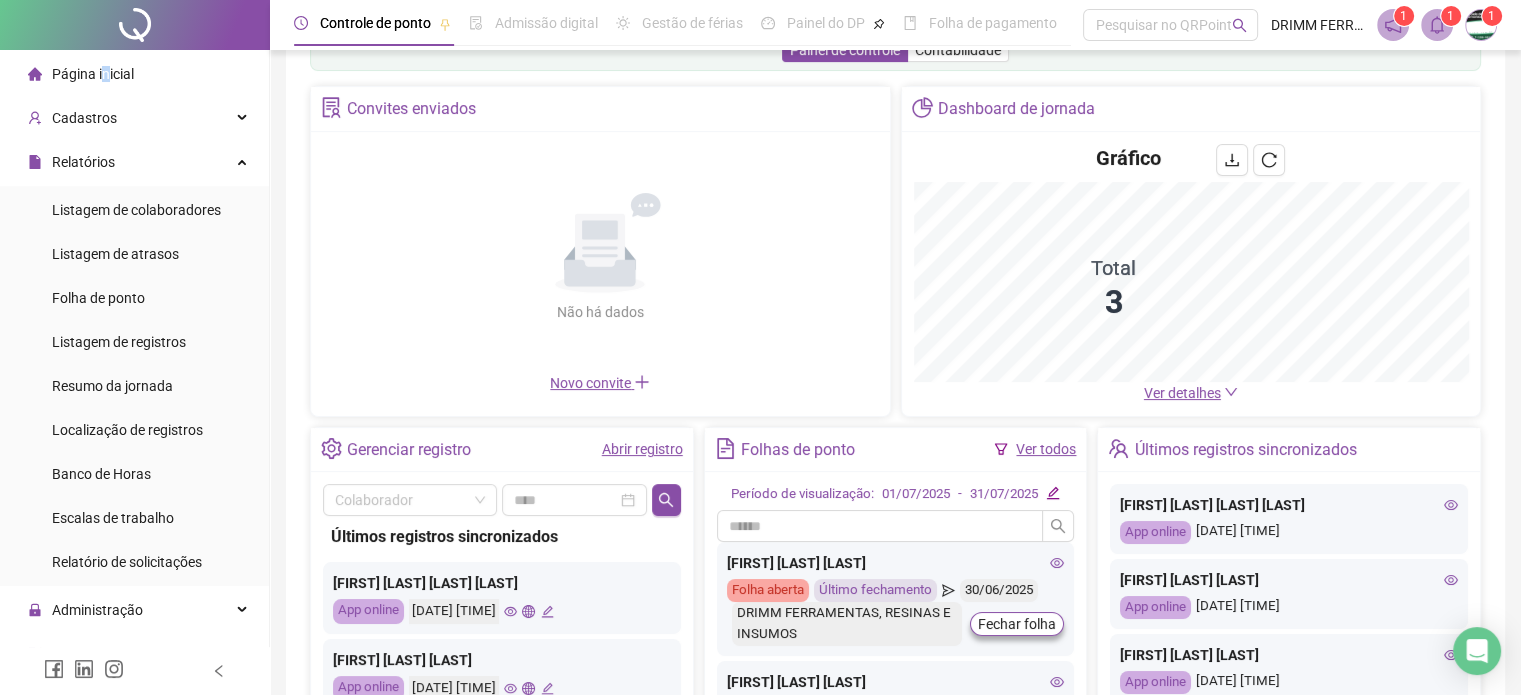 click on "Abrir registro" at bounding box center [642, 449] 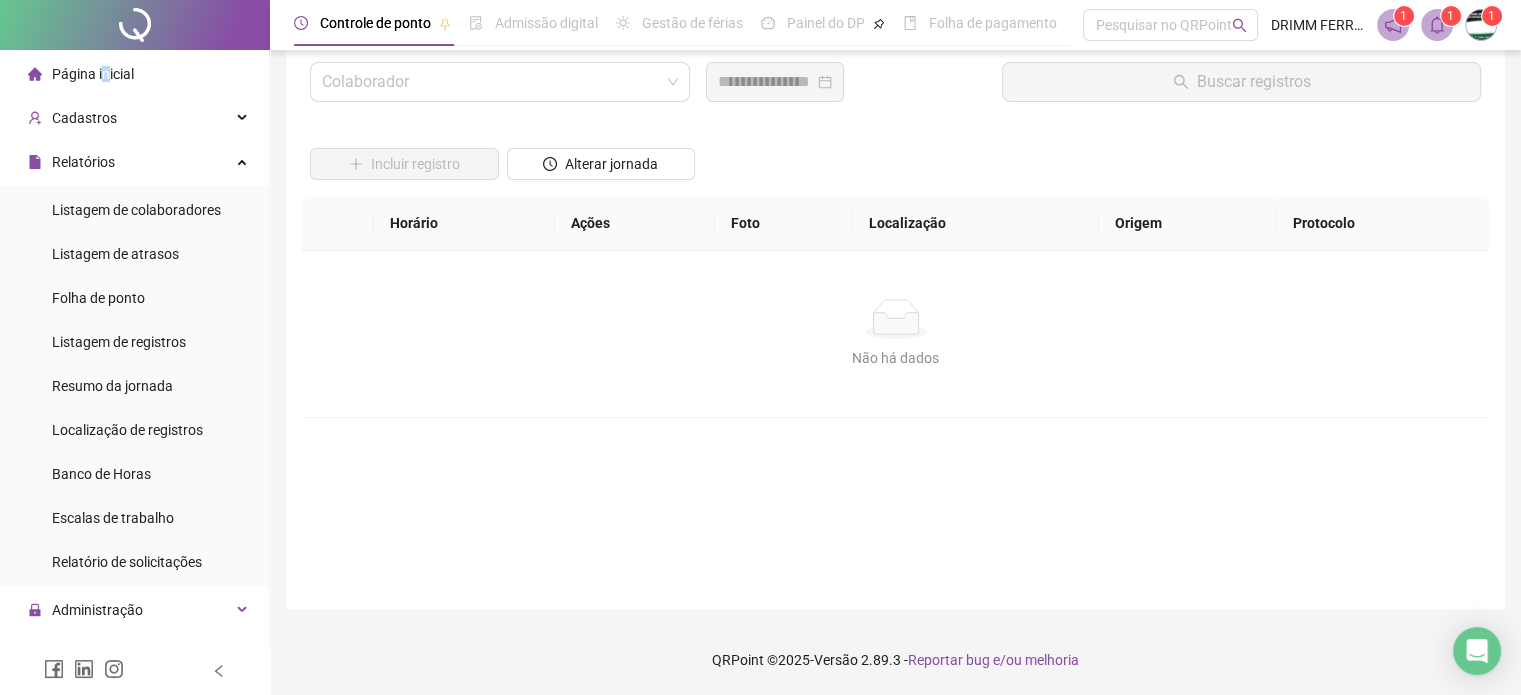 scroll, scrollTop: 57, scrollLeft: 0, axis: vertical 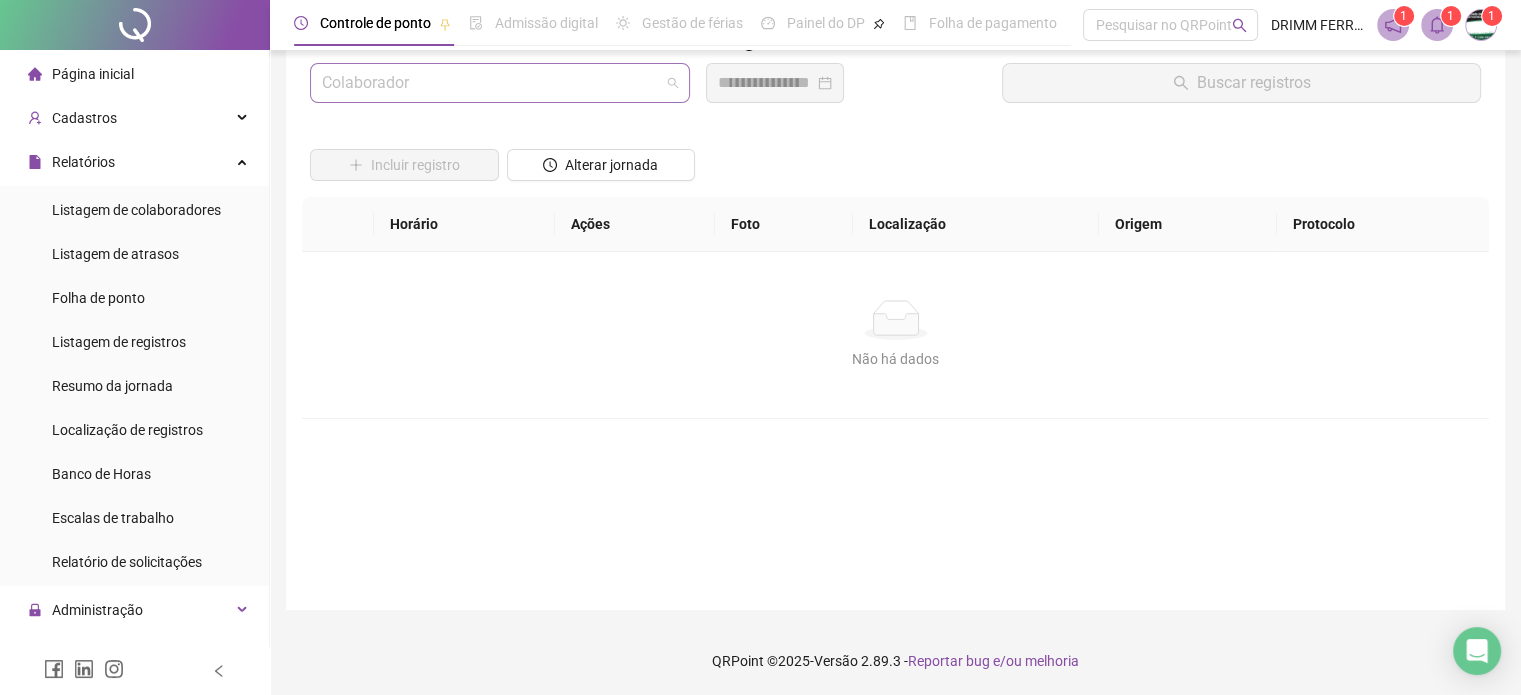 click at bounding box center (491, 83) 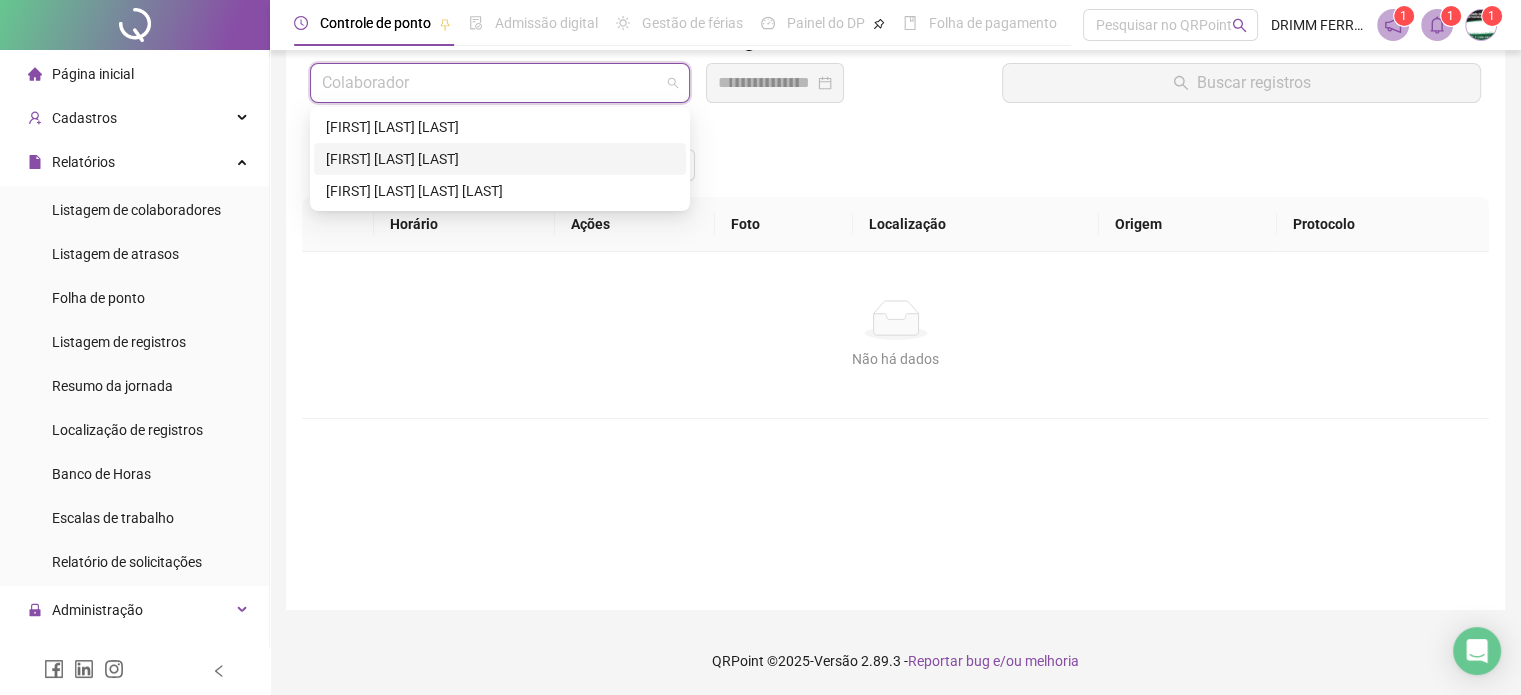 drag, startPoint x: 378, startPoint y: 161, endPoint x: 393, endPoint y: 164, distance: 15.297058 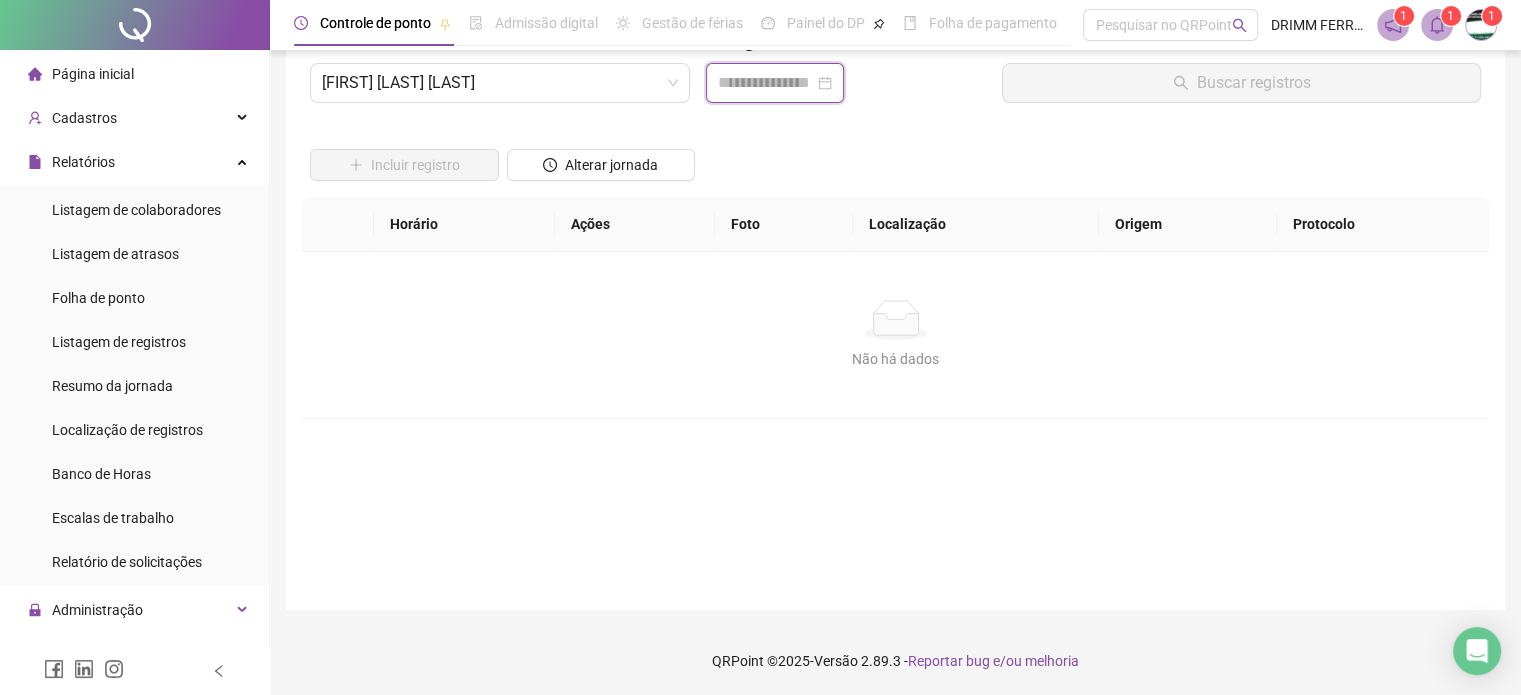 click at bounding box center [766, 83] 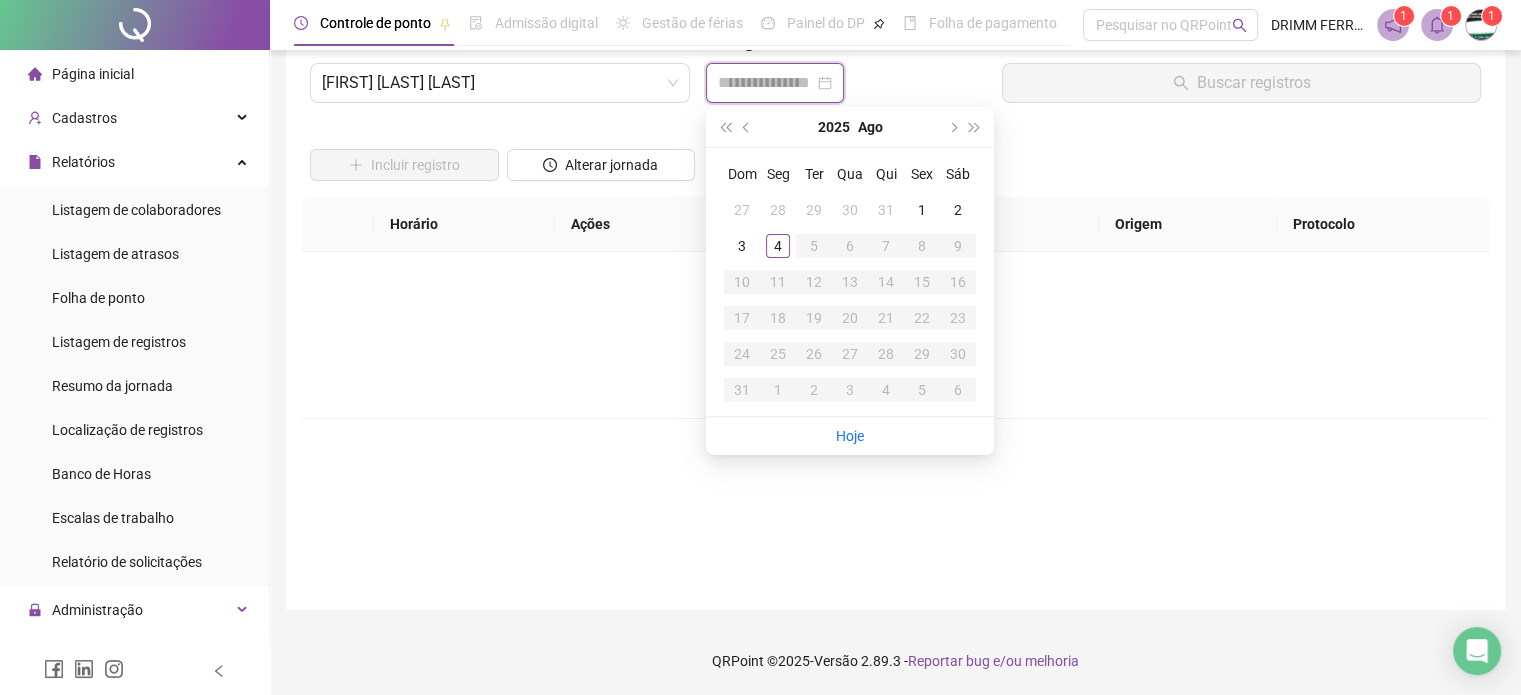 type on "**********" 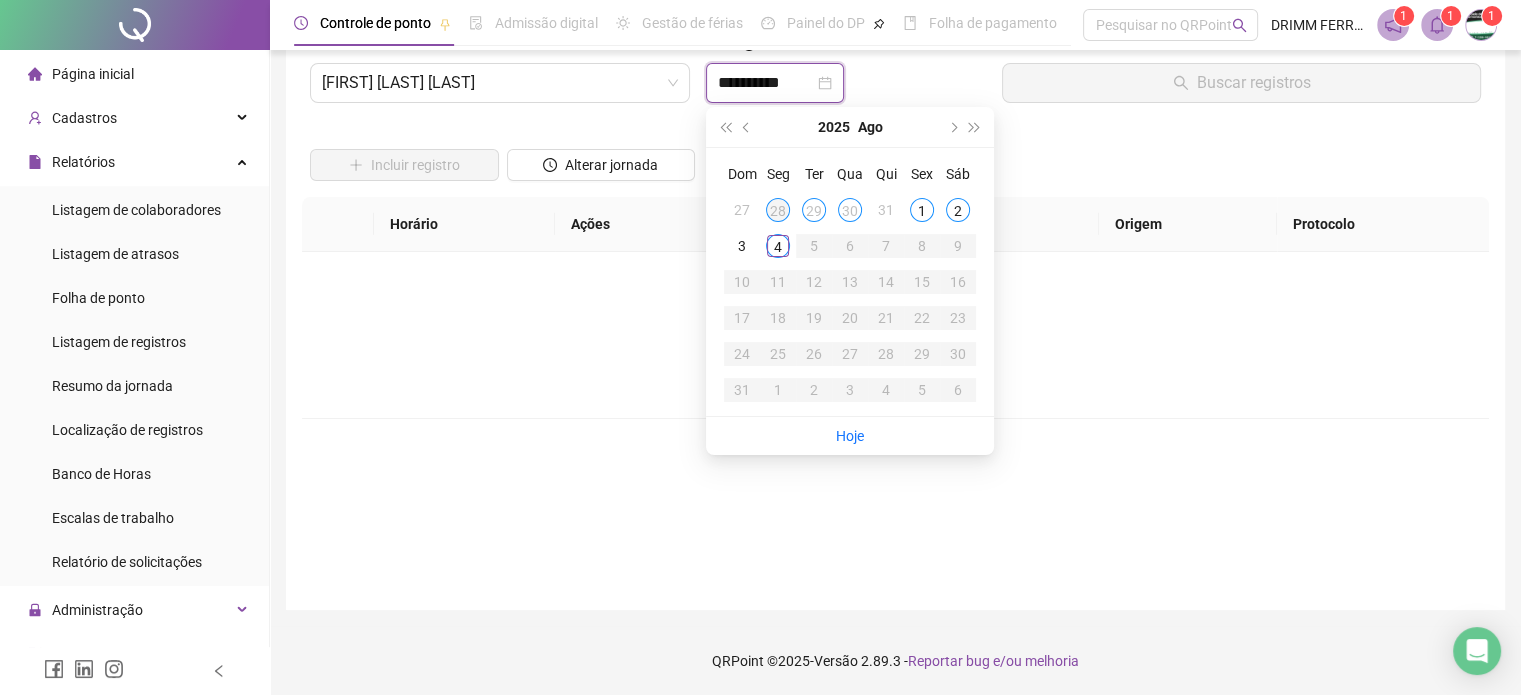 type on "**********" 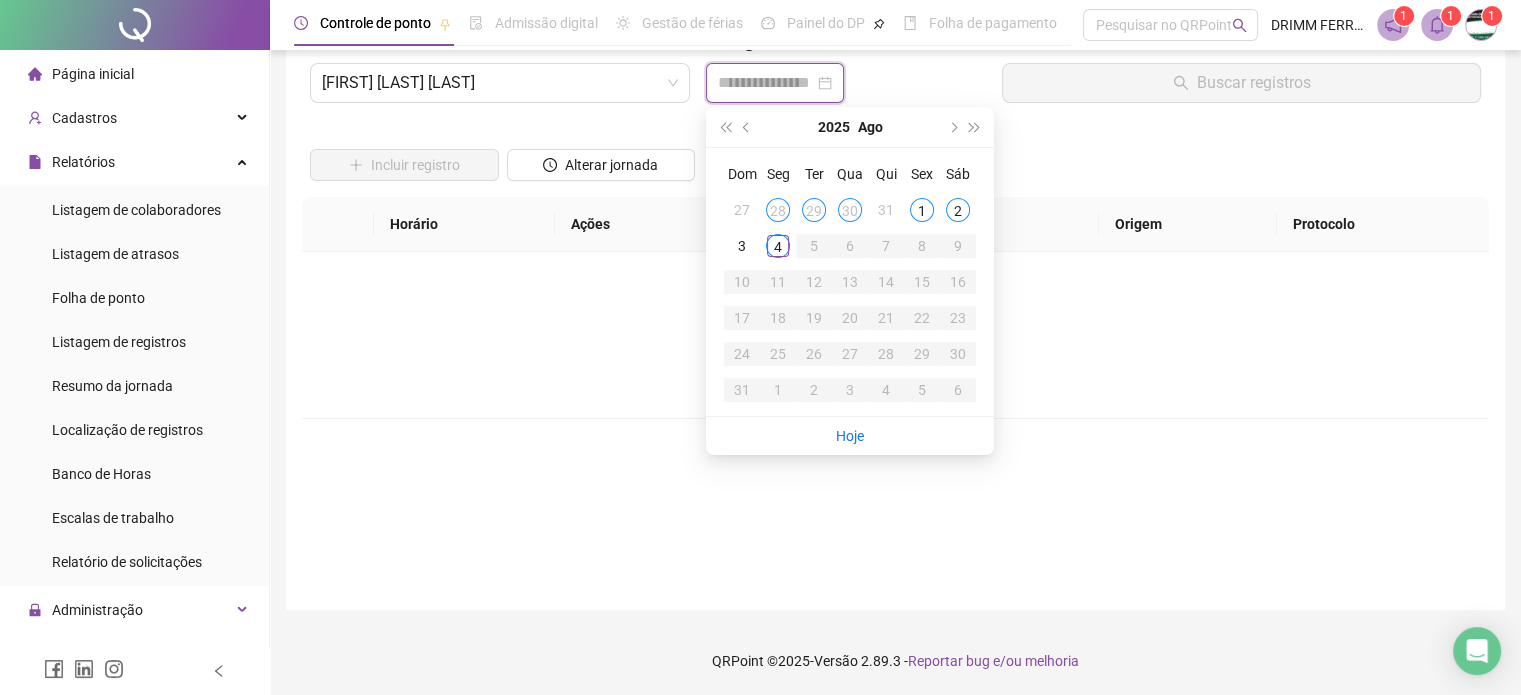 type on "**********" 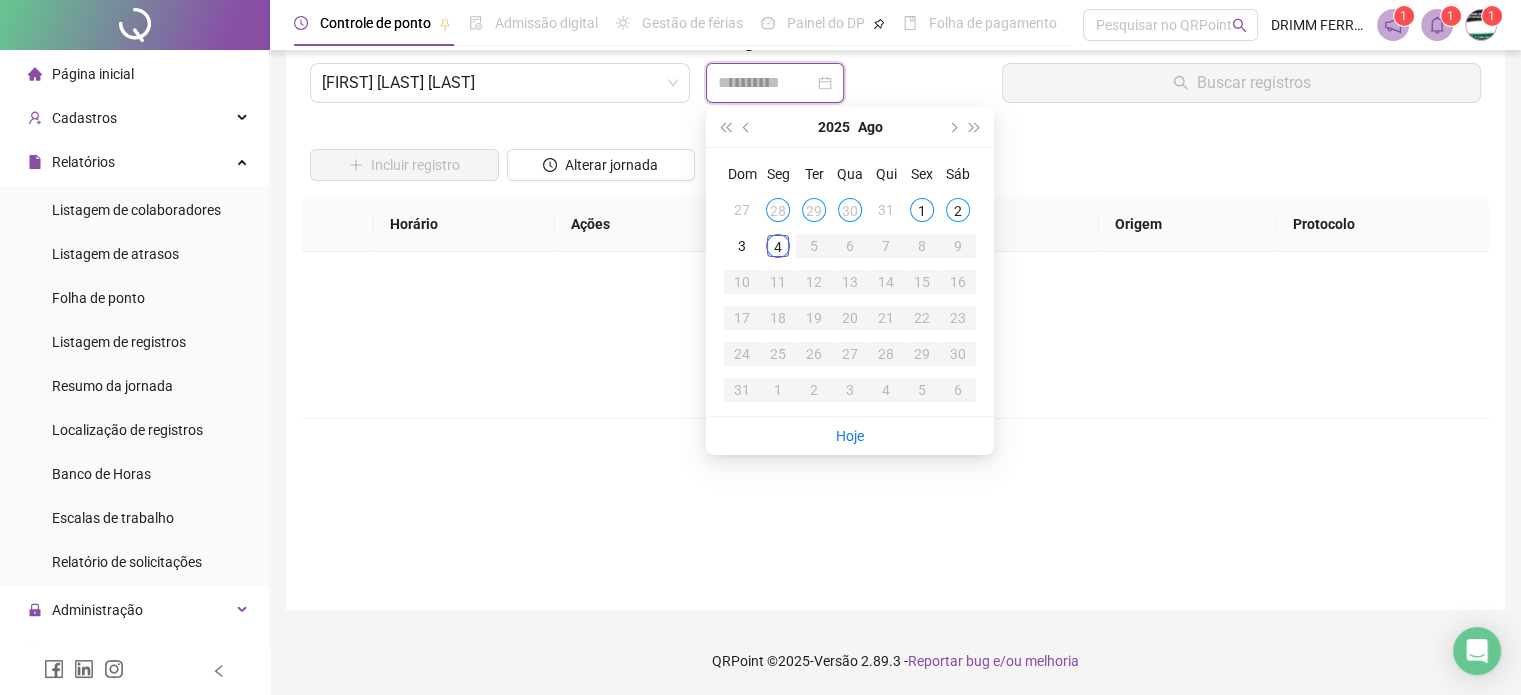 type on "**********" 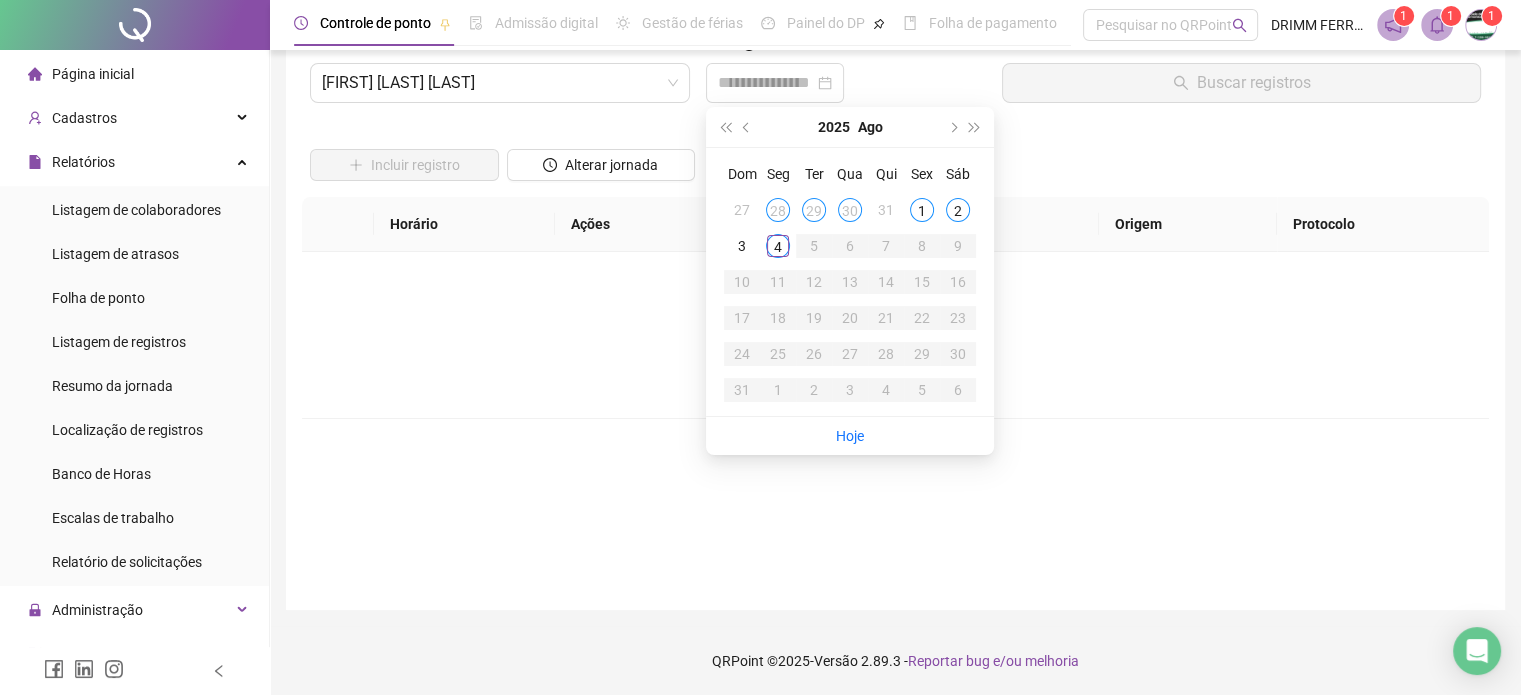 drag, startPoint x: 747, startPoint y: 133, endPoint x: 730, endPoint y: 168, distance: 38.910152 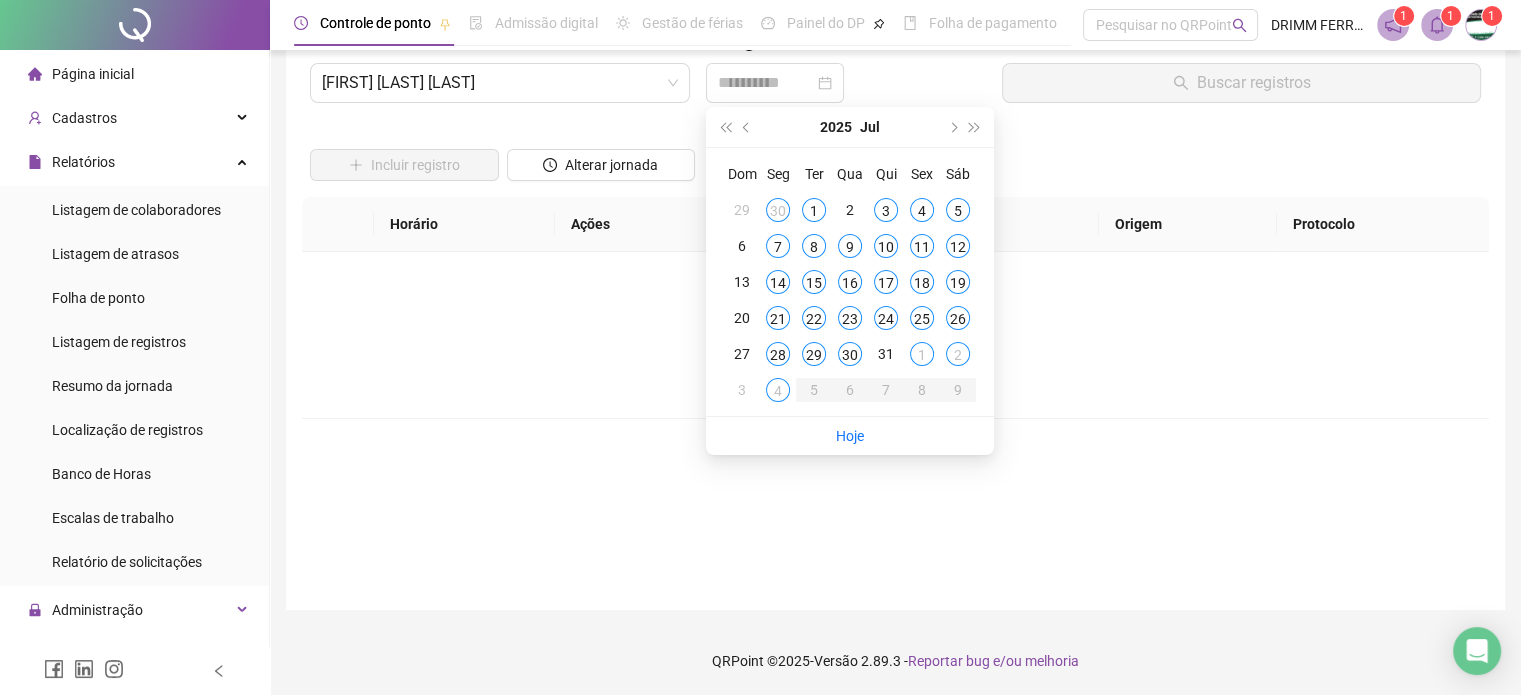 type on "**********" 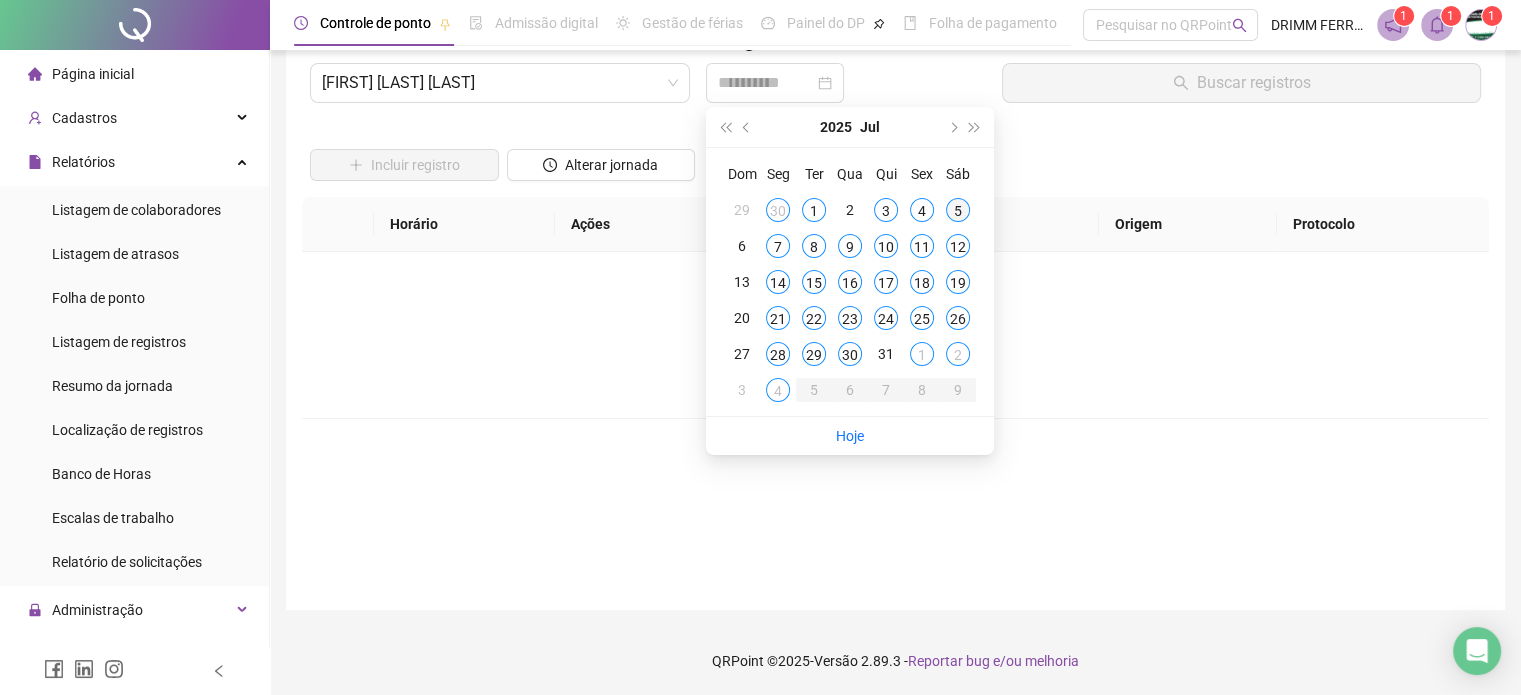 type on "**********" 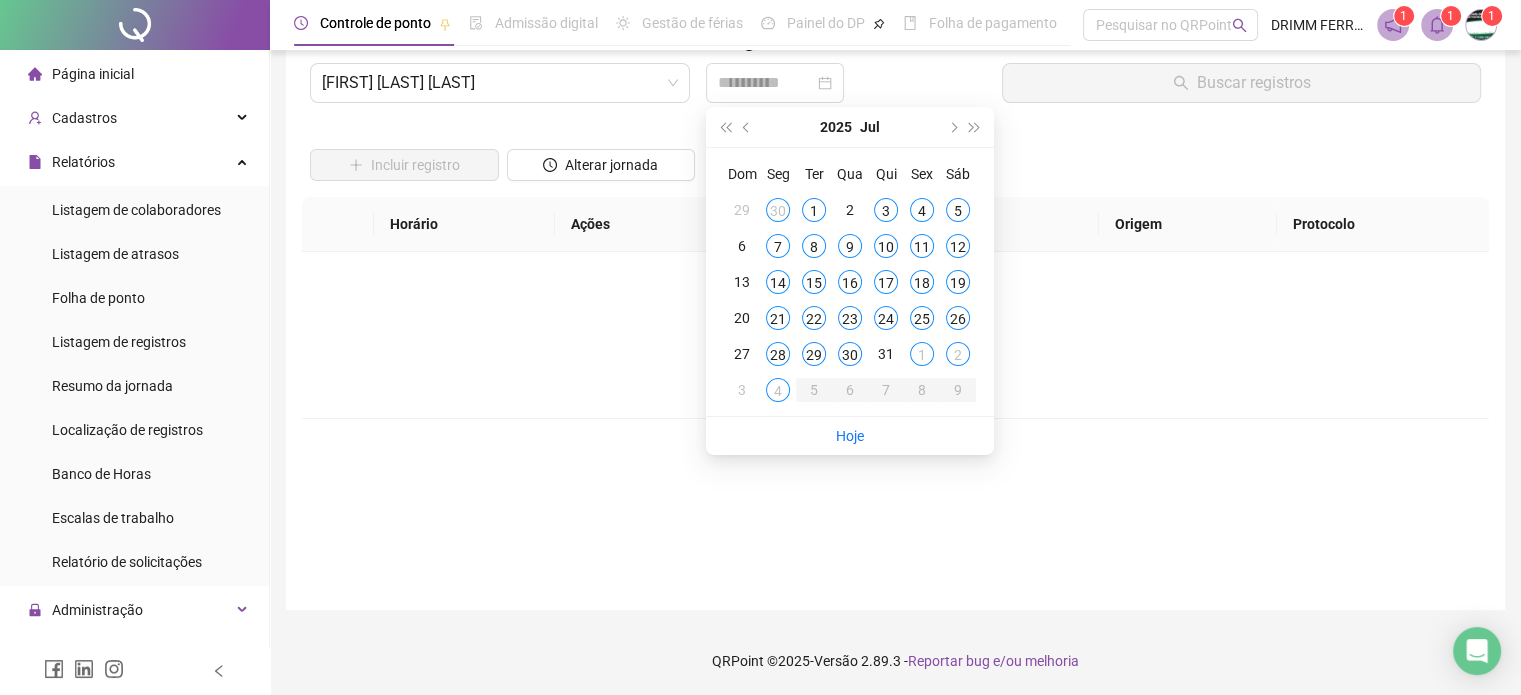 click on "5" at bounding box center (958, 210) 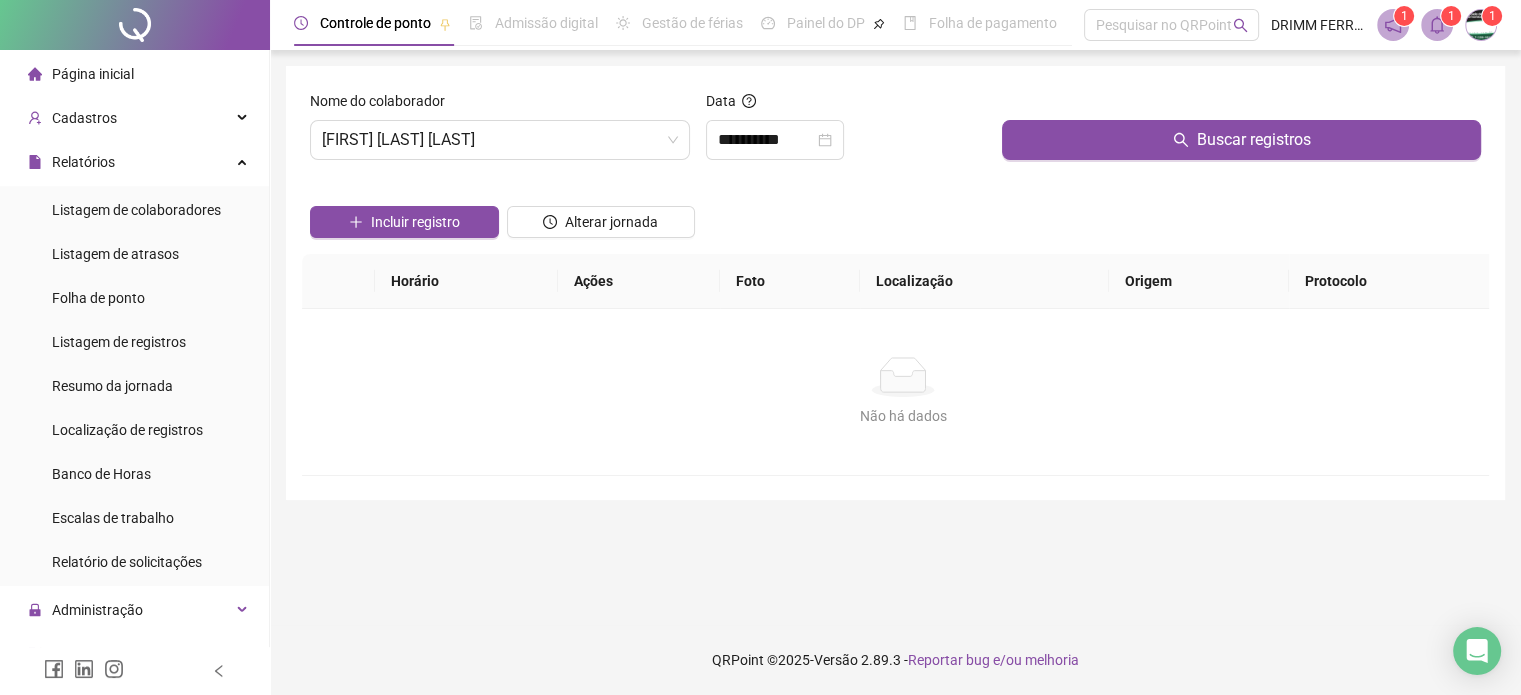 scroll, scrollTop: 0, scrollLeft: 0, axis: both 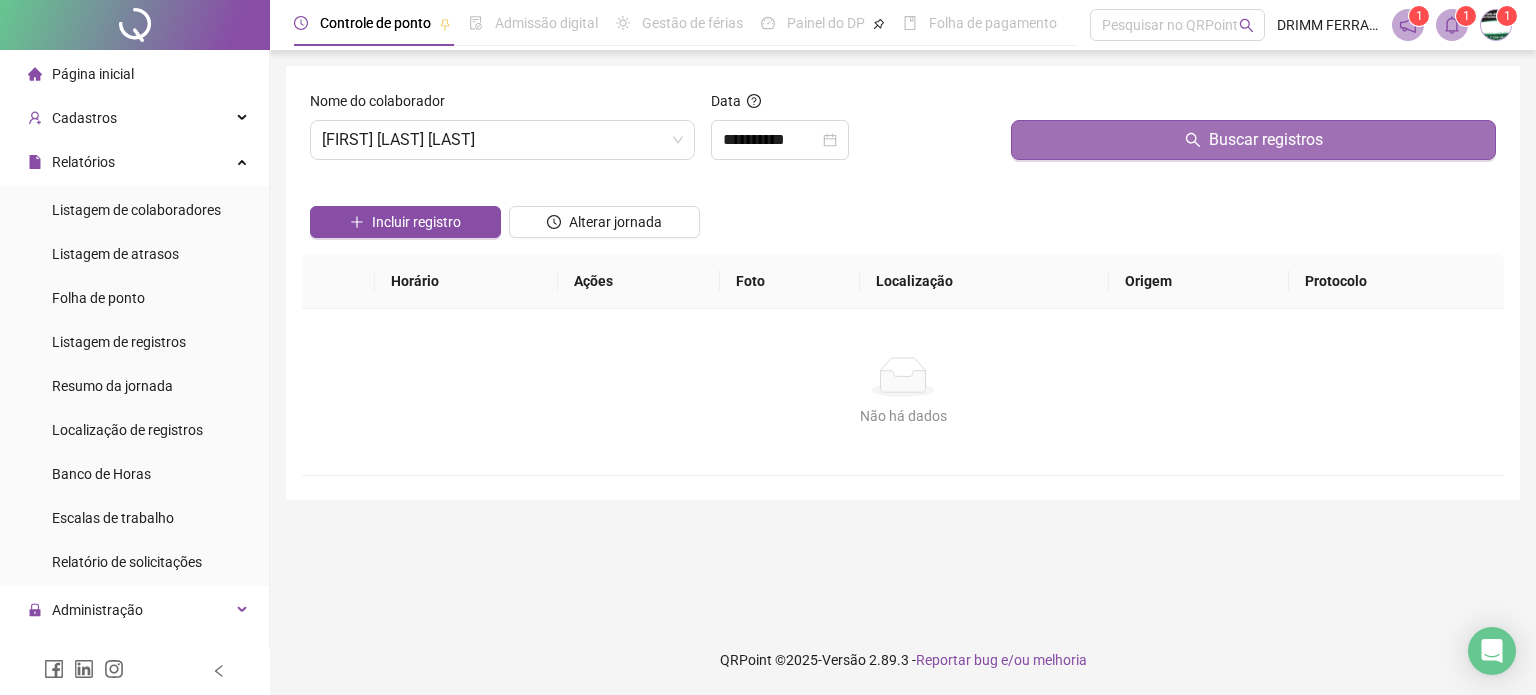 click on "Buscar registros" at bounding box center [1253, 140] 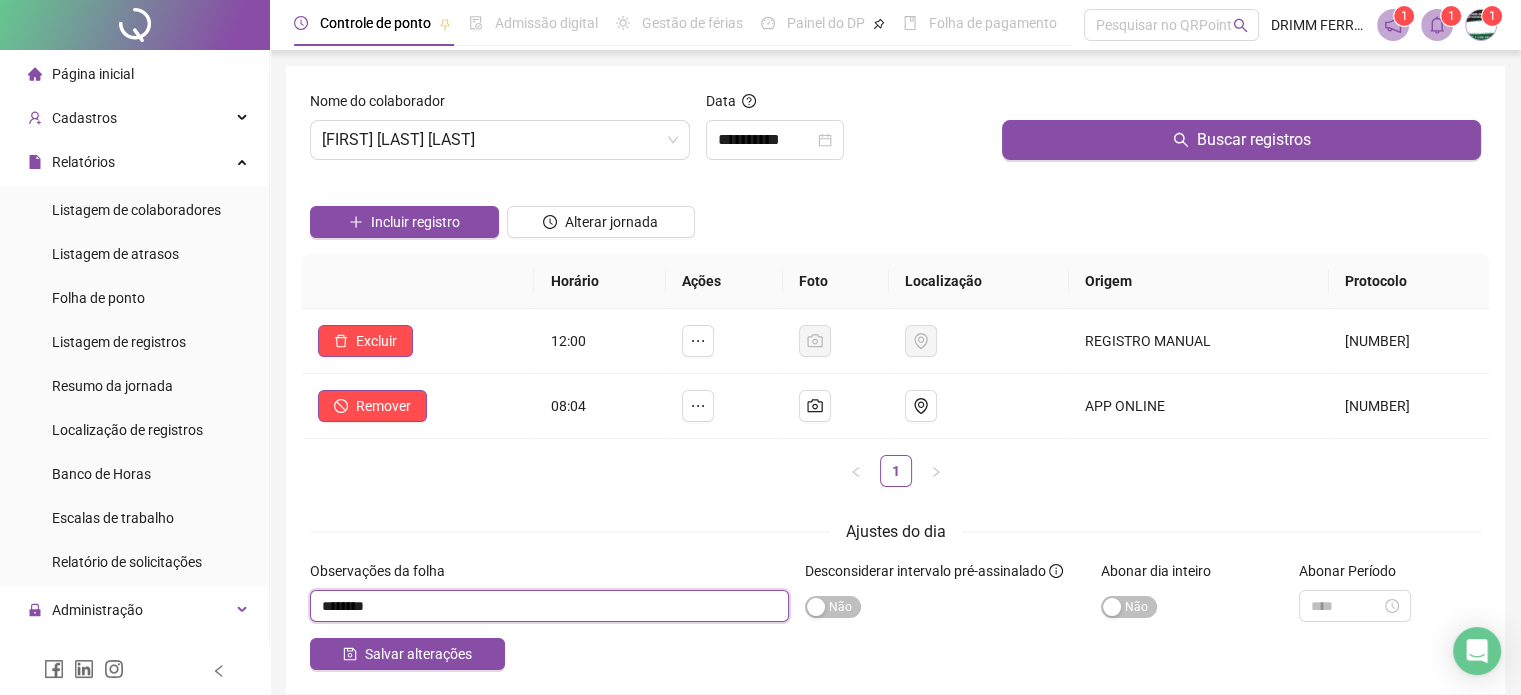 click at bounding box center (549, 606) 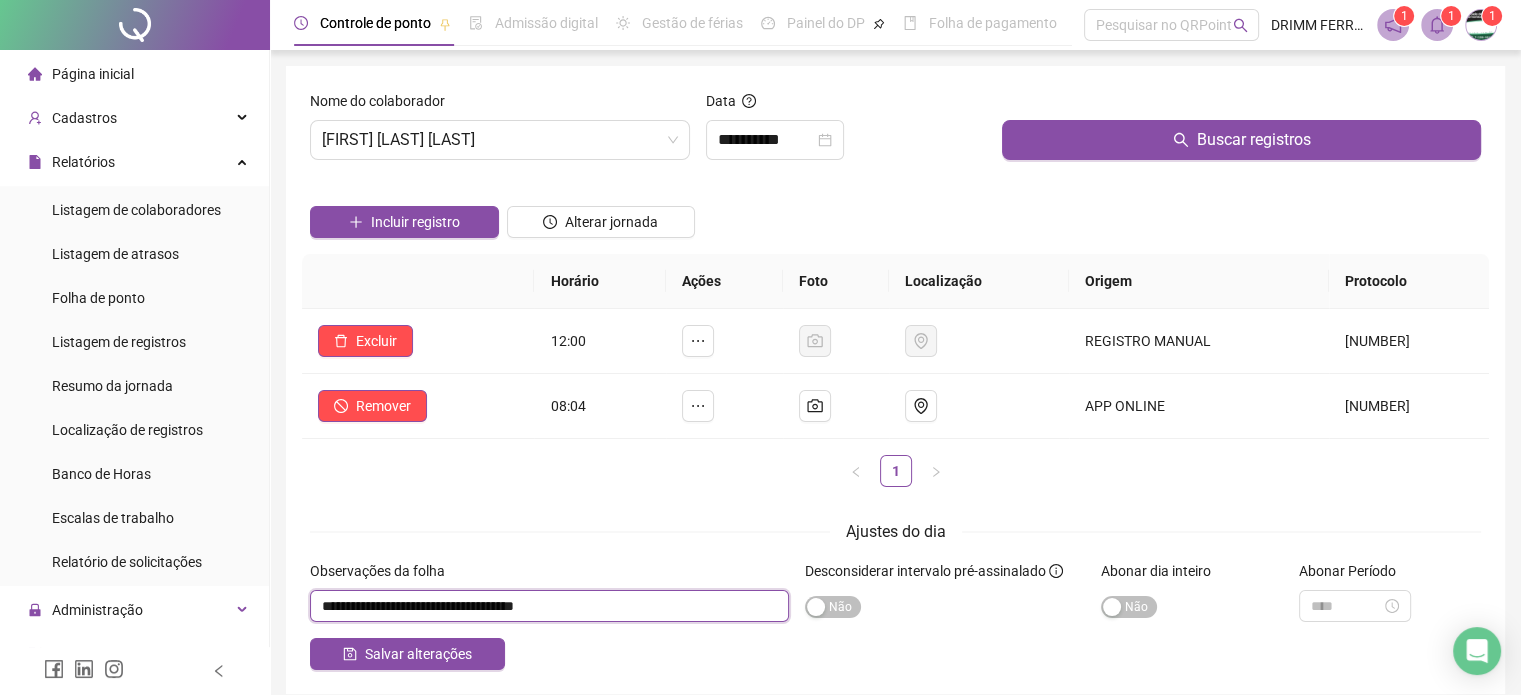 click at bounding box center [549, 606] 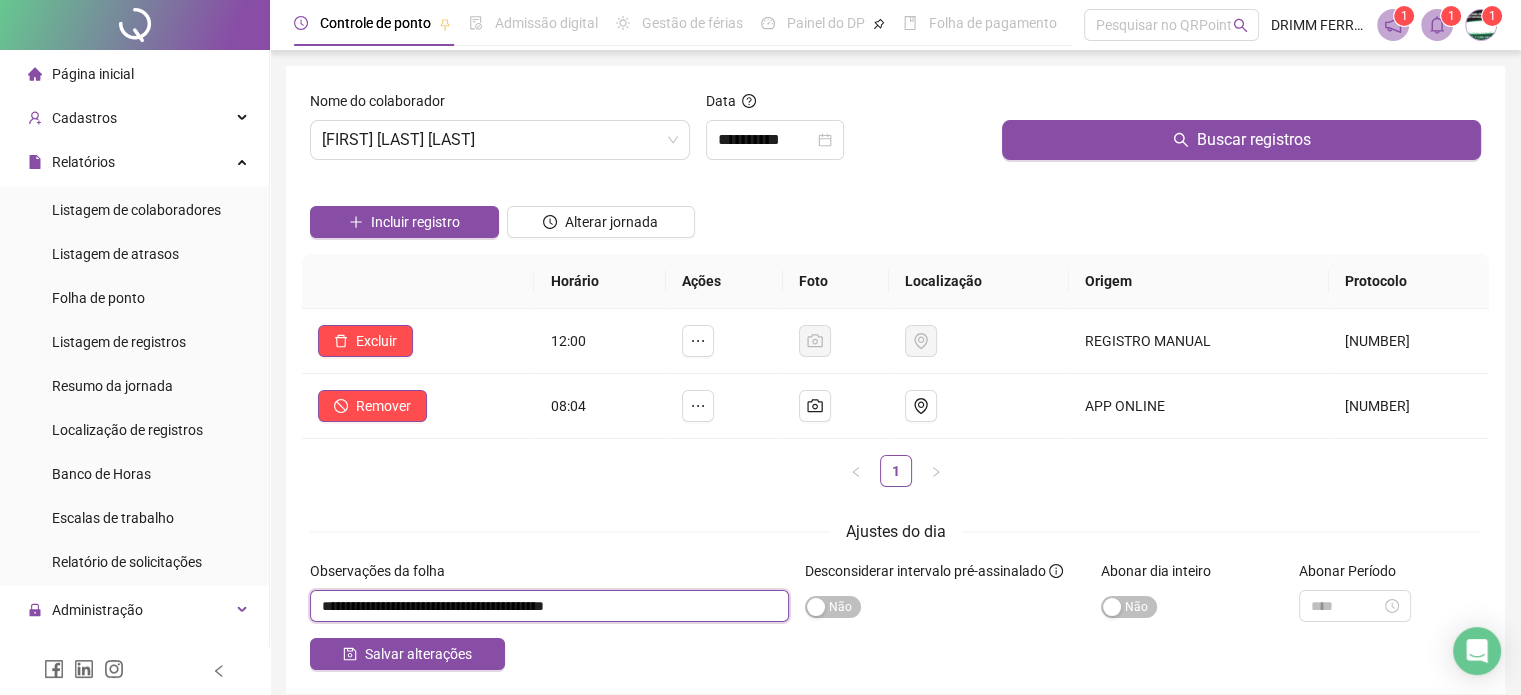 click at bounding box center [549, 606] 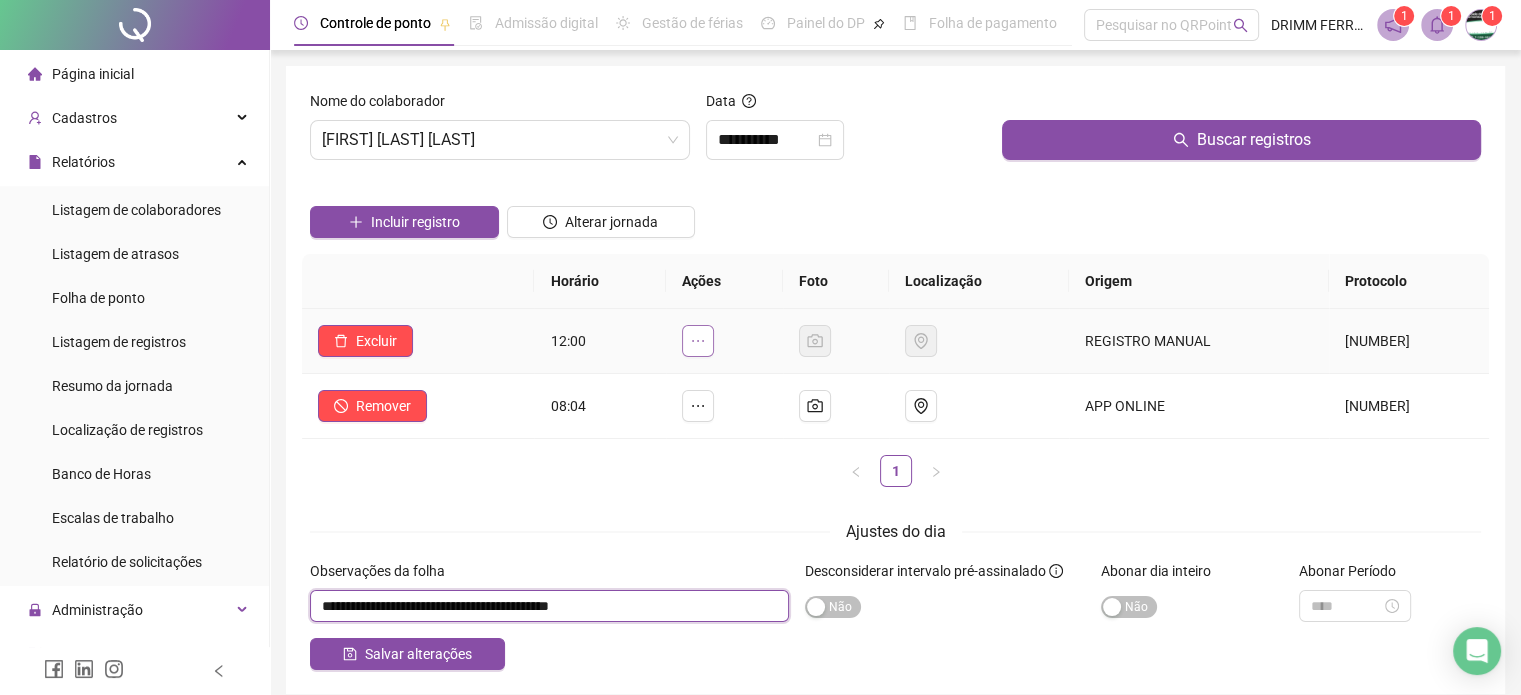 type on "**********" 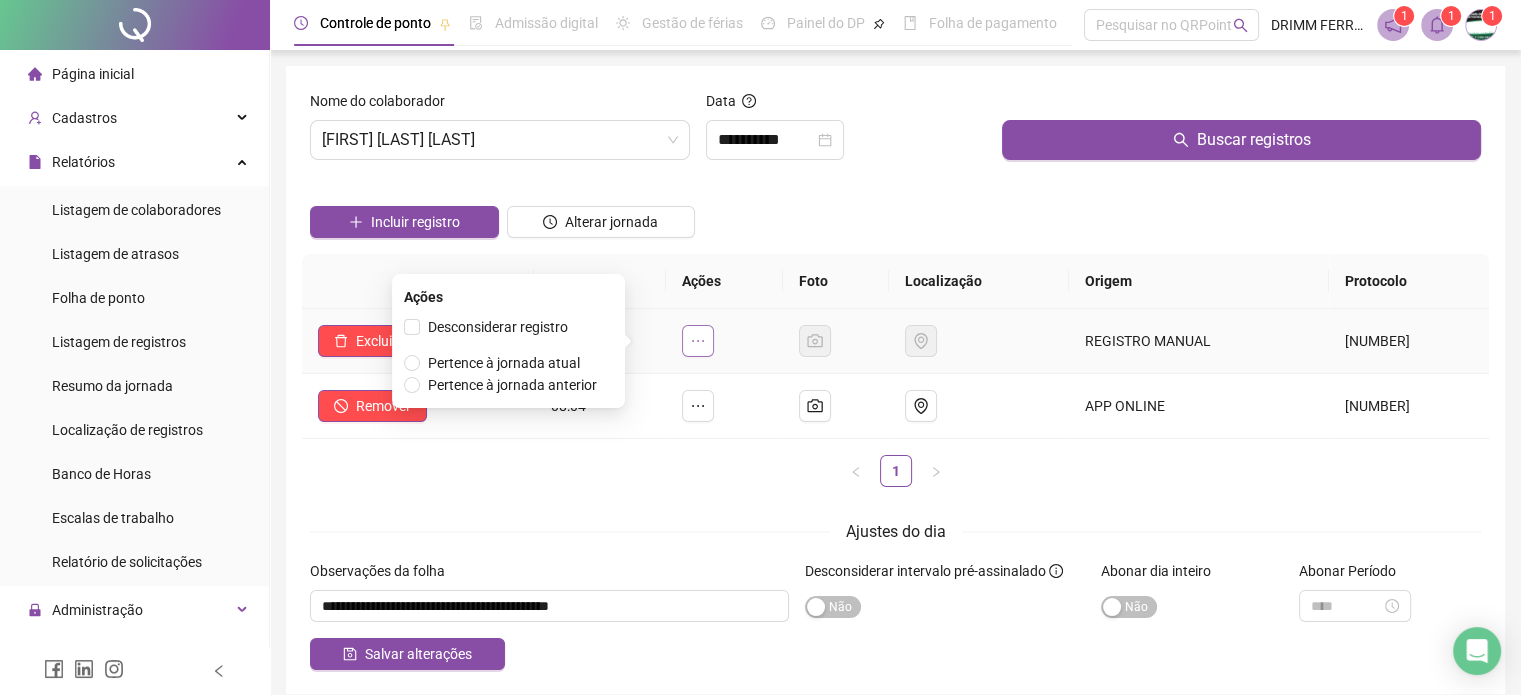 click 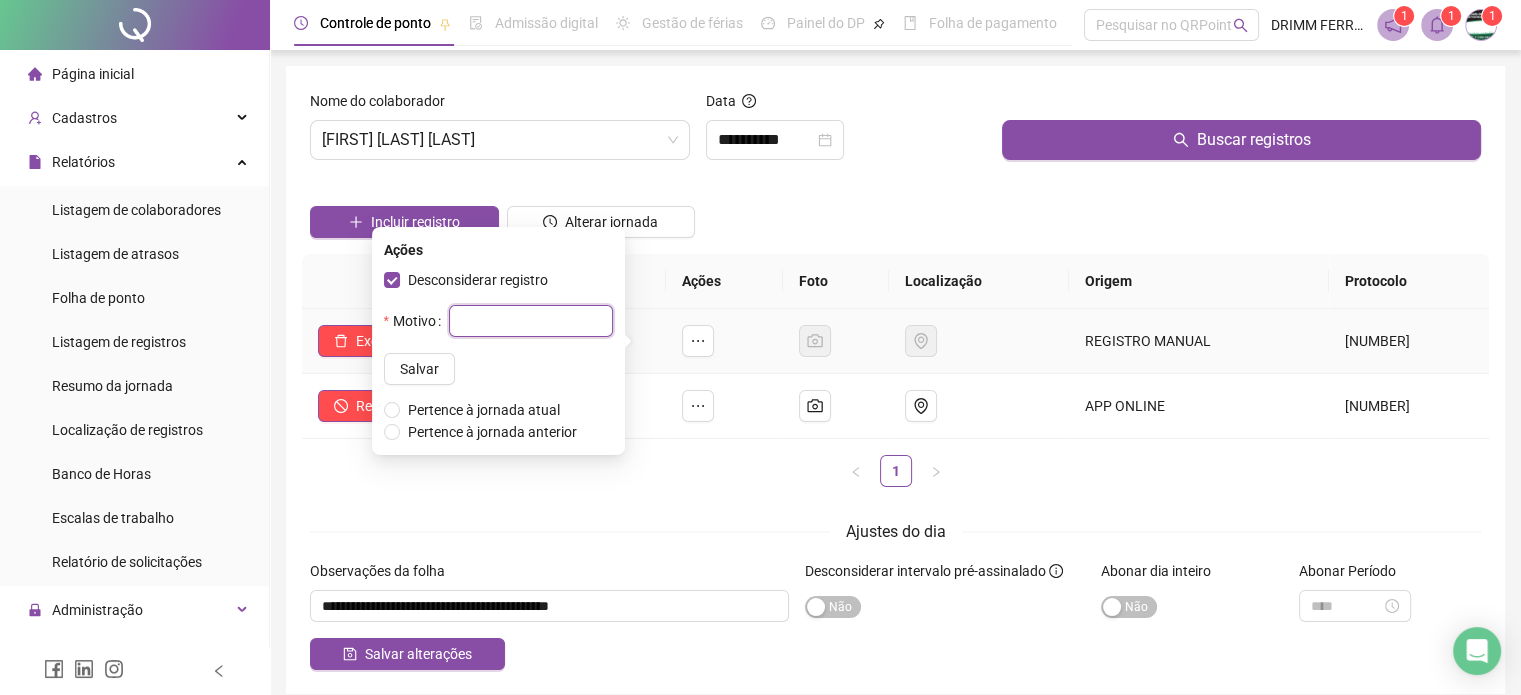 click at bounding box center (531, 321) 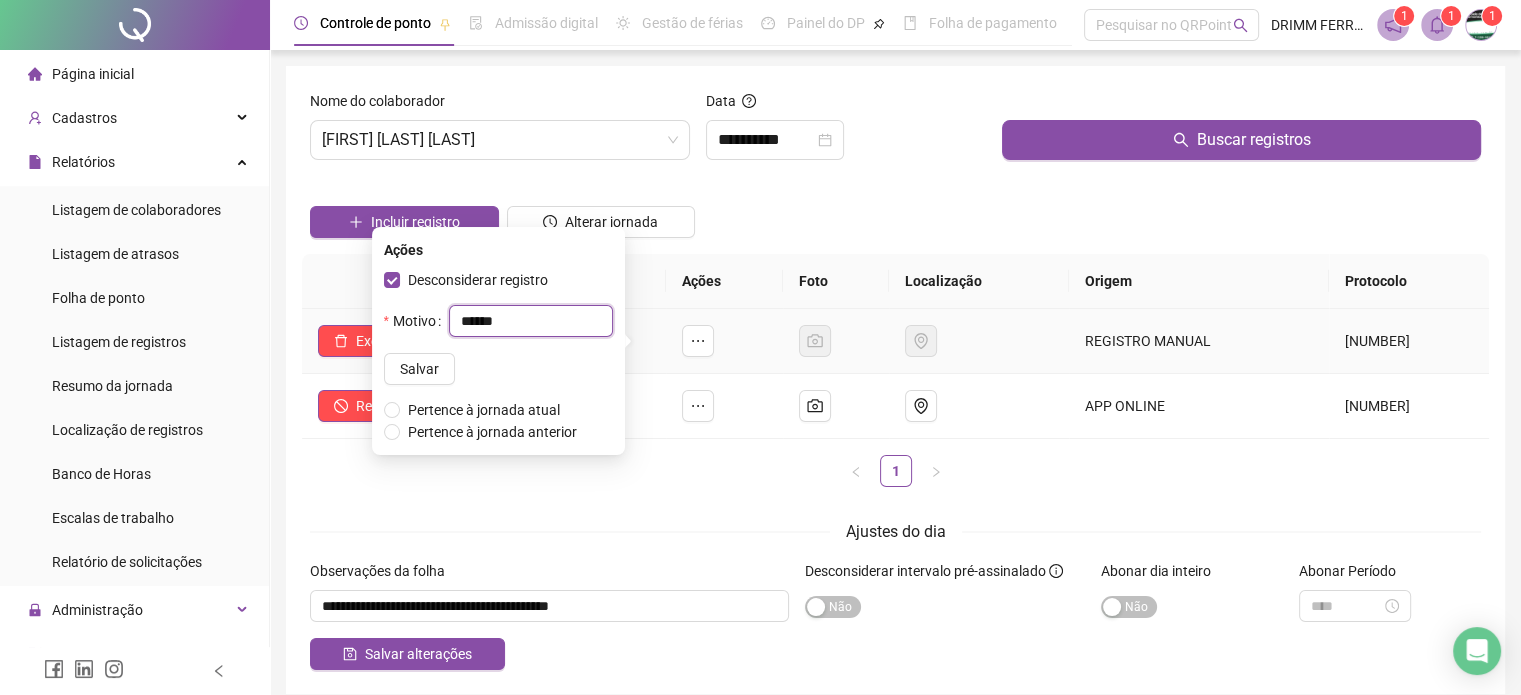drag, startPoint x: 488, startPoint y: 319, endPoint x: 406, endPoint y: 313, distance: 82.219215 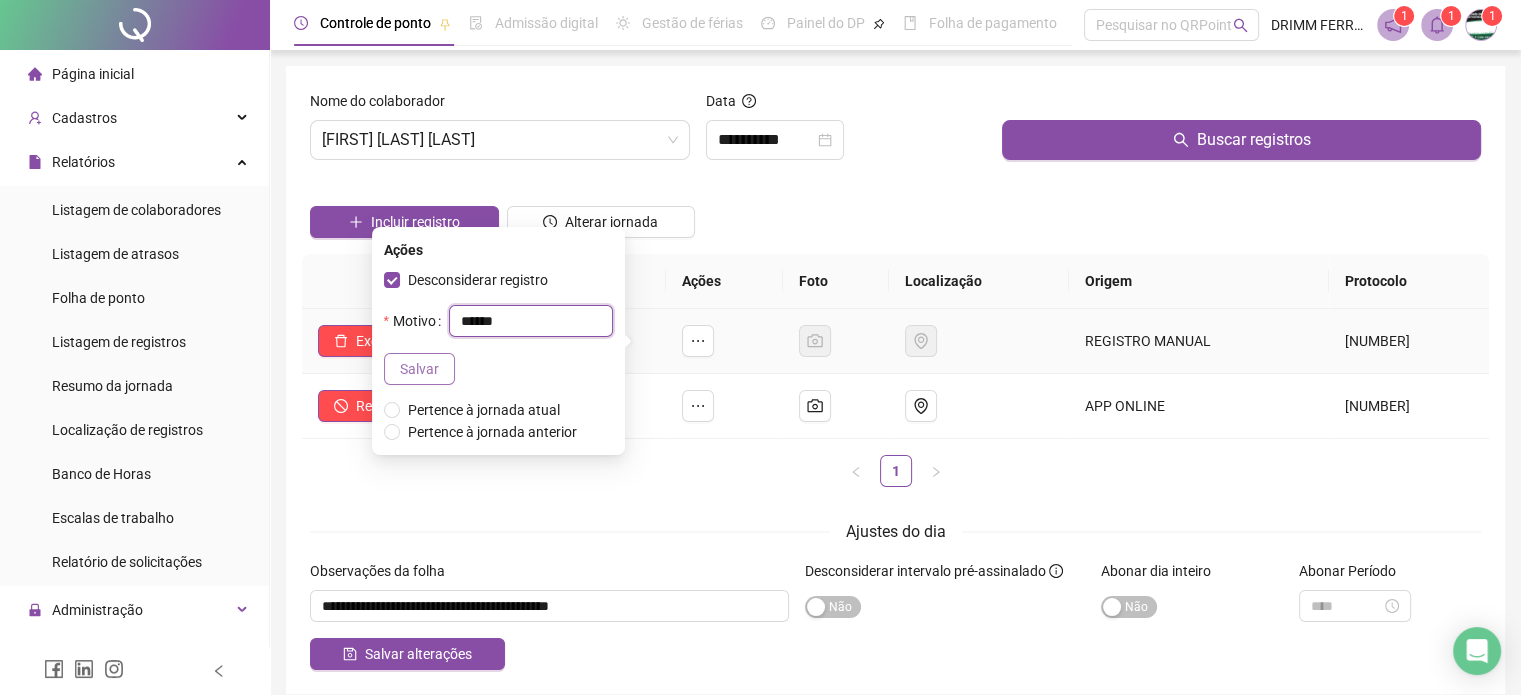 type on "******" 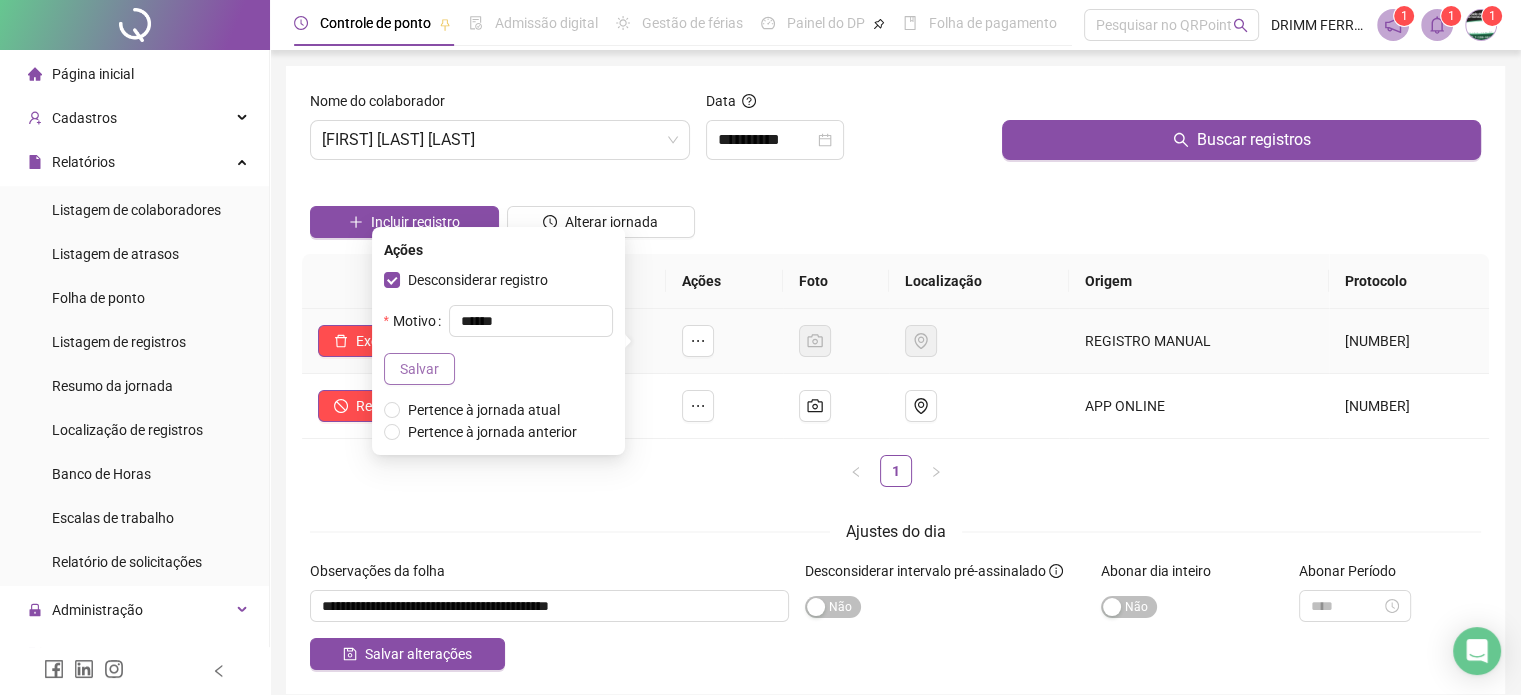 click on "Salvar" at bounding box center [419, 369] 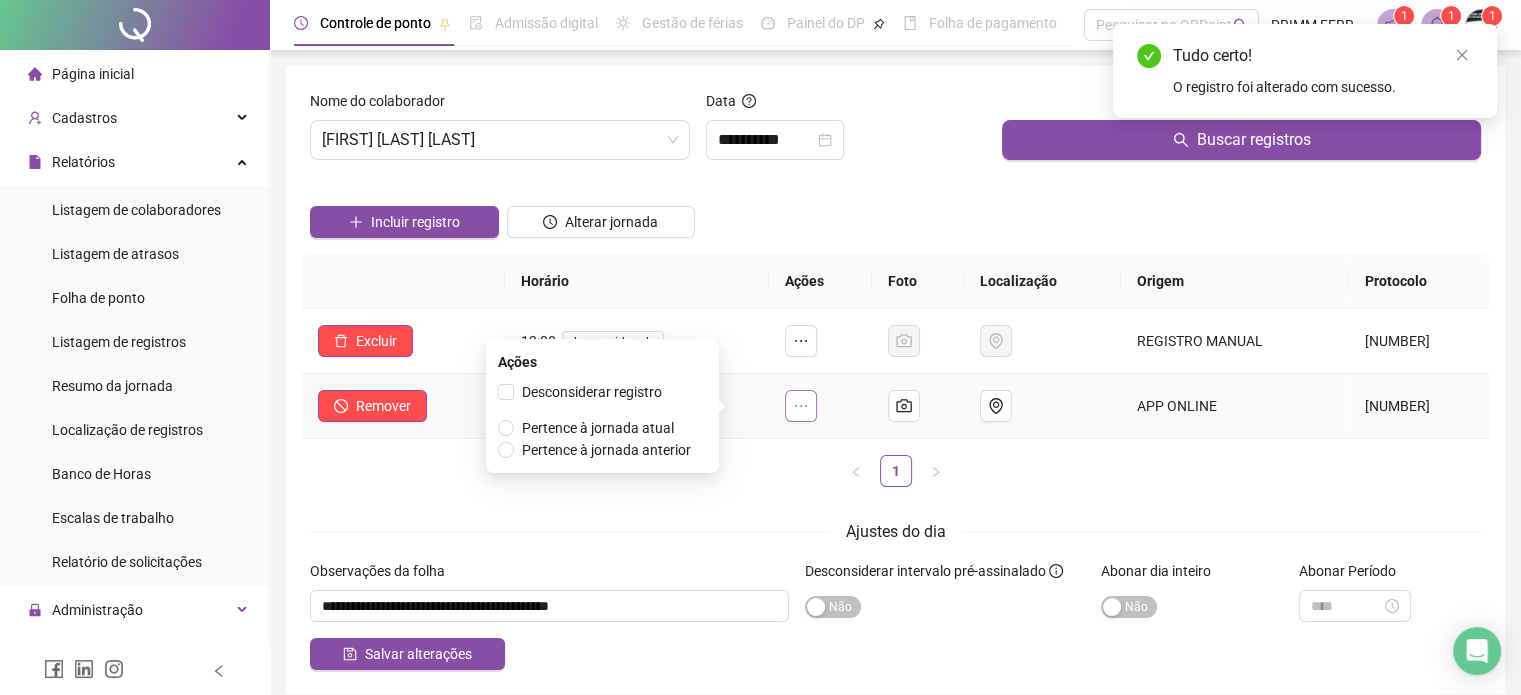 drag, startPoint x: 752, startPoint y: 408, endPoint x: 742, endPoint y: 406, distance: 10.198039 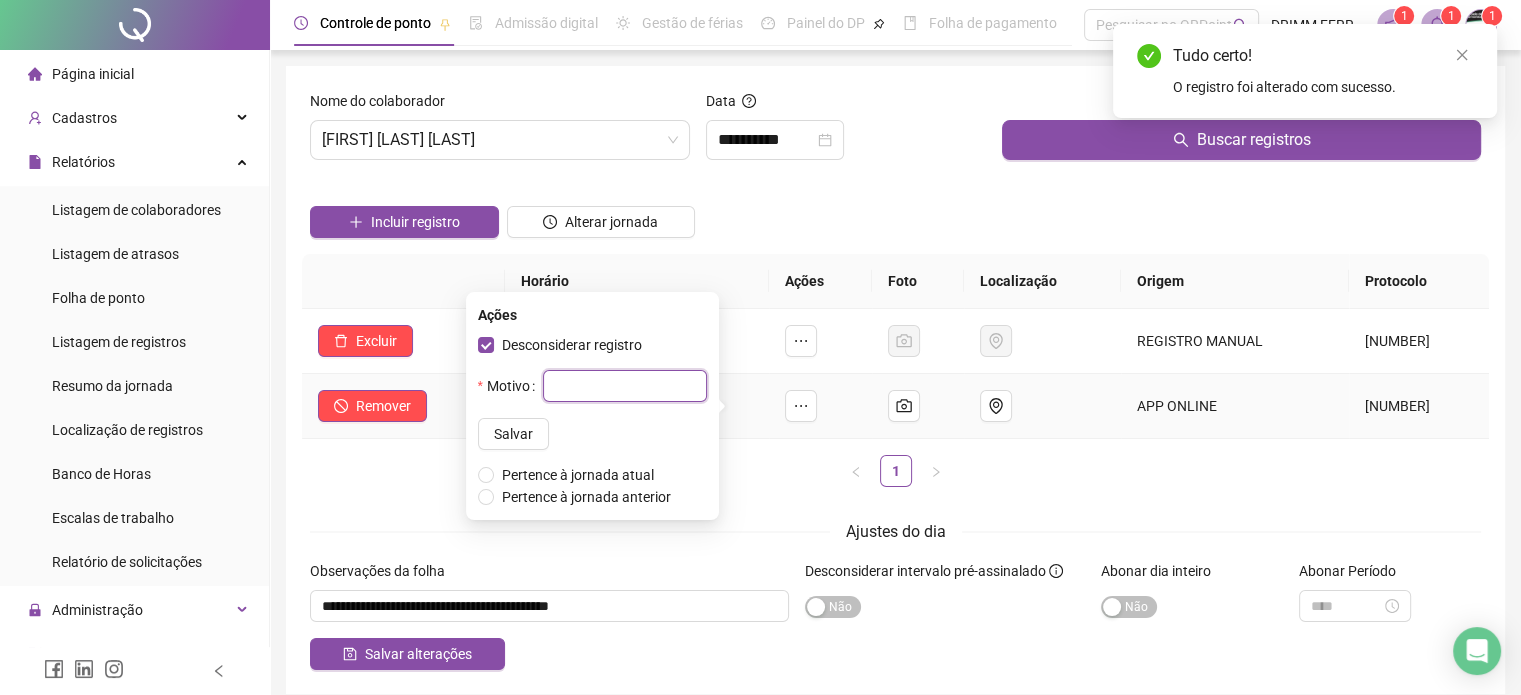 click at bounding box center (625, 386) 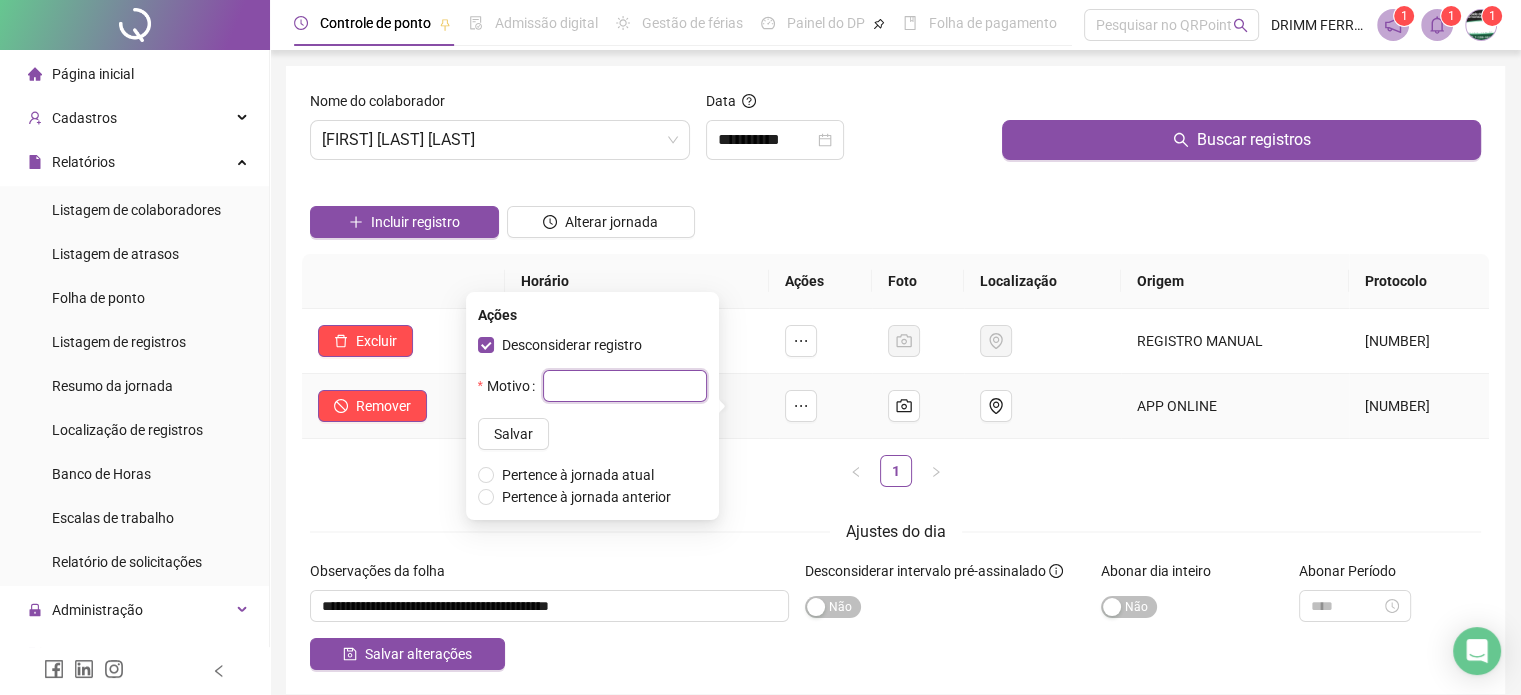 paste on "******" 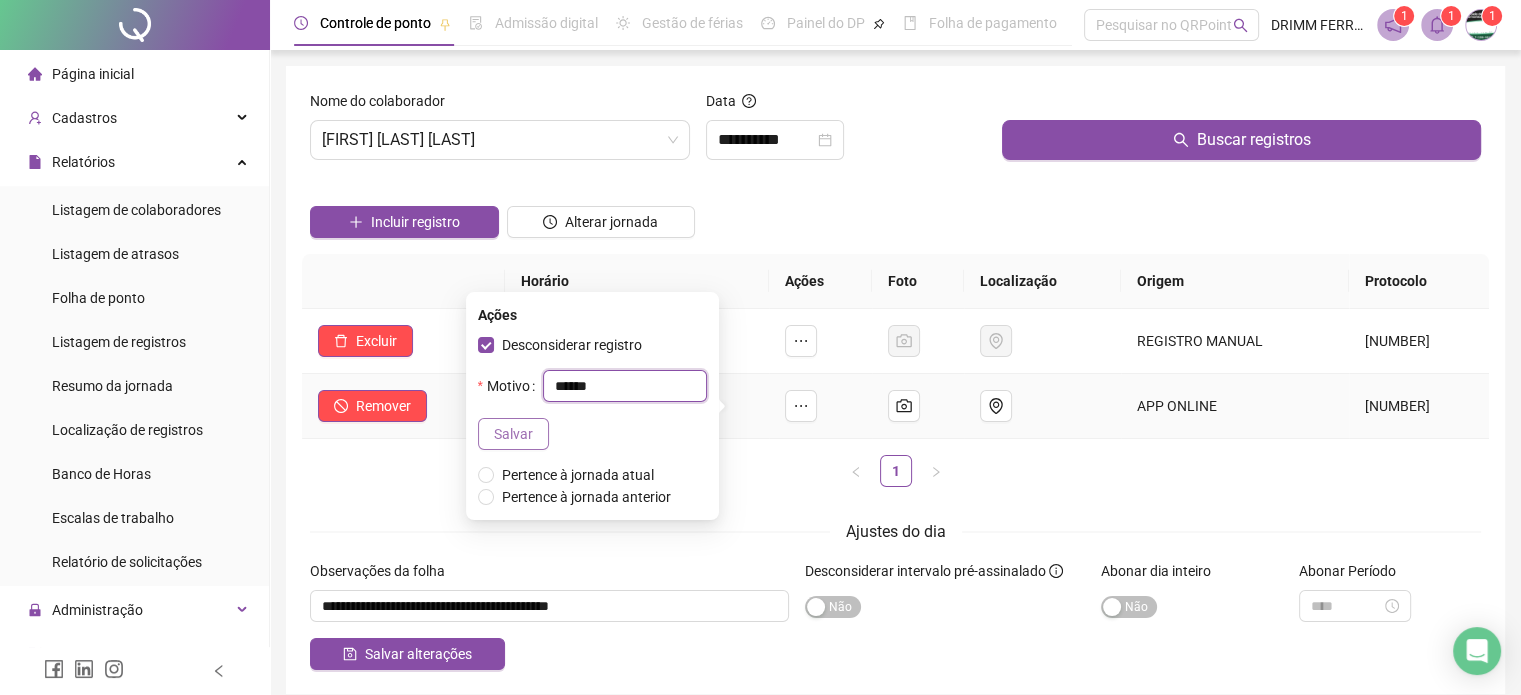 type on "******" 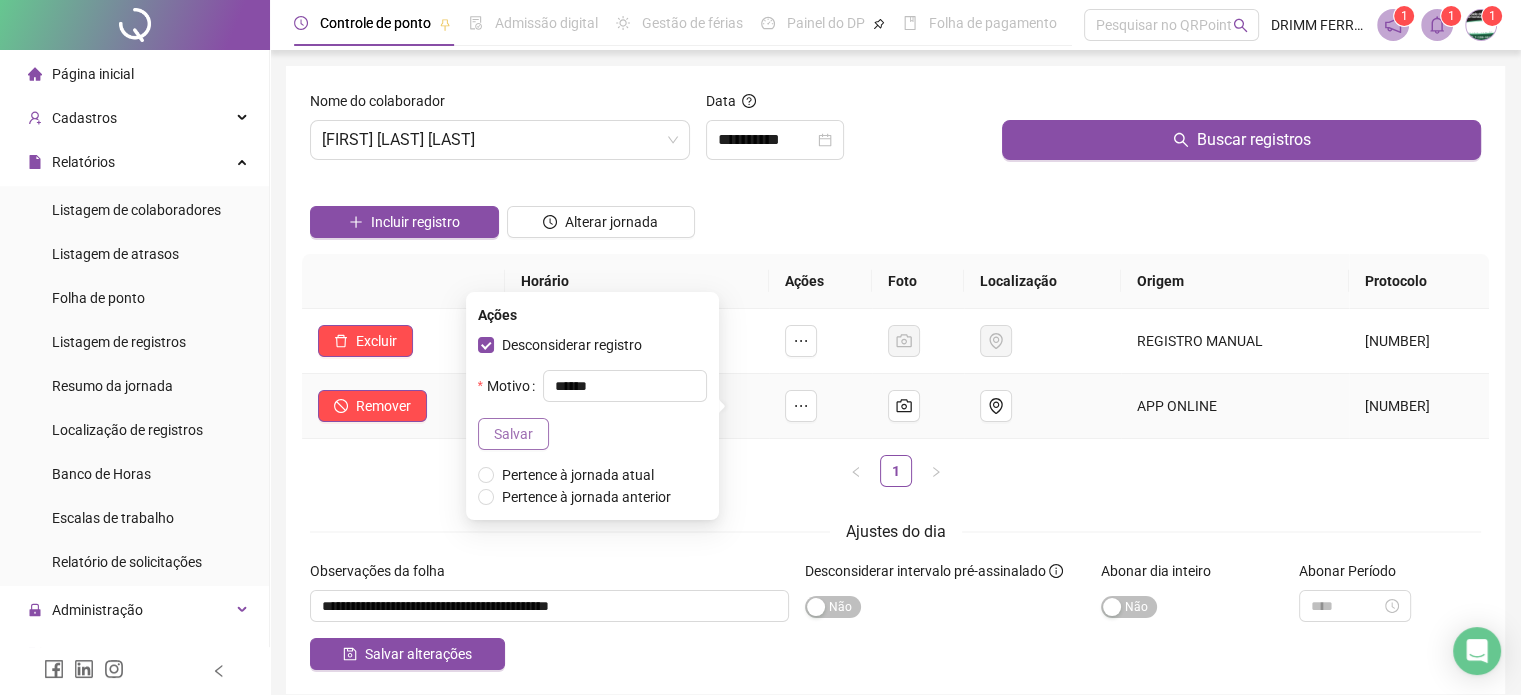 click on "Salvar" at bounding box center [513, 434] 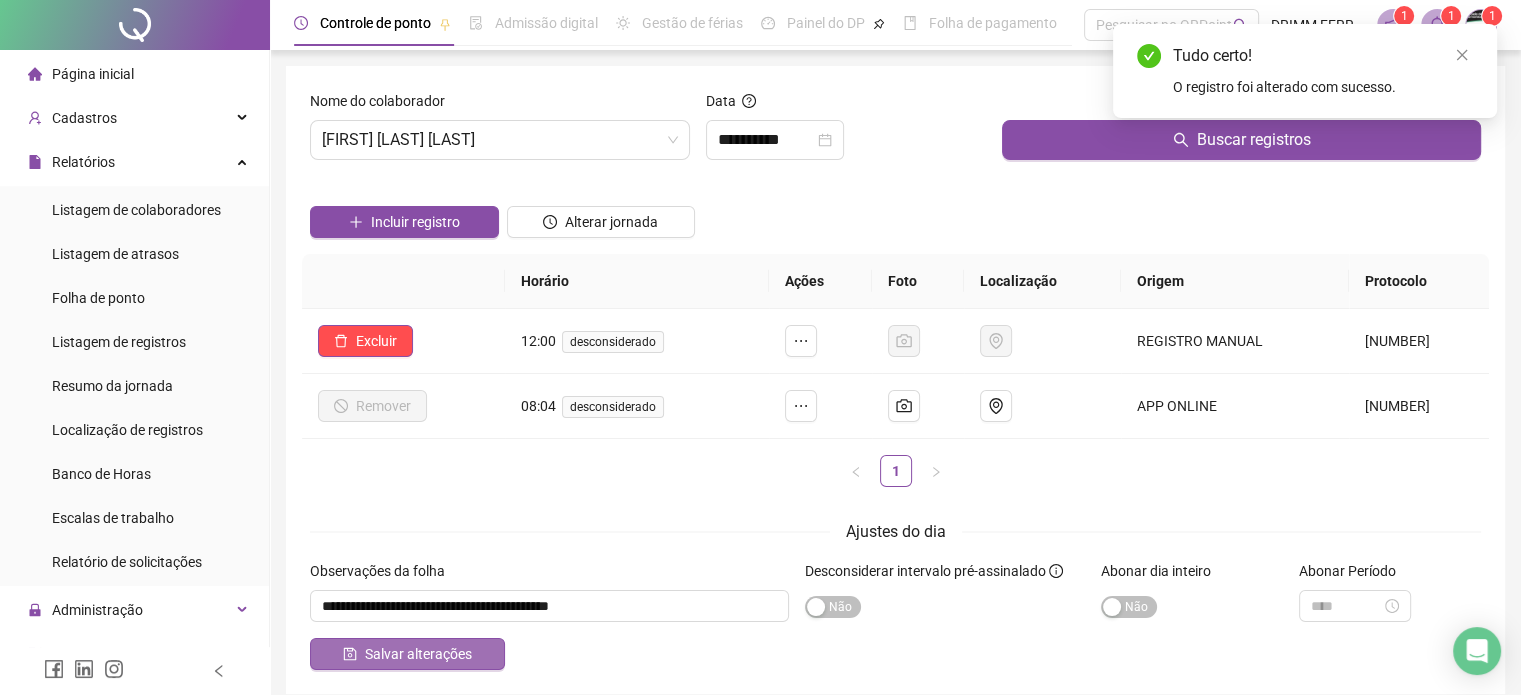 click on "Salvar alterações" at bounding box center [418, 654] 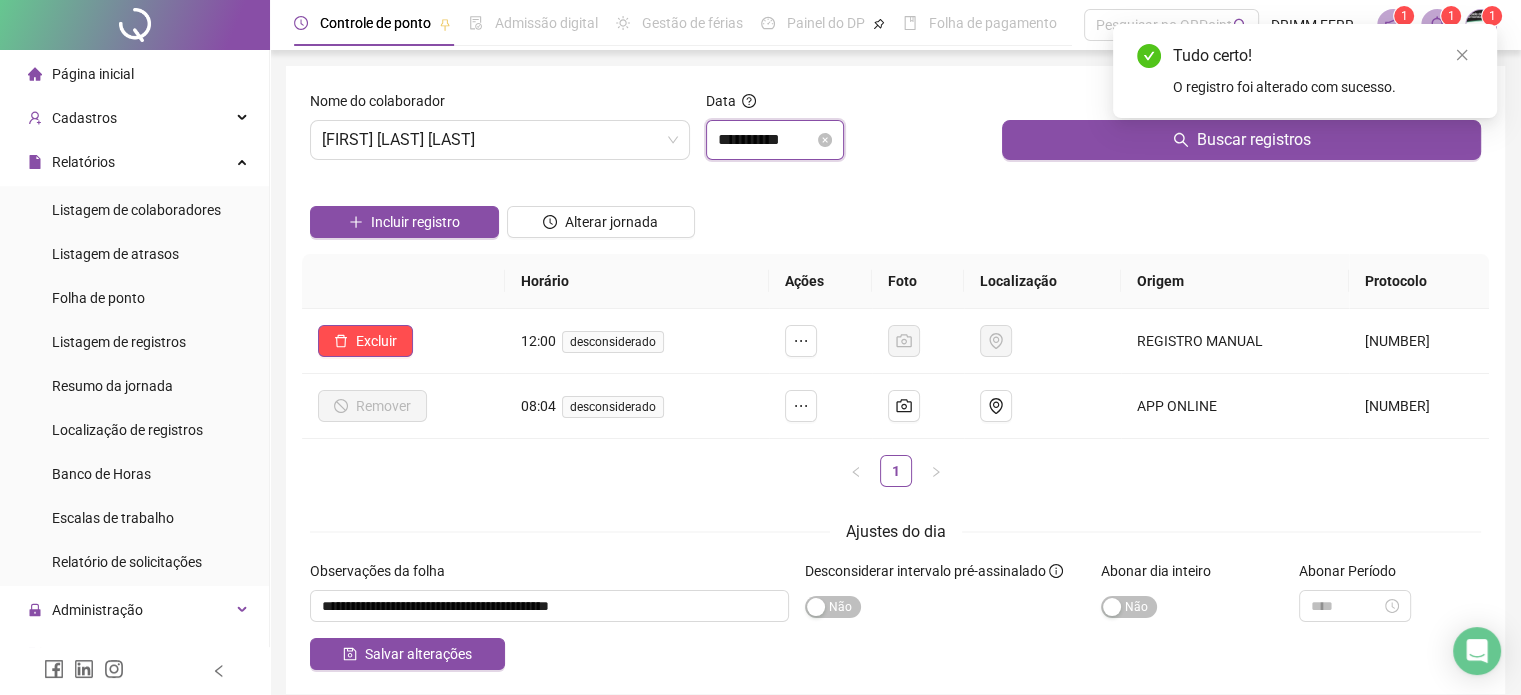 click on "**********" at bounding box center (766, 140) 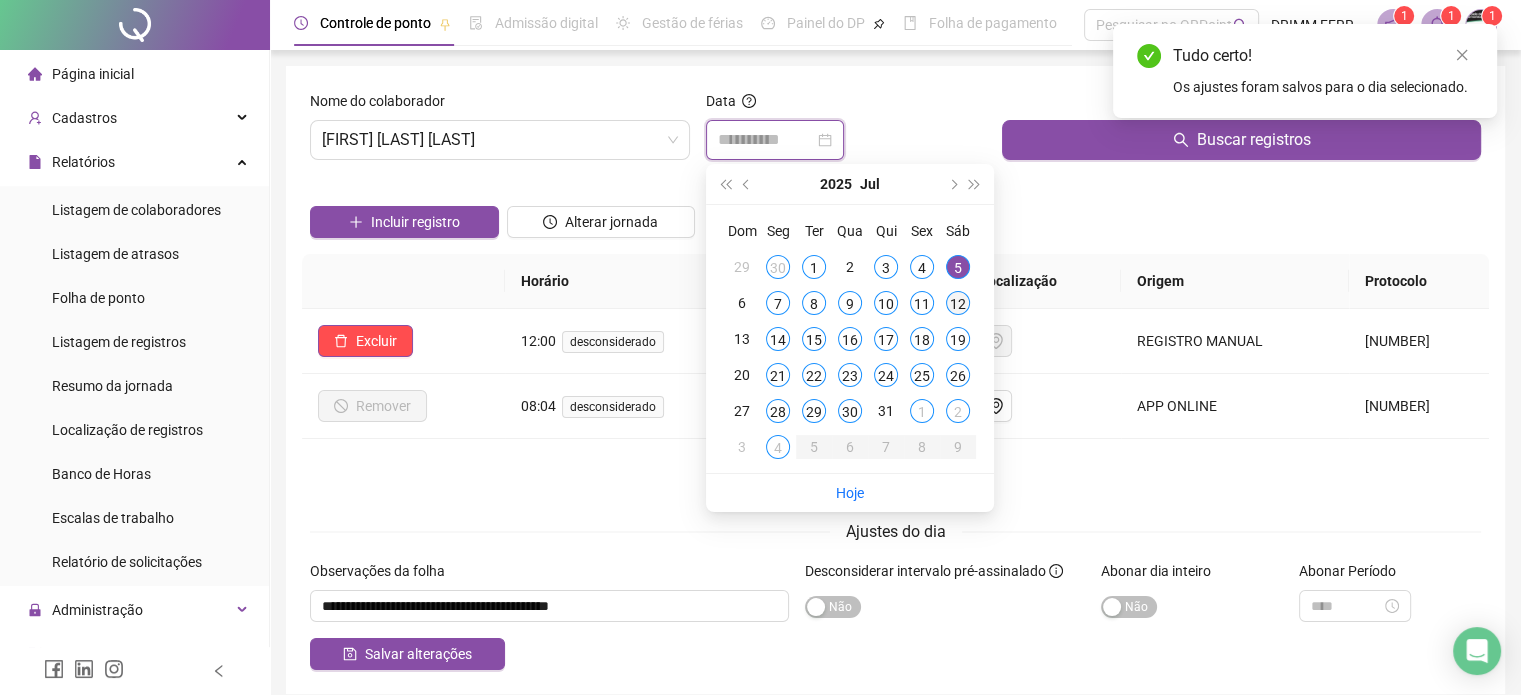 type on "**********" 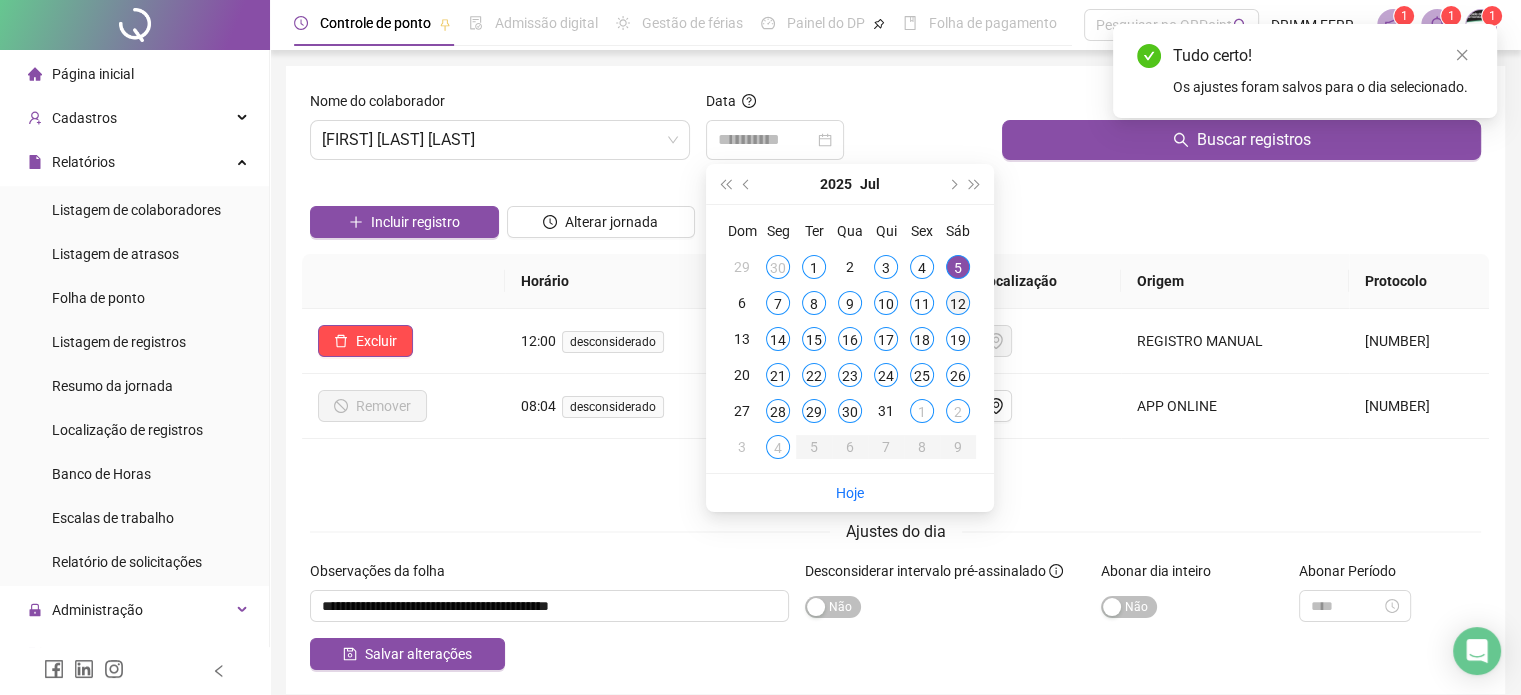 click on "12" at bounding box center (958, 303) 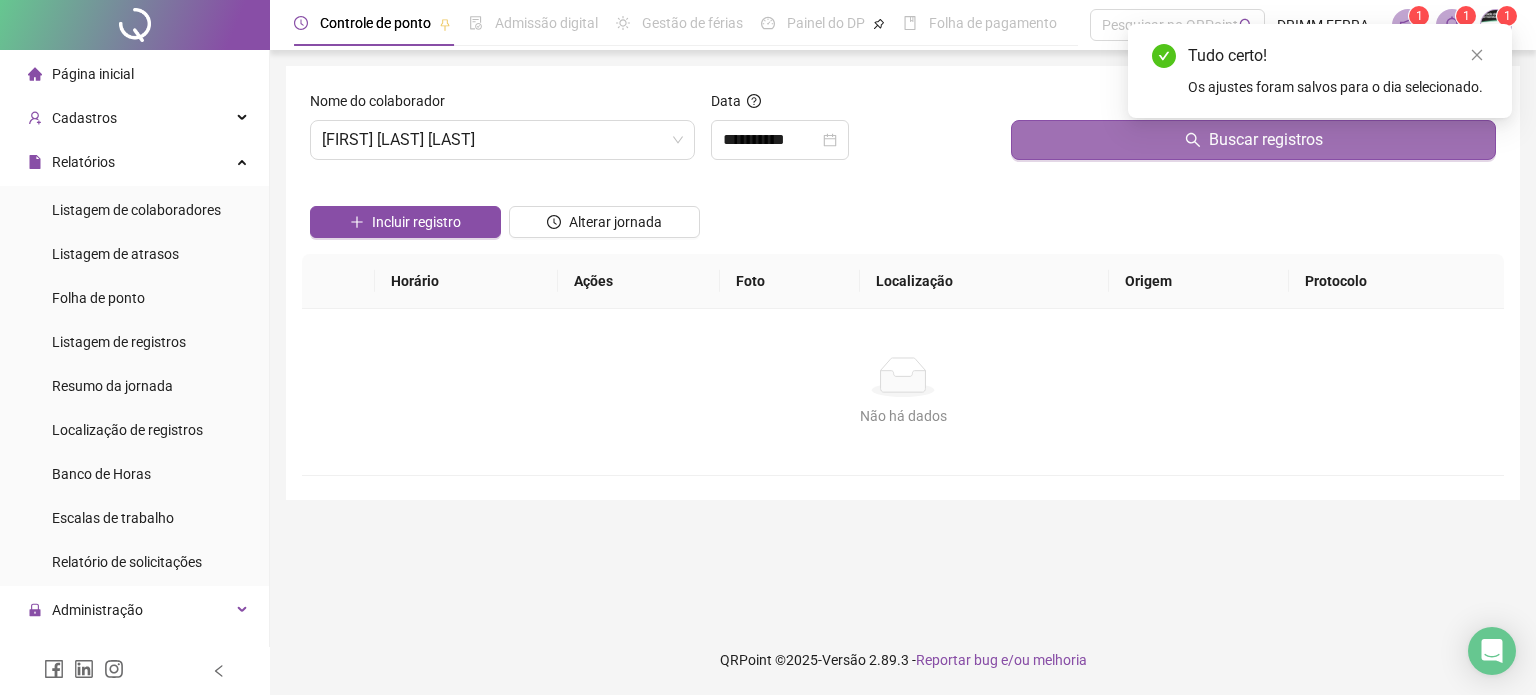 click on "Buscar registros" at bounding box center [1253, 140] 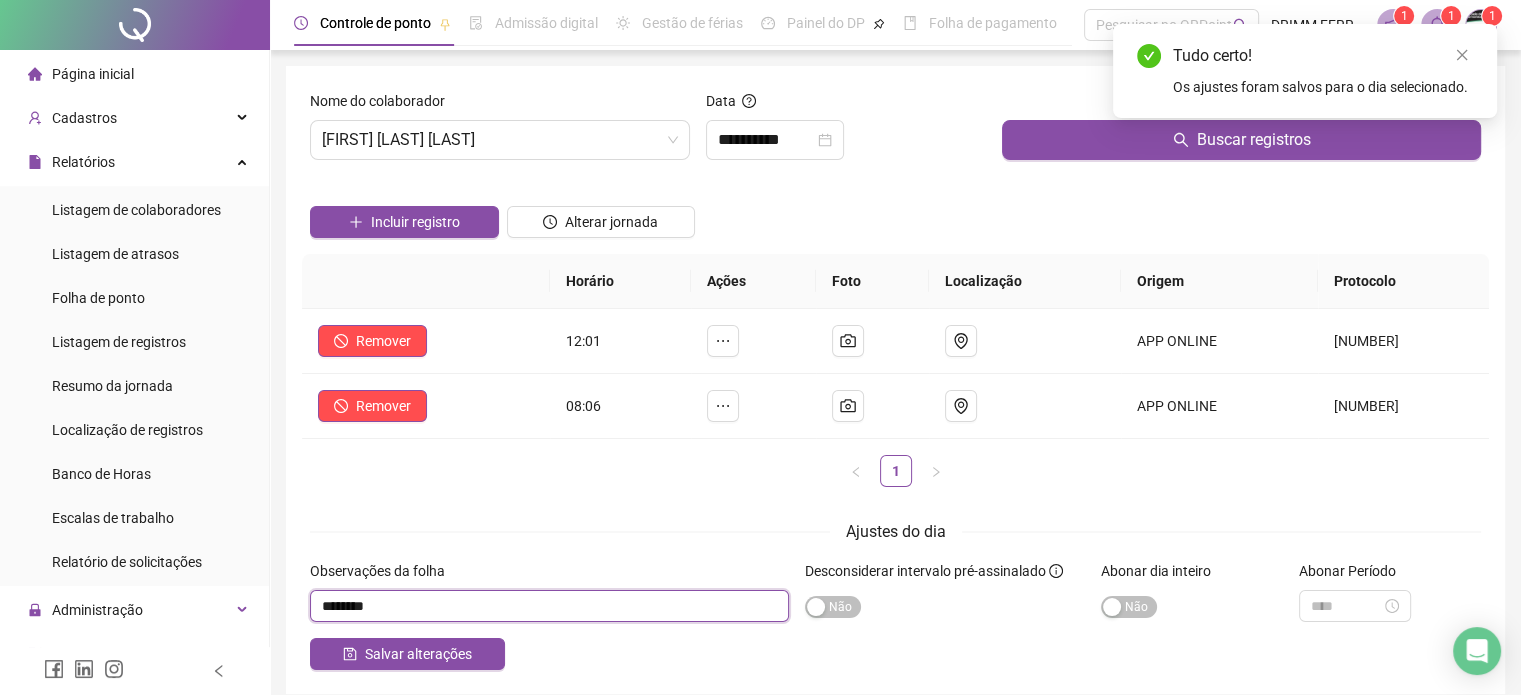 click at bounding box center (549, 606) 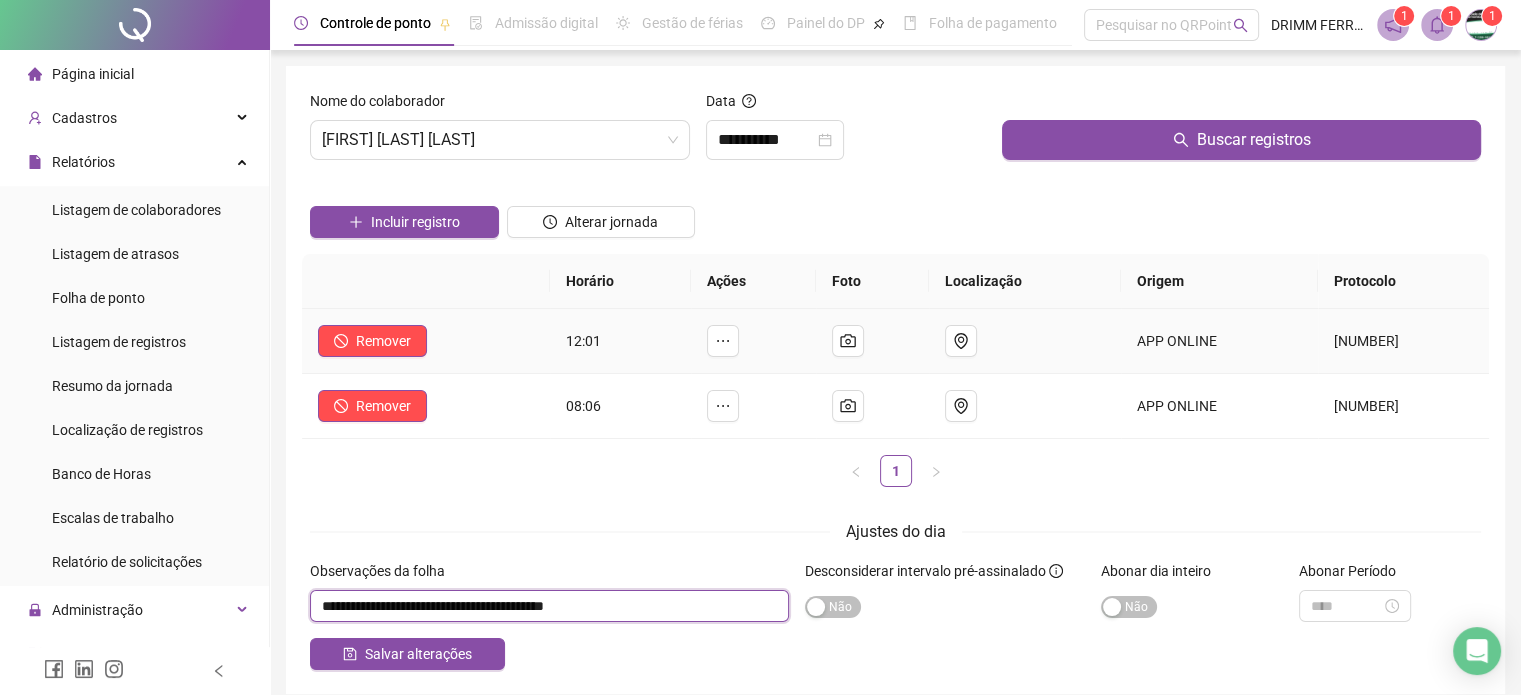 type on "**********" 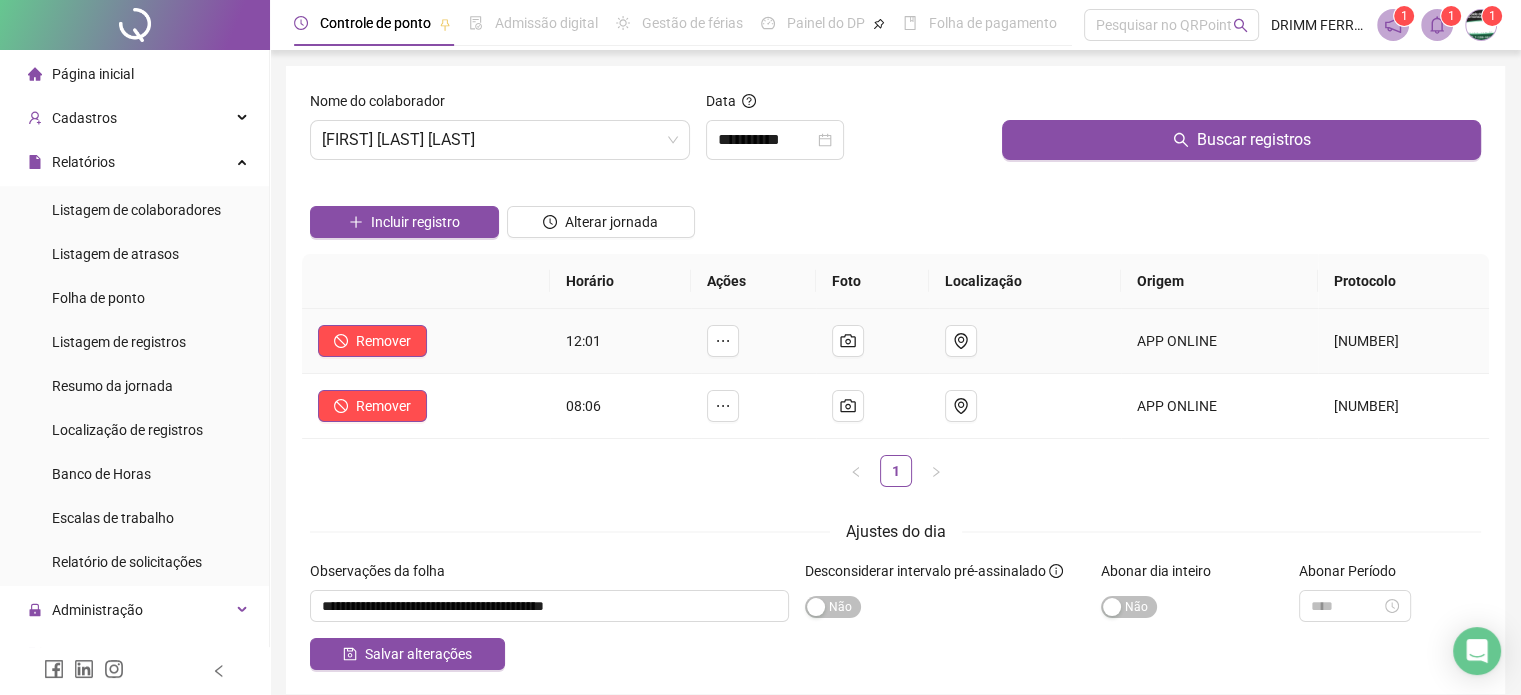 click at bounding box center (753, 341) 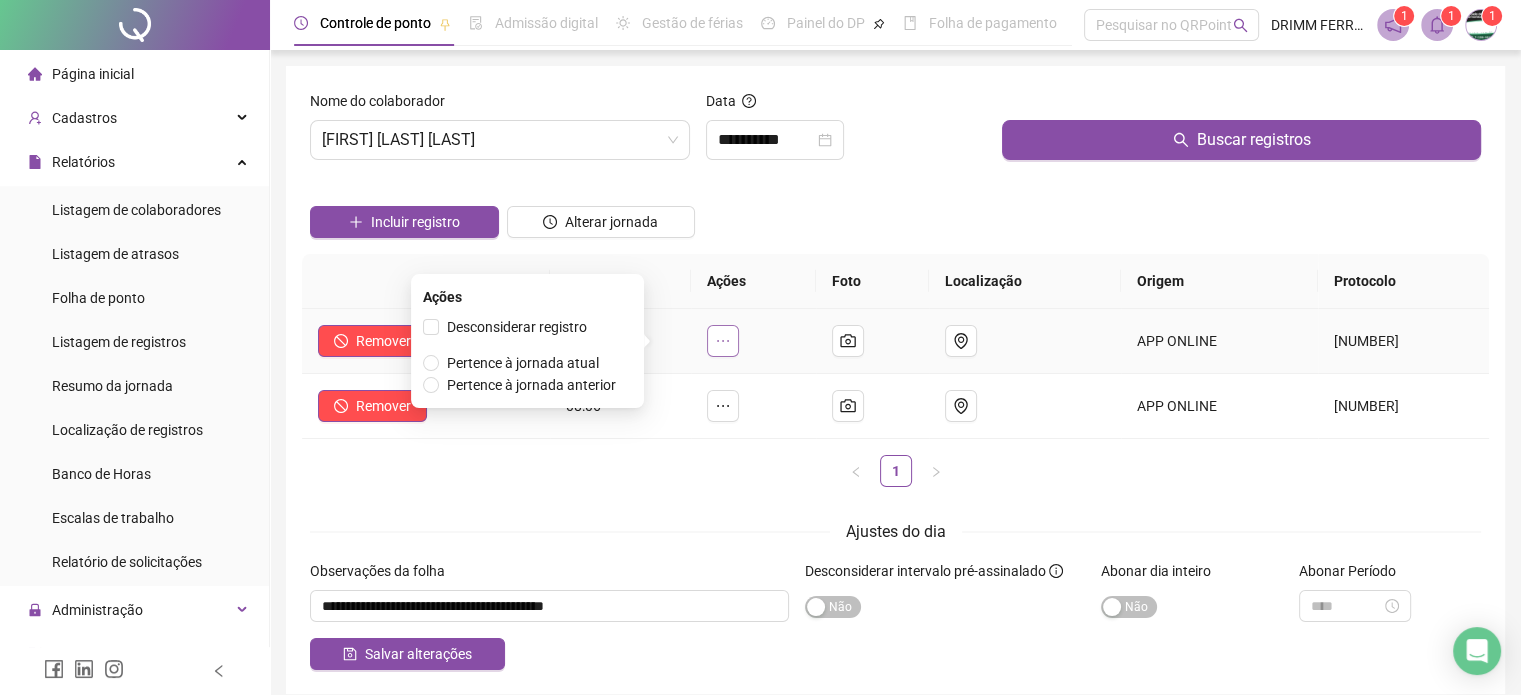 click 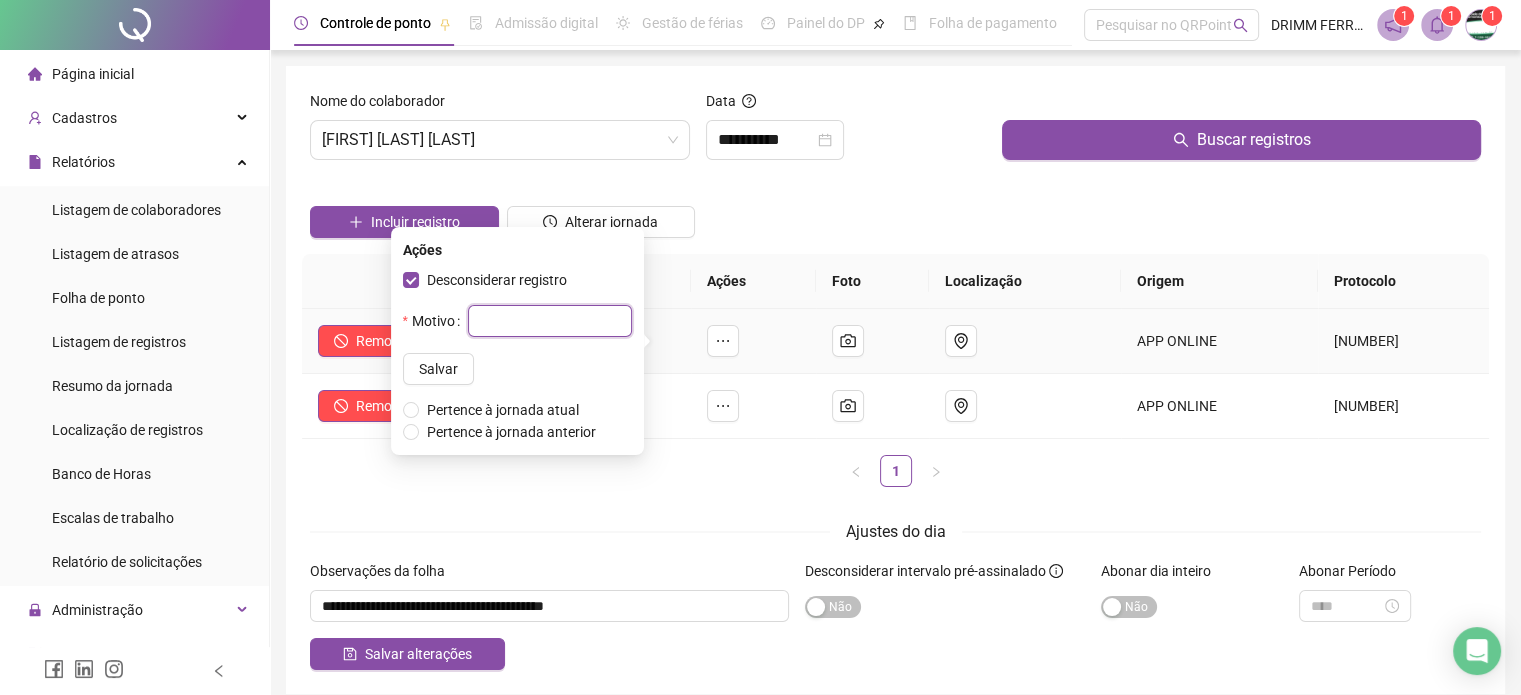 click at bounding box center [550, 321] 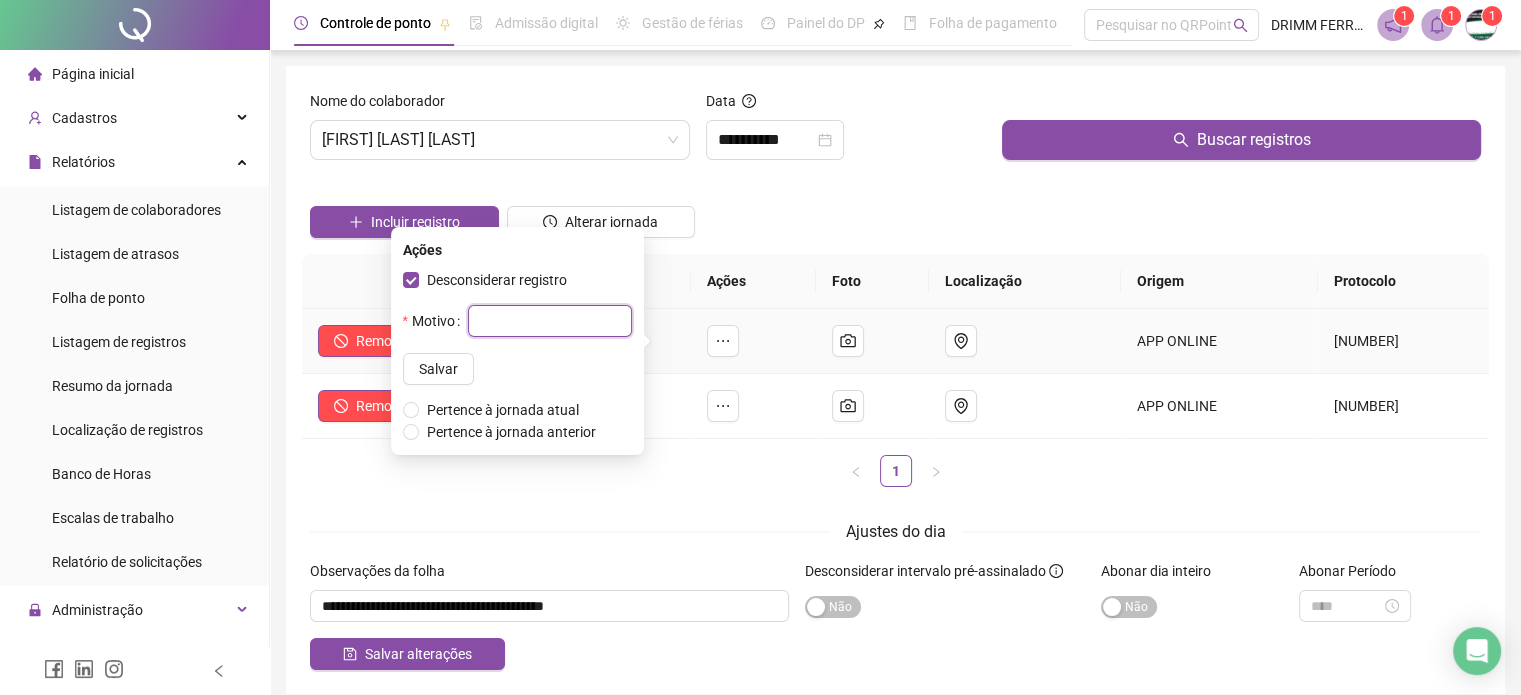 paste on "******" 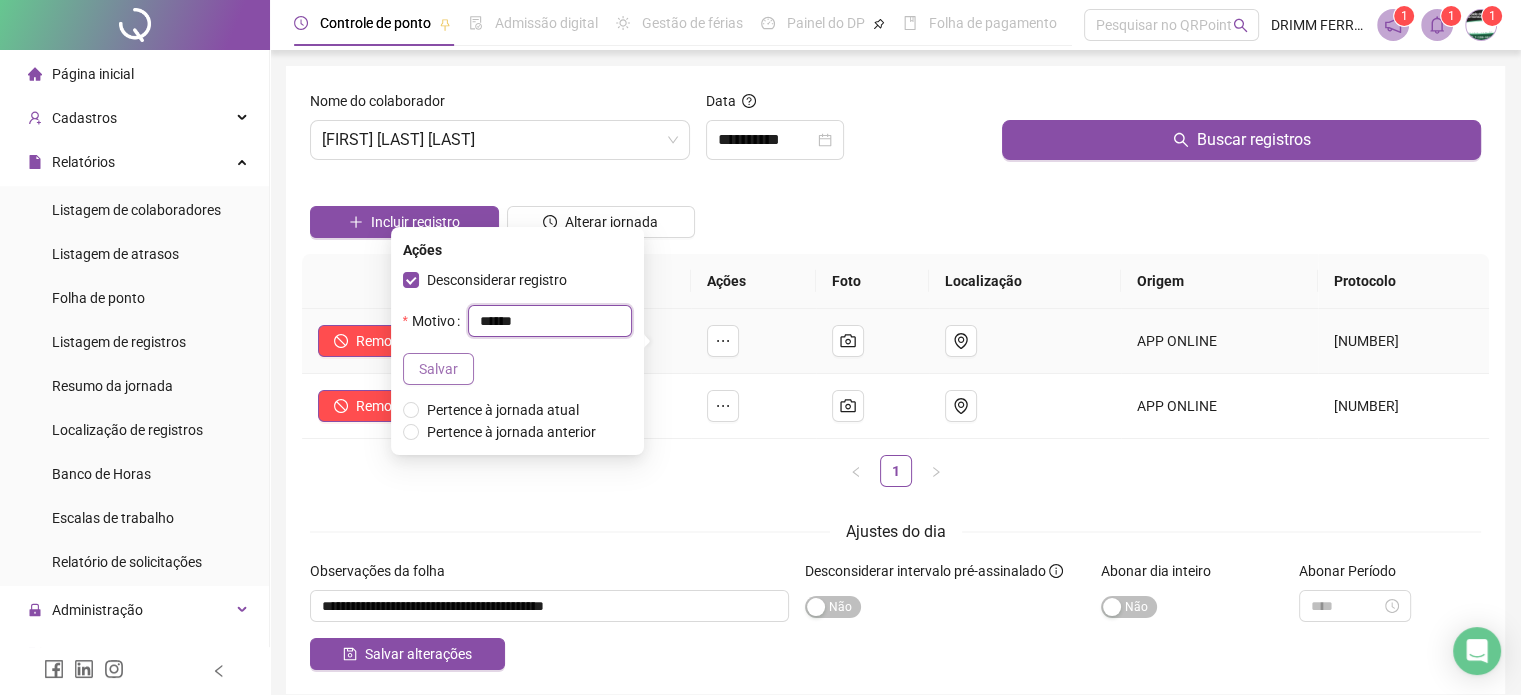 type on "******" 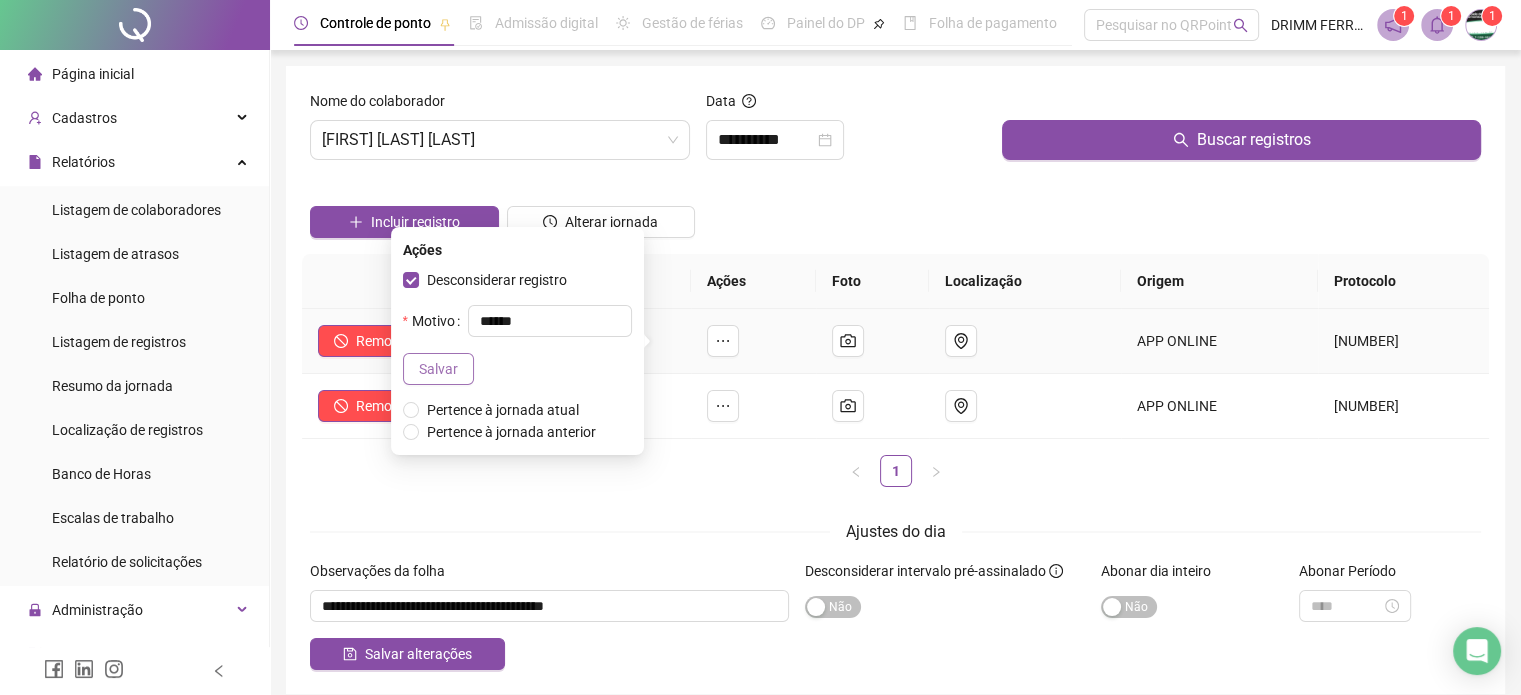 click on "Salvar" at bounding box center (438, 369) 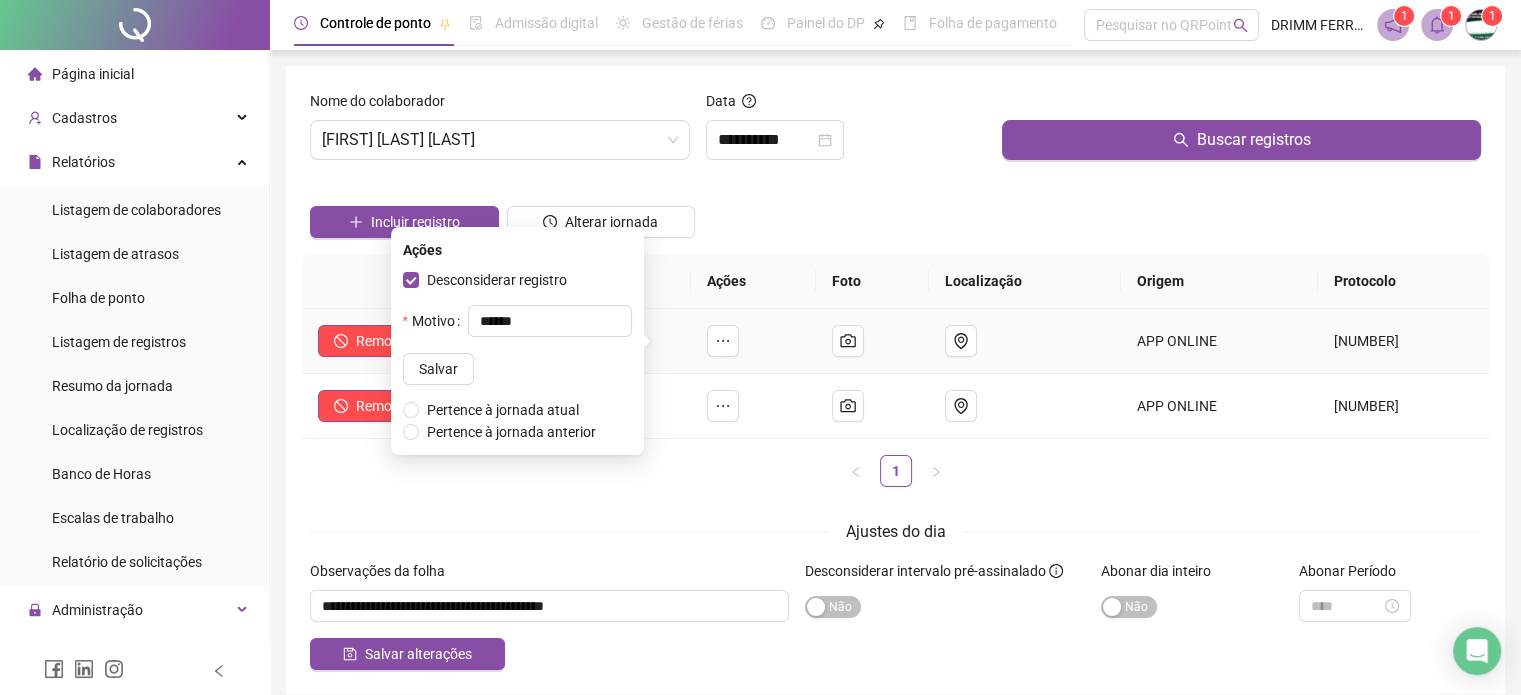 type 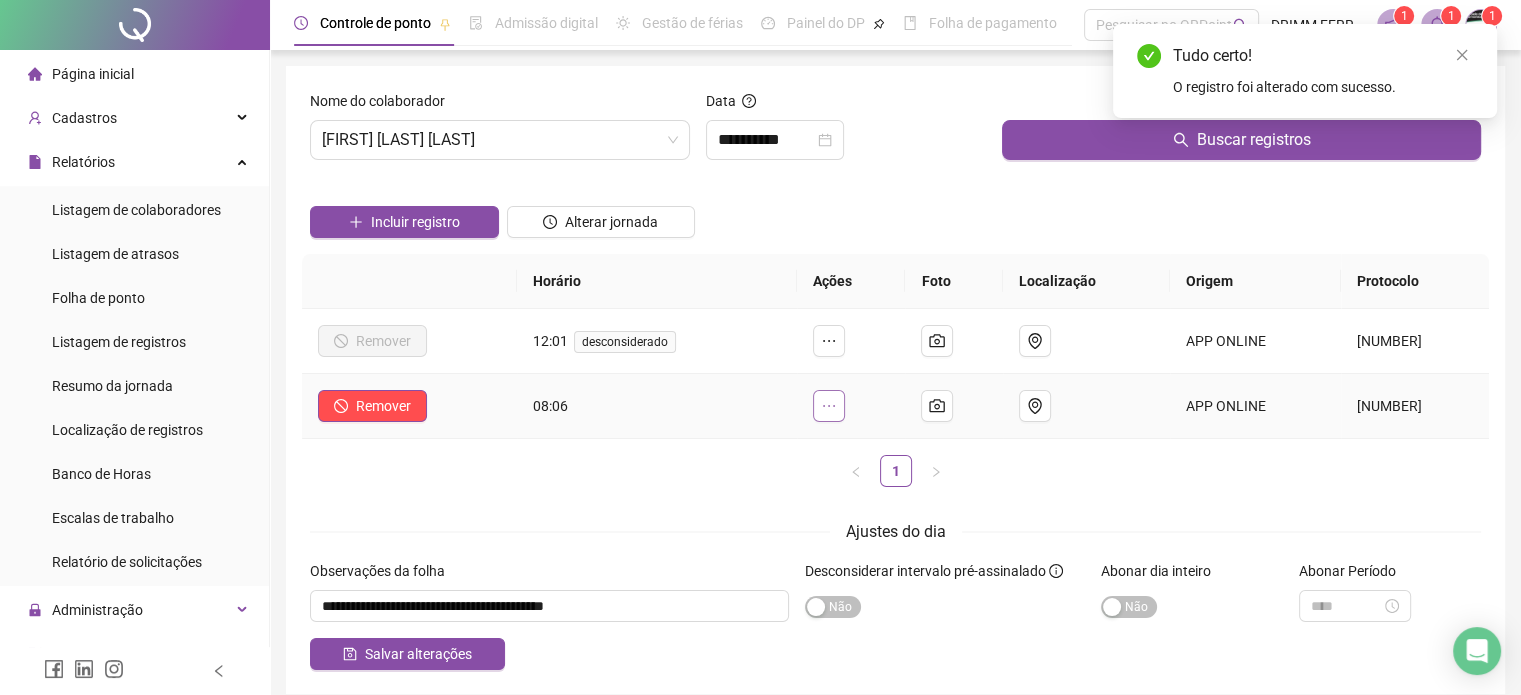 click at bounding box center (829, 406) 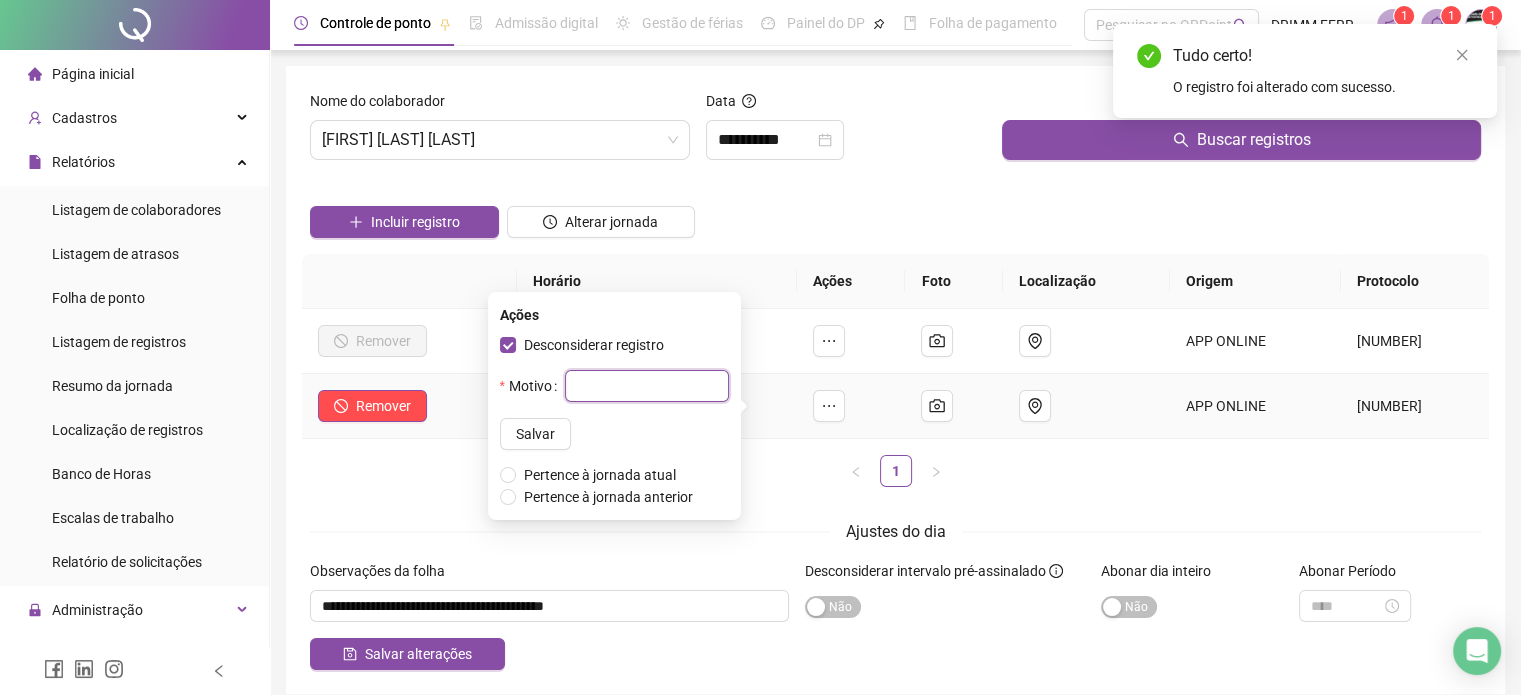 click at bounding box center (647, 386) 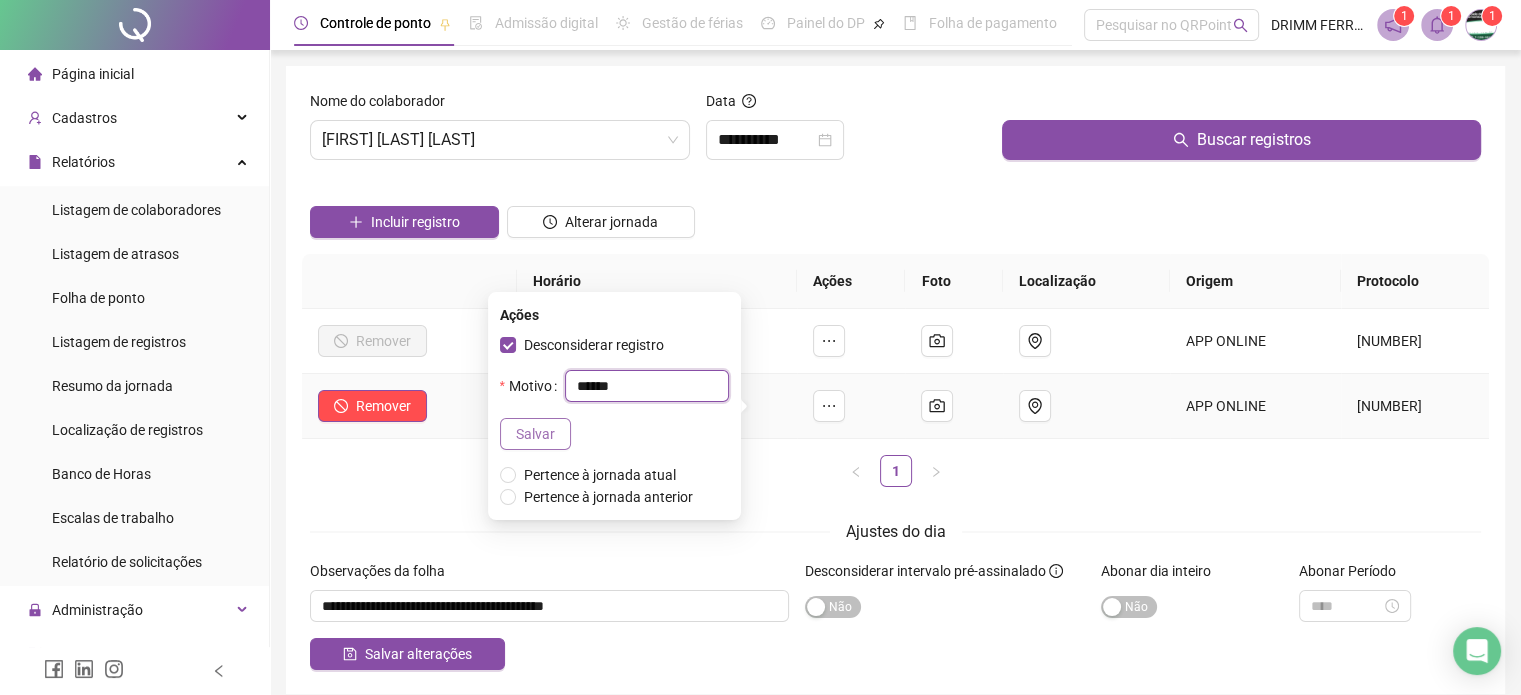 type on "******" 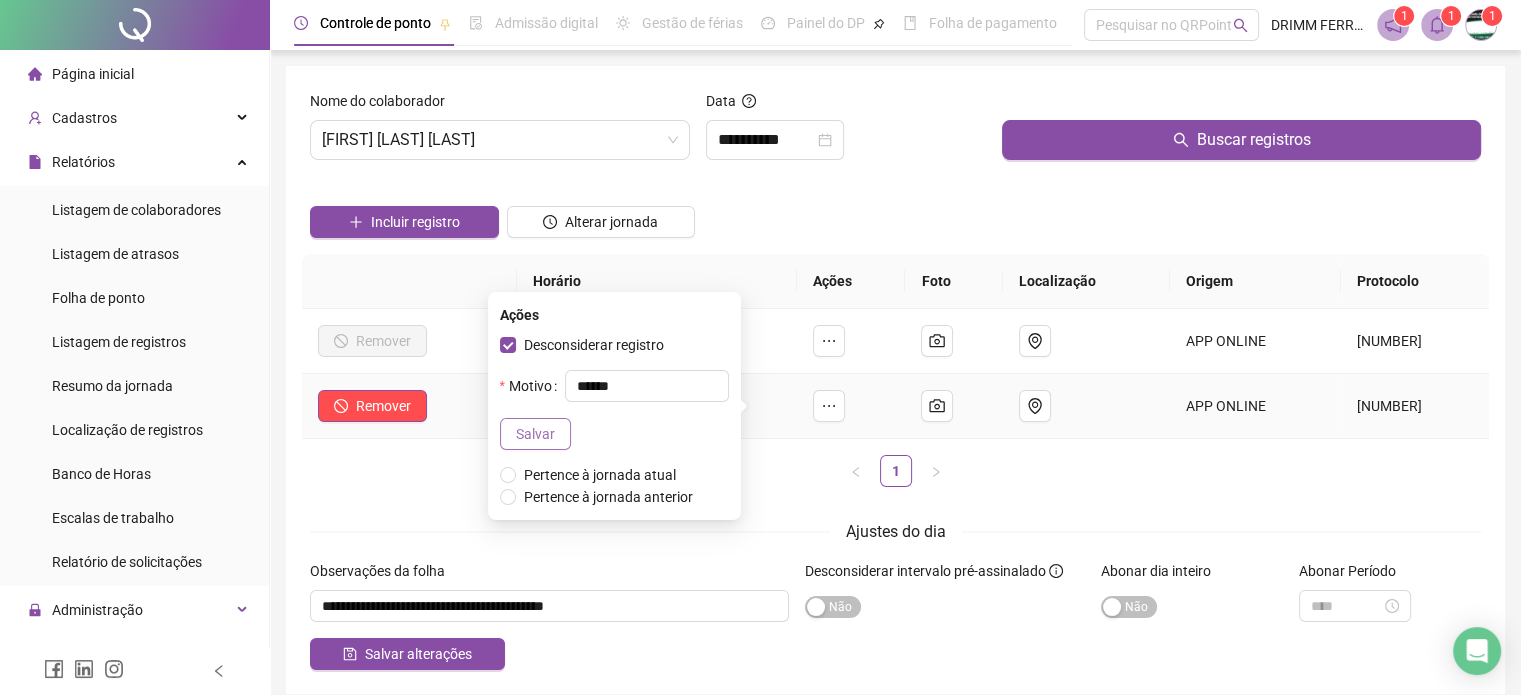 click on "Salvar" at bounding box center [535, 434] 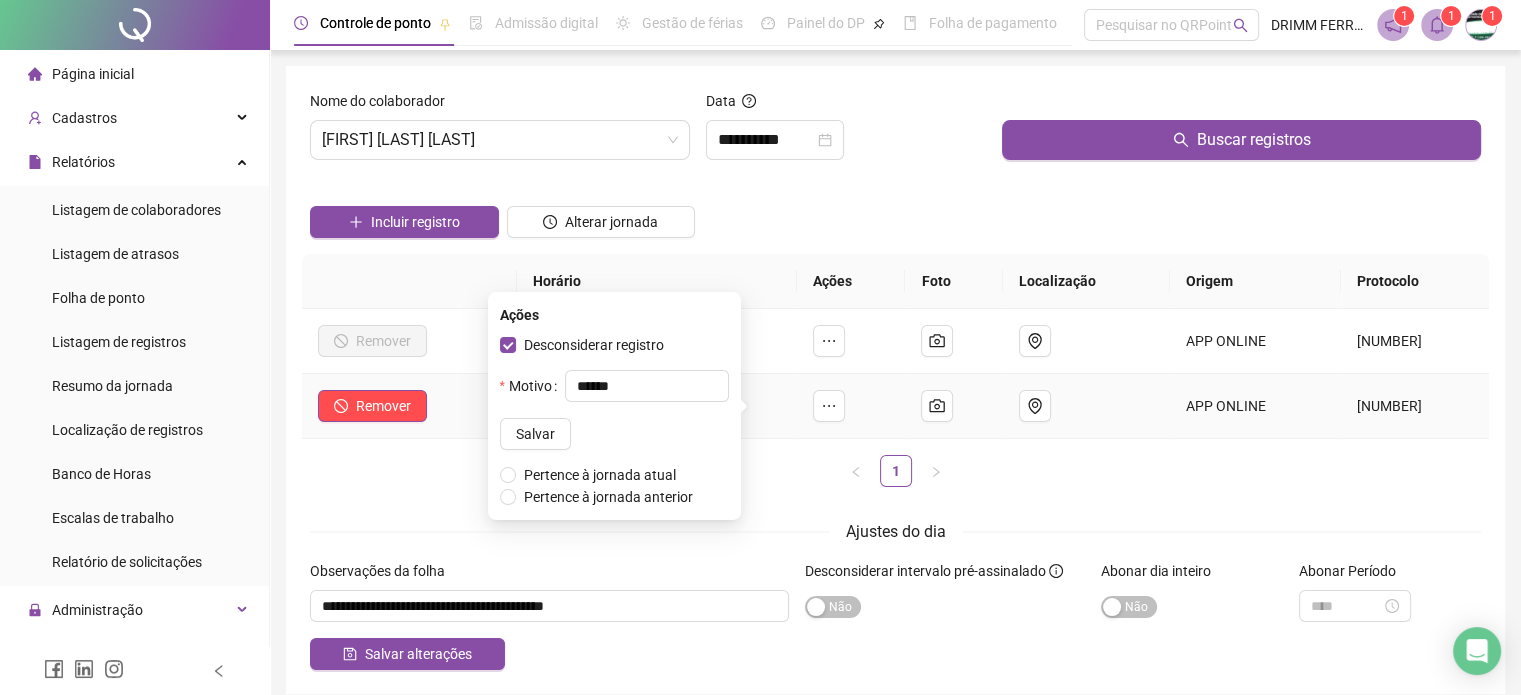 type 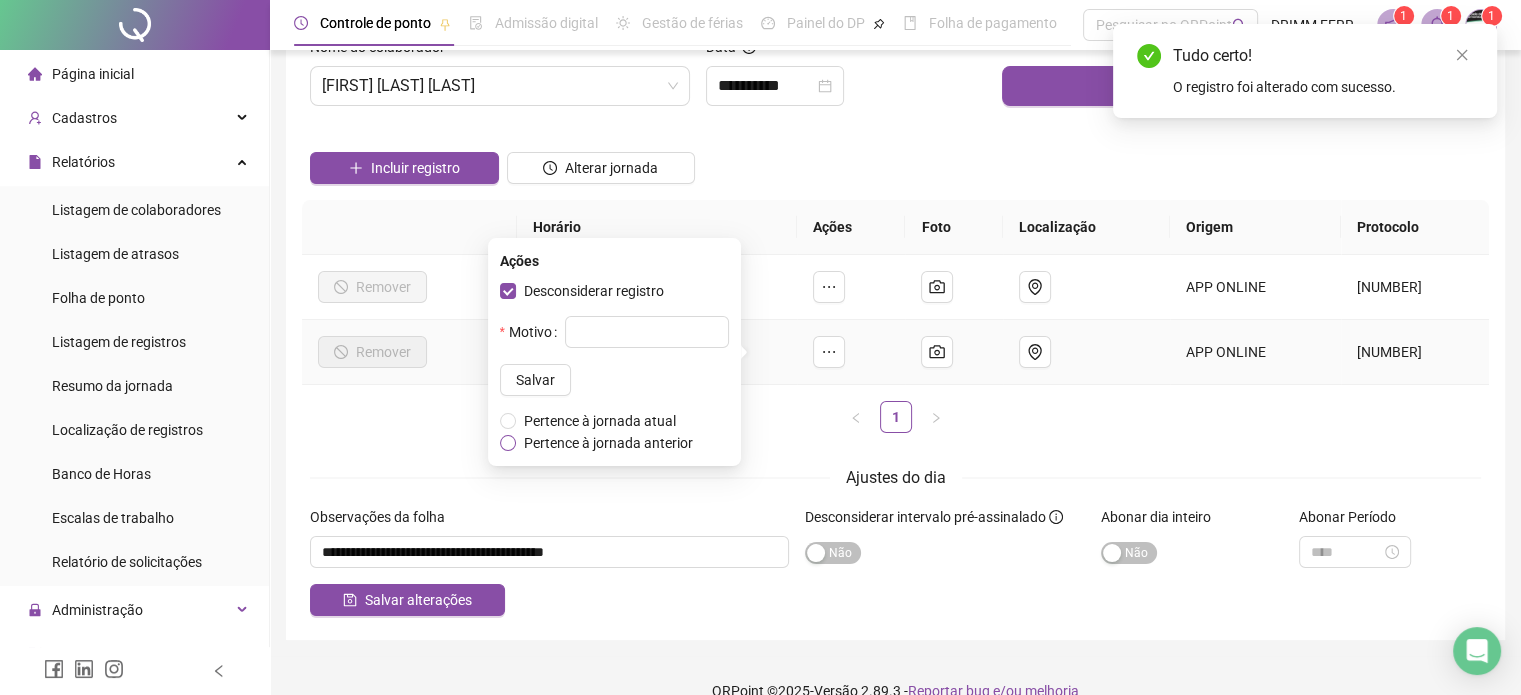scroll, scrollTop: 84, scrollLeft: 0, axis: vertical 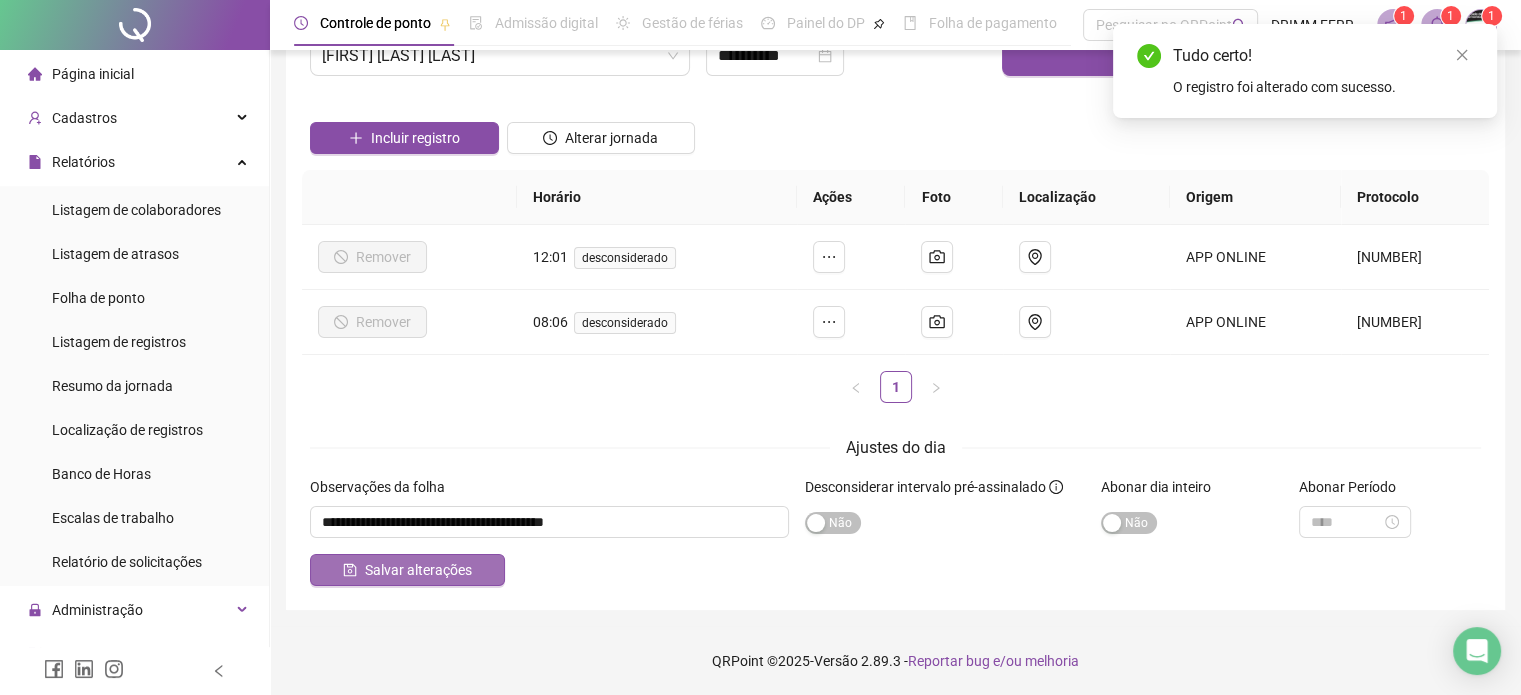 click on "Salvar alterações" at bounding box center [418, 570] 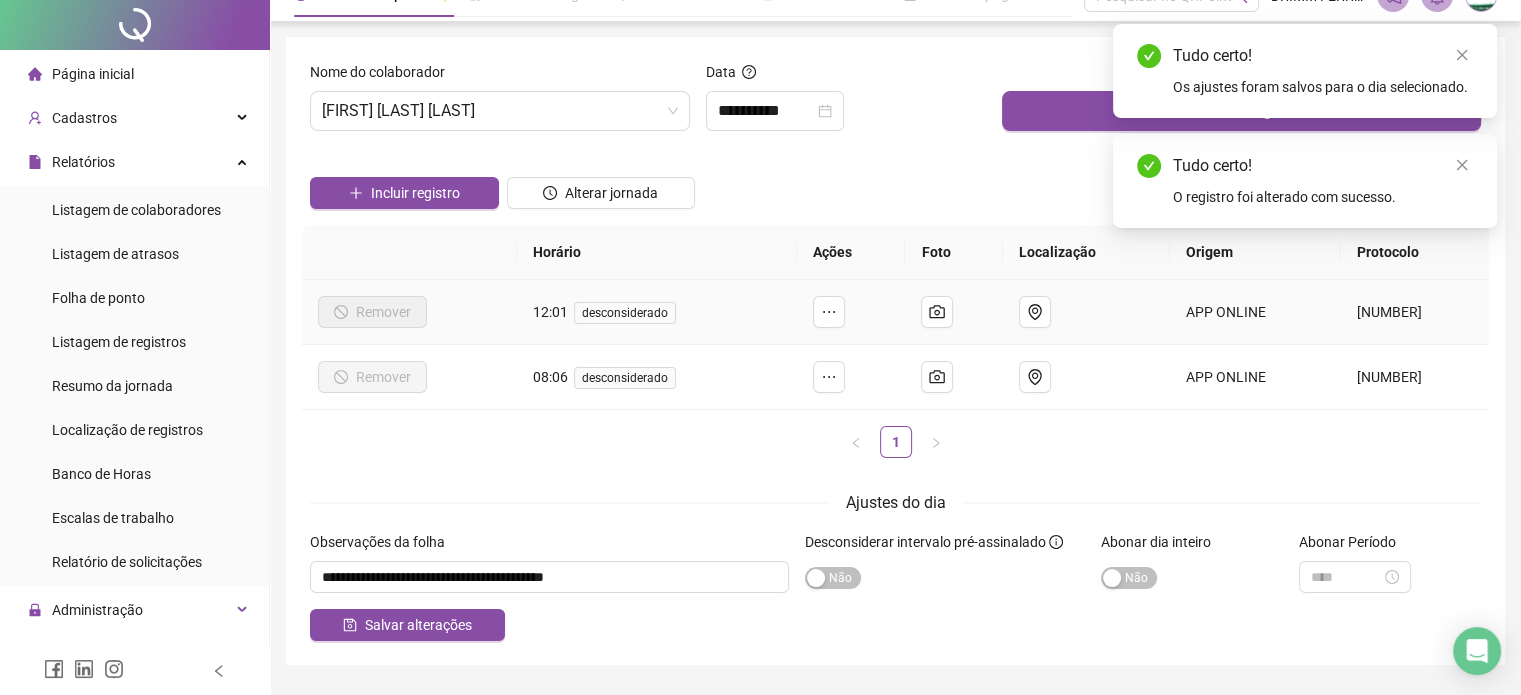 scroll, scrollTop: 0, scrollLeft: 0, axis: both 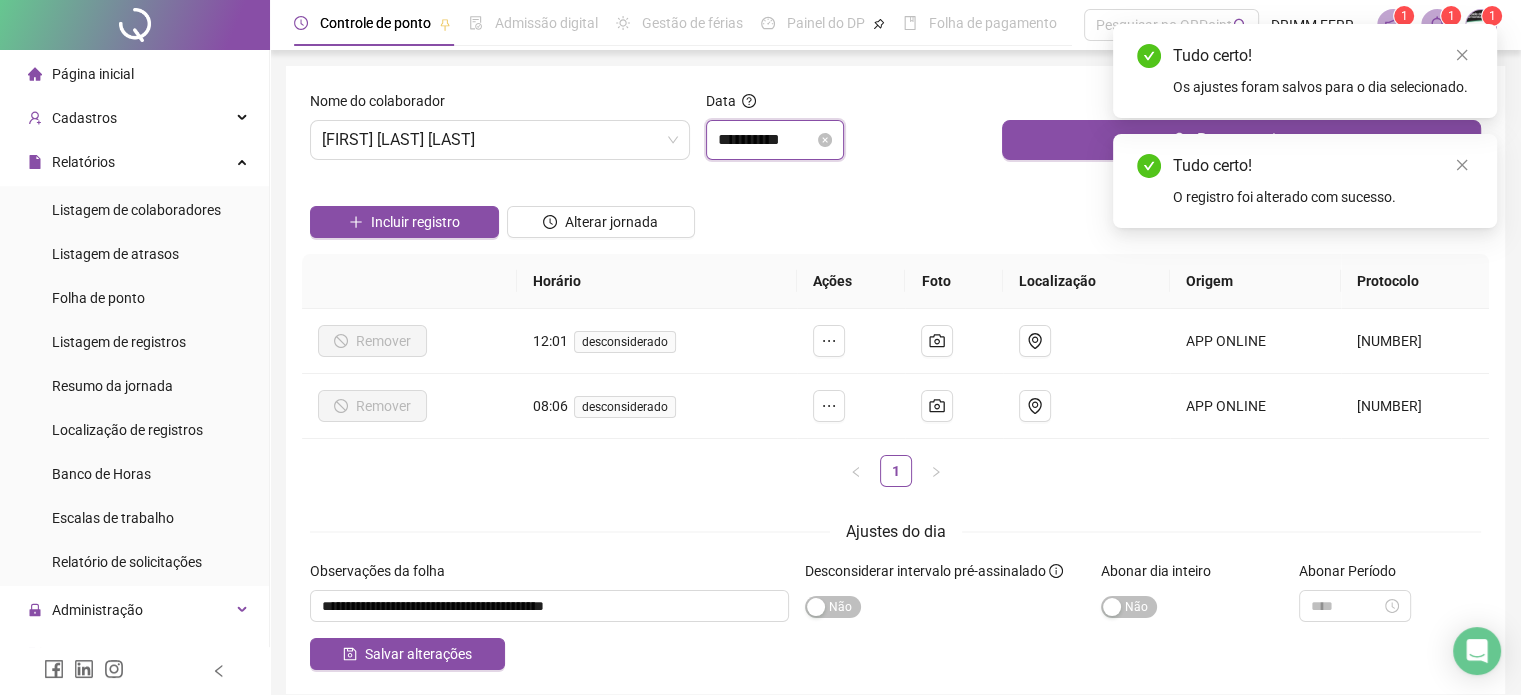click on "**********" at bounding box center [766, 140] 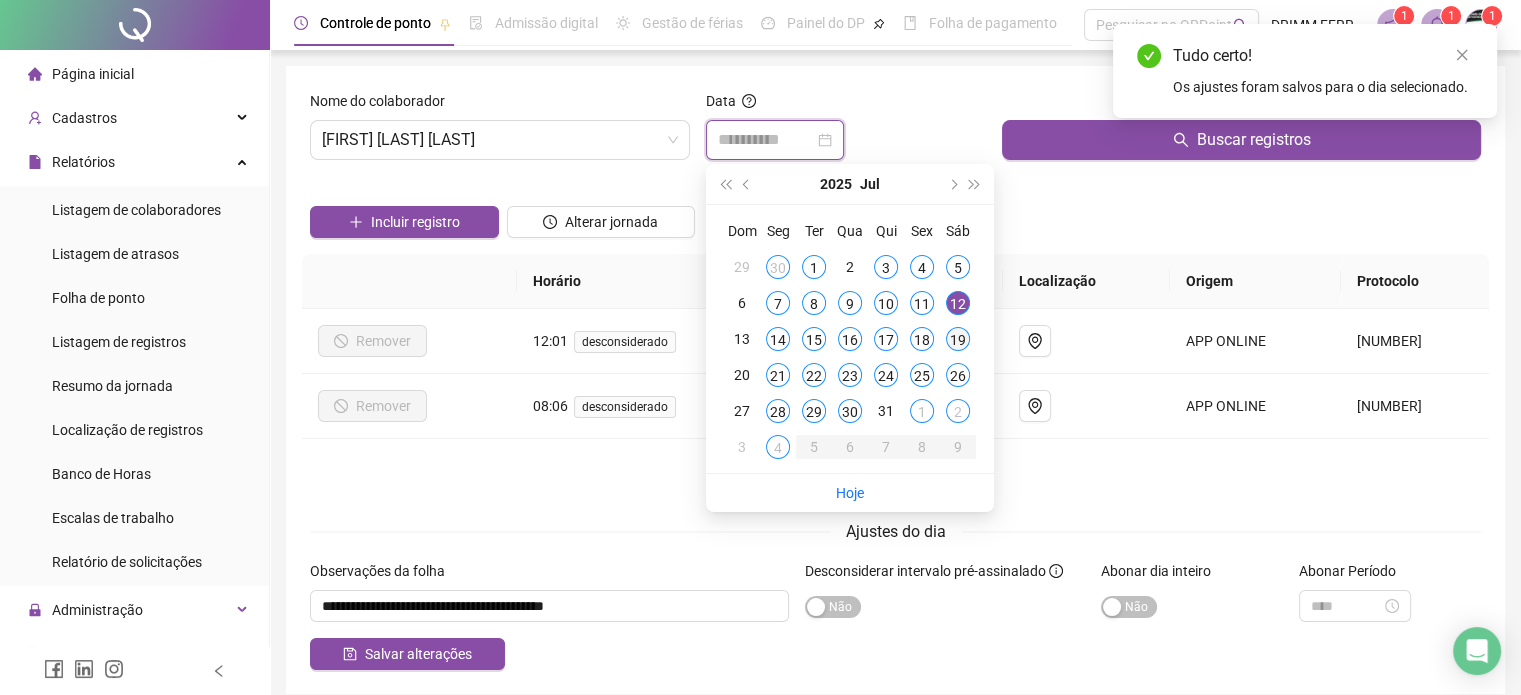 type on "**********" 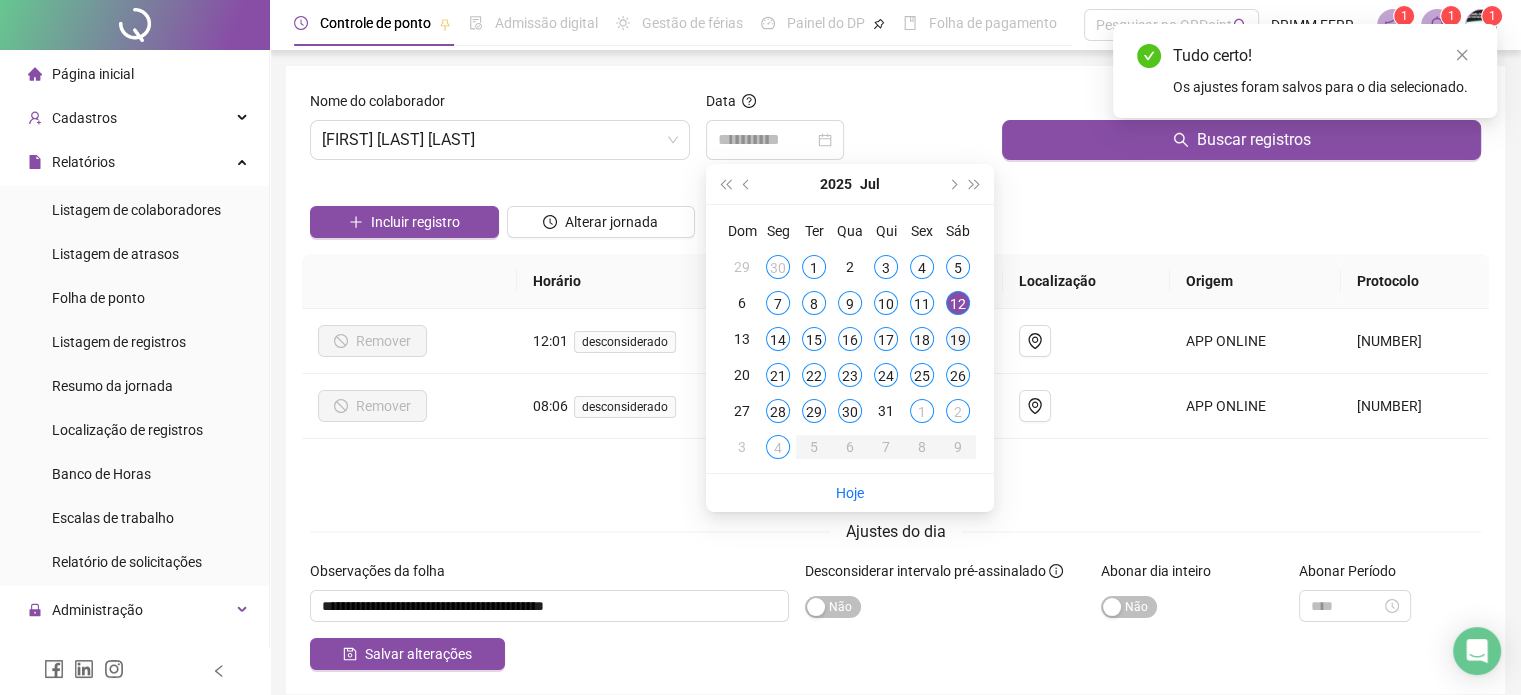 click on "19" at bounding box center (958, 339) 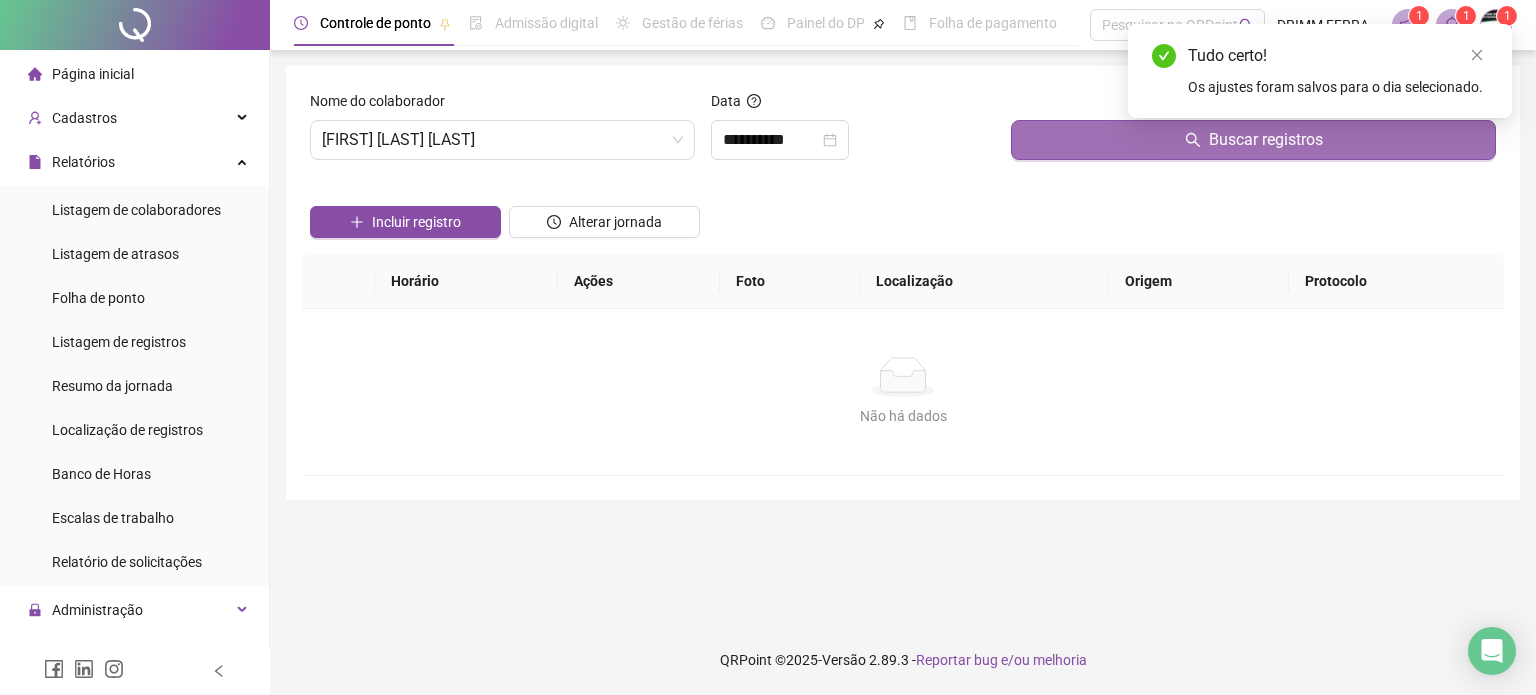 click on "Buscar registros" at bounding box center [1253, 140] 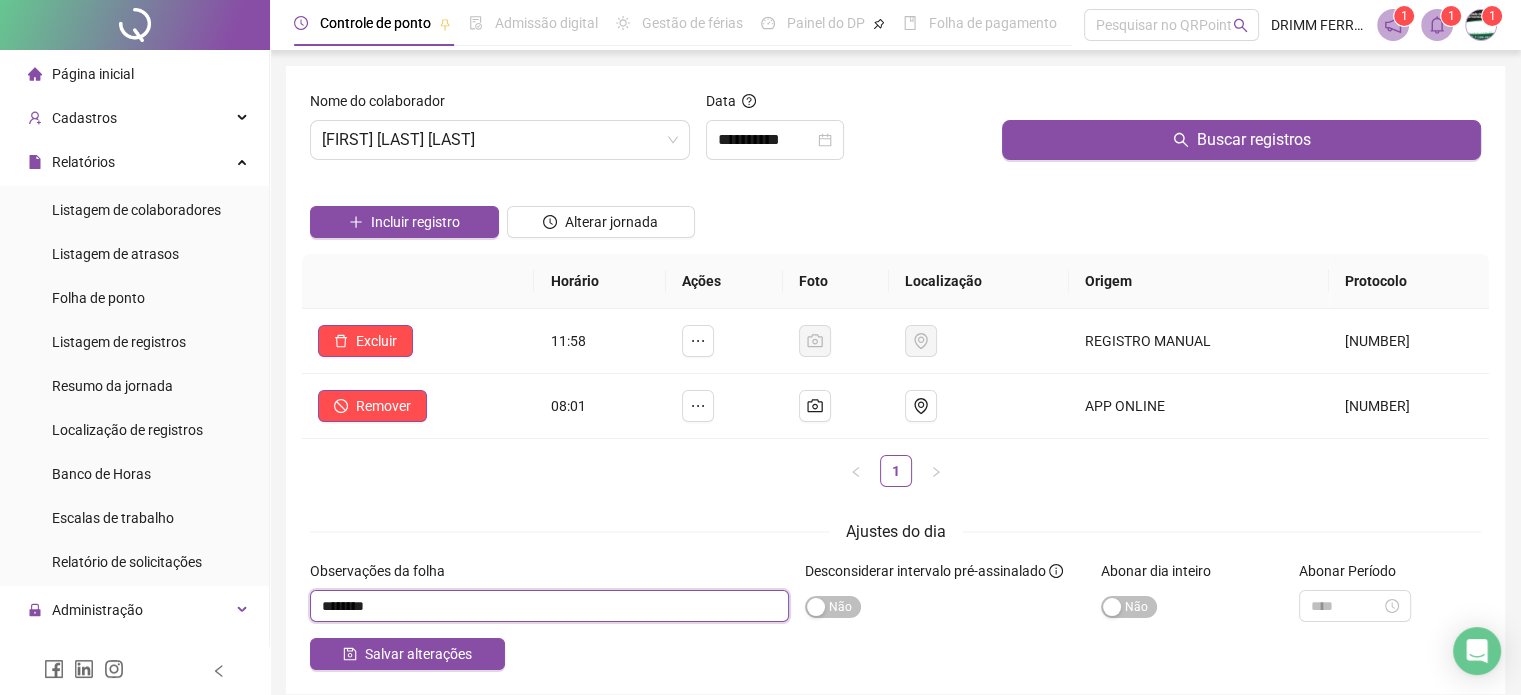 click at bounding box center [549, 606] 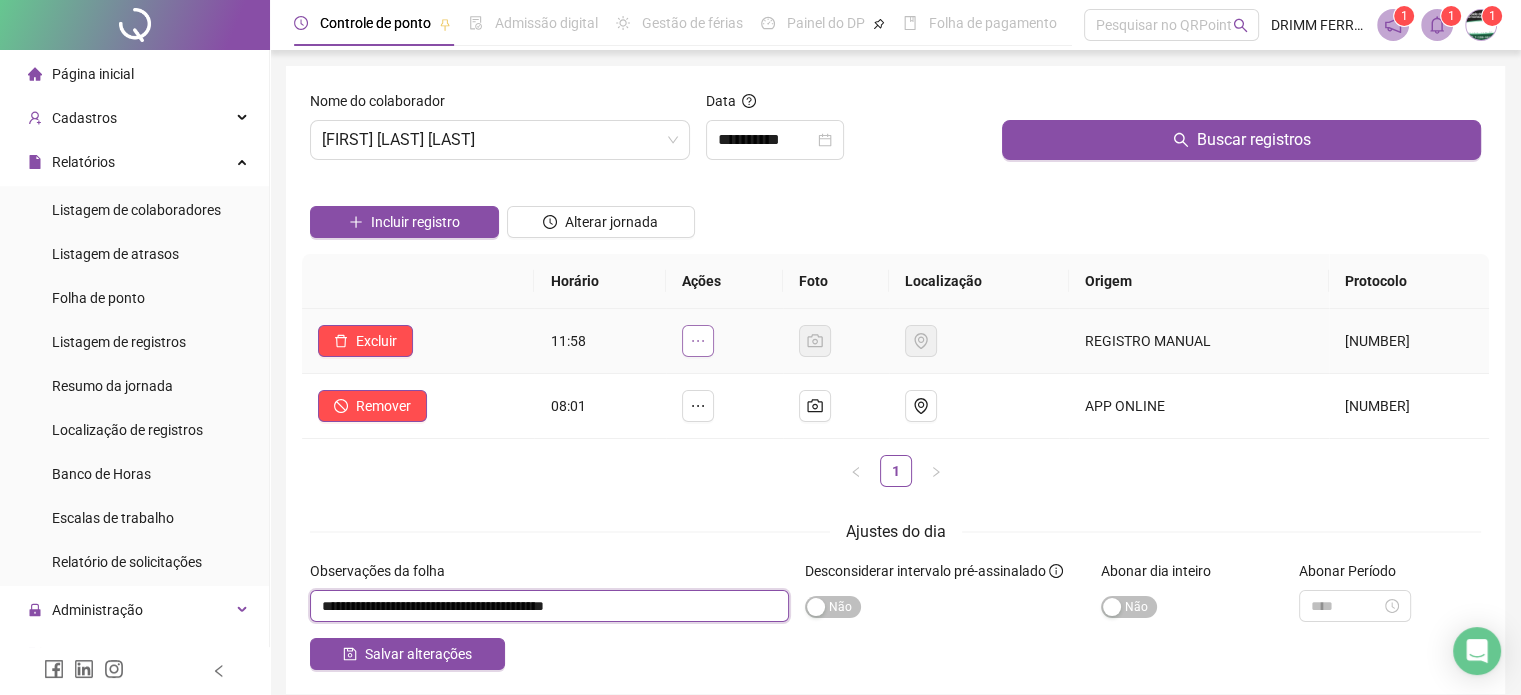 type on "**********" 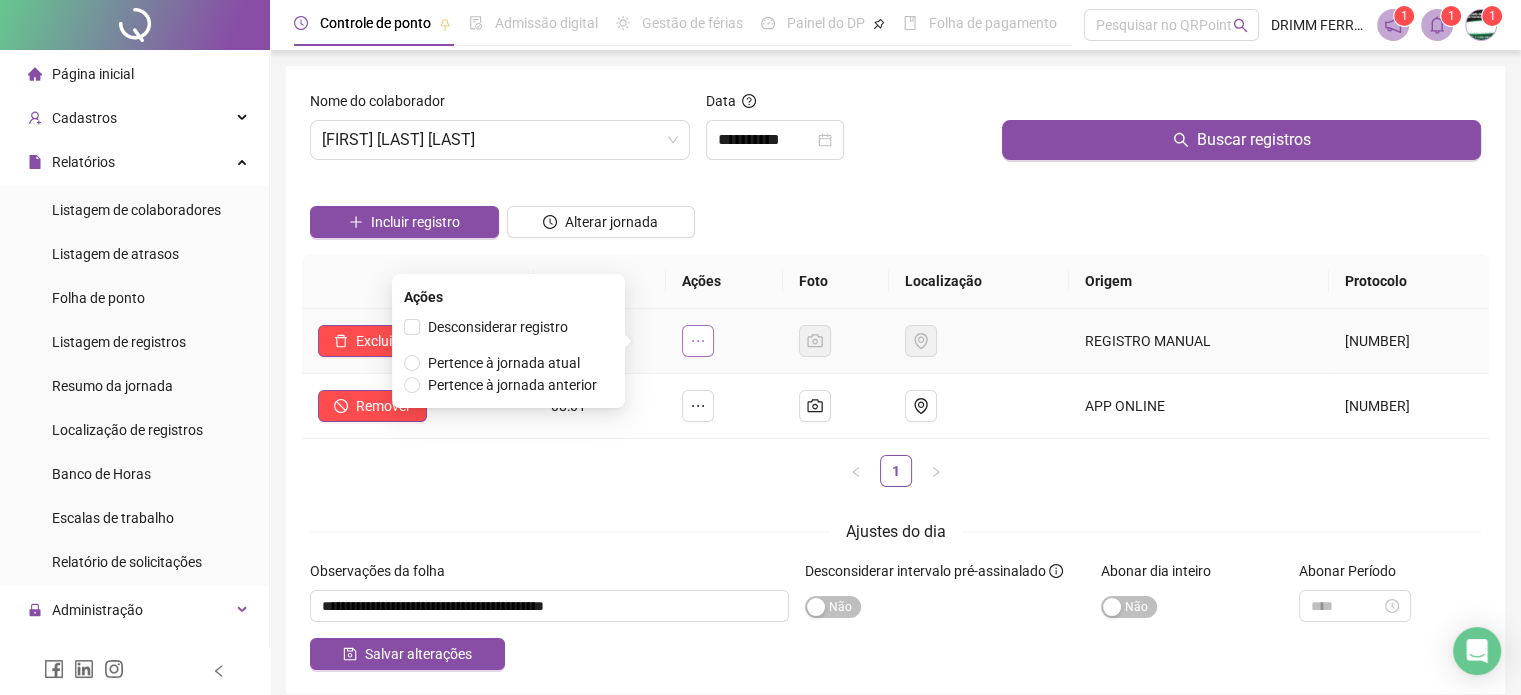 click 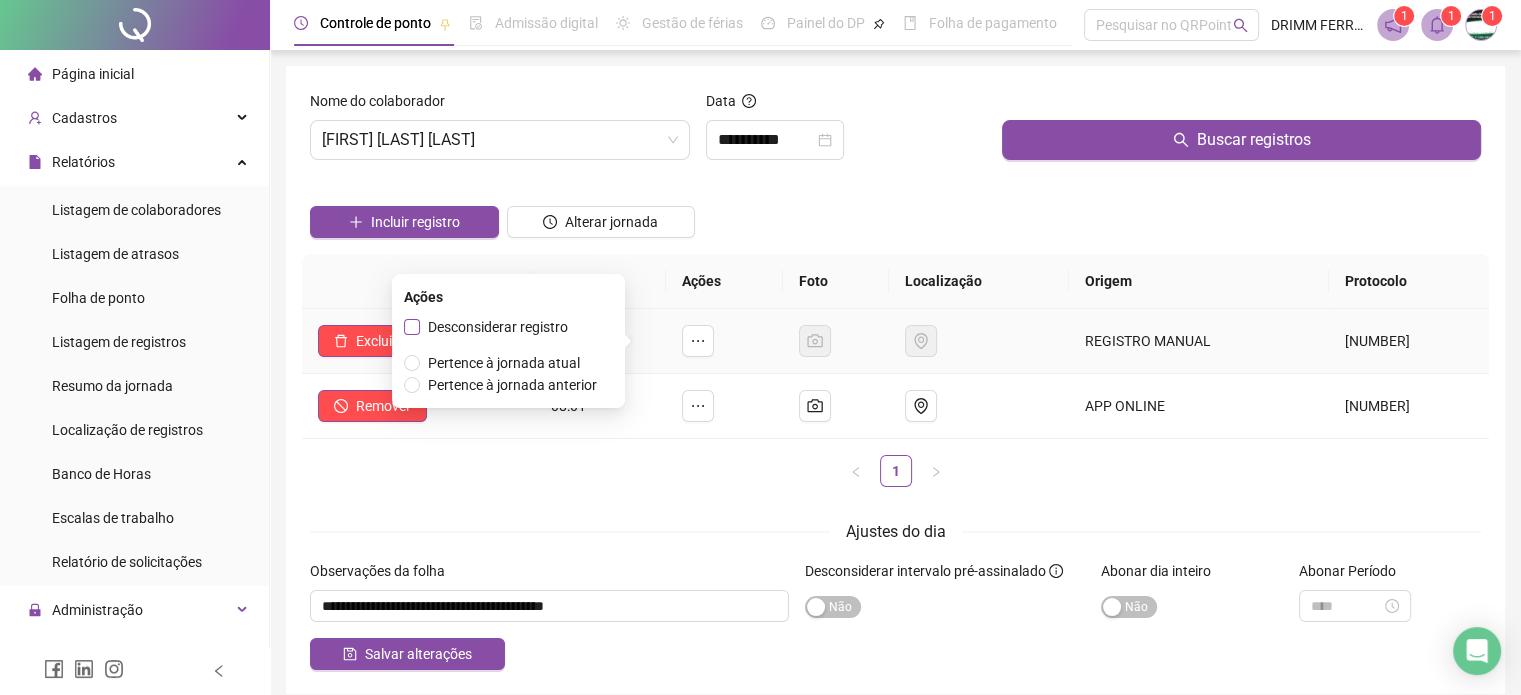 click on "Desconsiderar registro" at bounding box center (498, 327) 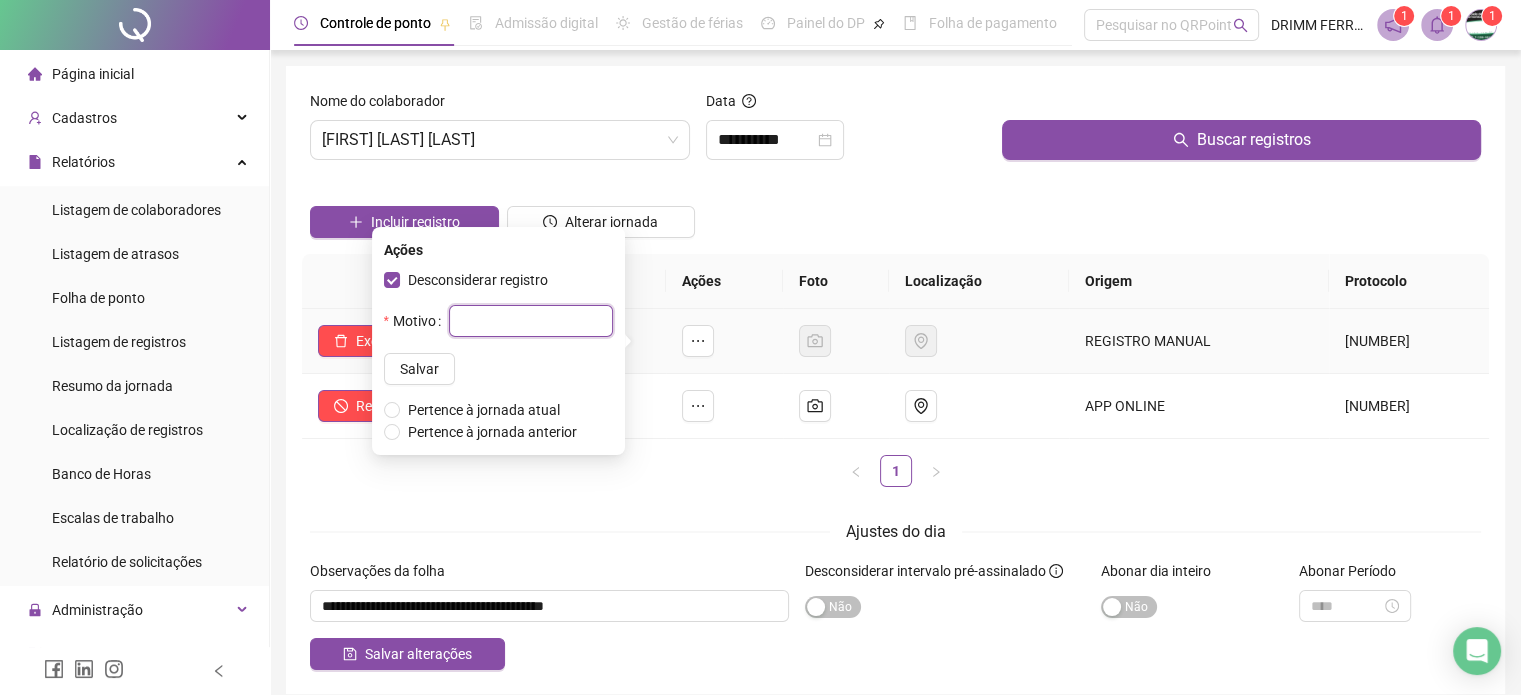 click at bounding box center [531, 321] 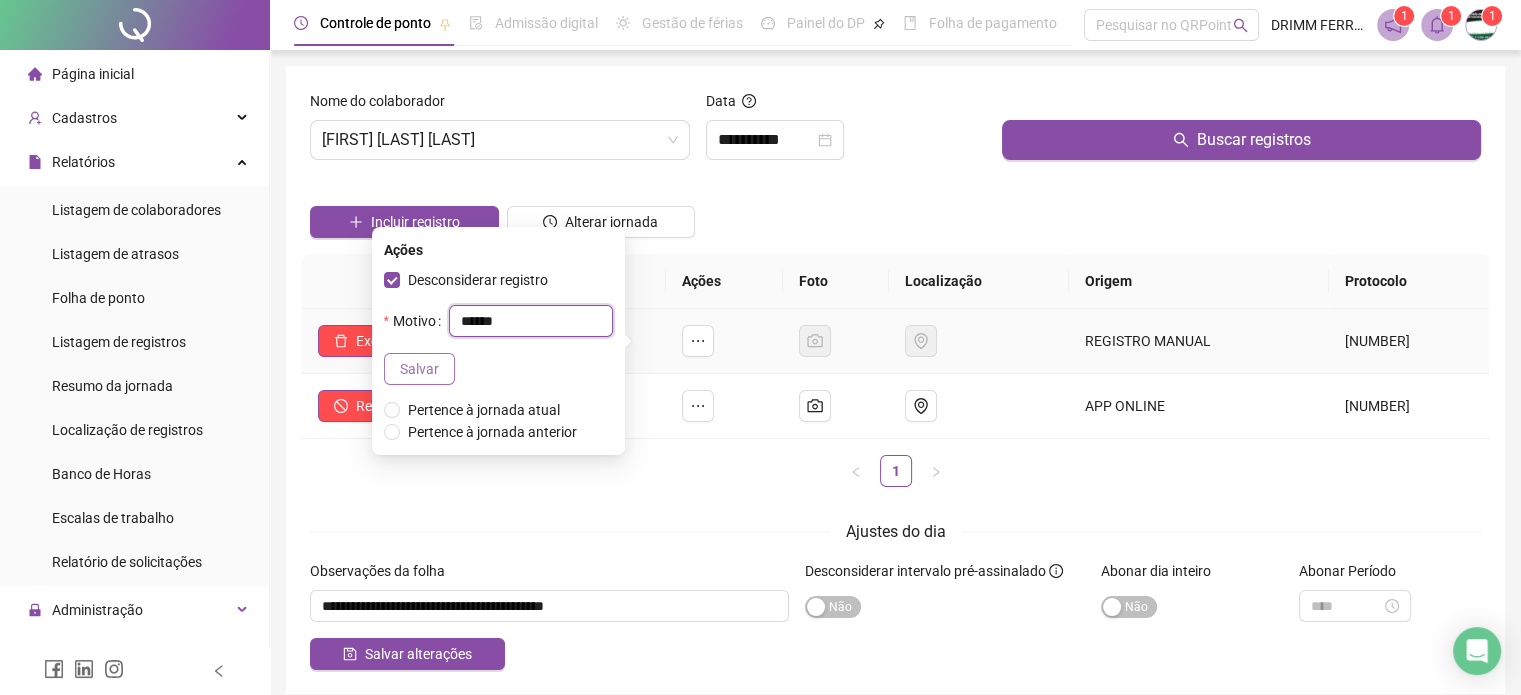 type on "******" 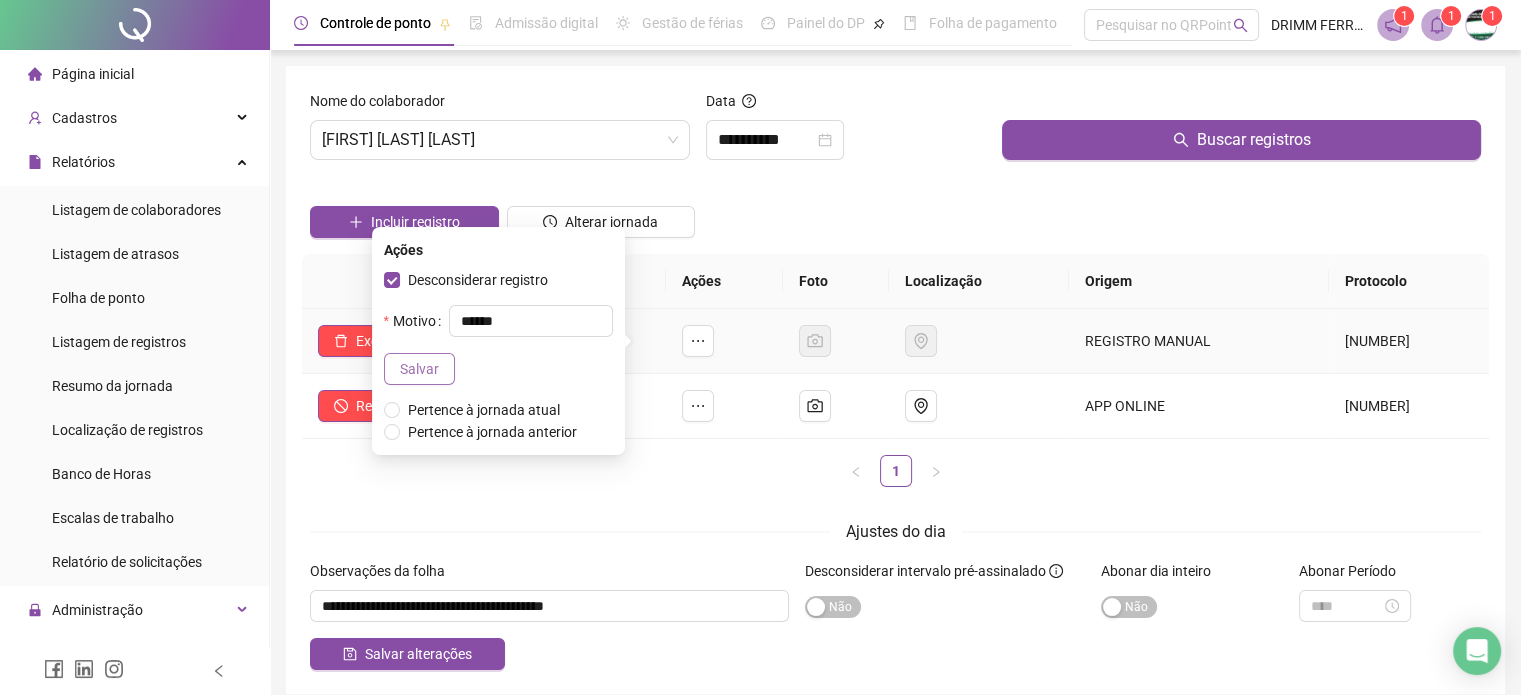 click on "Salvar" at bounding box center (419, 369) 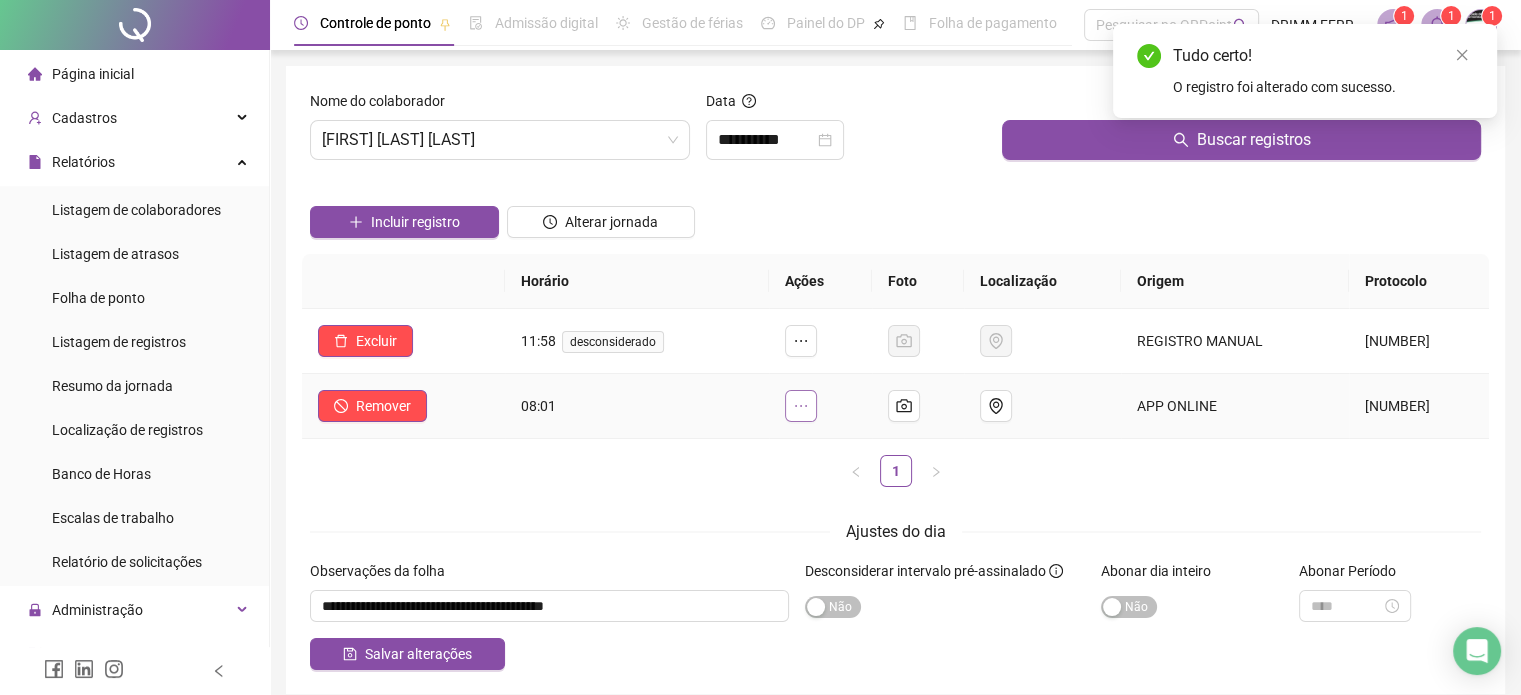 click 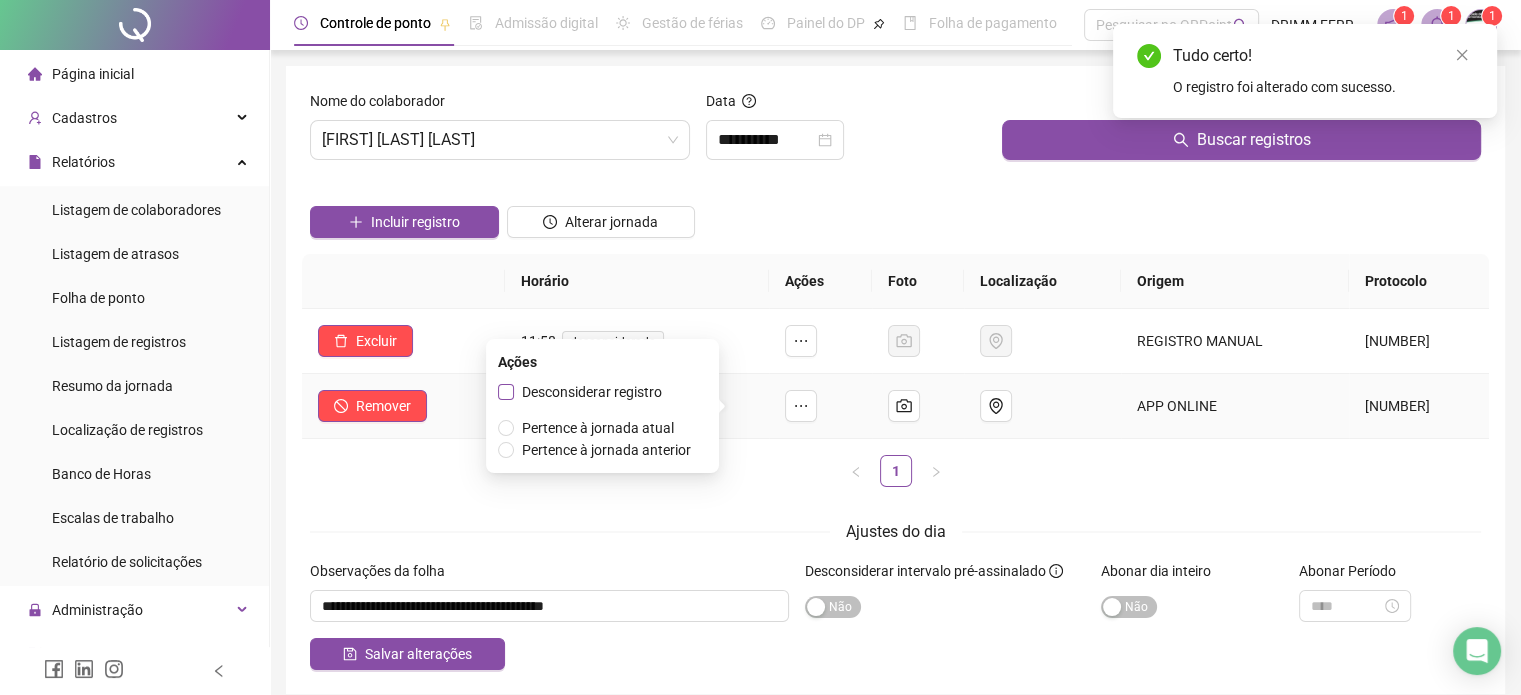 click on "Desconsiderar registro" at bounding box center [592, 392] 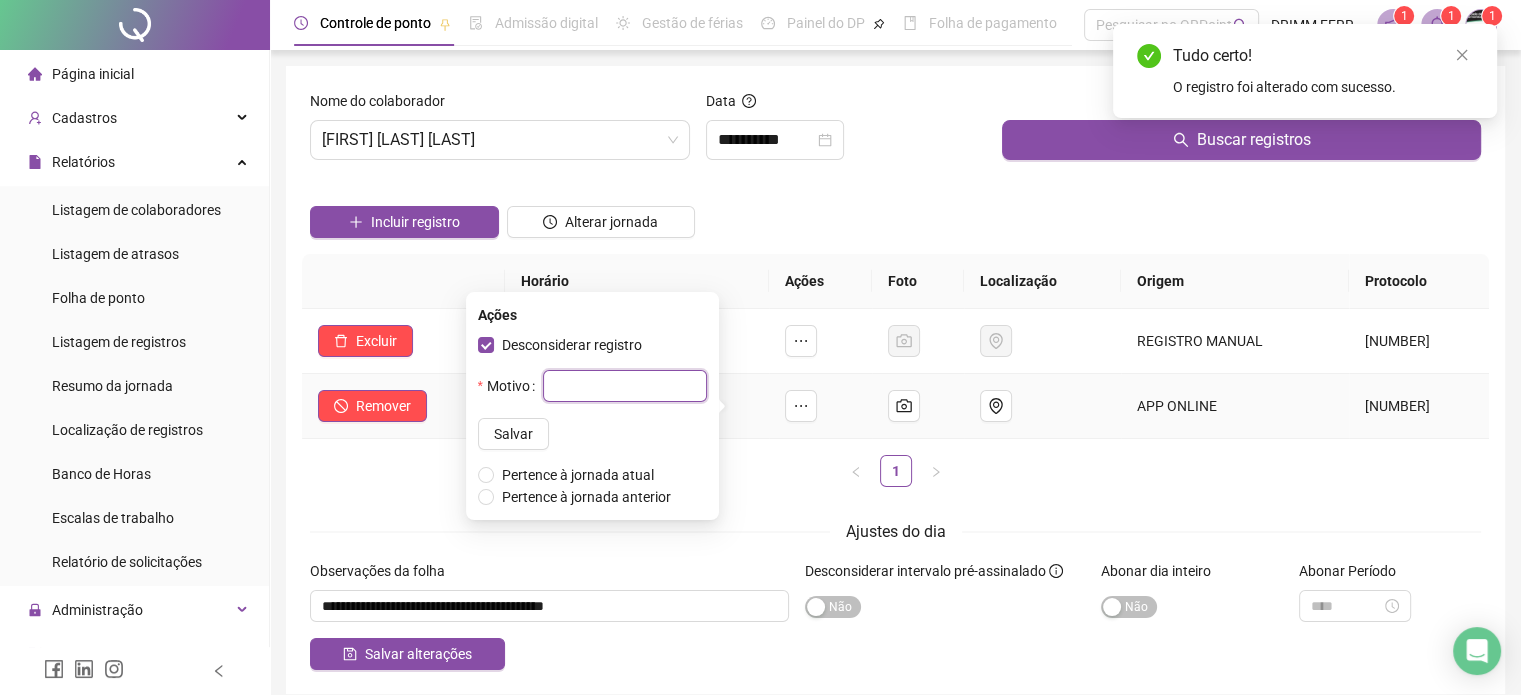 click at bounding box center (625, 386) 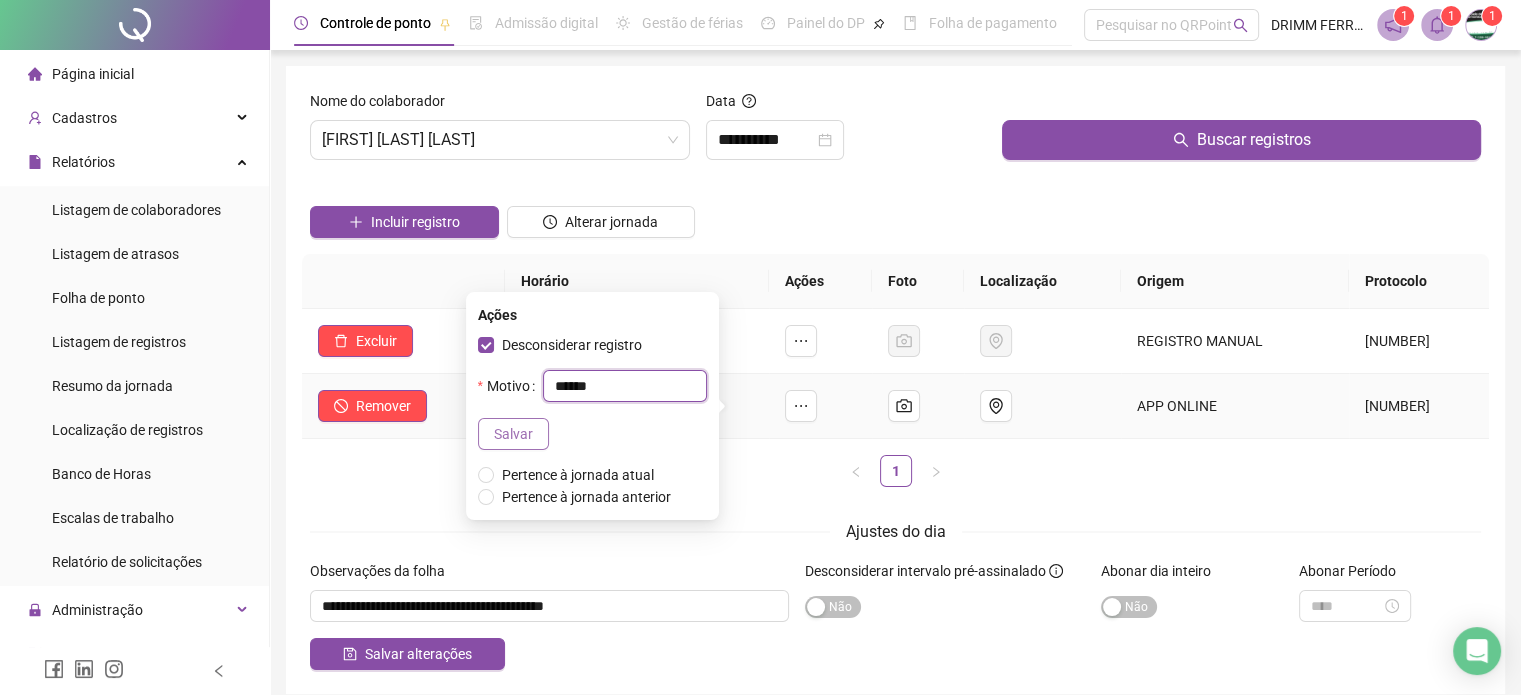 type on "******" 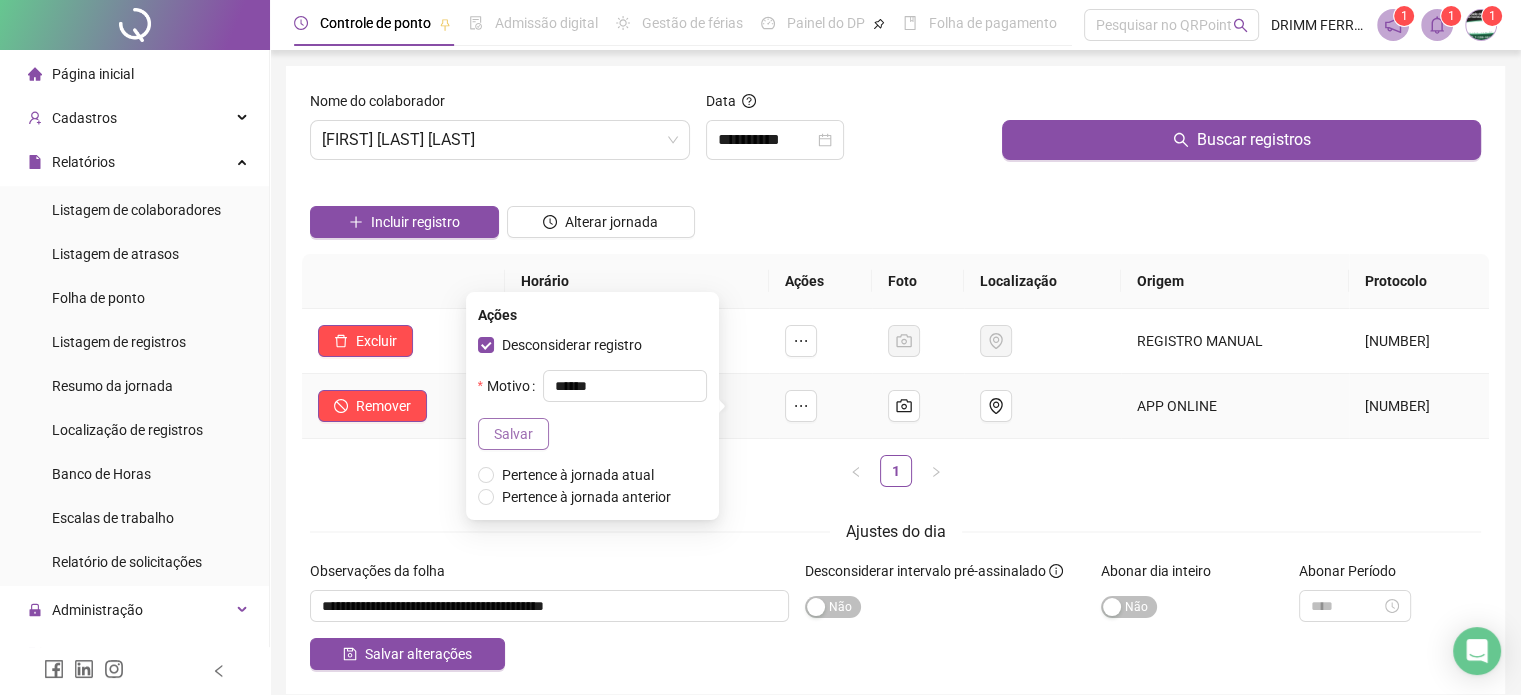 click on "Salvar" at bounding box center (513, 434) 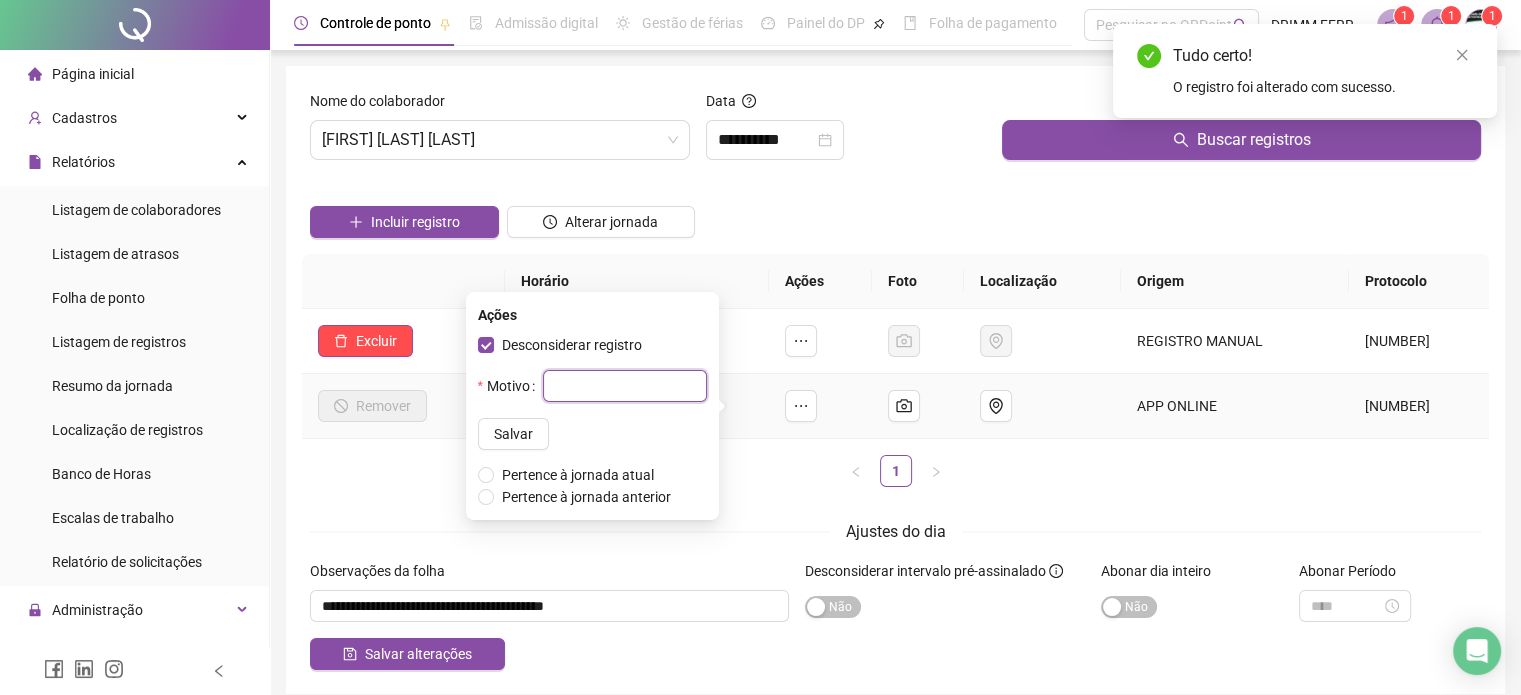 click at bounding box center [625, 386] 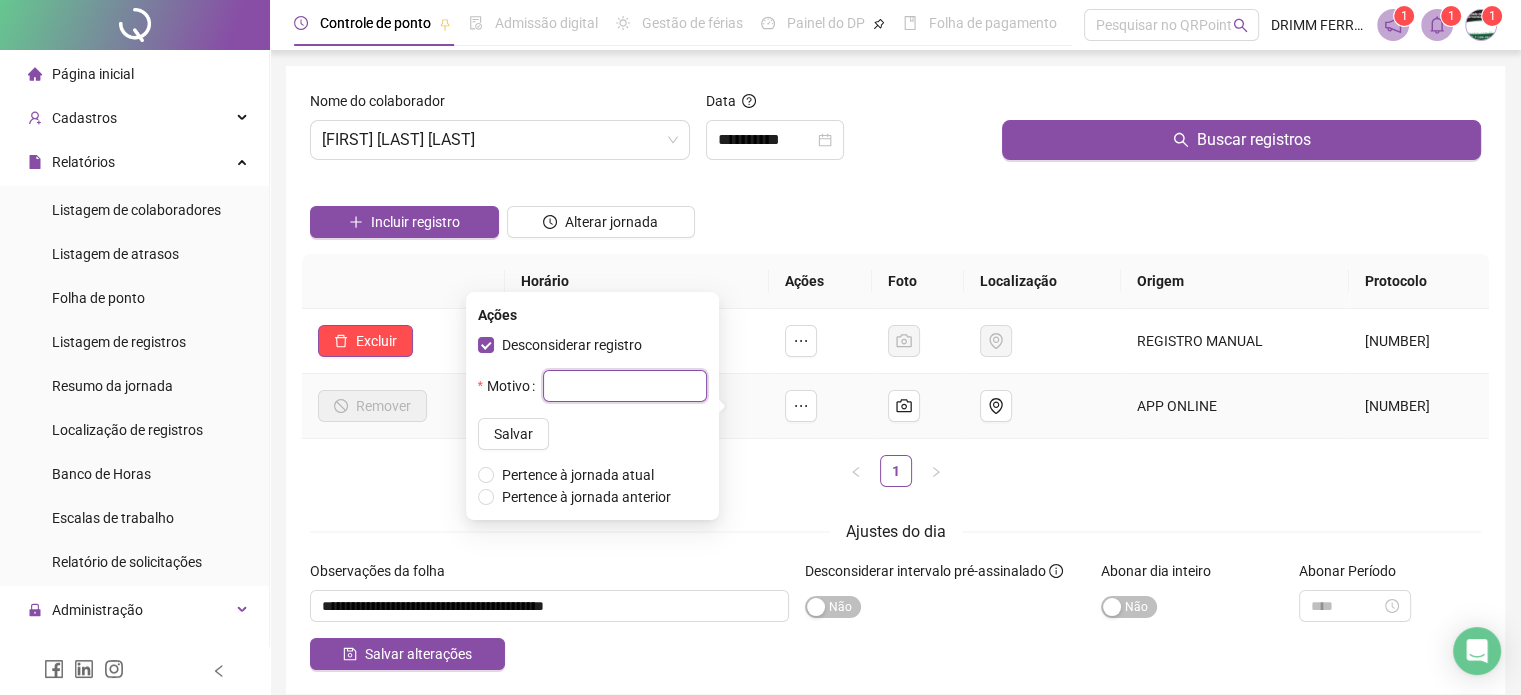paste on "******" 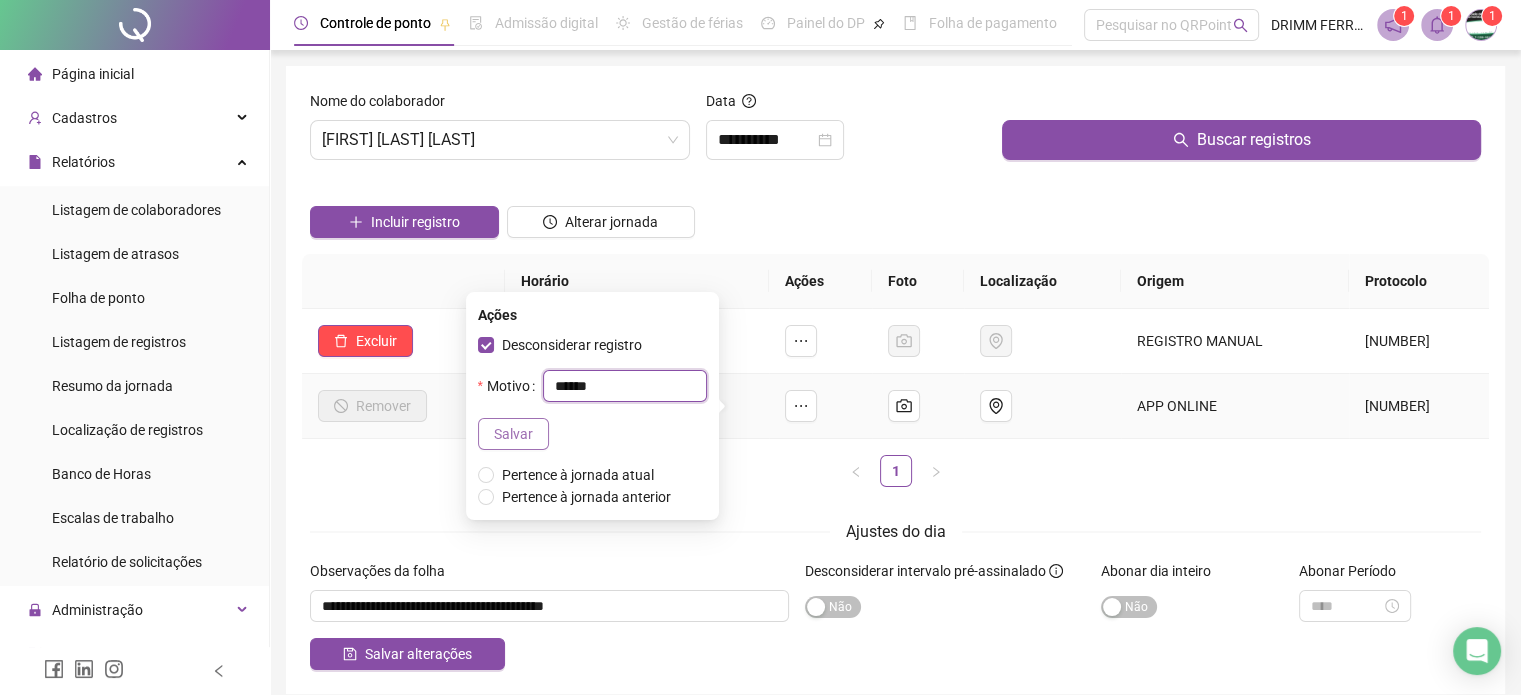 type on "******" 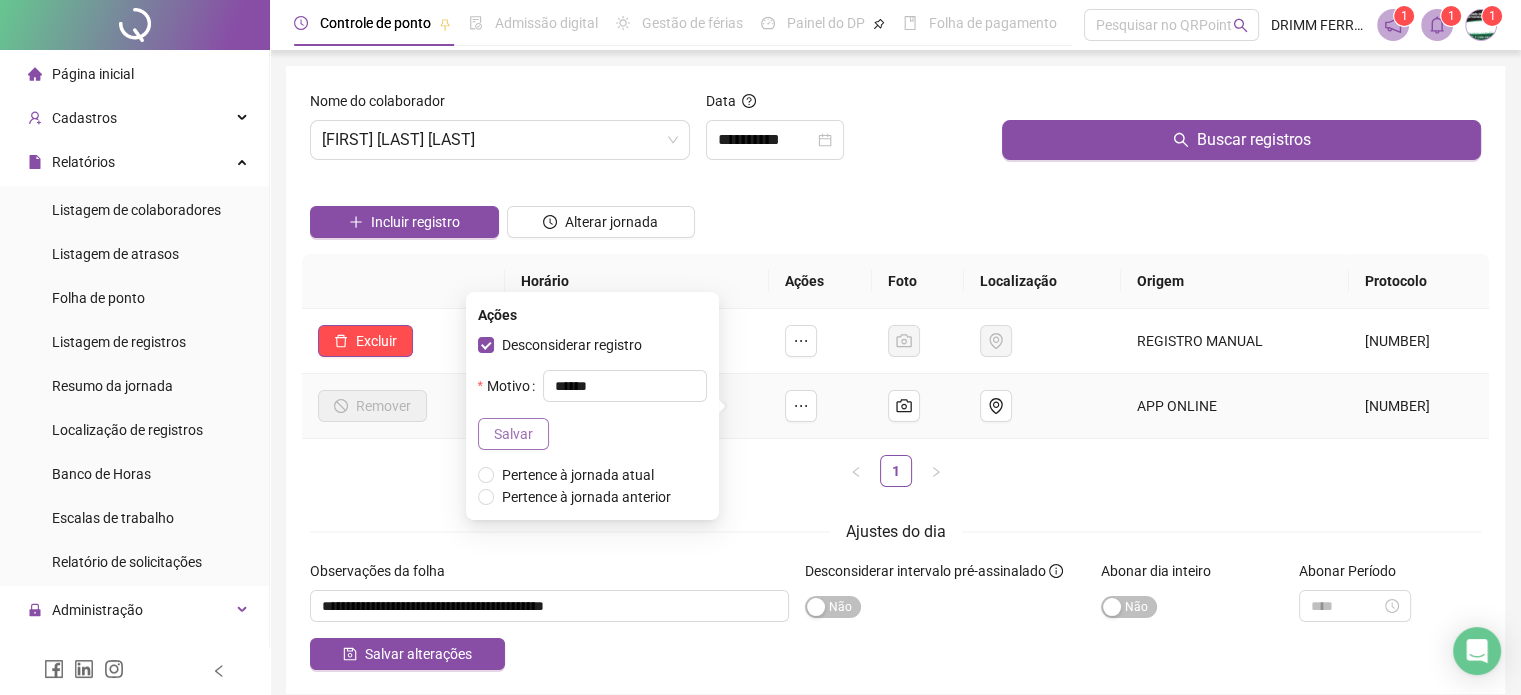 click on "Salvar" at bounding box center [513, 434] 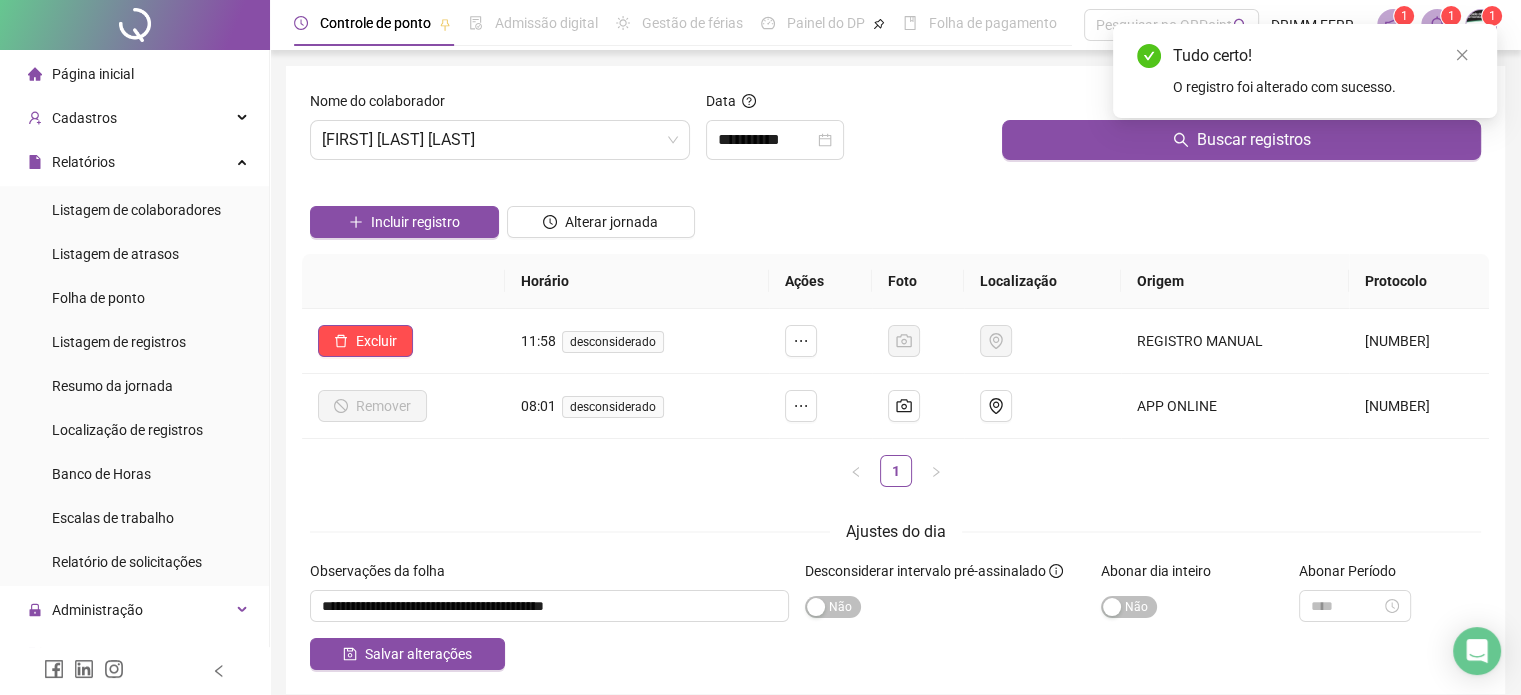 click on "Horário" at bounding box center (637, 281) 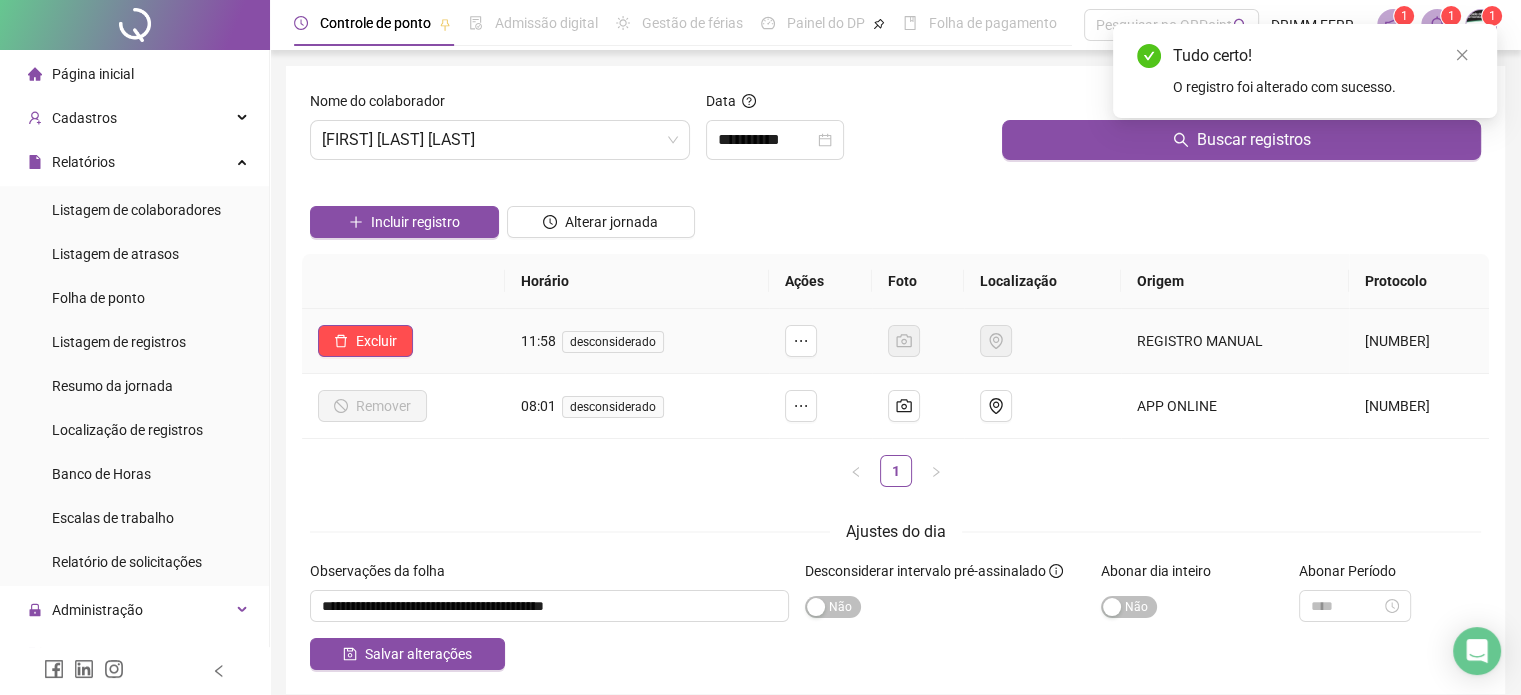 click on "desconsiderado" at bounding box center [613, 342] 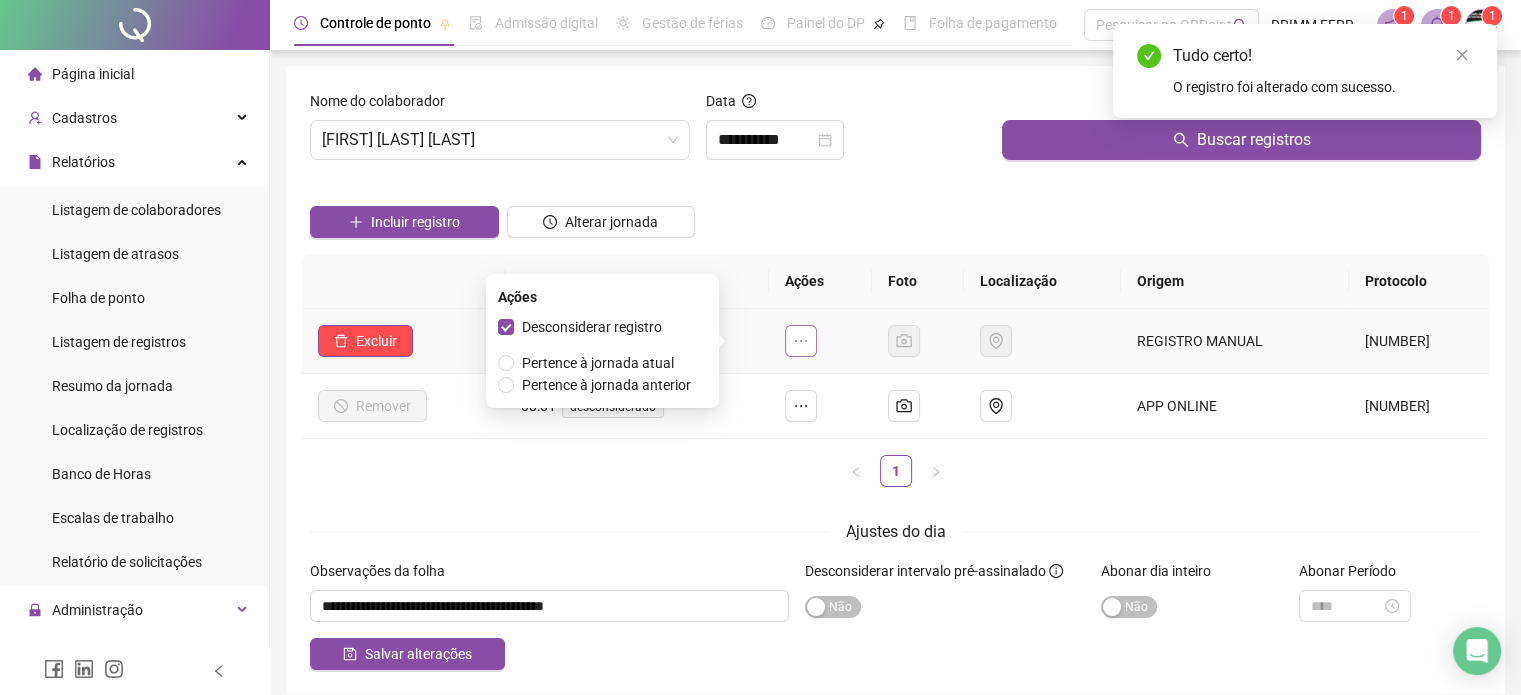 click at bounding box center [801, 341] 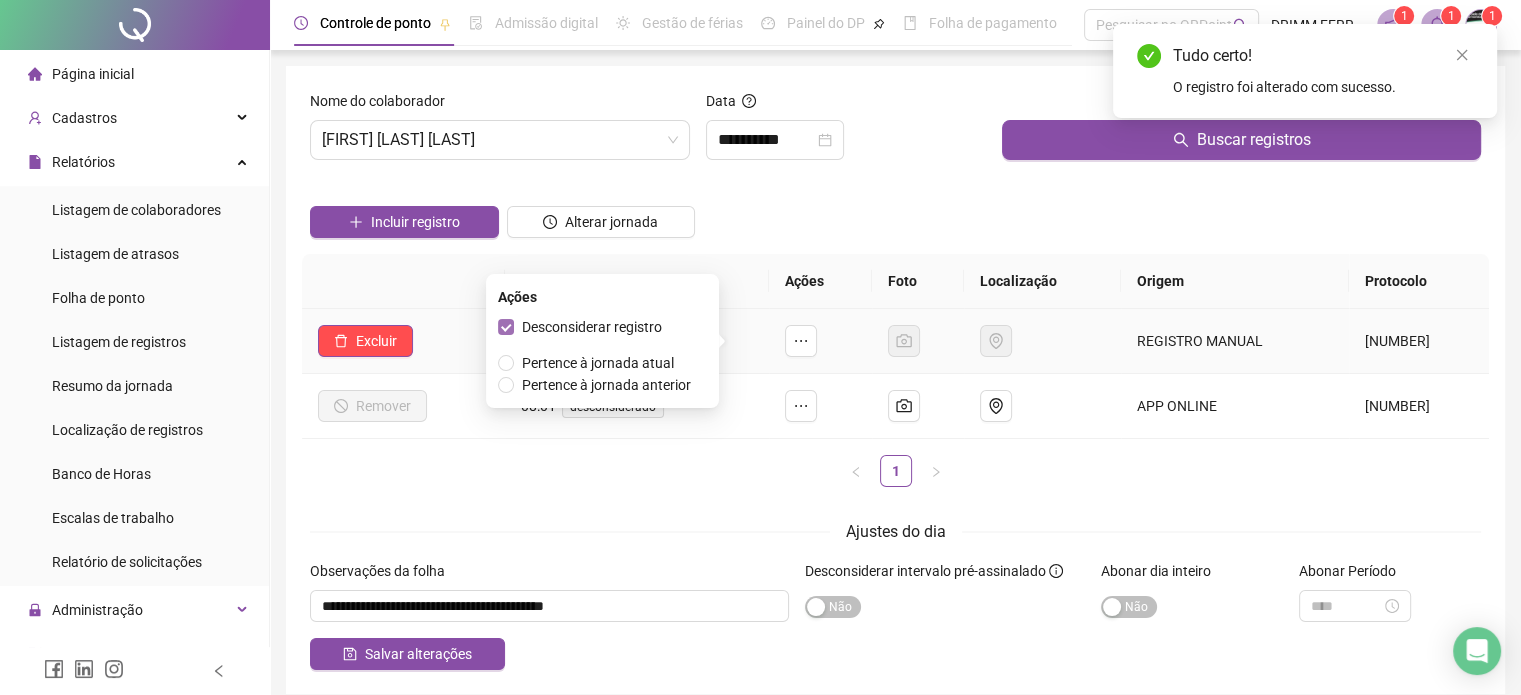click on "Desconsiderar registro" at bounding box center (592, 327) 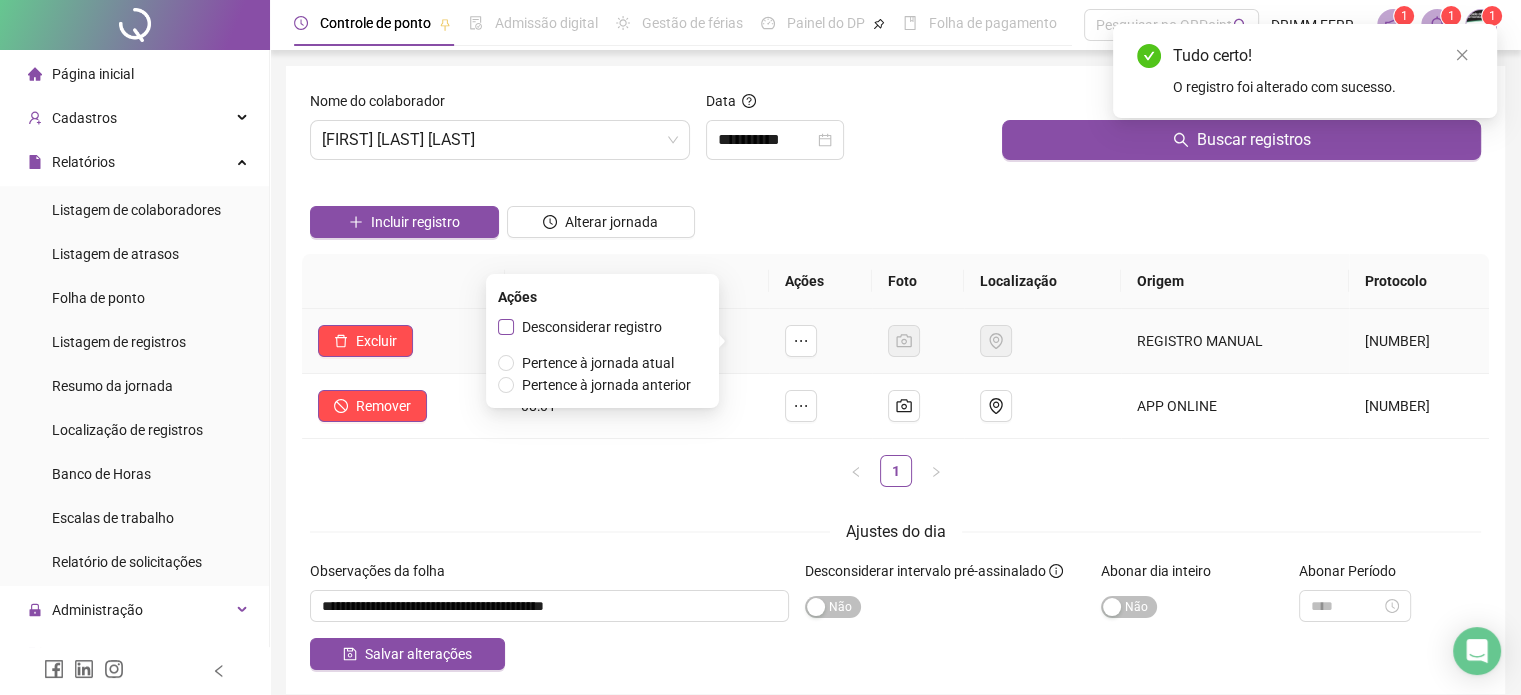 click on "Desconsiderar registro" at bounding box center [592, 327] 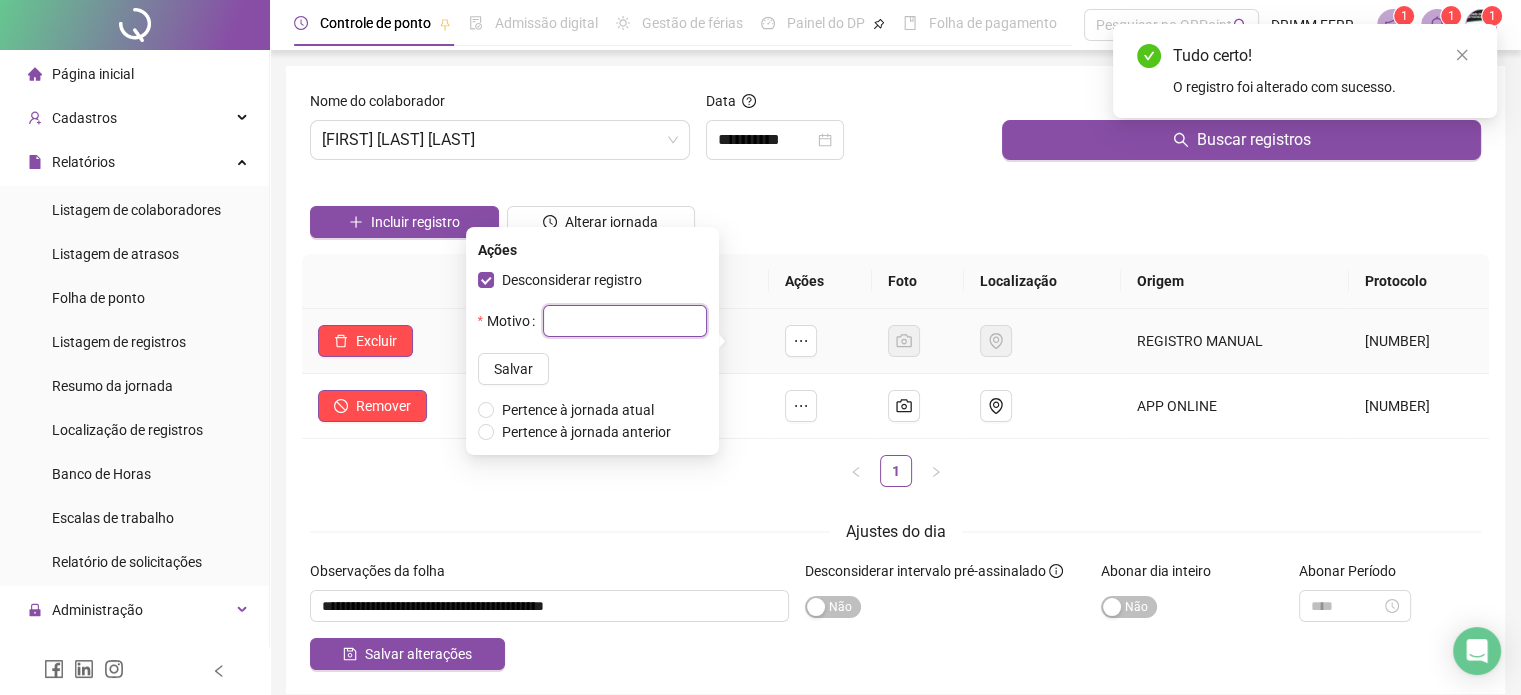 click at bounding box center [625, 321] 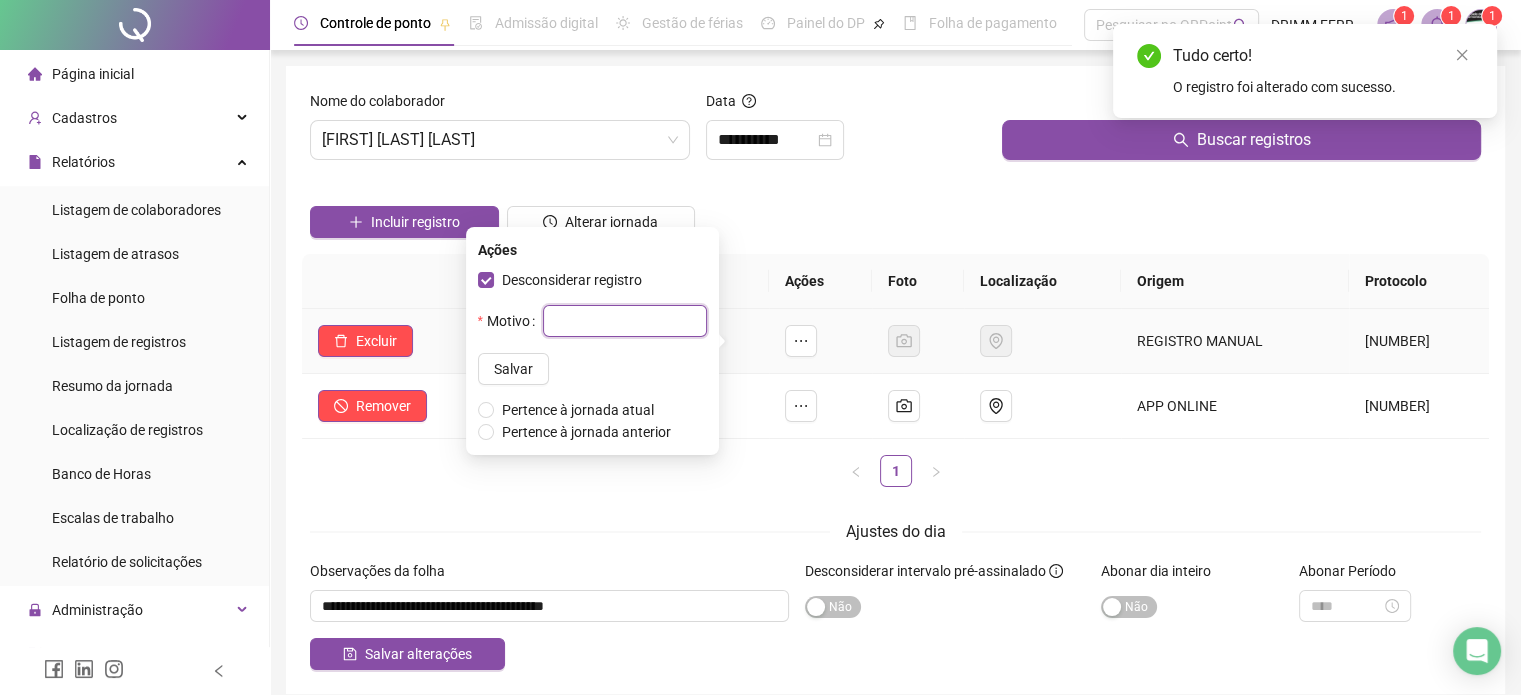 paste on "******" 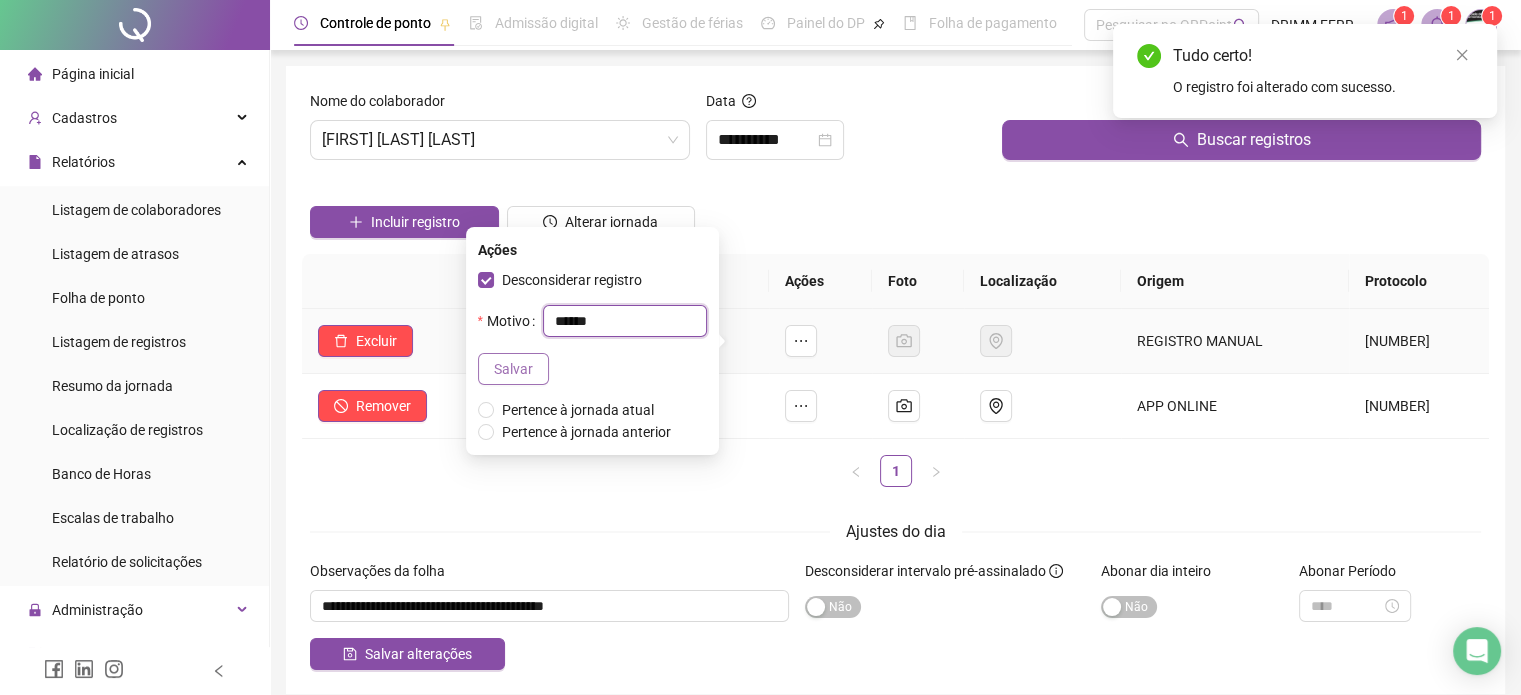 type on "******" 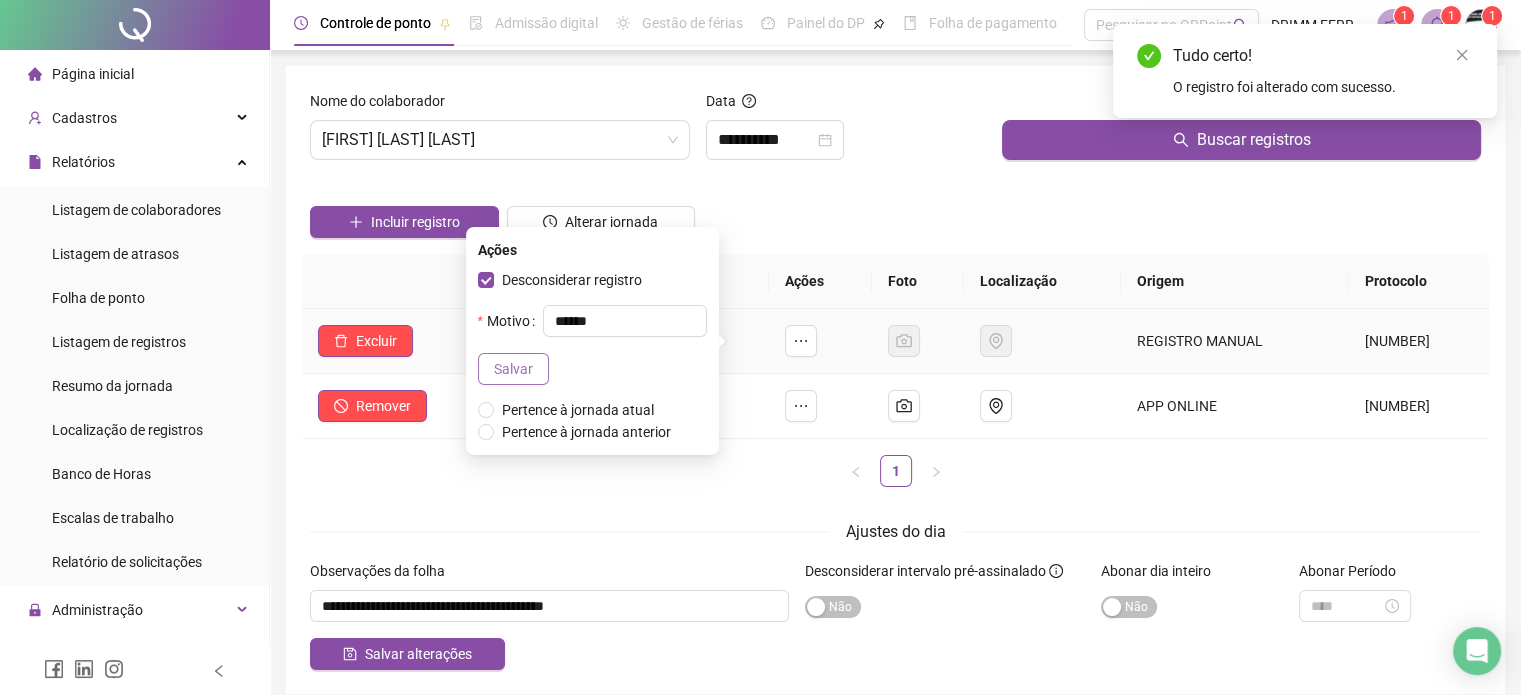 click on "Salvar" at bounding box center [513, 369] 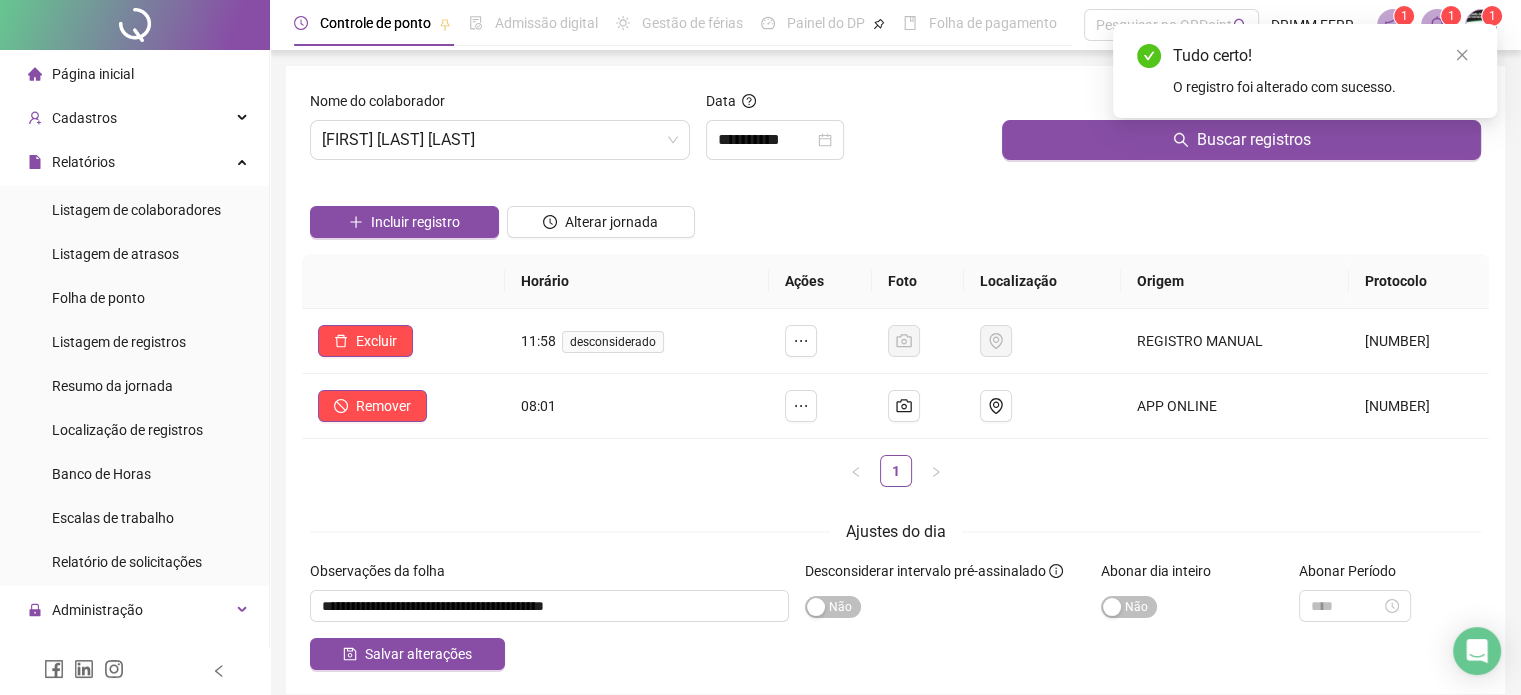 click on "1" at bounding box center [895, 471] 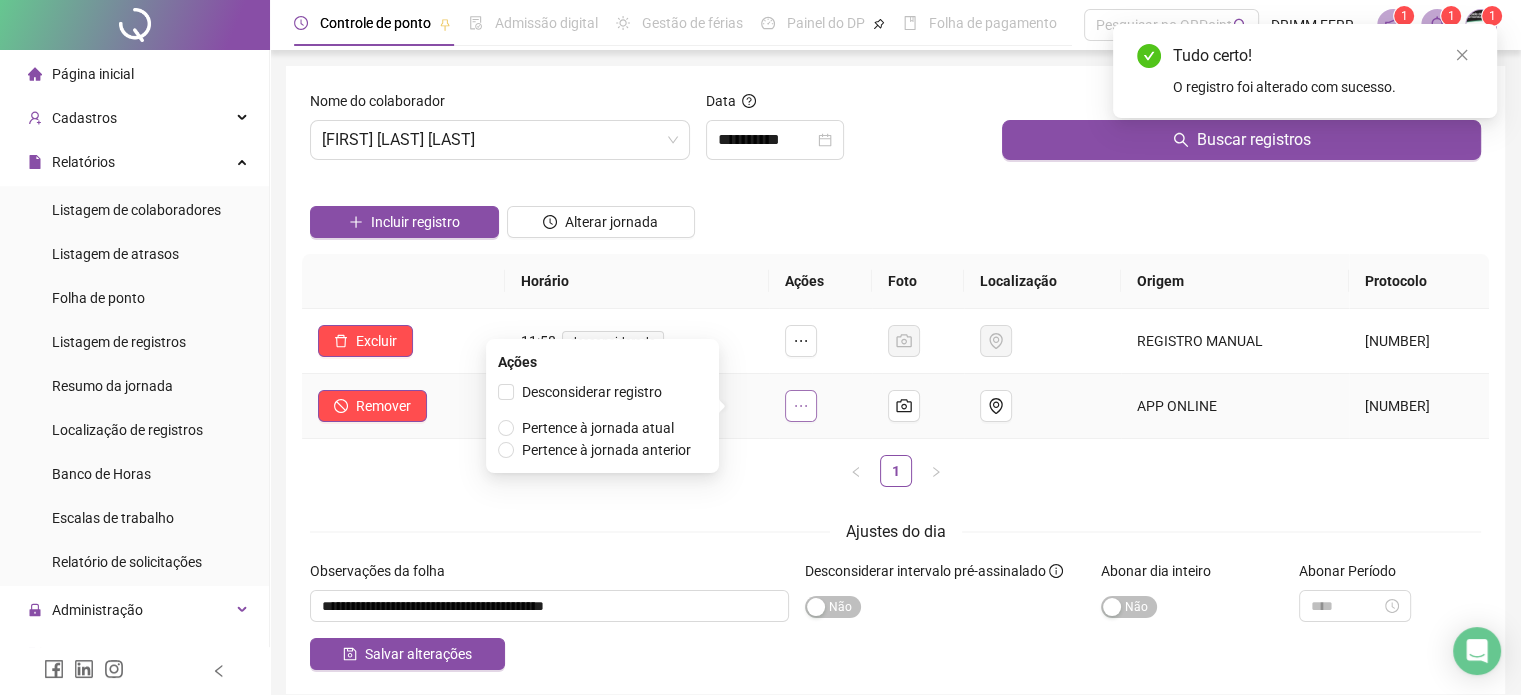 click 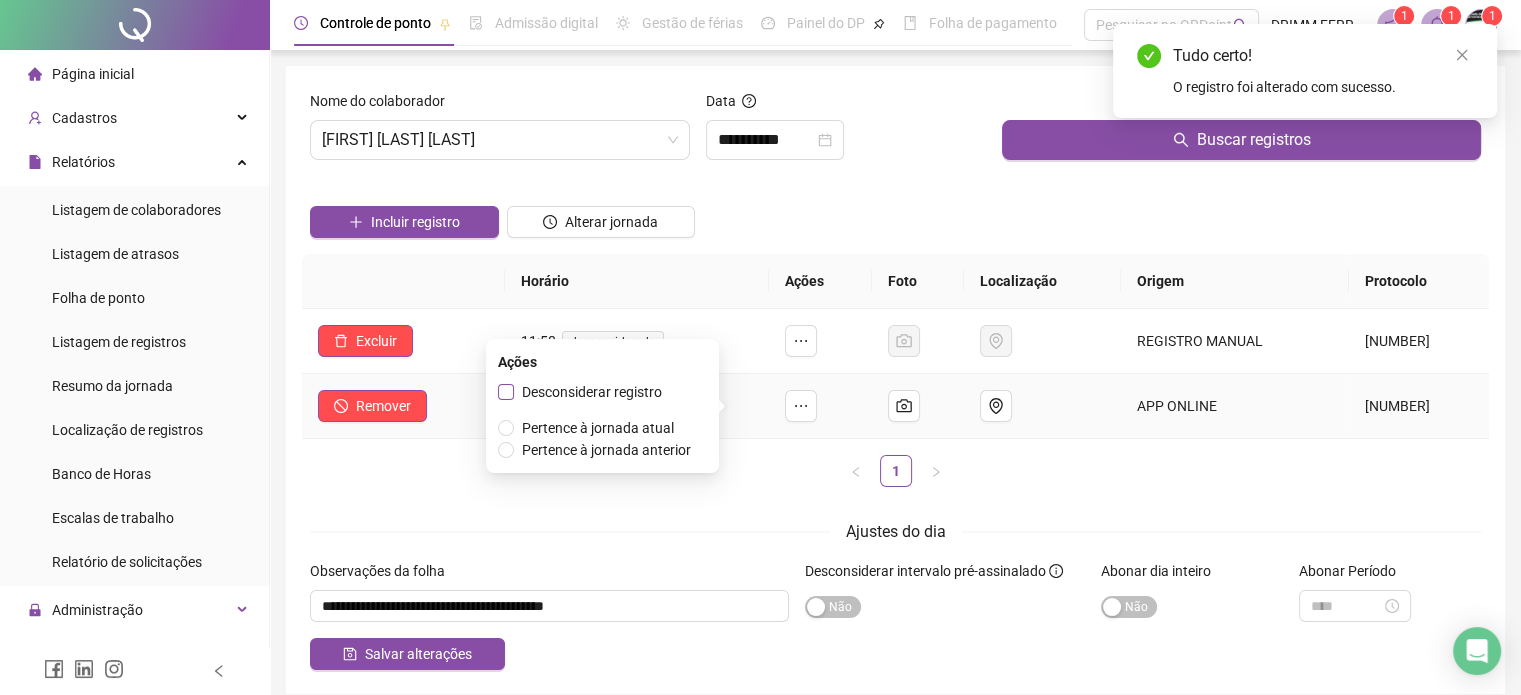 click on "Desconsiderar registro" at bounding box center [592, 392] 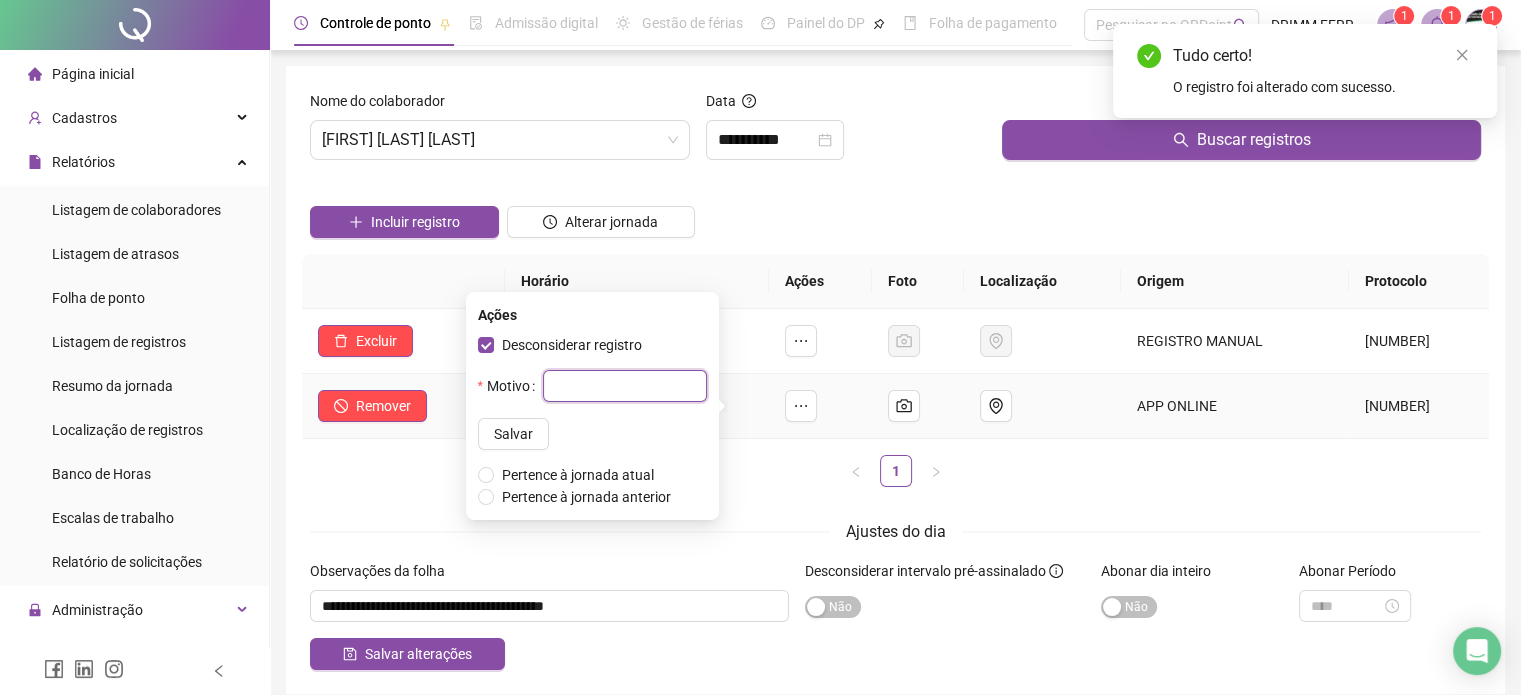 click at bounding box center (625, 386) 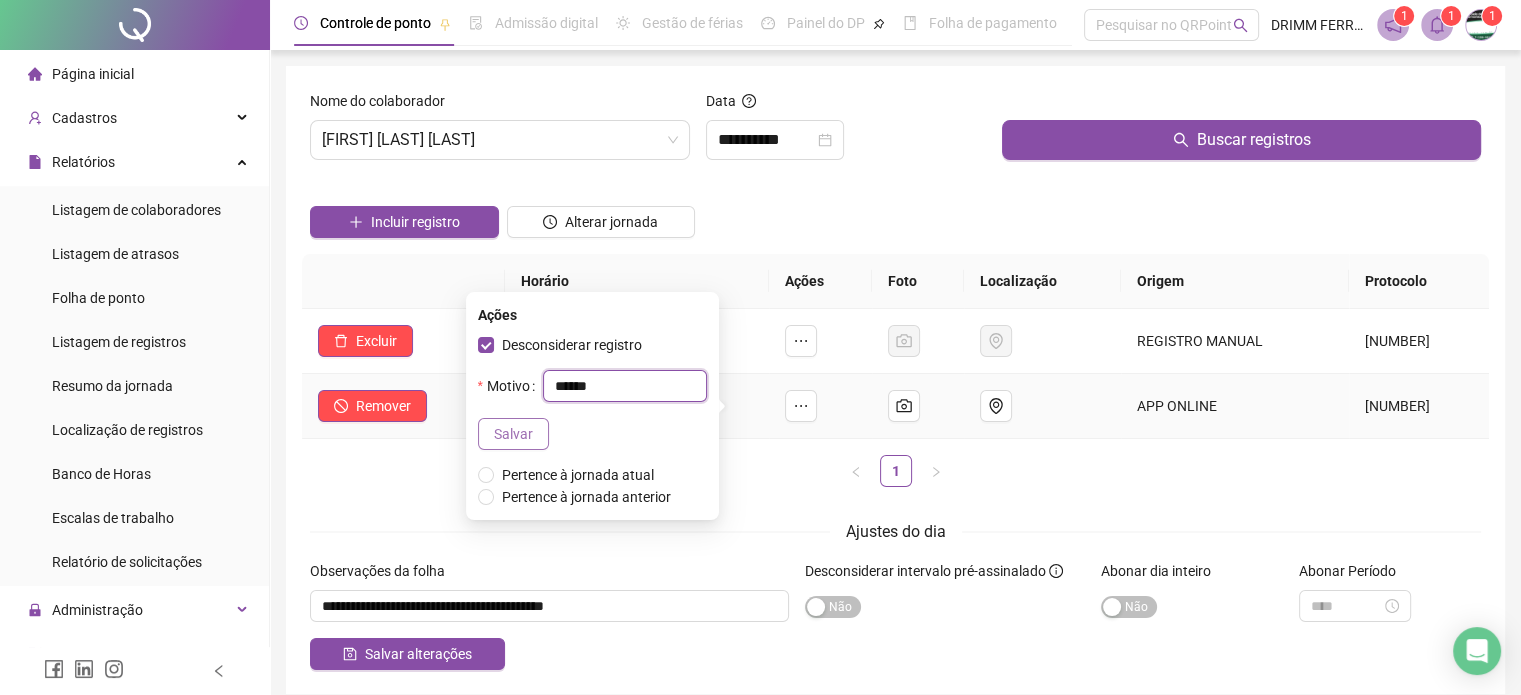 type on "******" 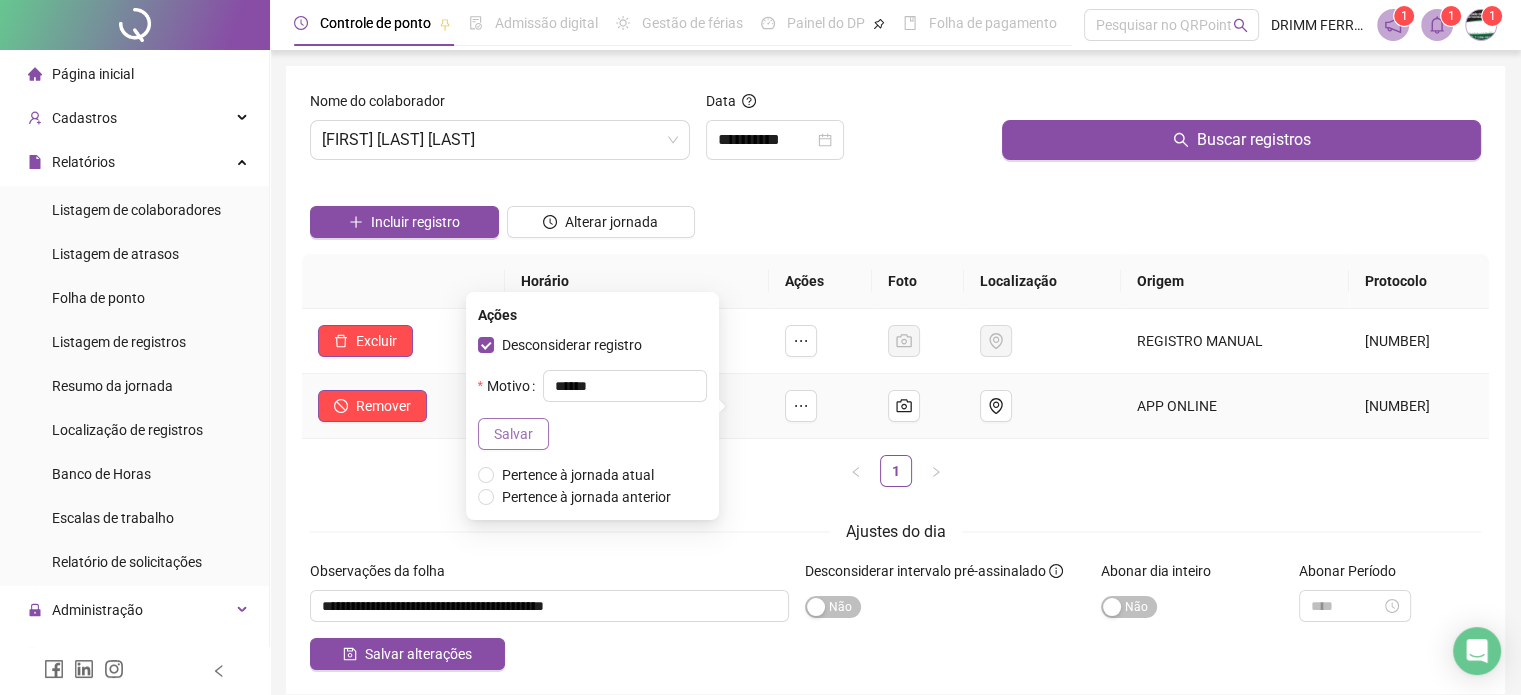 click on "Salvar" at bounding box center [513, 434] 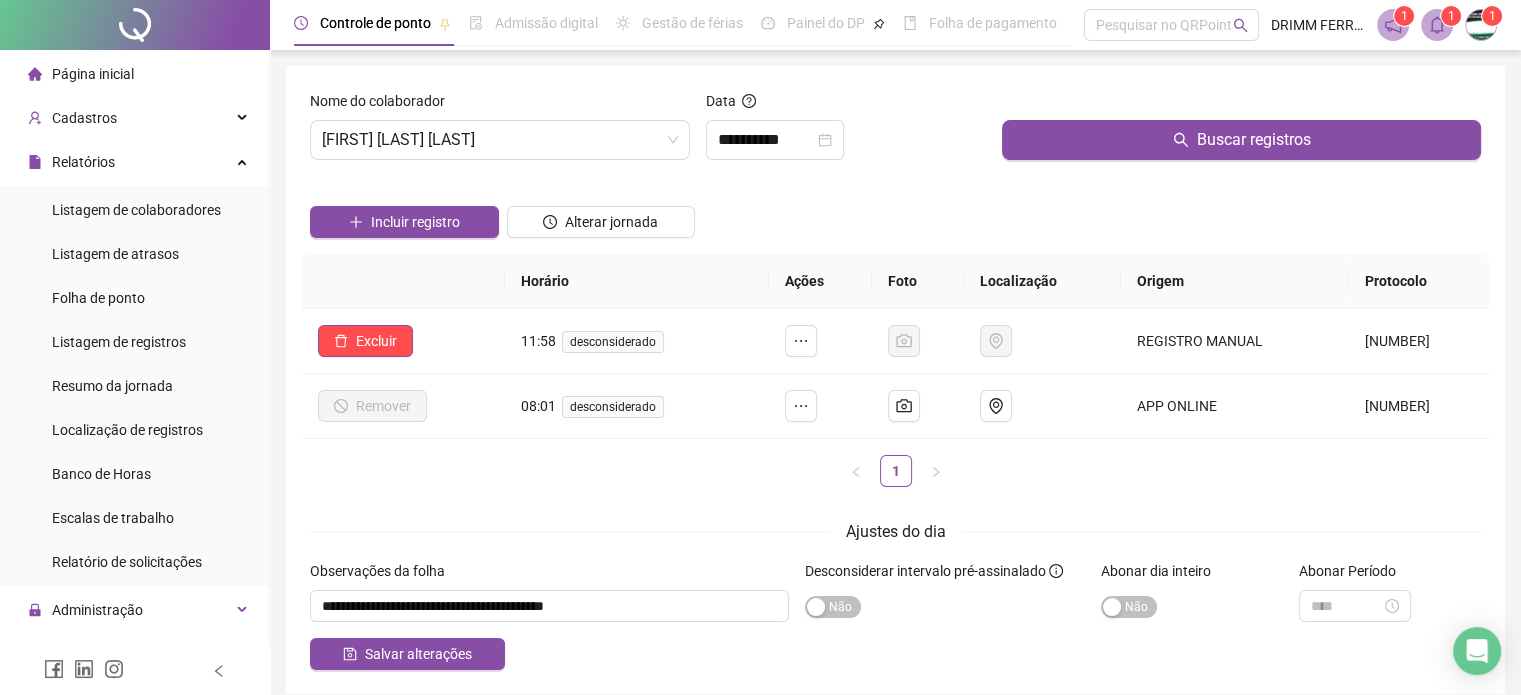 drag, startPoint x: 428, startPoint y: 646, endPoint x: 430, endPoint y: 635, distance: 11.18034 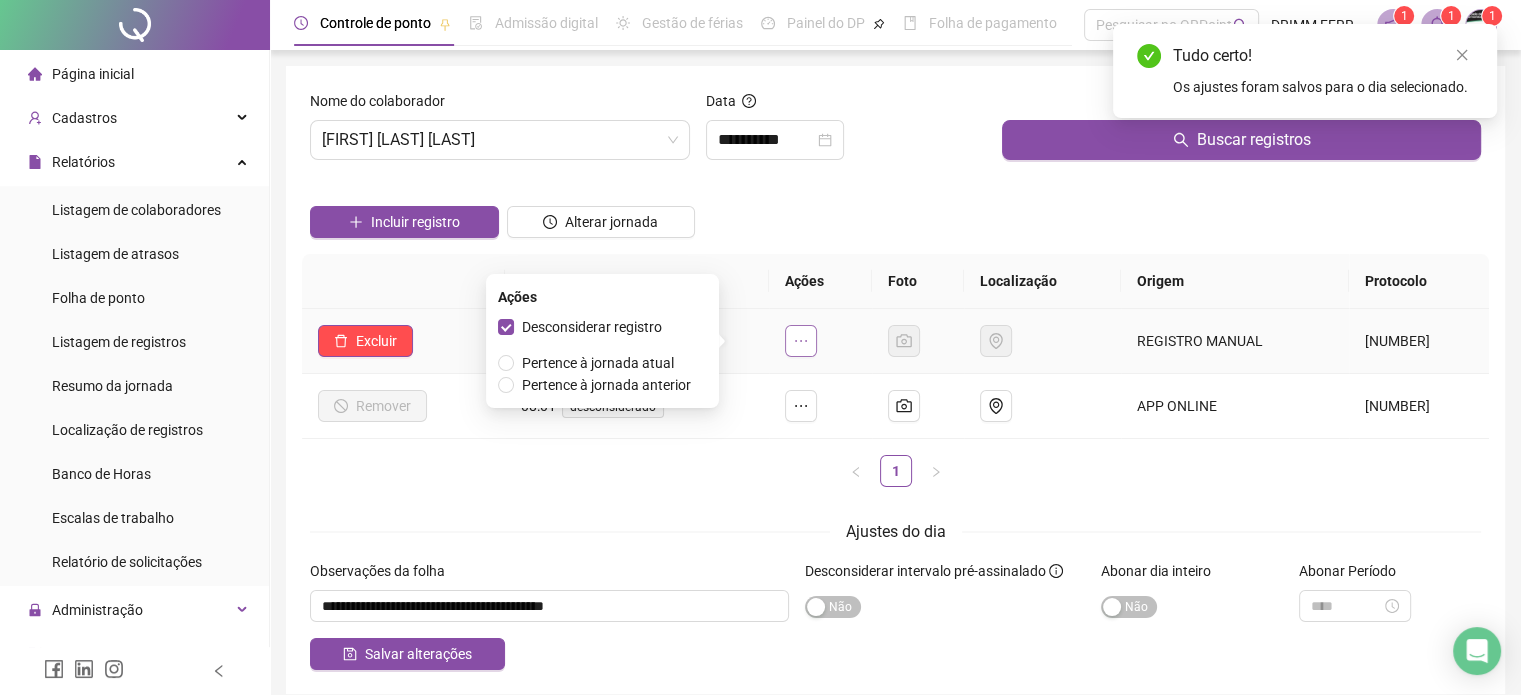 click 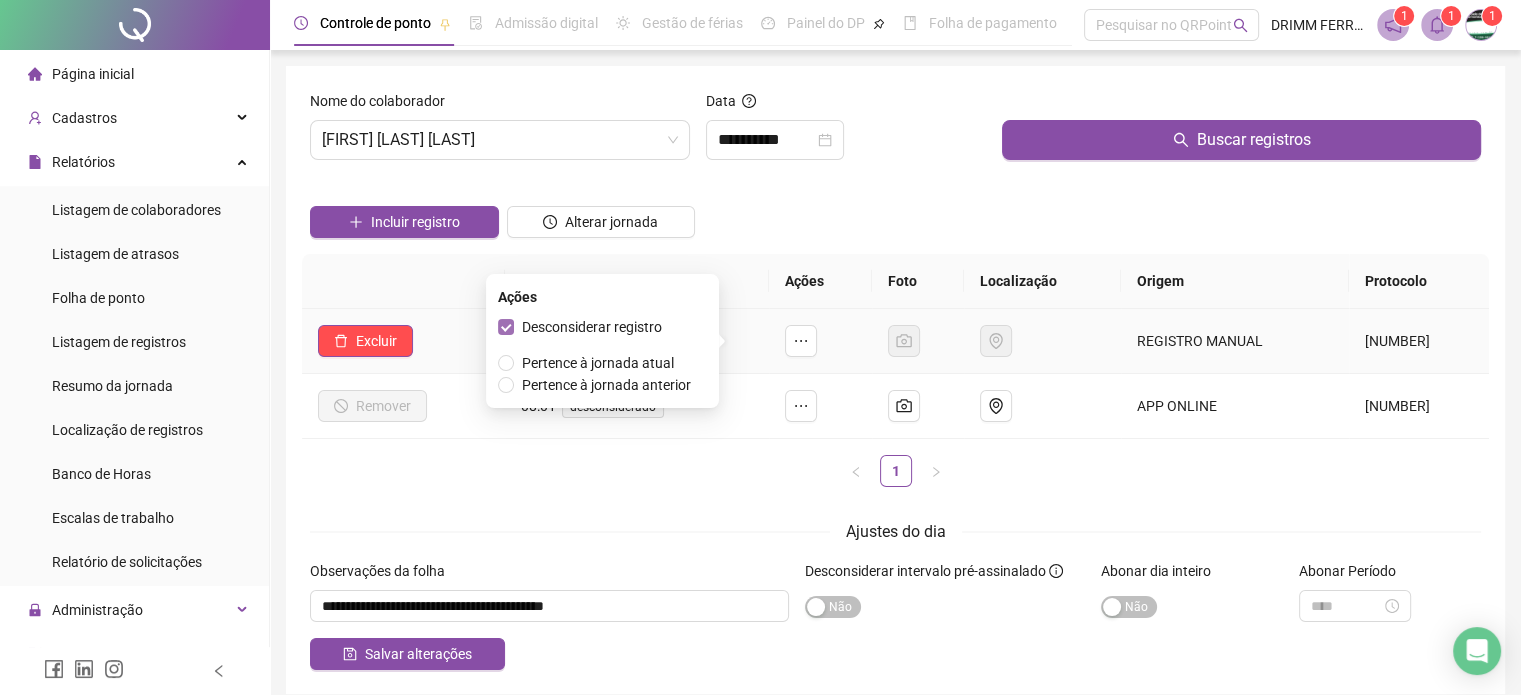 click on "Desconsiderar registro" at bounding box center (592, 327) 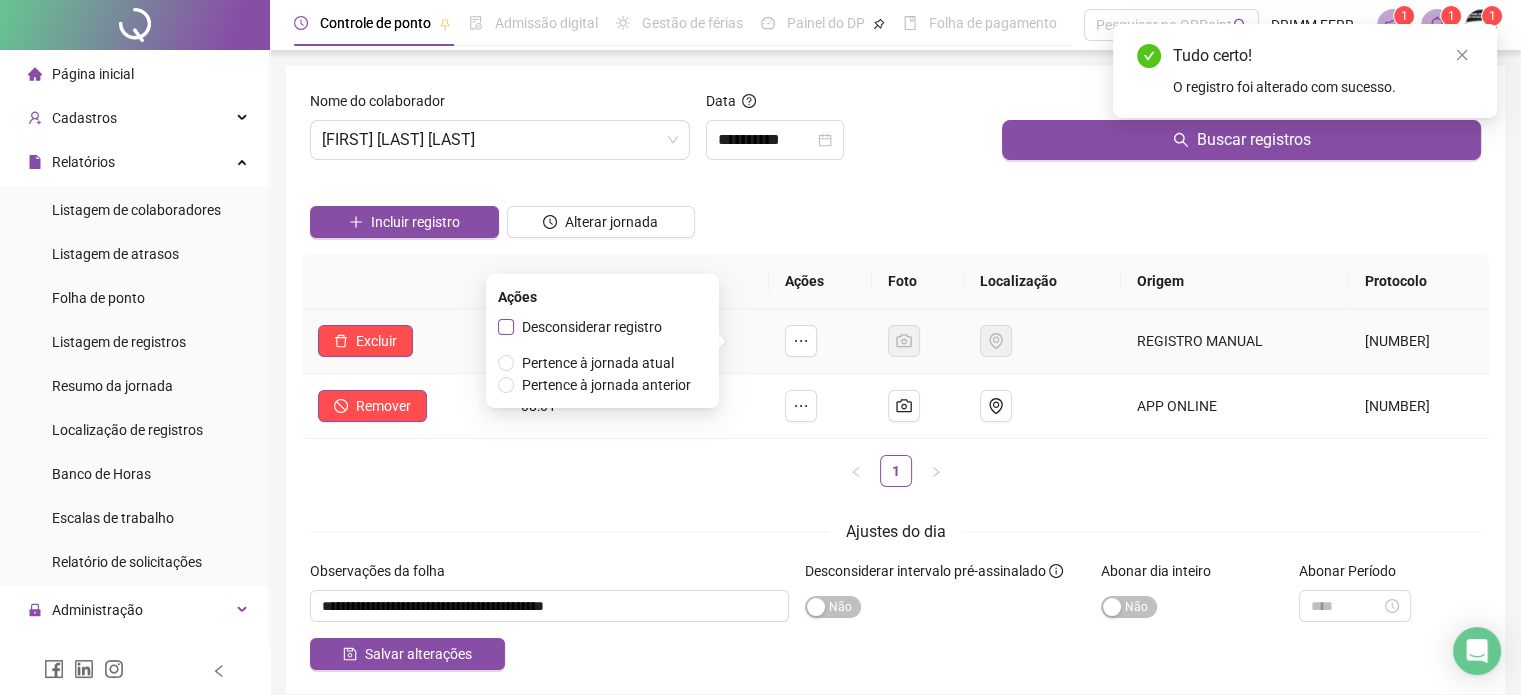 click on "Desconsiderar registro" at bounding box center [592, 327] 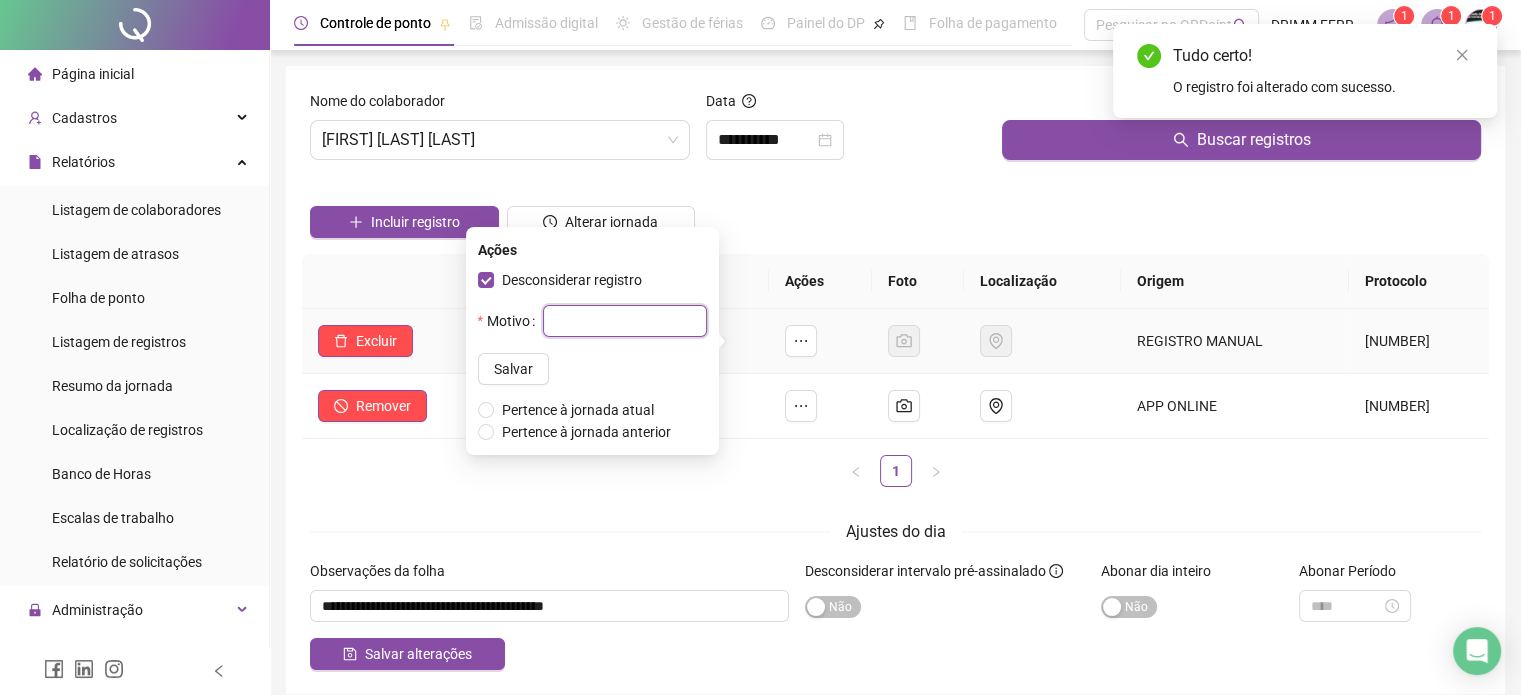 click at bounding box center [625, 321] 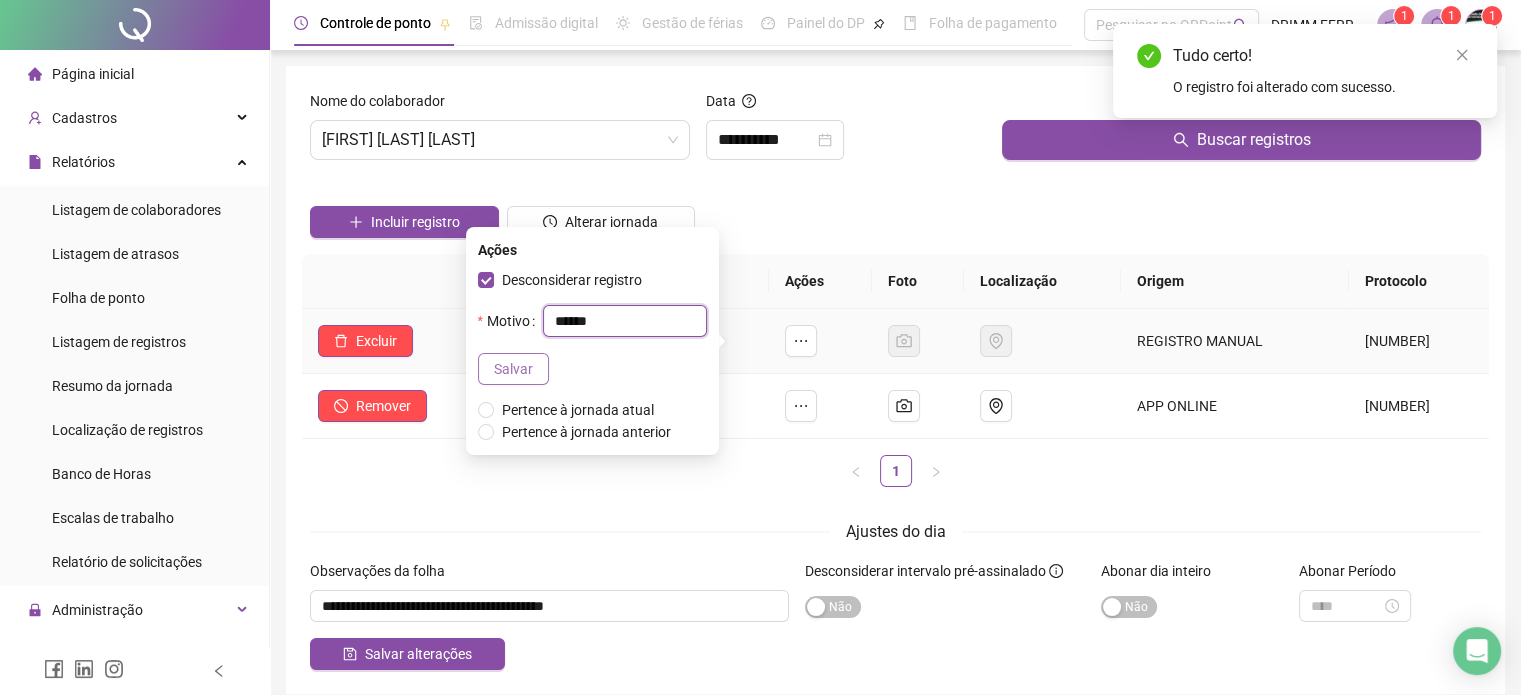type on "******" 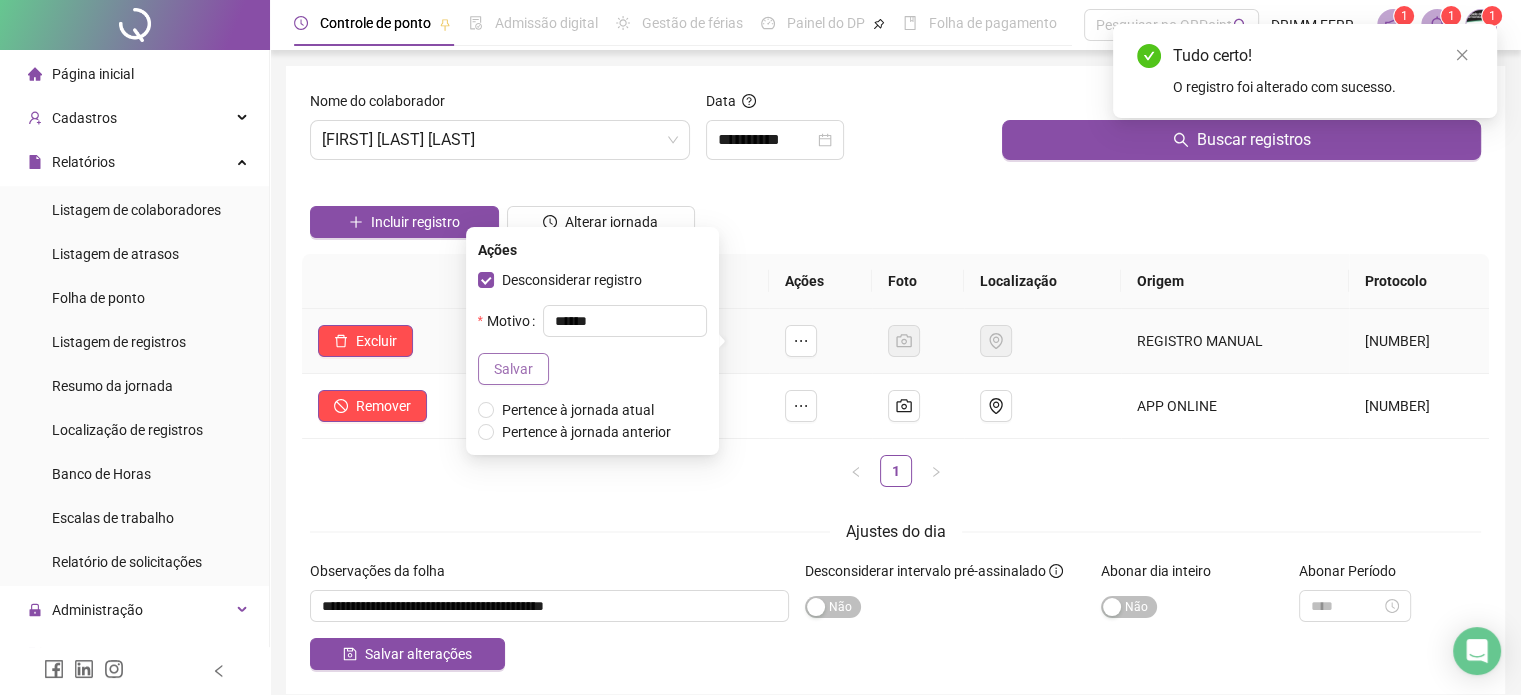 click on "Salvar" at bounding box center (513, 369) 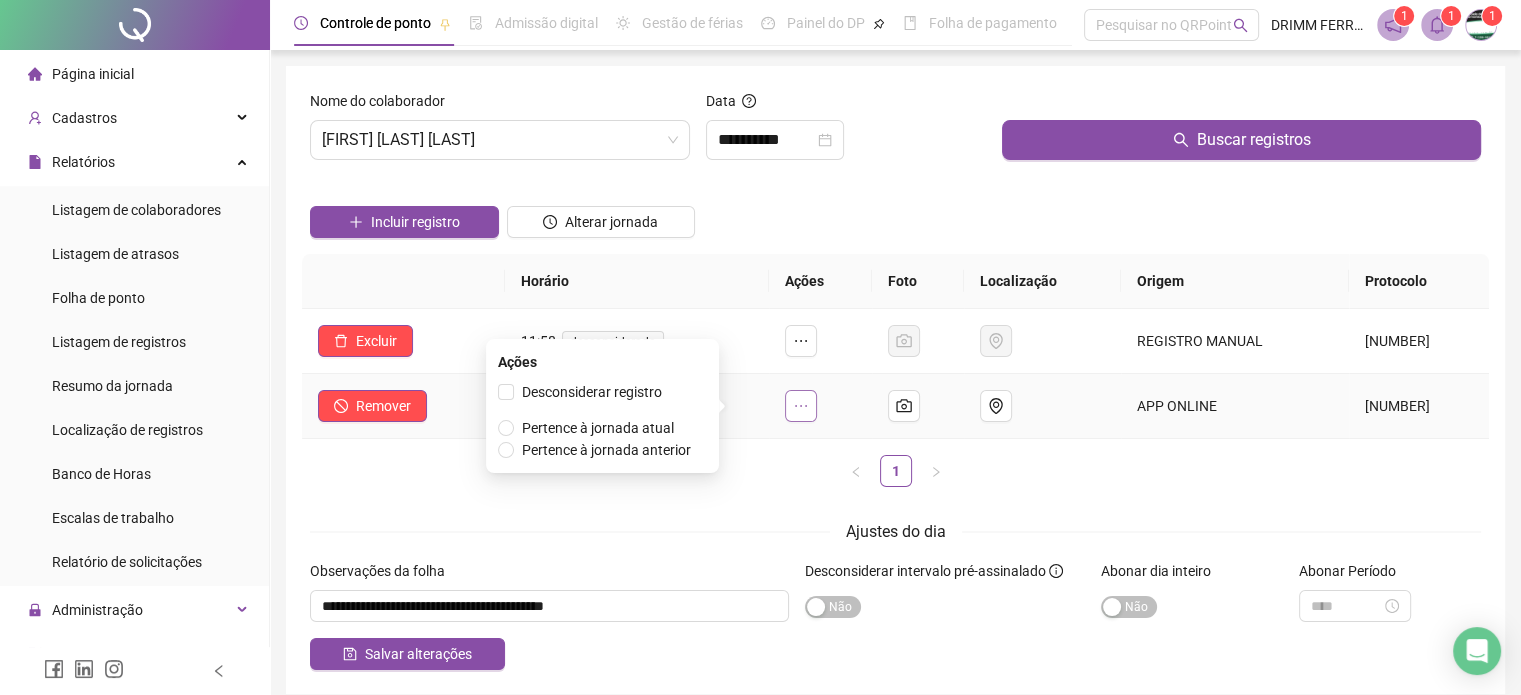 click at bounding box center (801, 406) 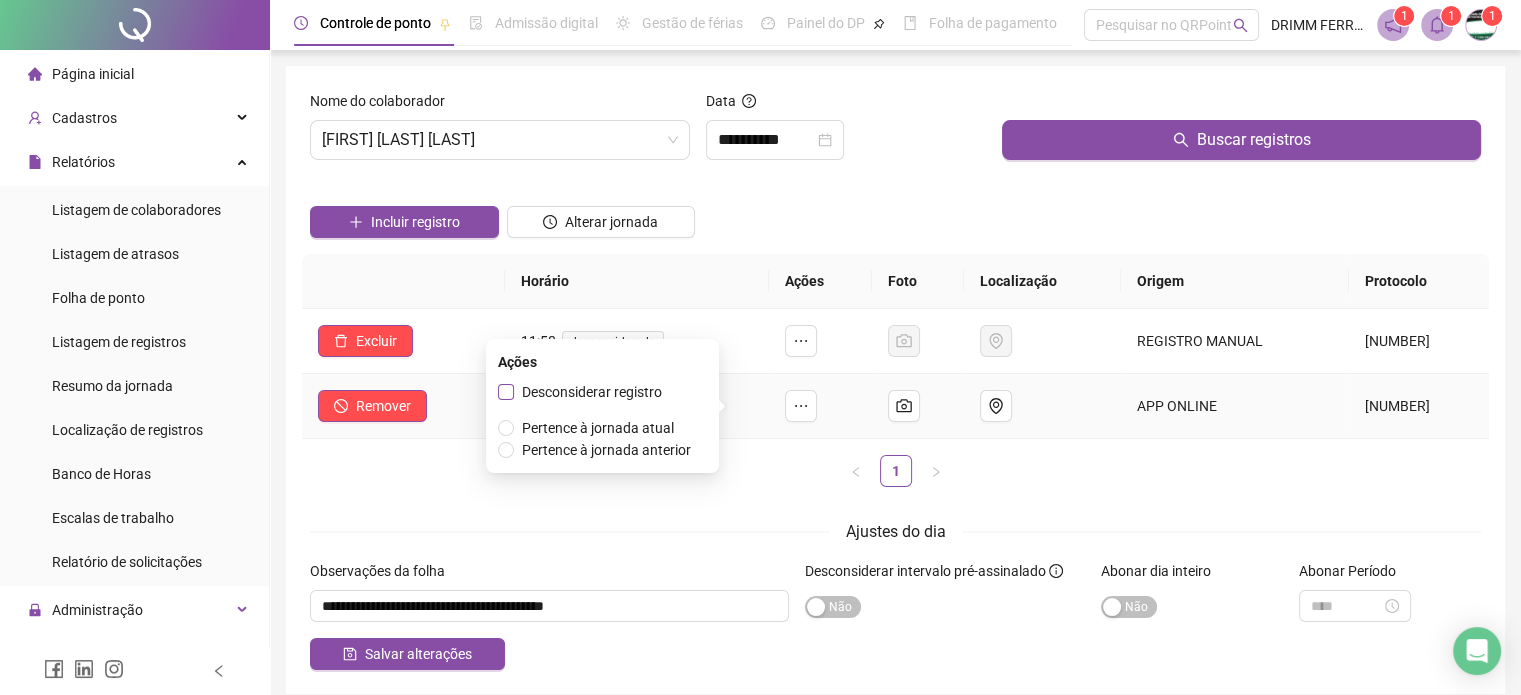 click on "Desconsiderar registro" at bounding box center (592, 392) 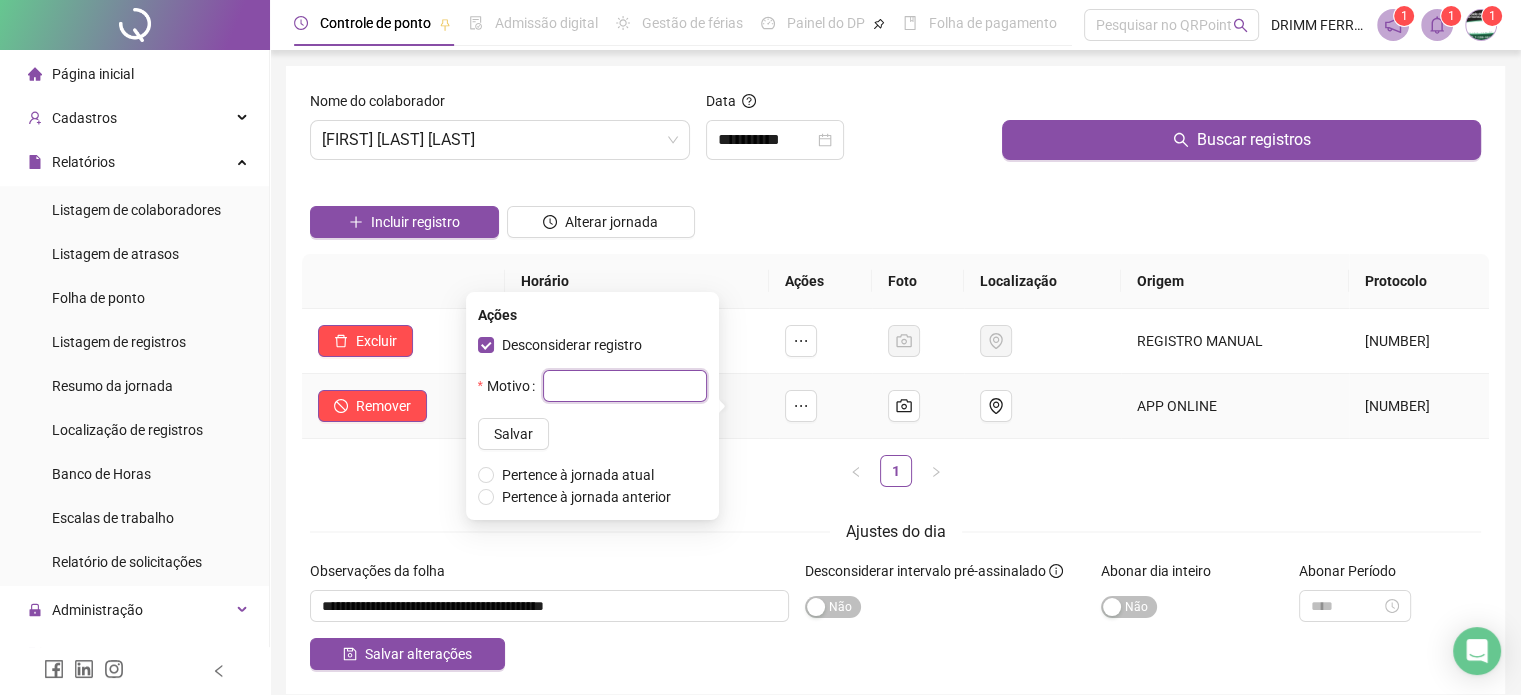 click at bounding box center (625, 386) 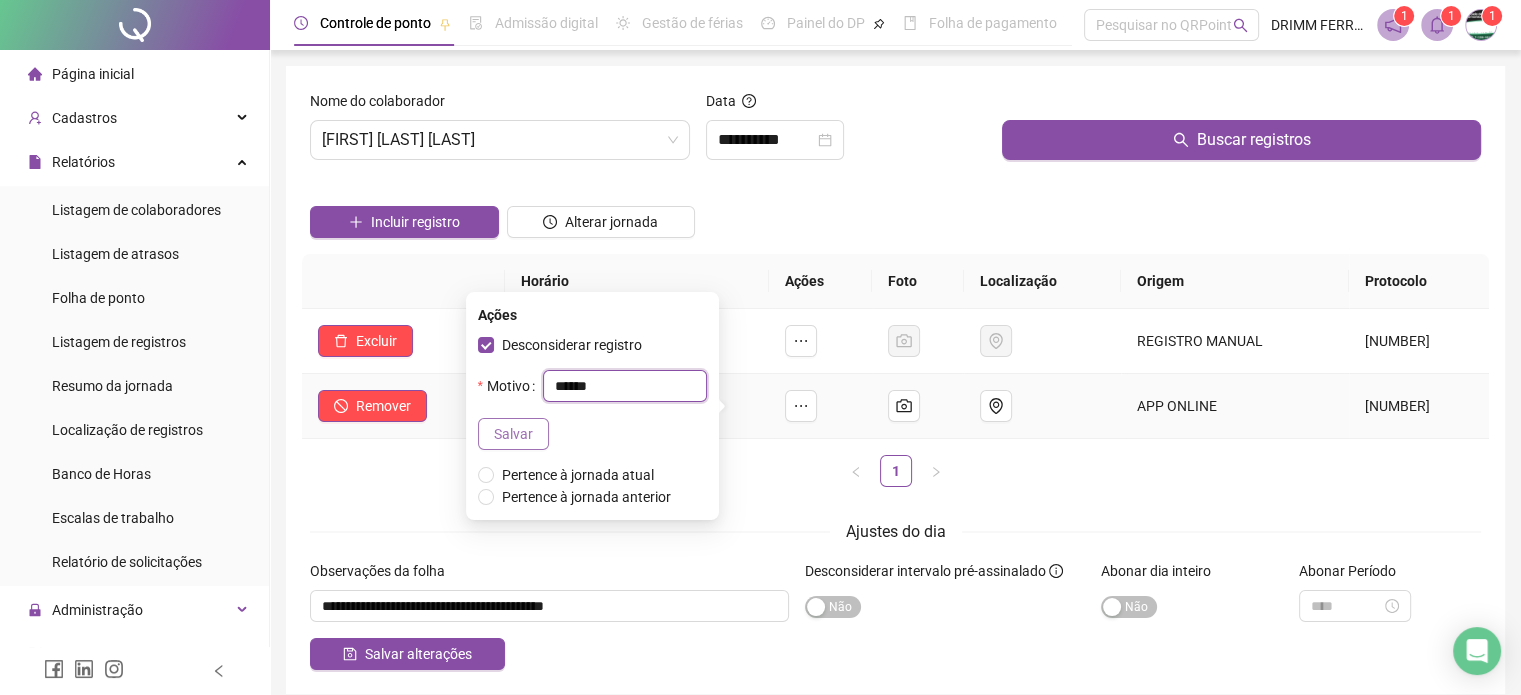 type on "******" 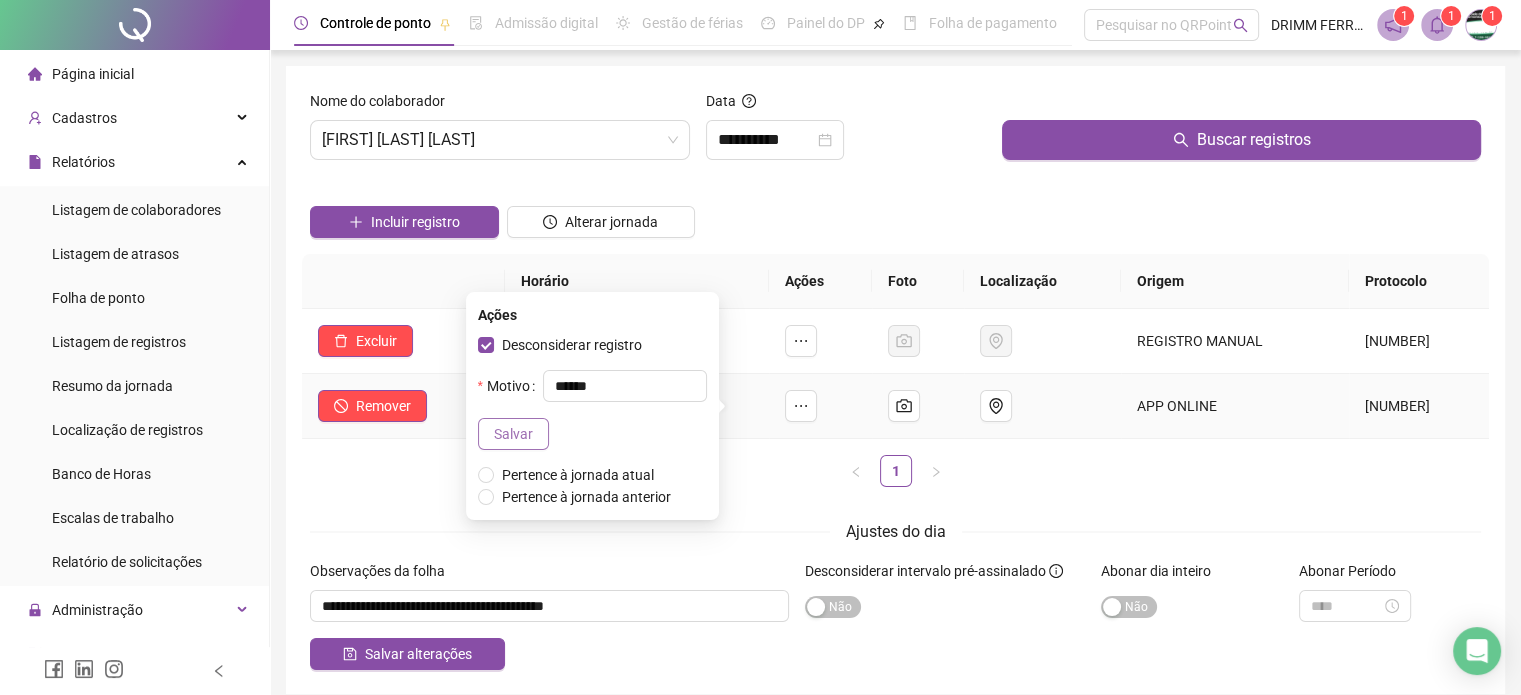 click on "Salvar" at bounding box center (513, 434) 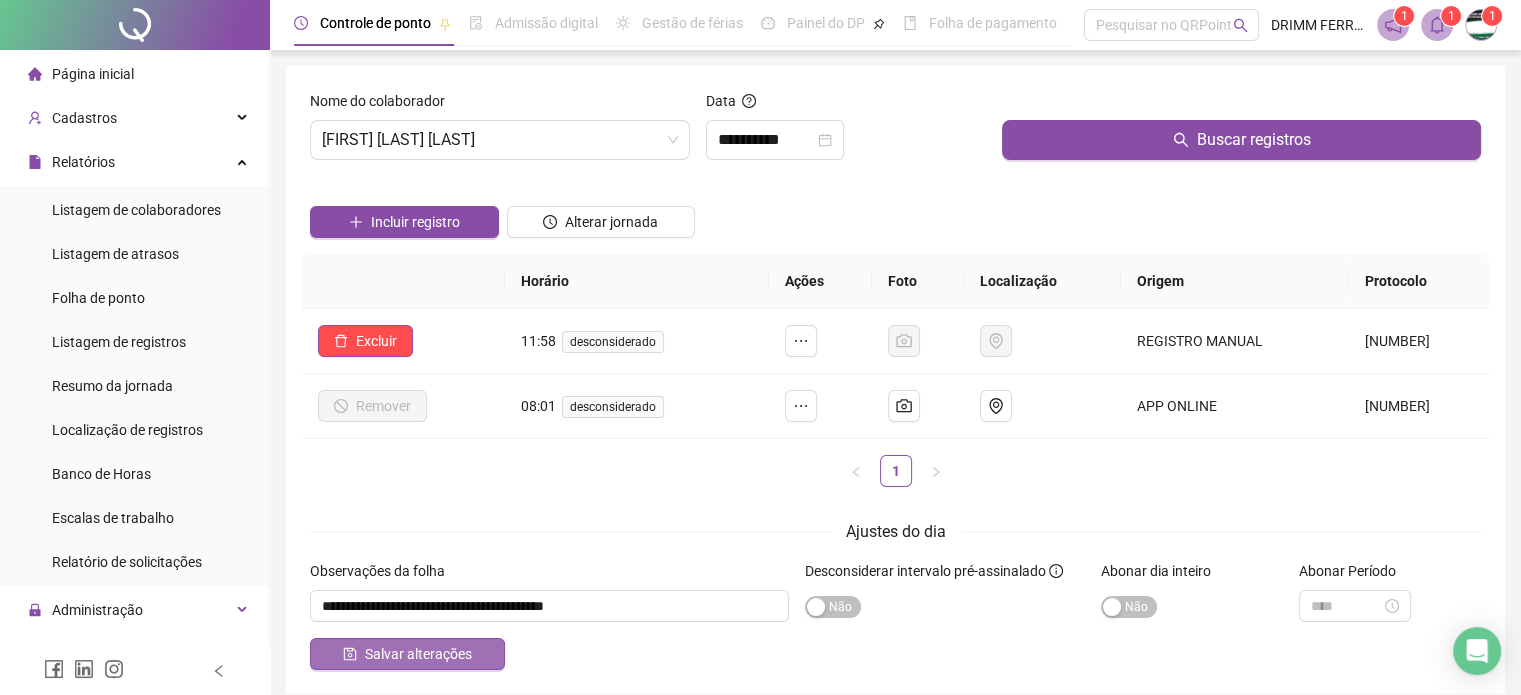 click on "Salvar alterações" at bounding box center [418, 654] 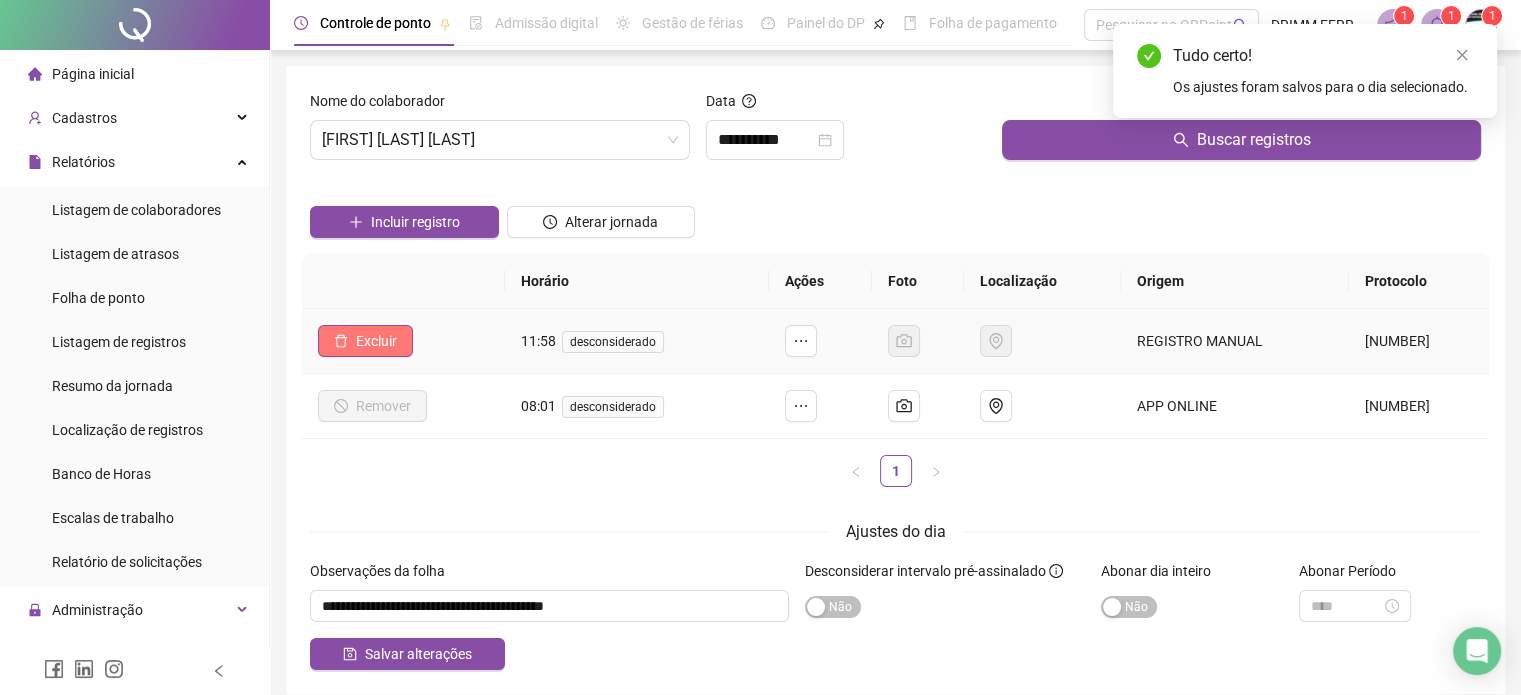 click on "Excluir" at bounding box center [376, 341] 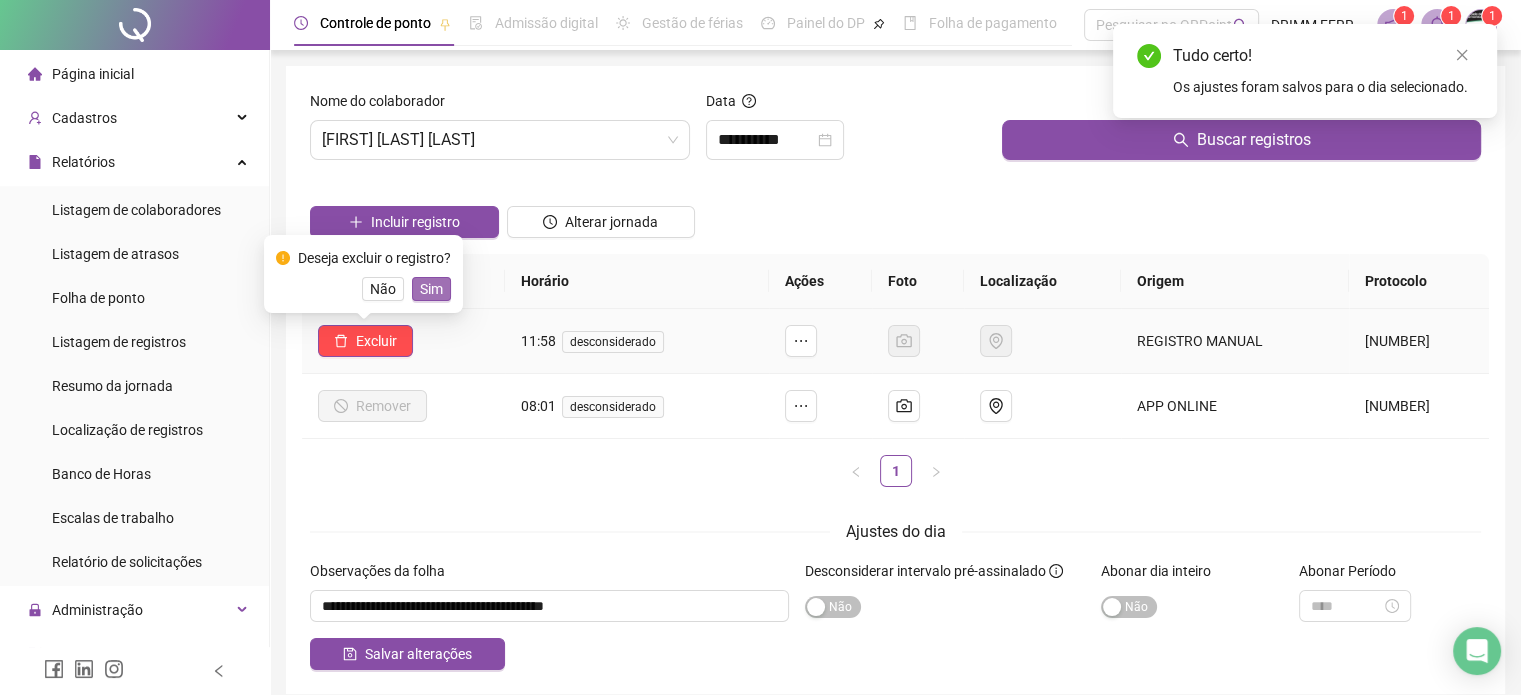 click on "Sim" at bounding box center [431, 289] 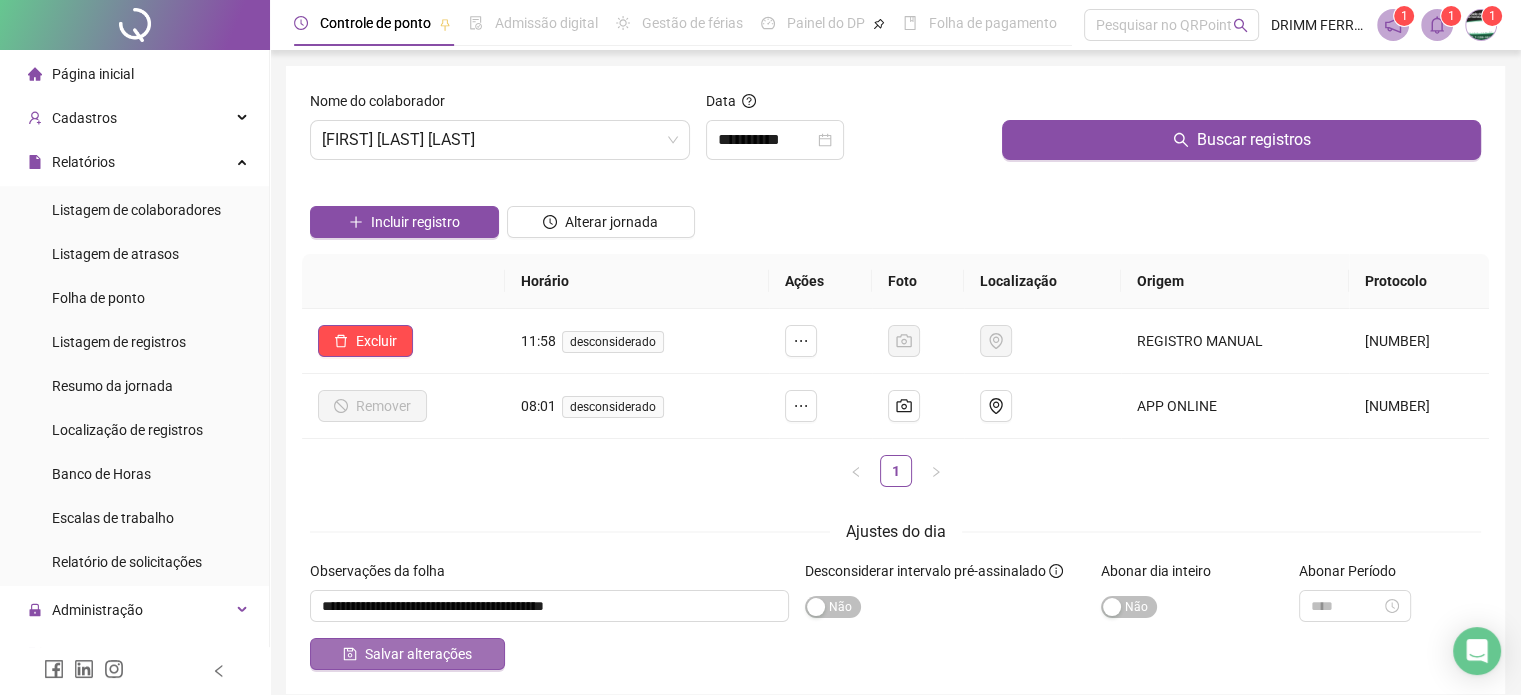 click on "Salvar alterações" at bounding box center (418, 654) 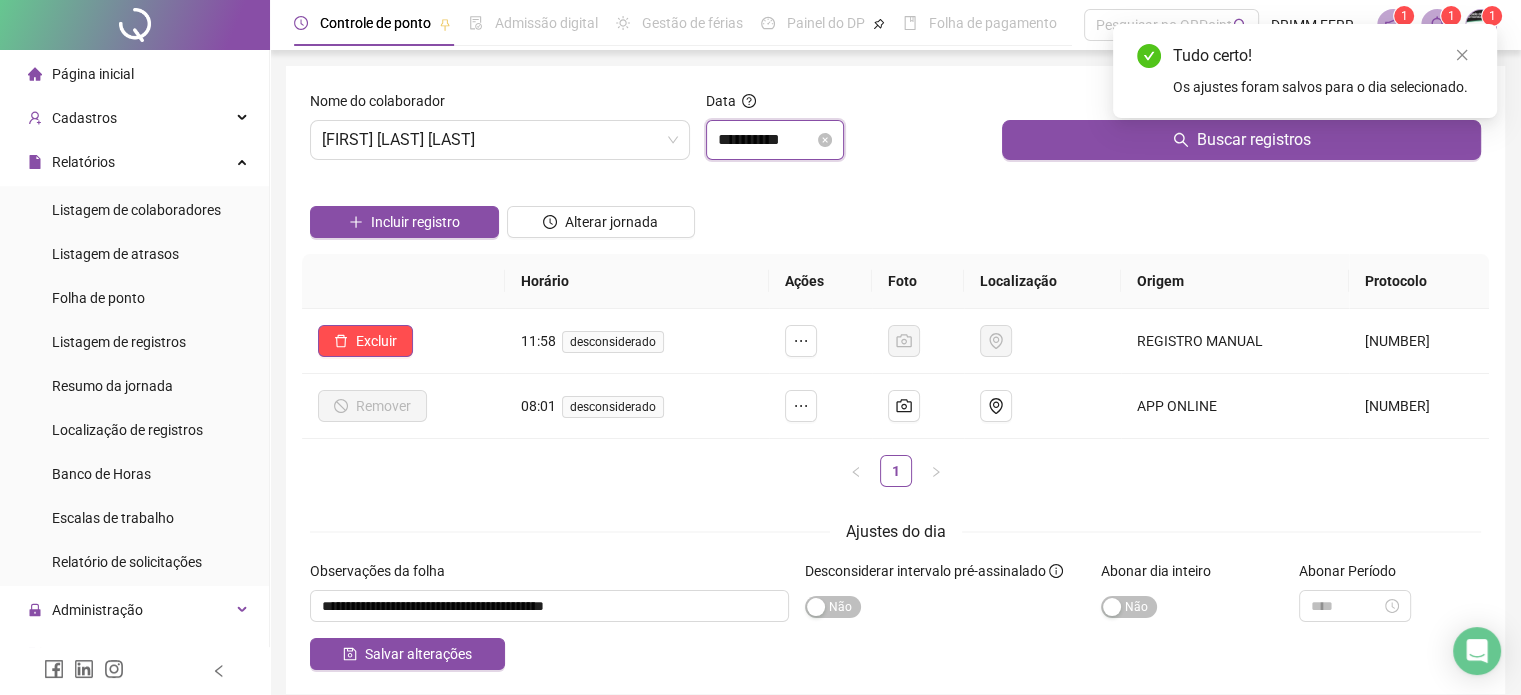 click on "**********" at bounding box center [766, 140] 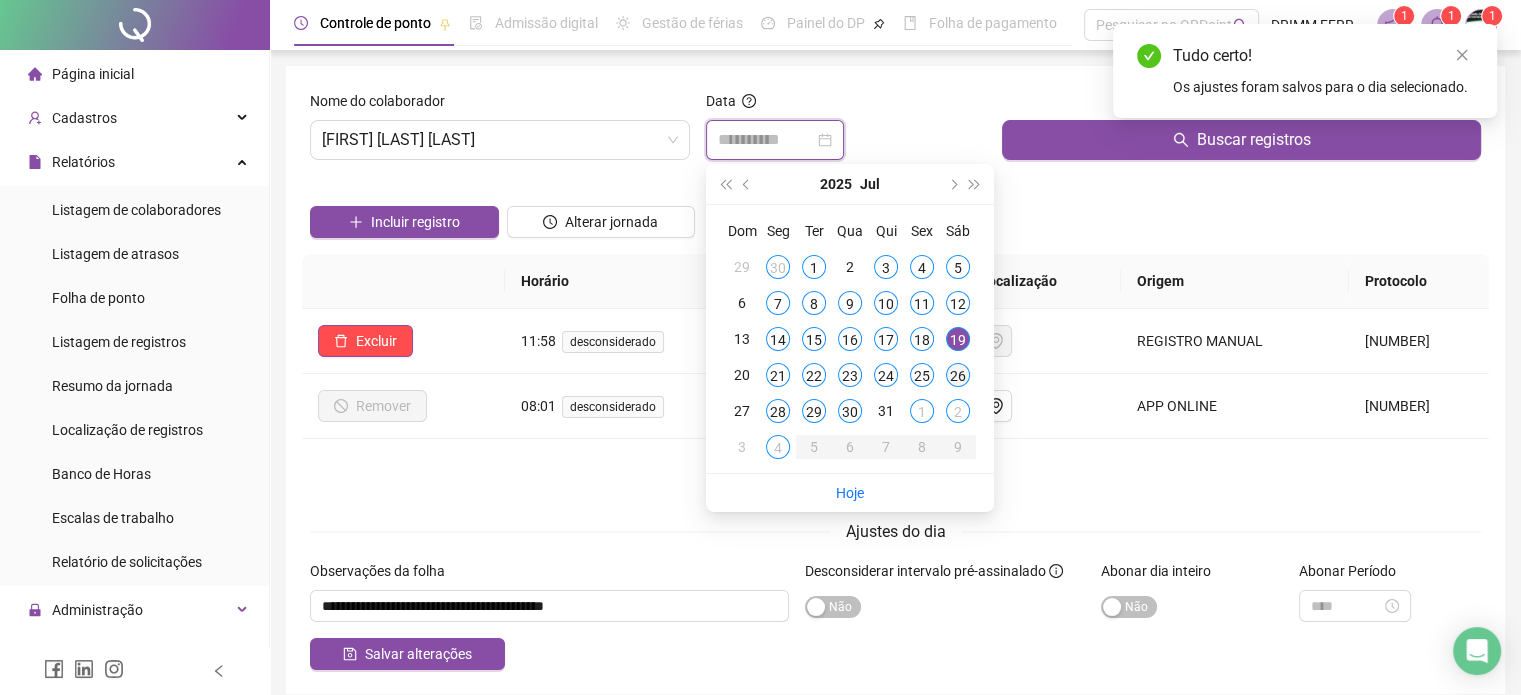 type on "**********" 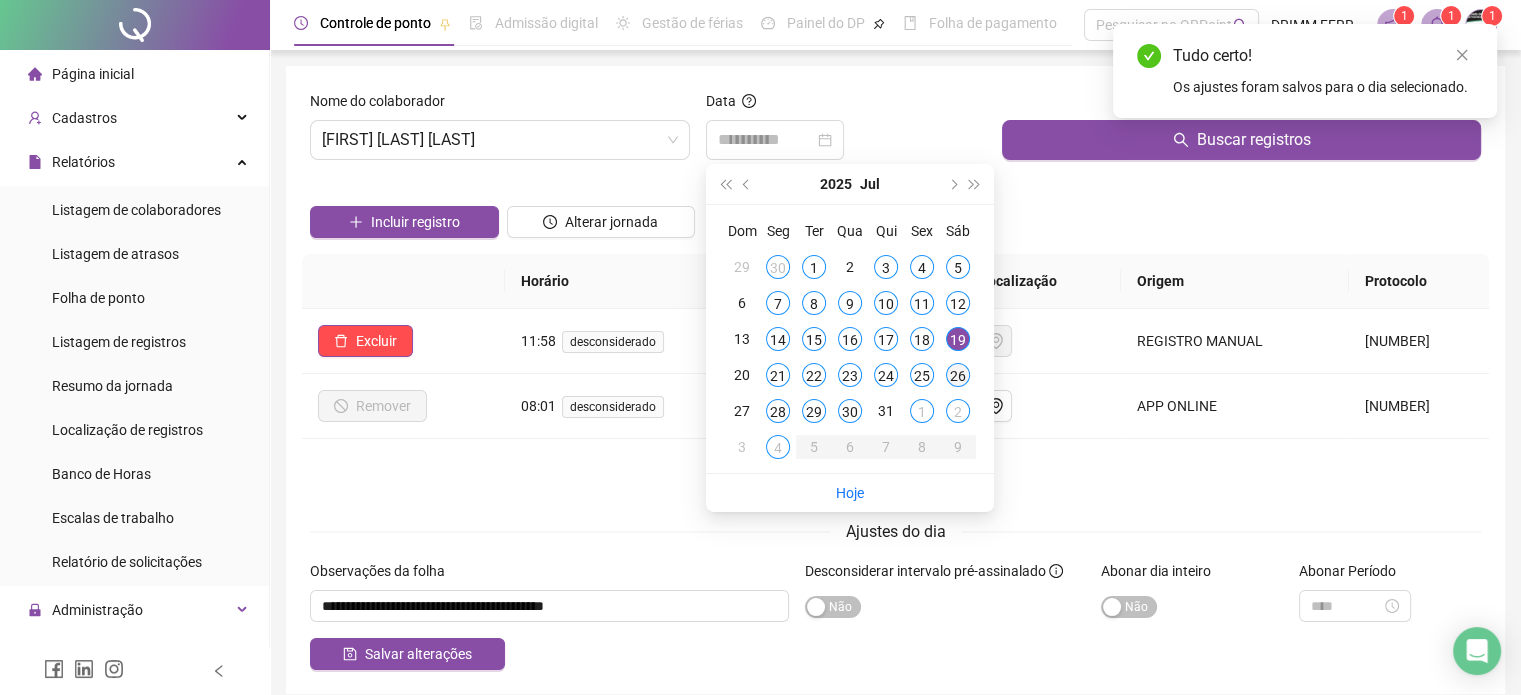 click on "26" at bounding box center [958, 375] 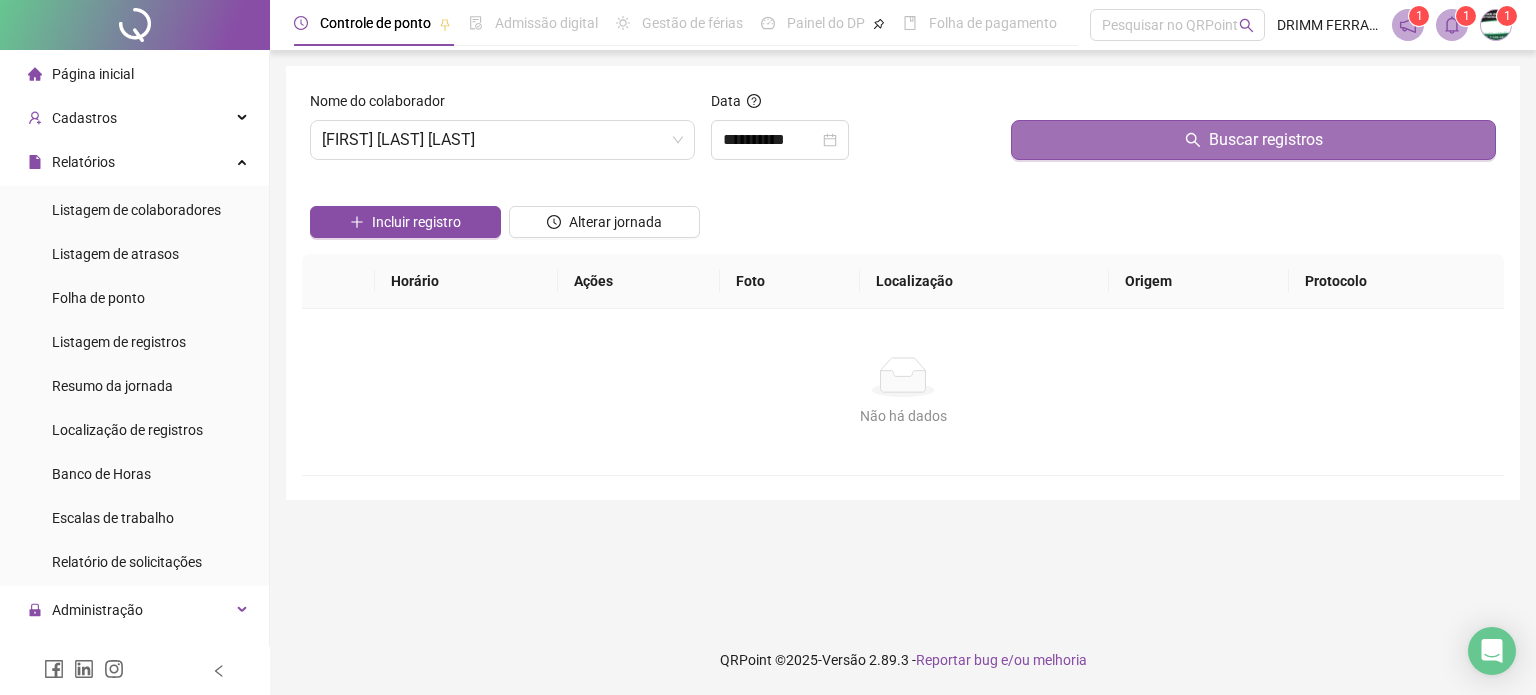 click on "Buscar registros" at bounding box center [1253, 140] 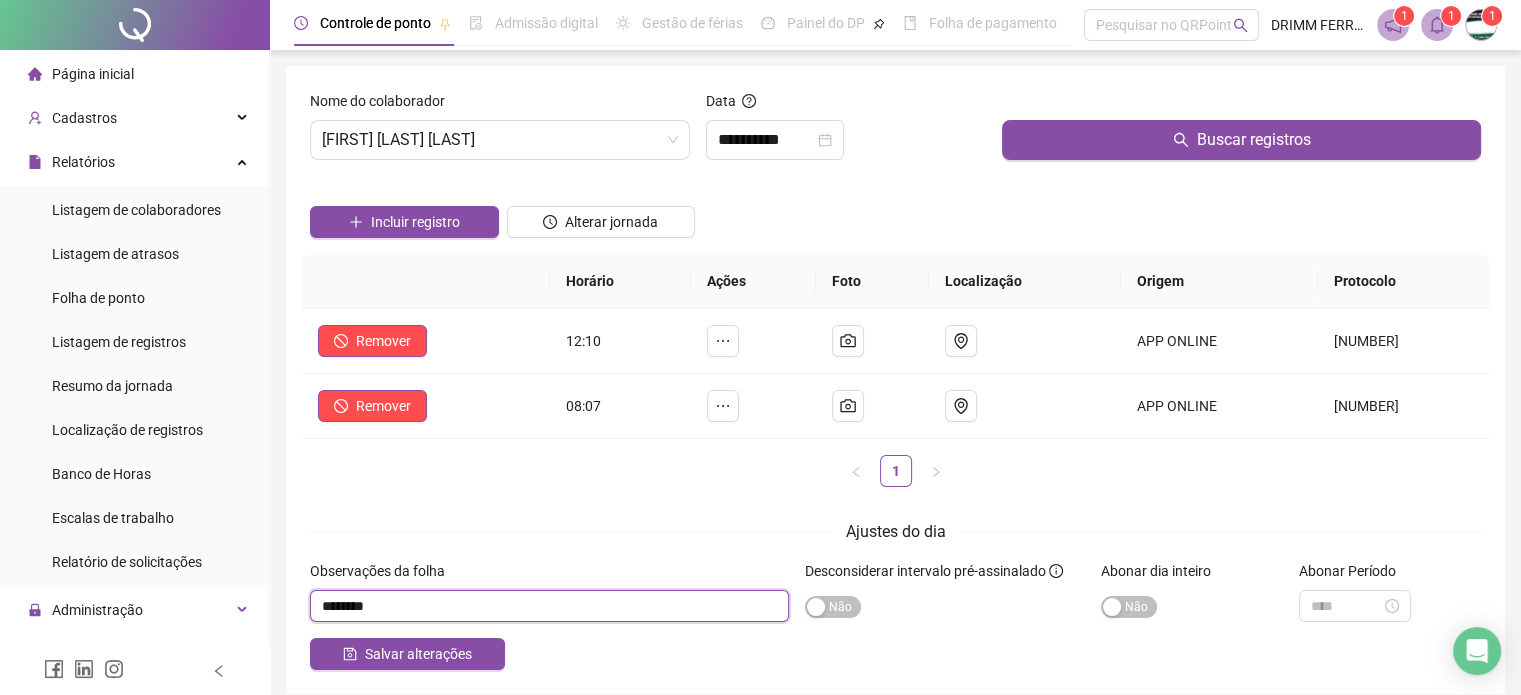 click at bounding box center [549, 606] 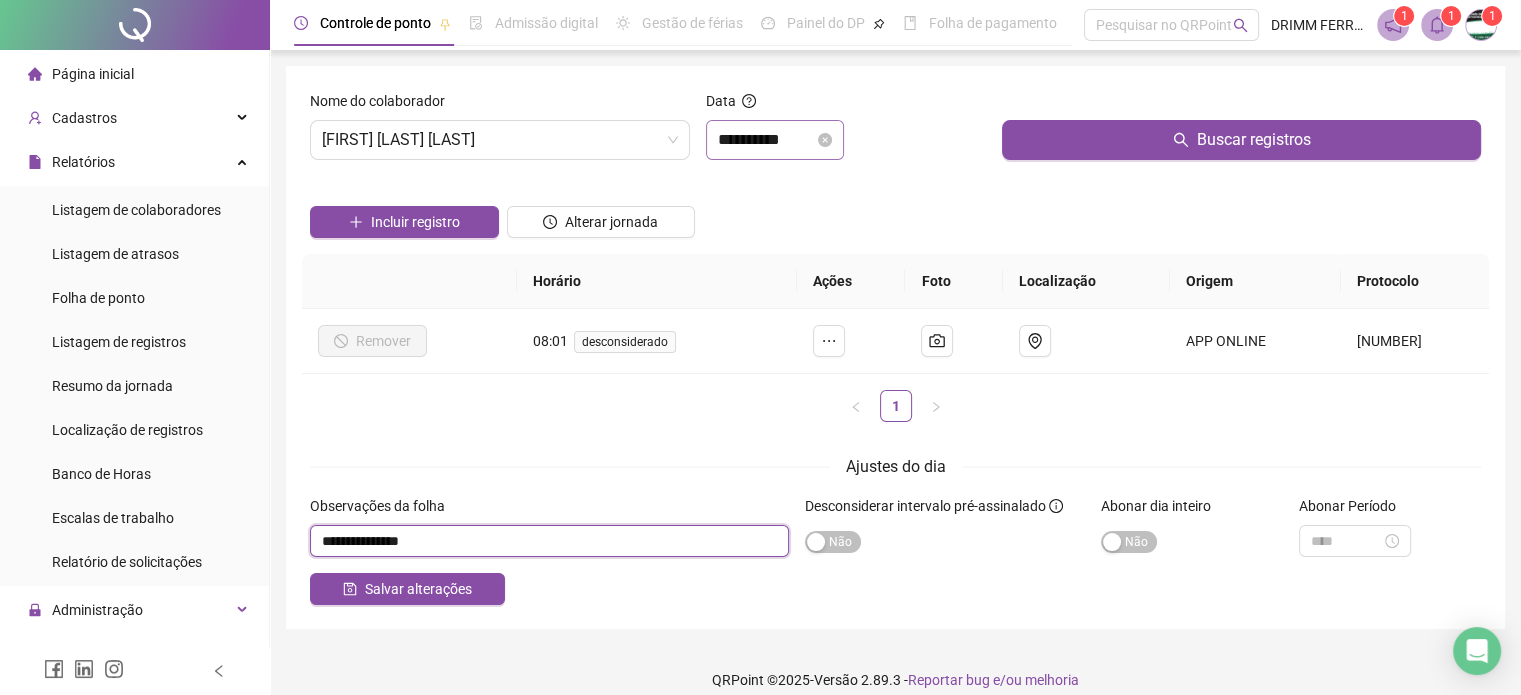 type on "**********" 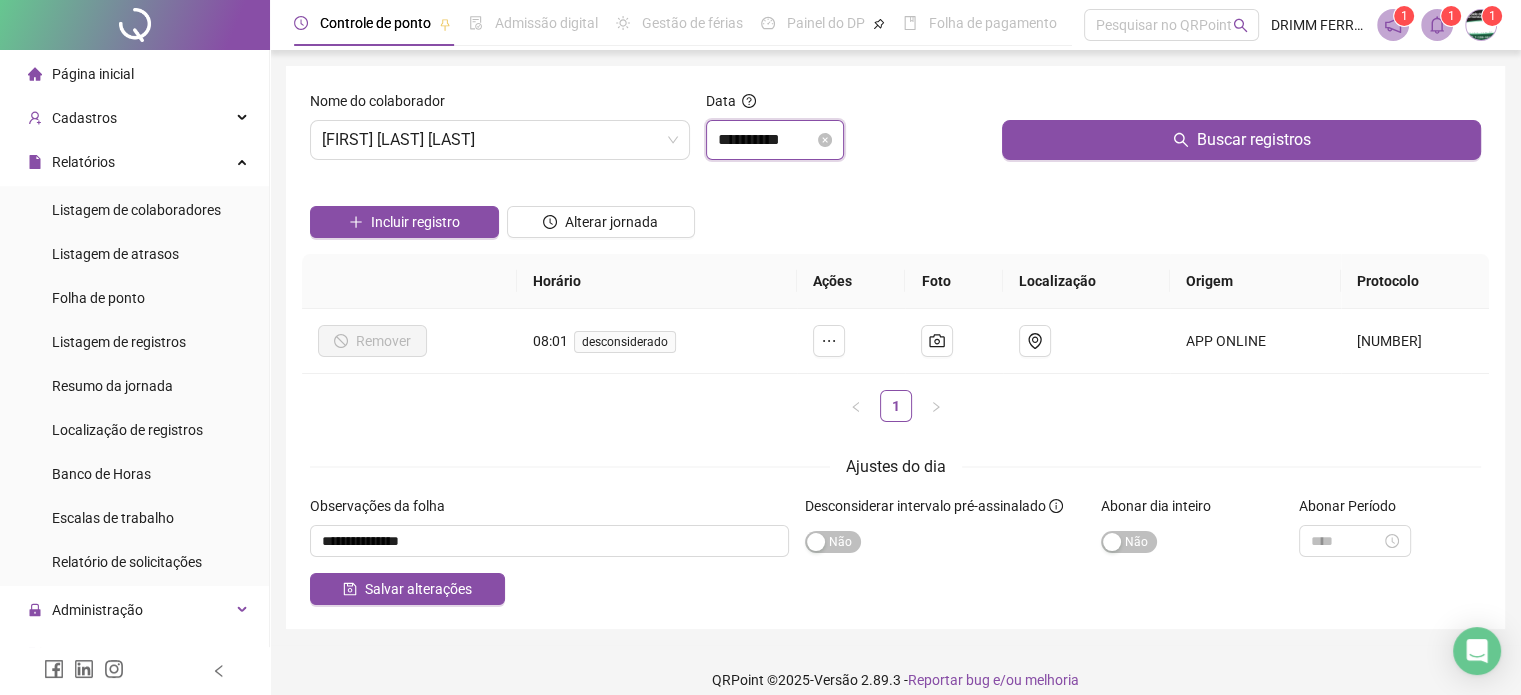 click on "**********" at bounding box center [766, 140] 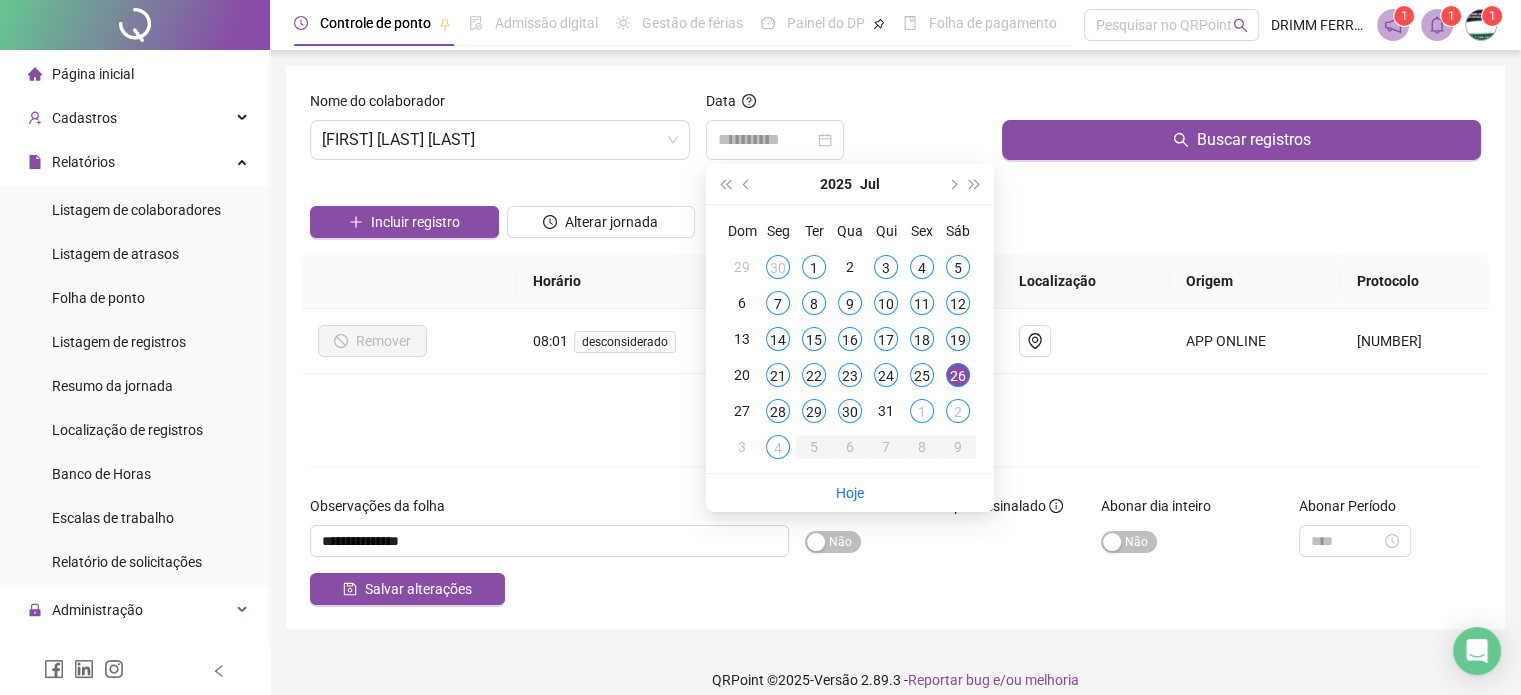 click on "19" at bounding box center (958, 339) 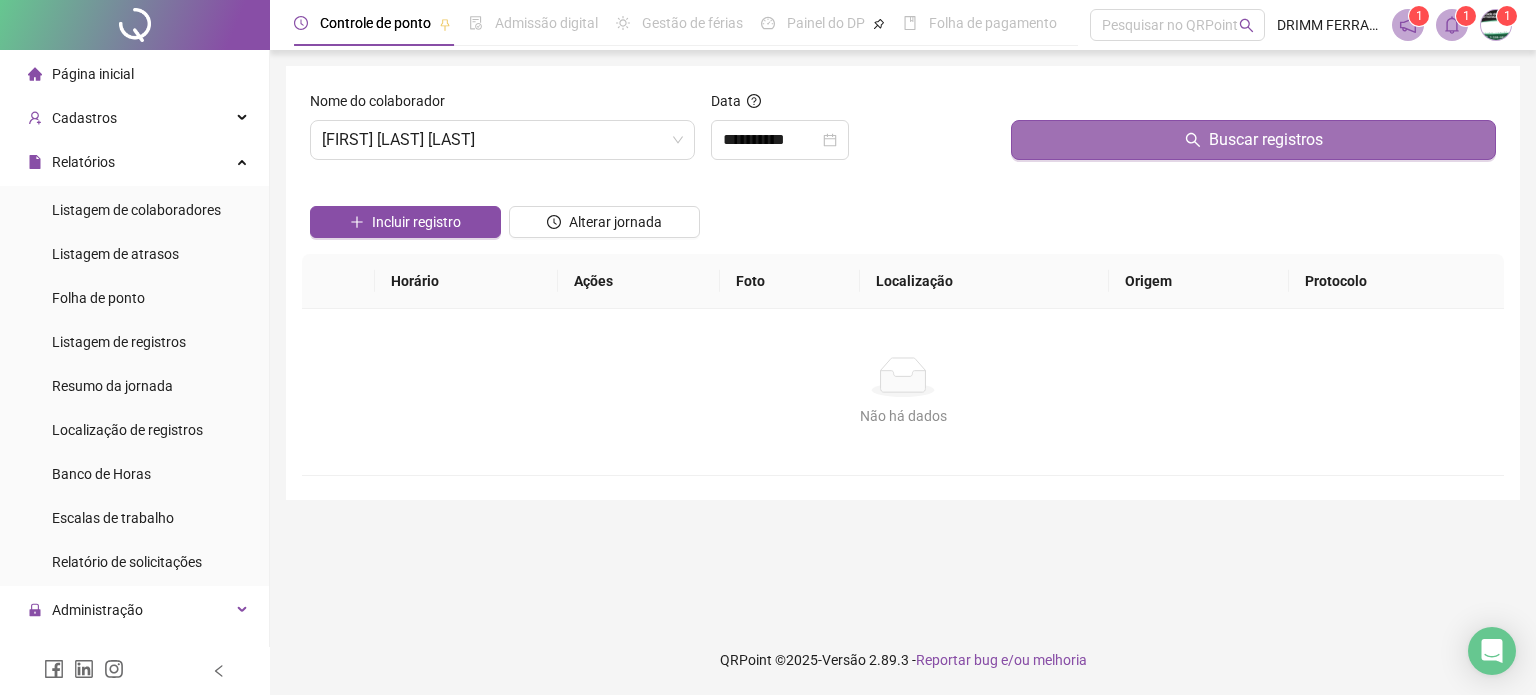 click on "Buscar registros" at bounding box center [1253, 140] 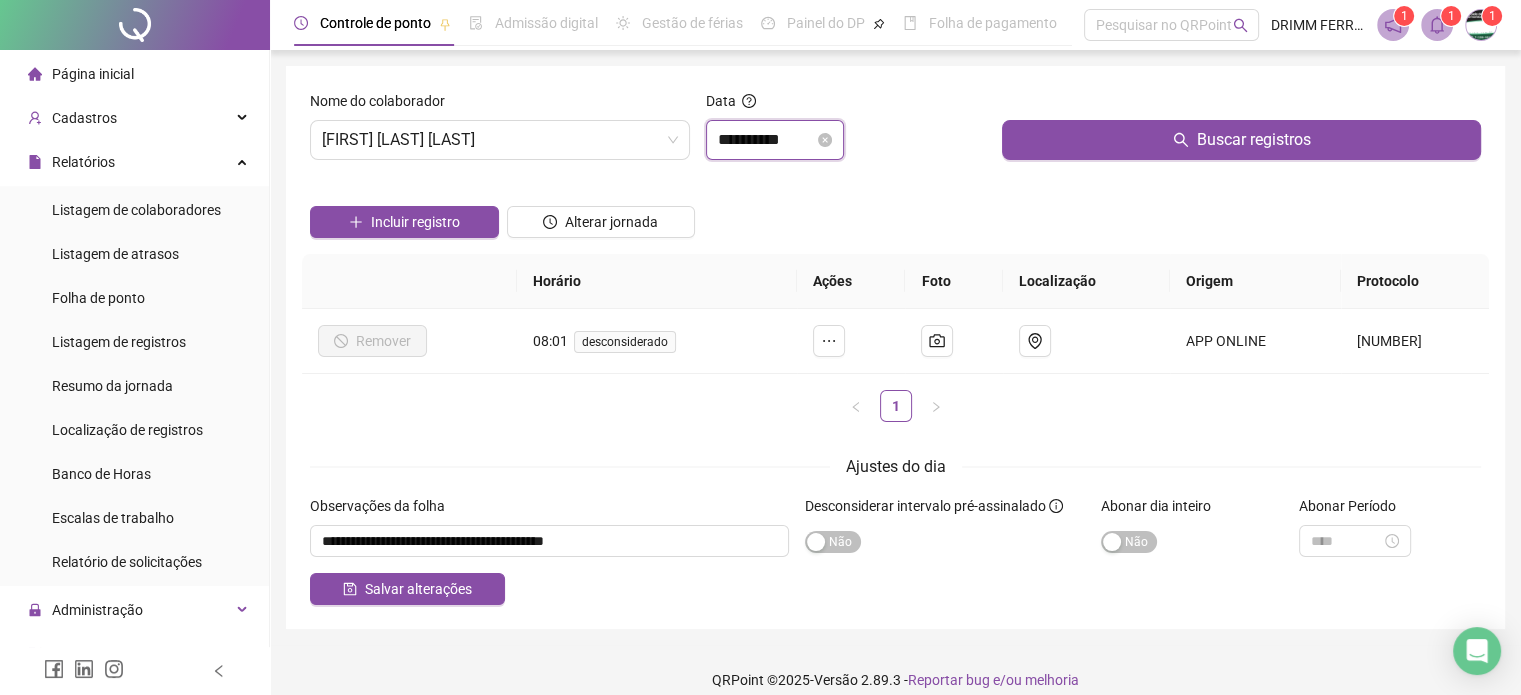 click on "**********" at bounding box center [766, 140] 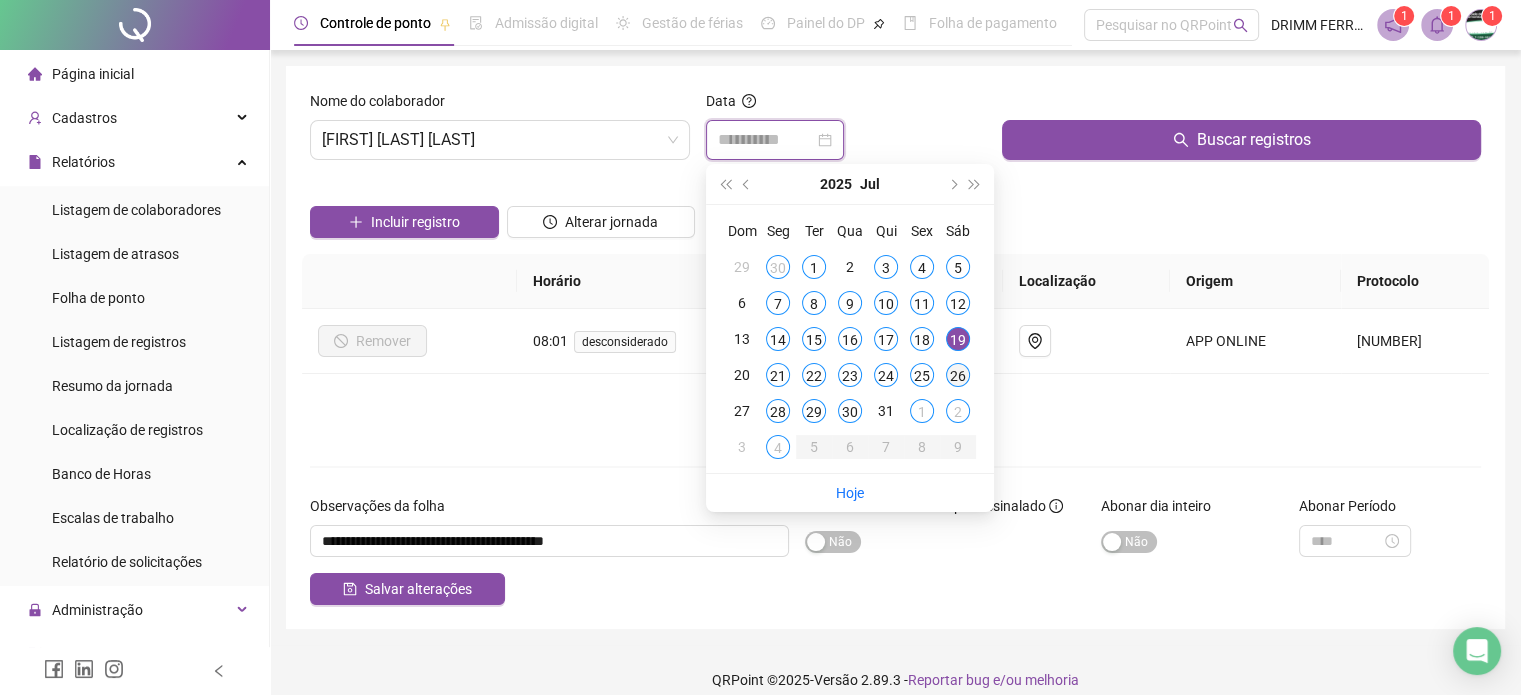 type on "**********" 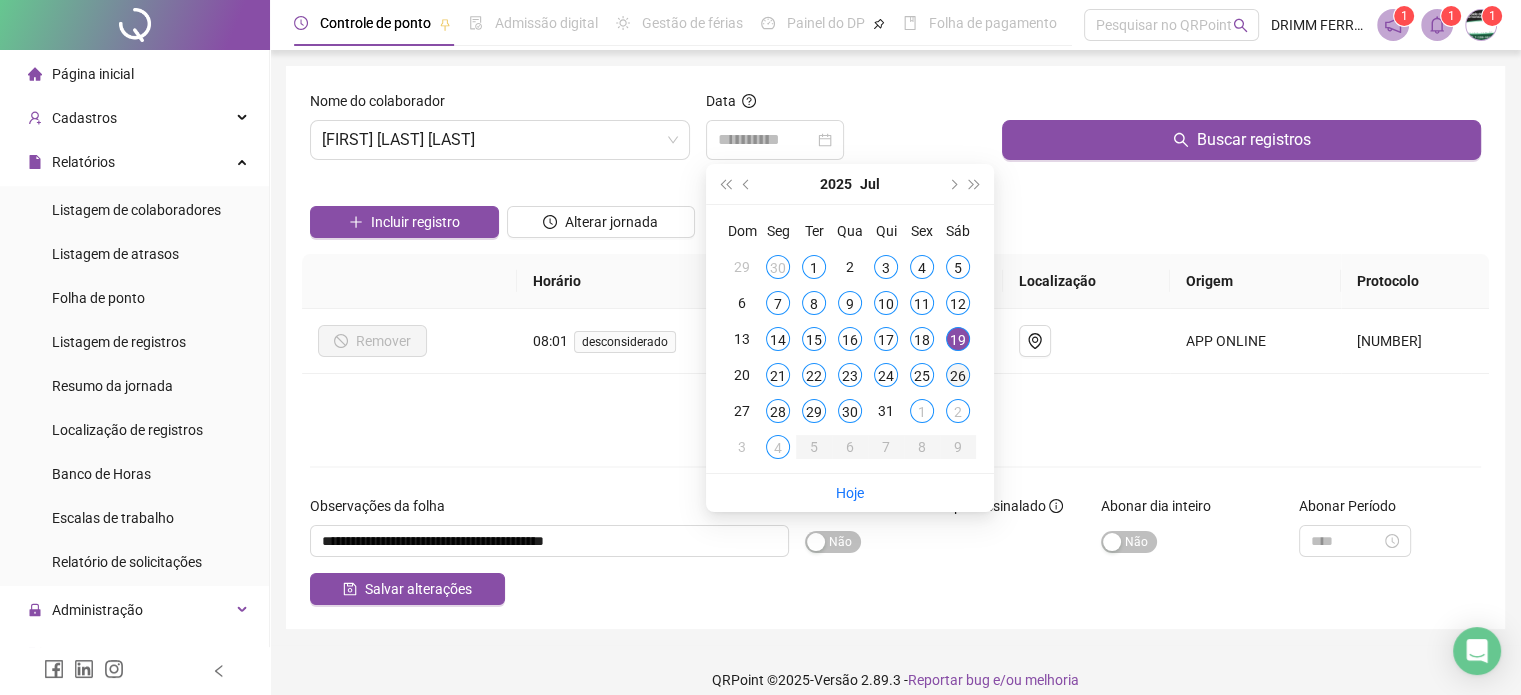 click on "26" at bounding box center (958, 375) 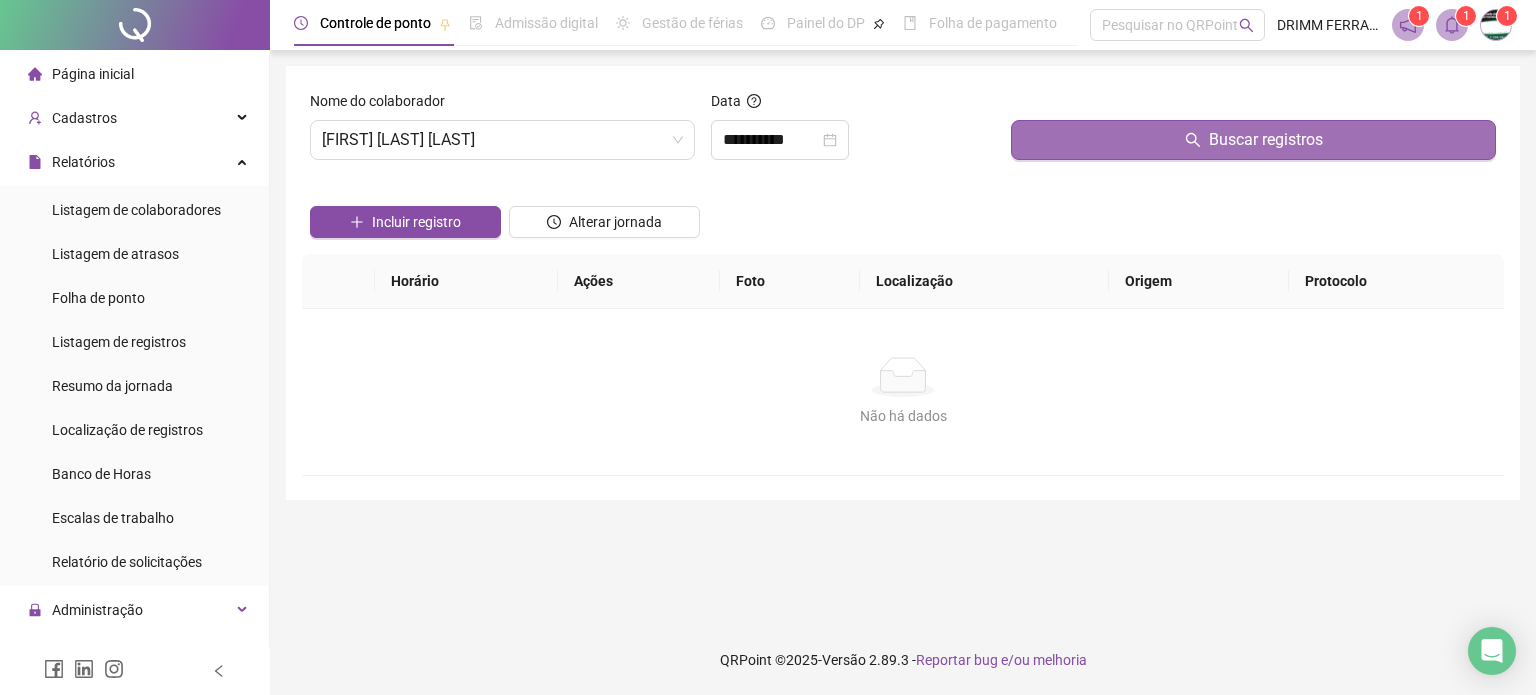 click on "Buscar registros" at bounding box center [1253, 140] 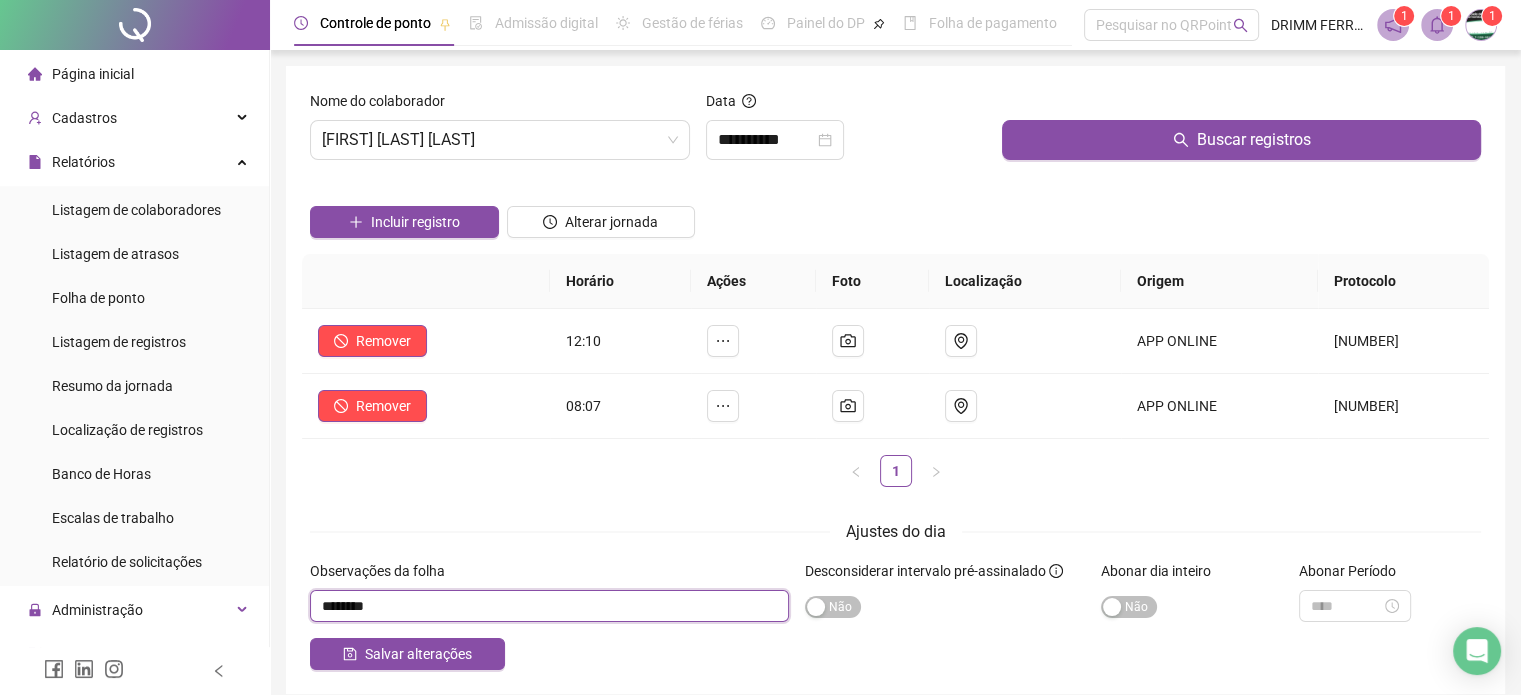 click at bounding box center (549, 606) 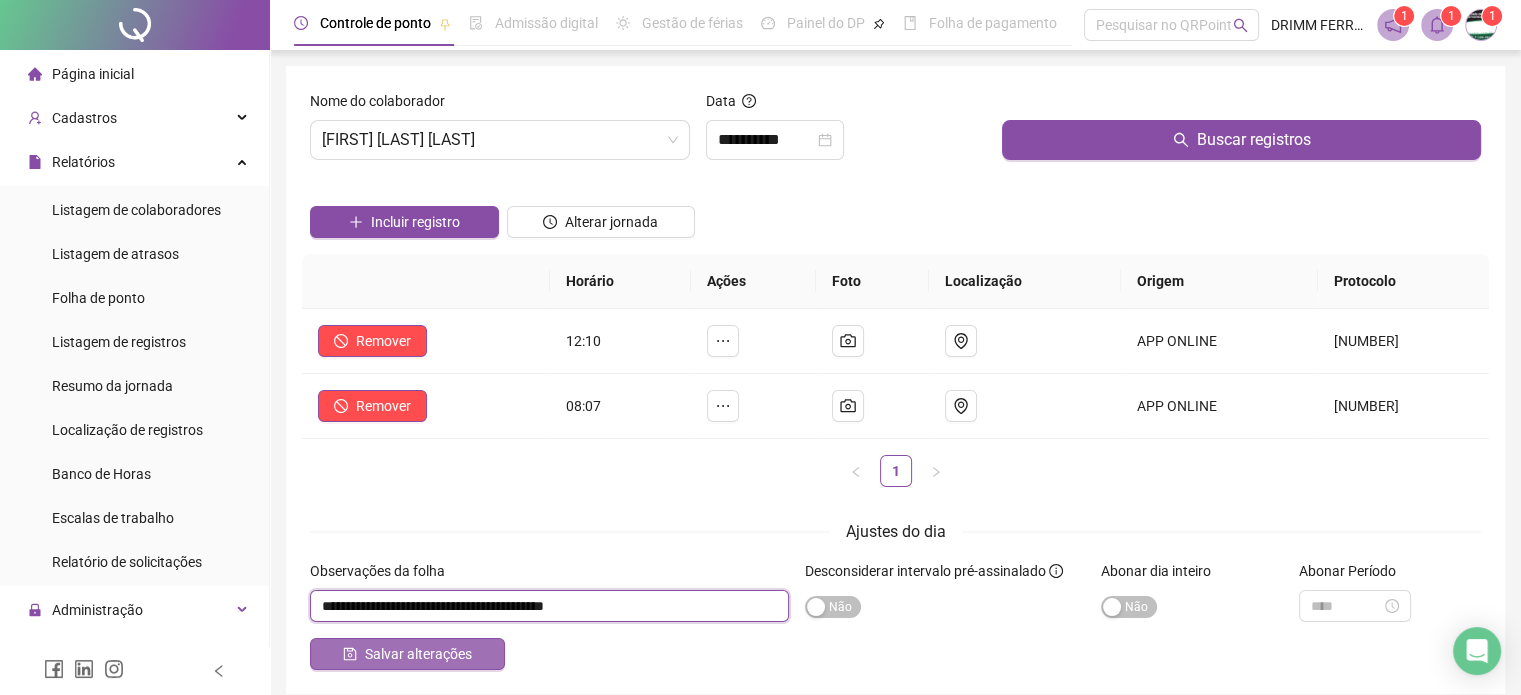 type on "**********" 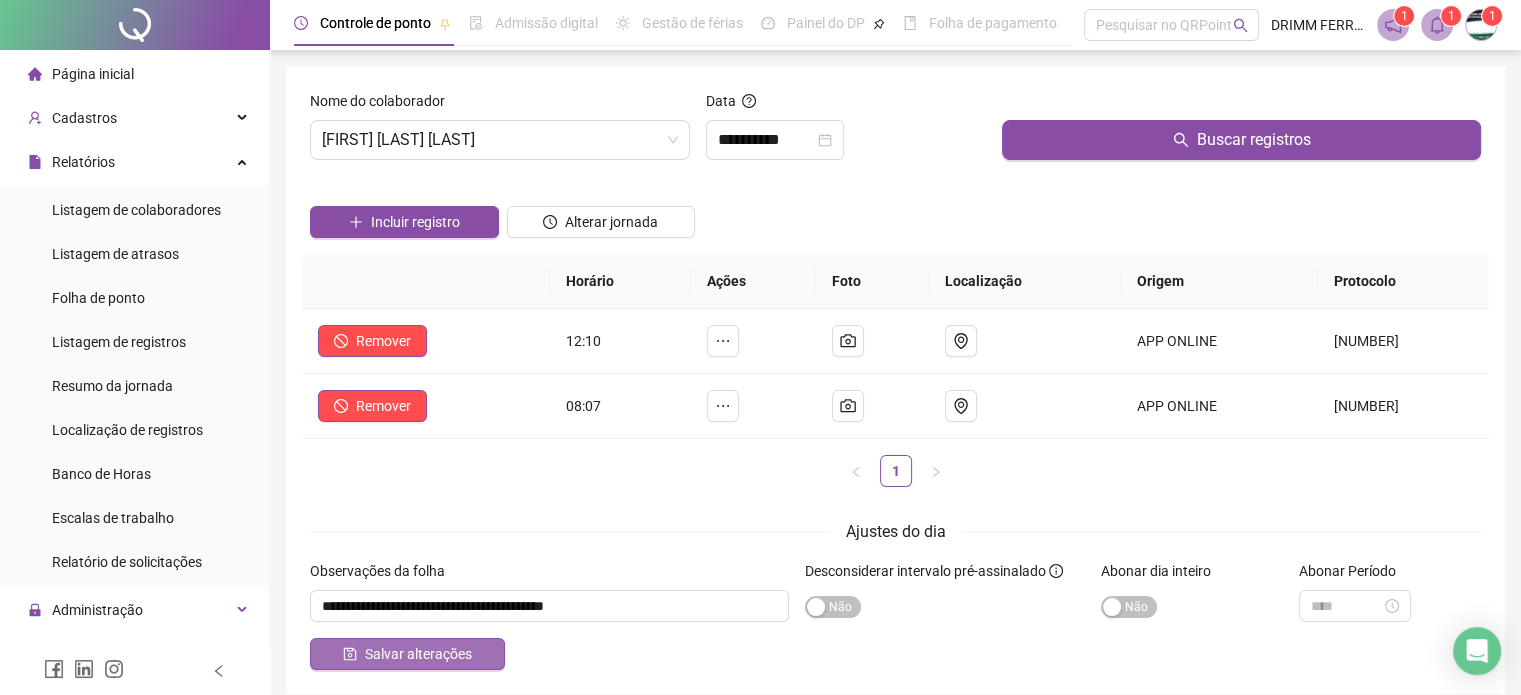 click on "Salvar alterações" at bounding box center (418, 654) 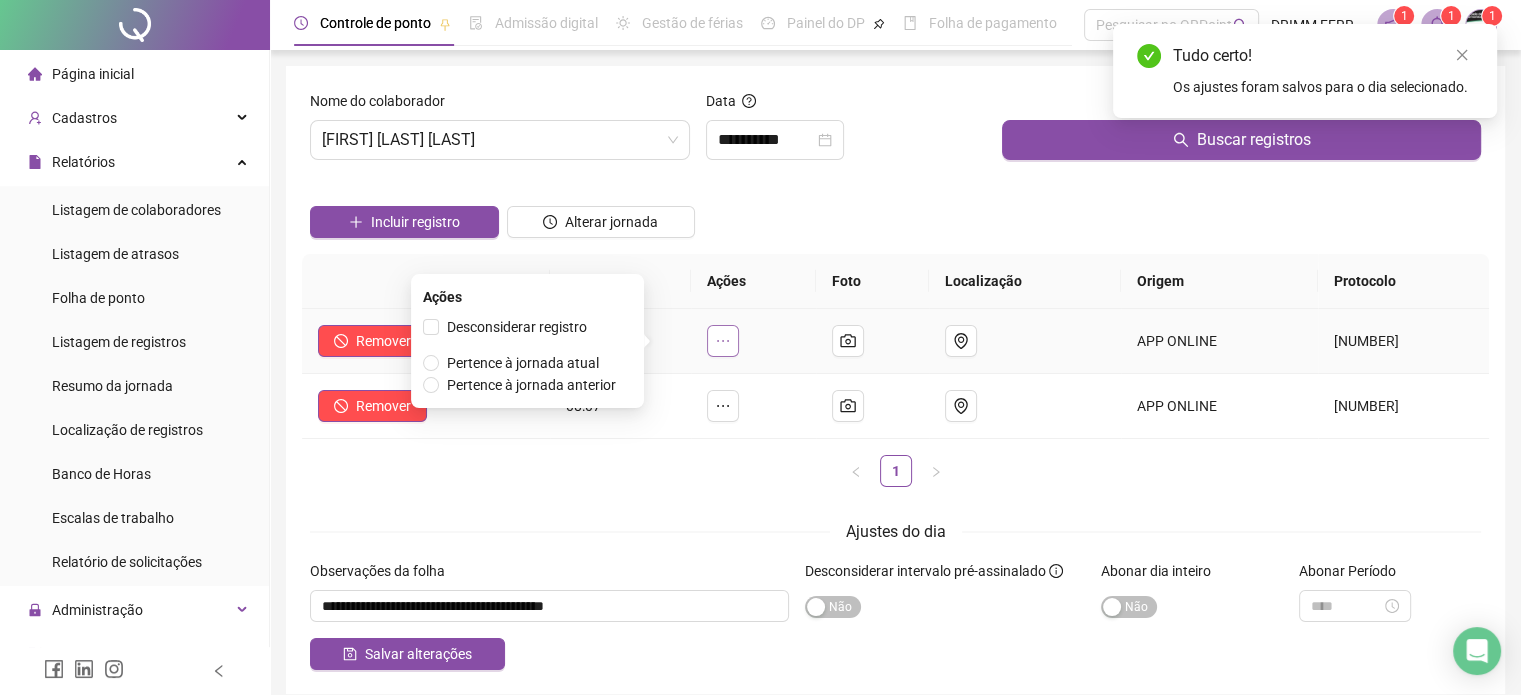 click 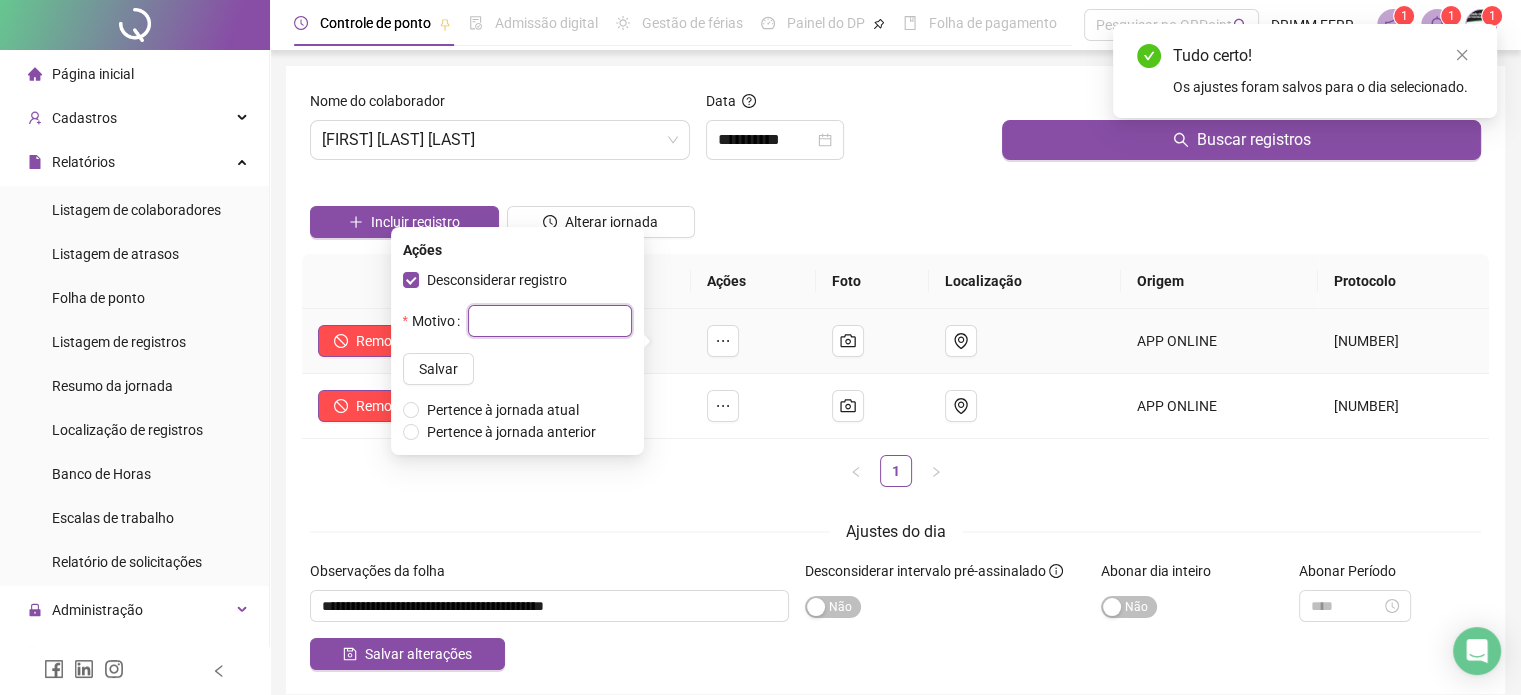 click at bounding box center (550, 321) 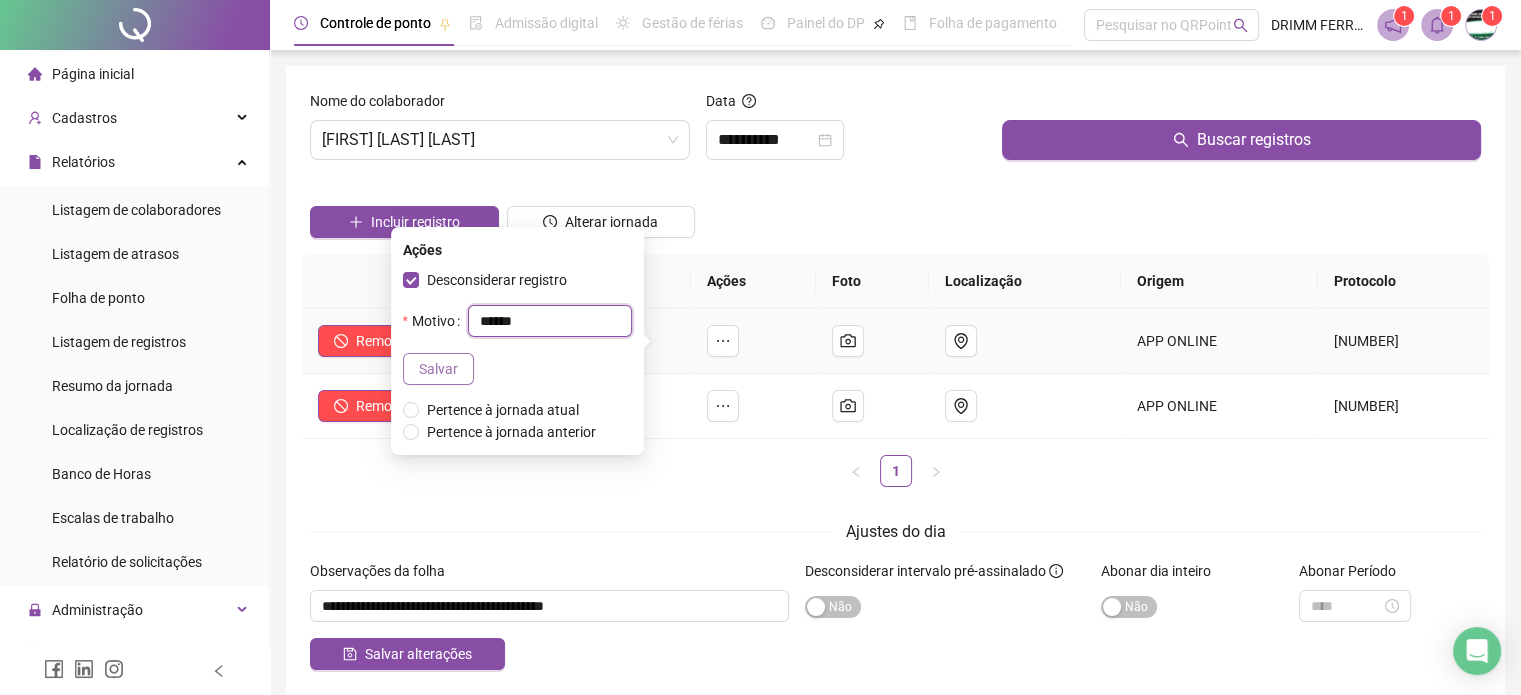 type on "******" 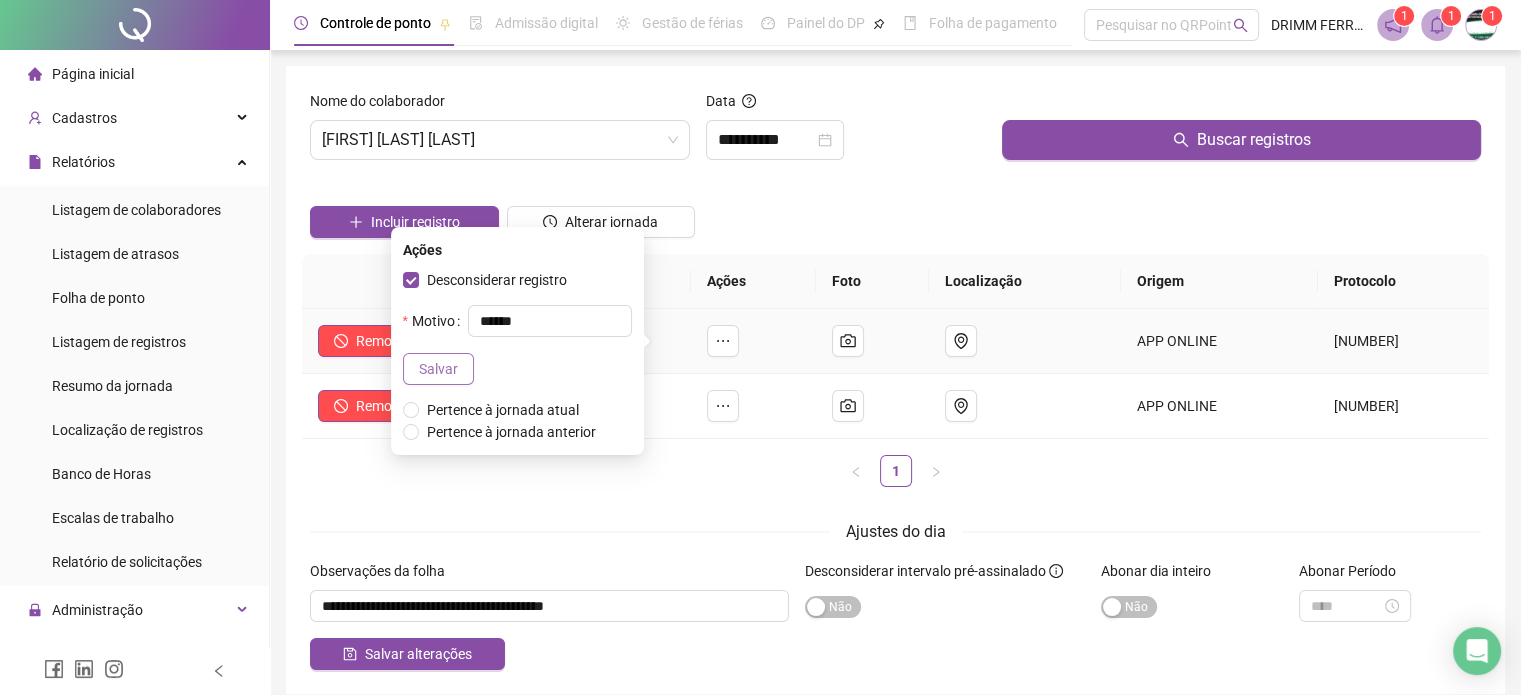 click on "Salvar" at bounding box center (438, 369) 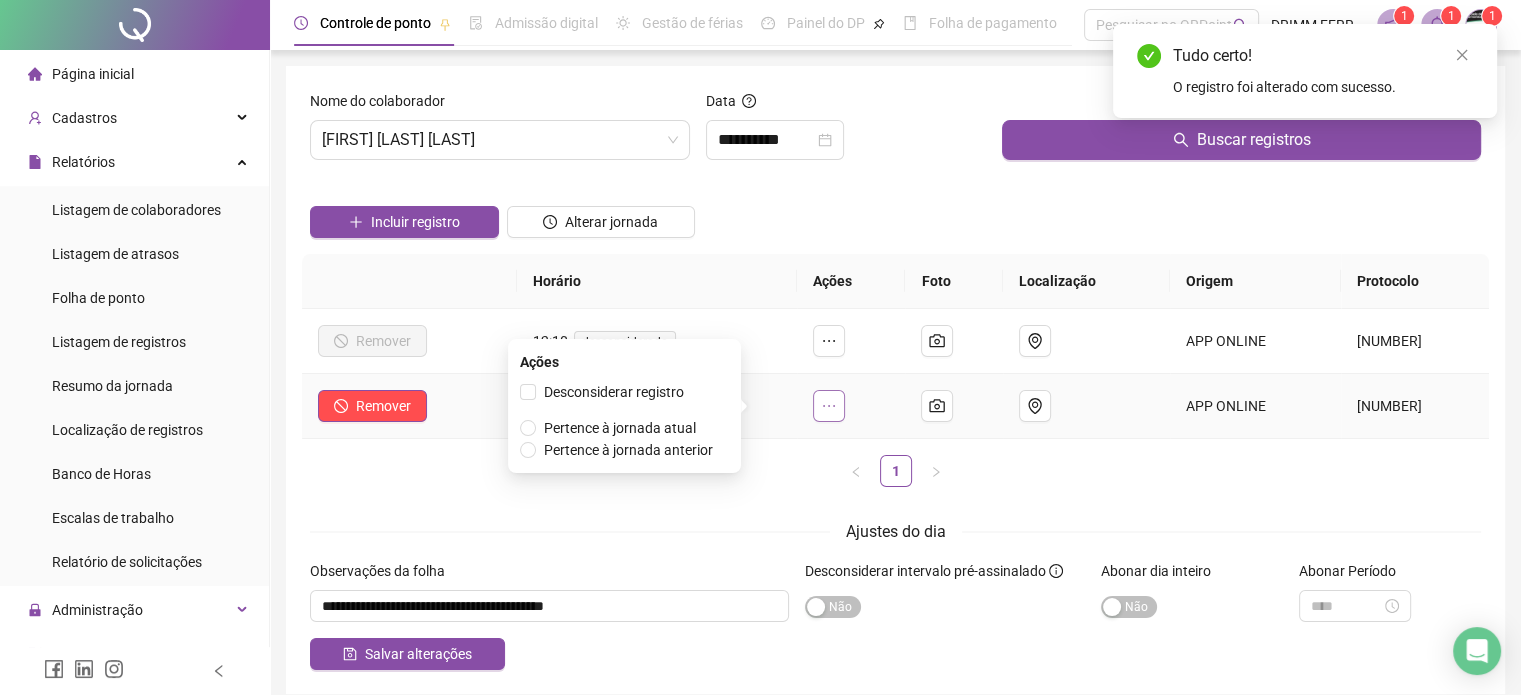 click at bounding box center [829, 406] 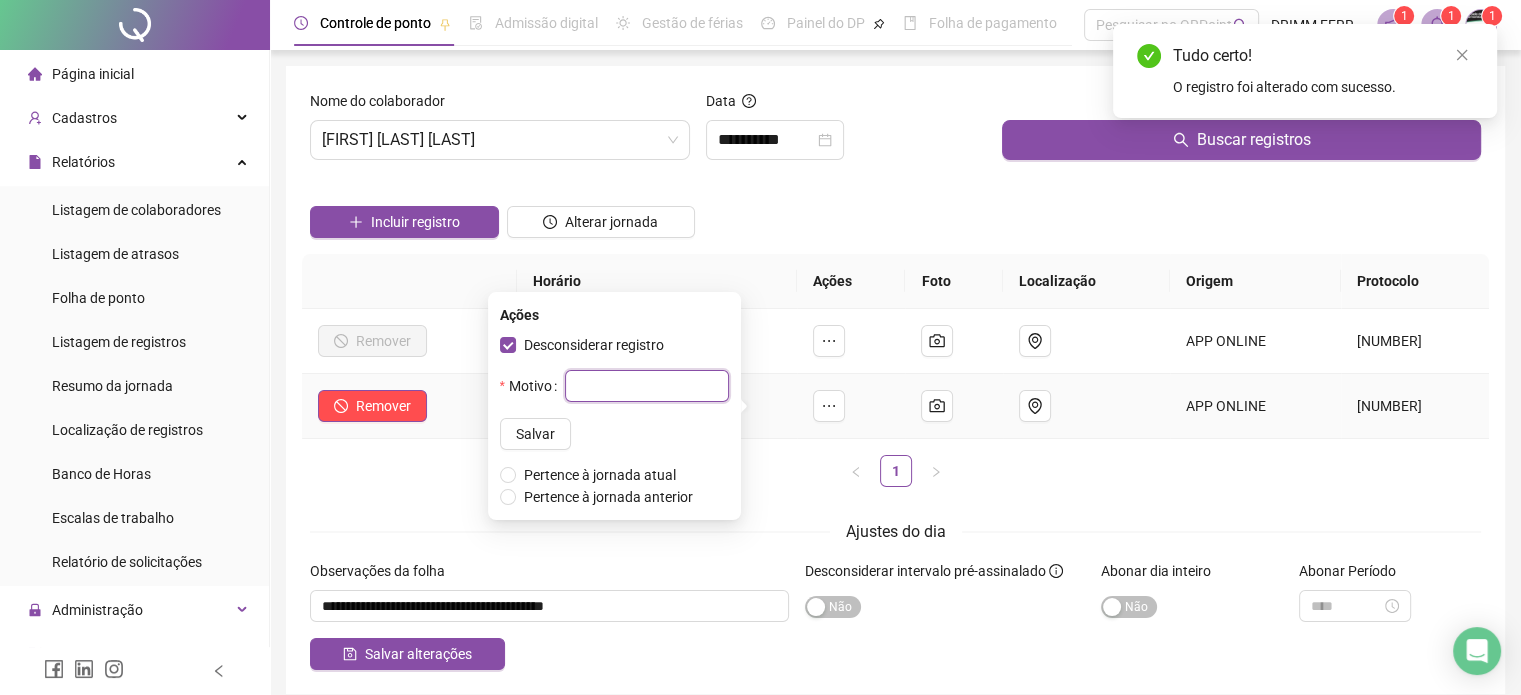 click at bounding box center [647, 386] 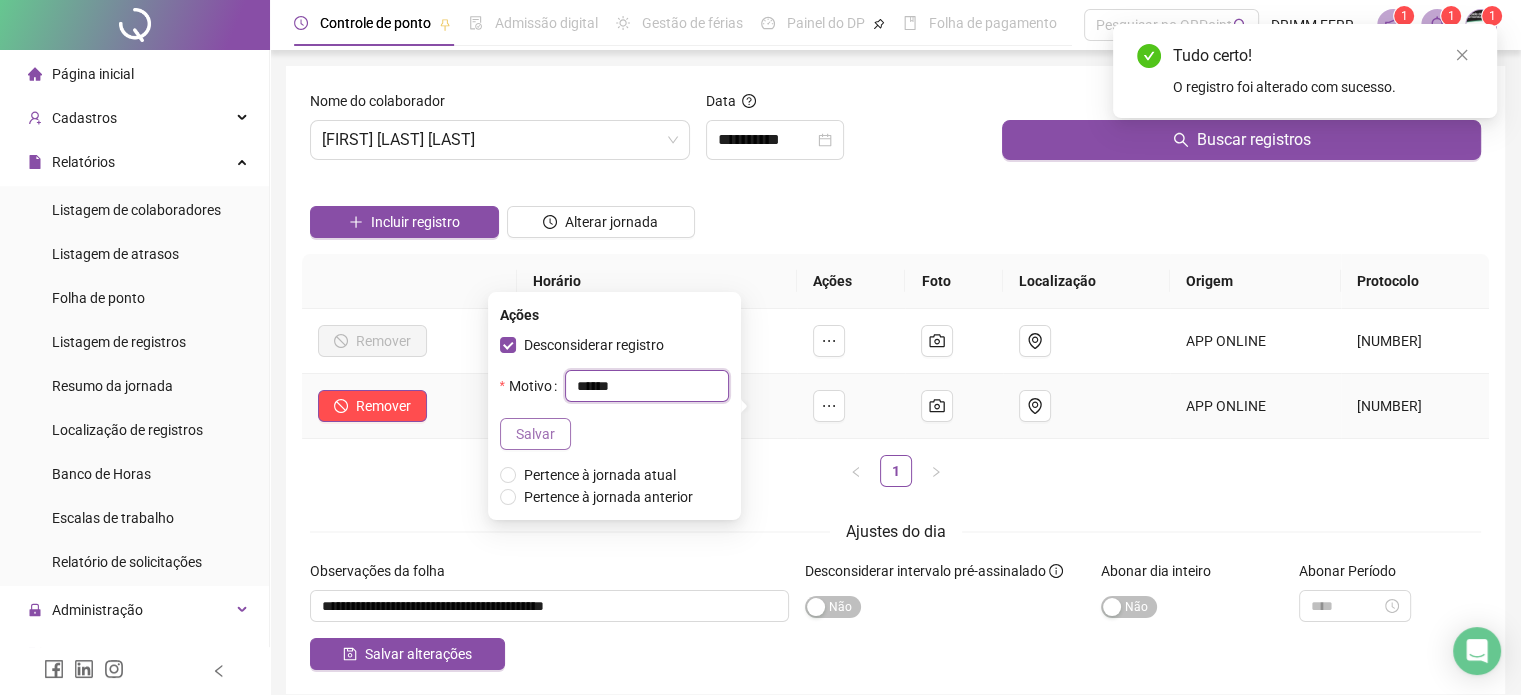 type on "******" 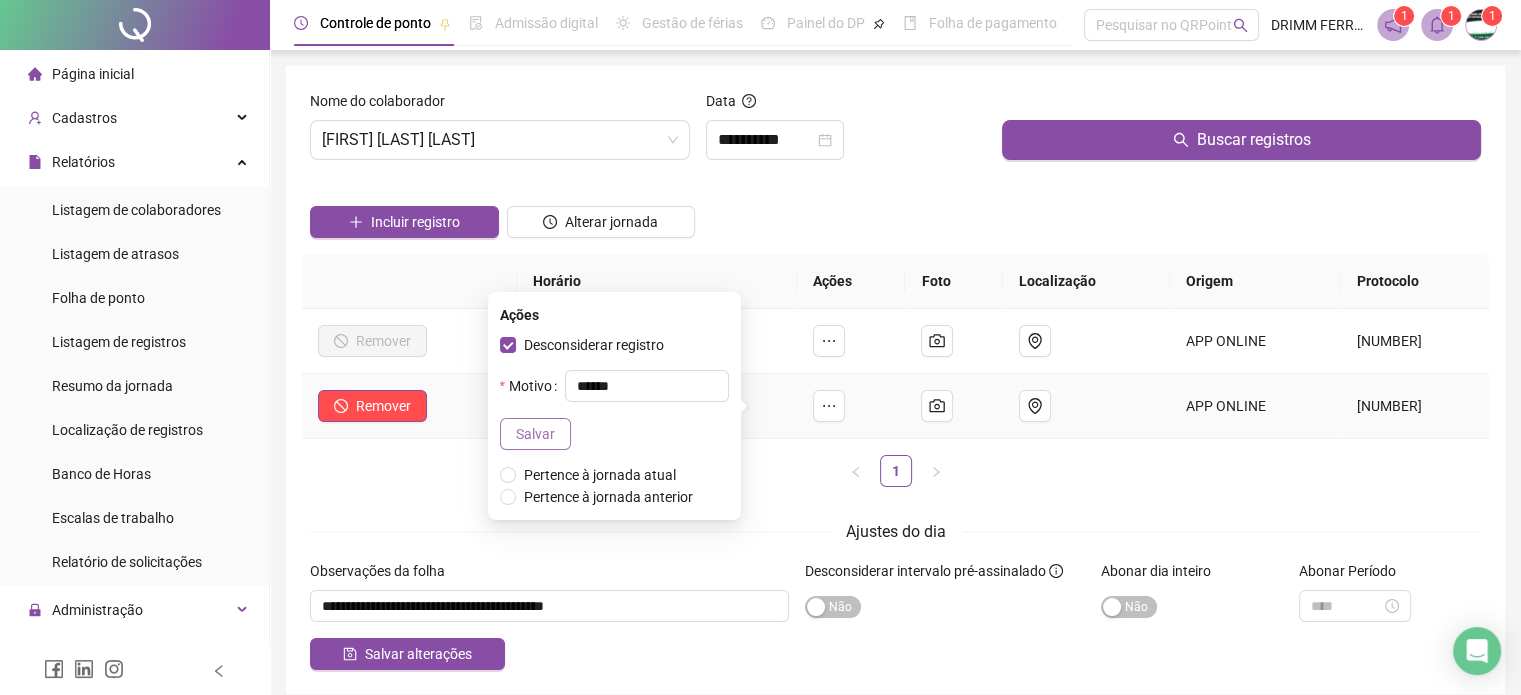 drag, startPoint x: 512, startPoint y: 434, endPoint x: 506, endPoint y: 425, distance: 10.816654 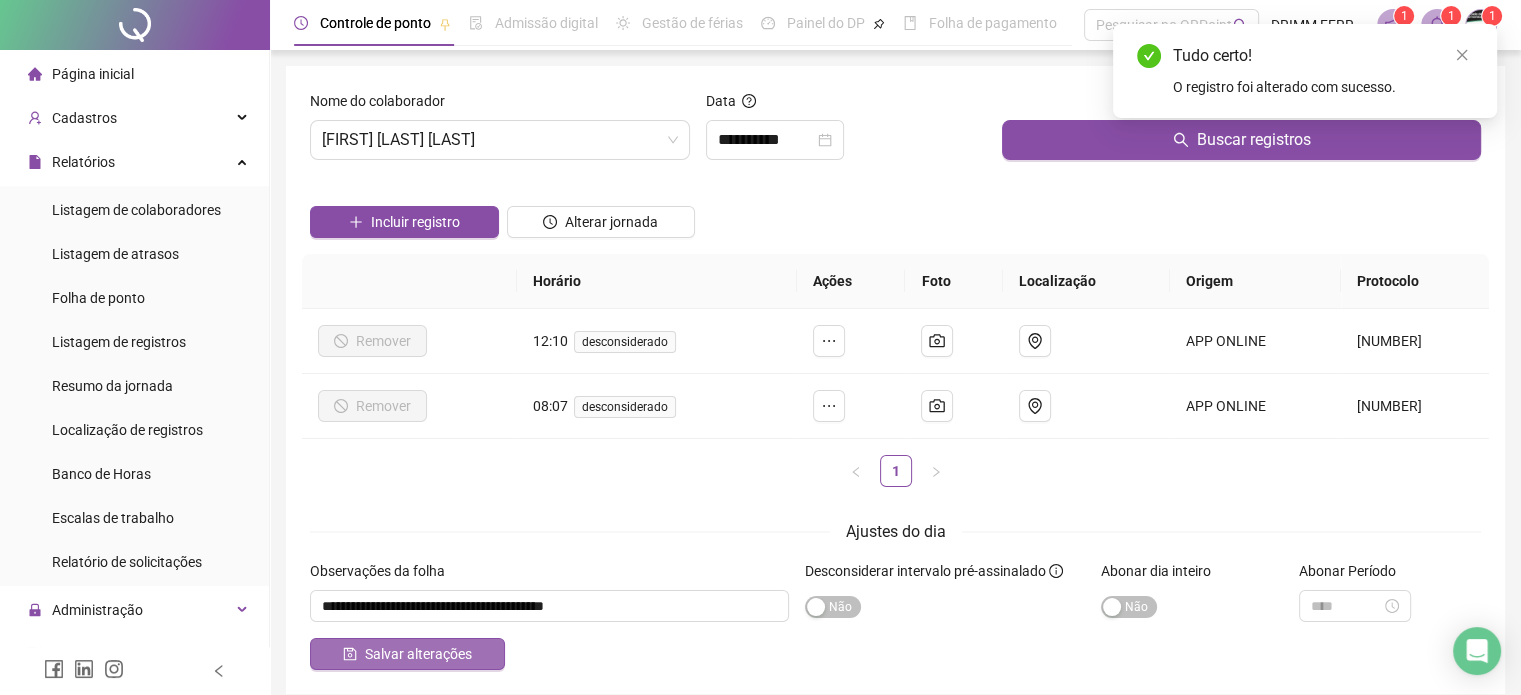 click on "Salvar alterações" at bounding box center [418, 654] 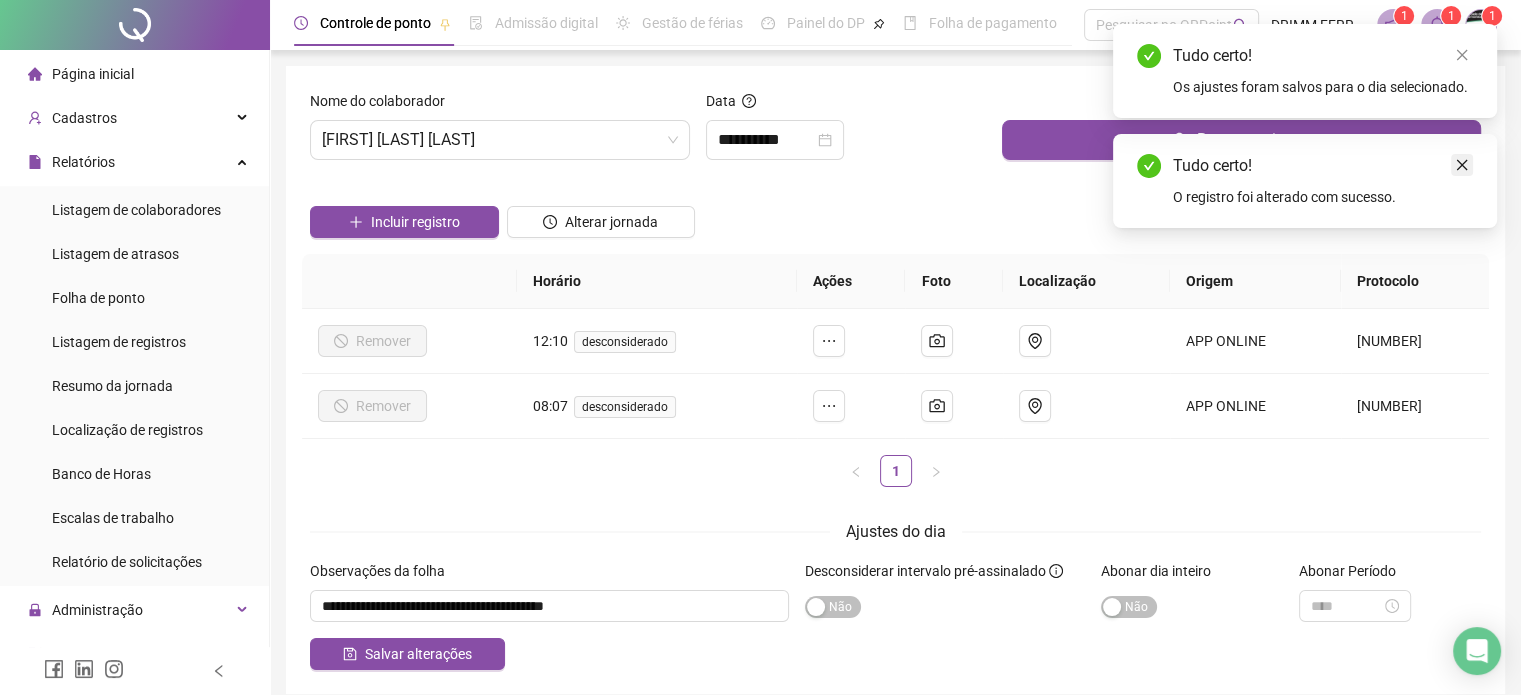 drag, startPoint x: 1460, startPoint y: 168, endPoint x: 1458, endPoint y: 156, distance: 12.165525 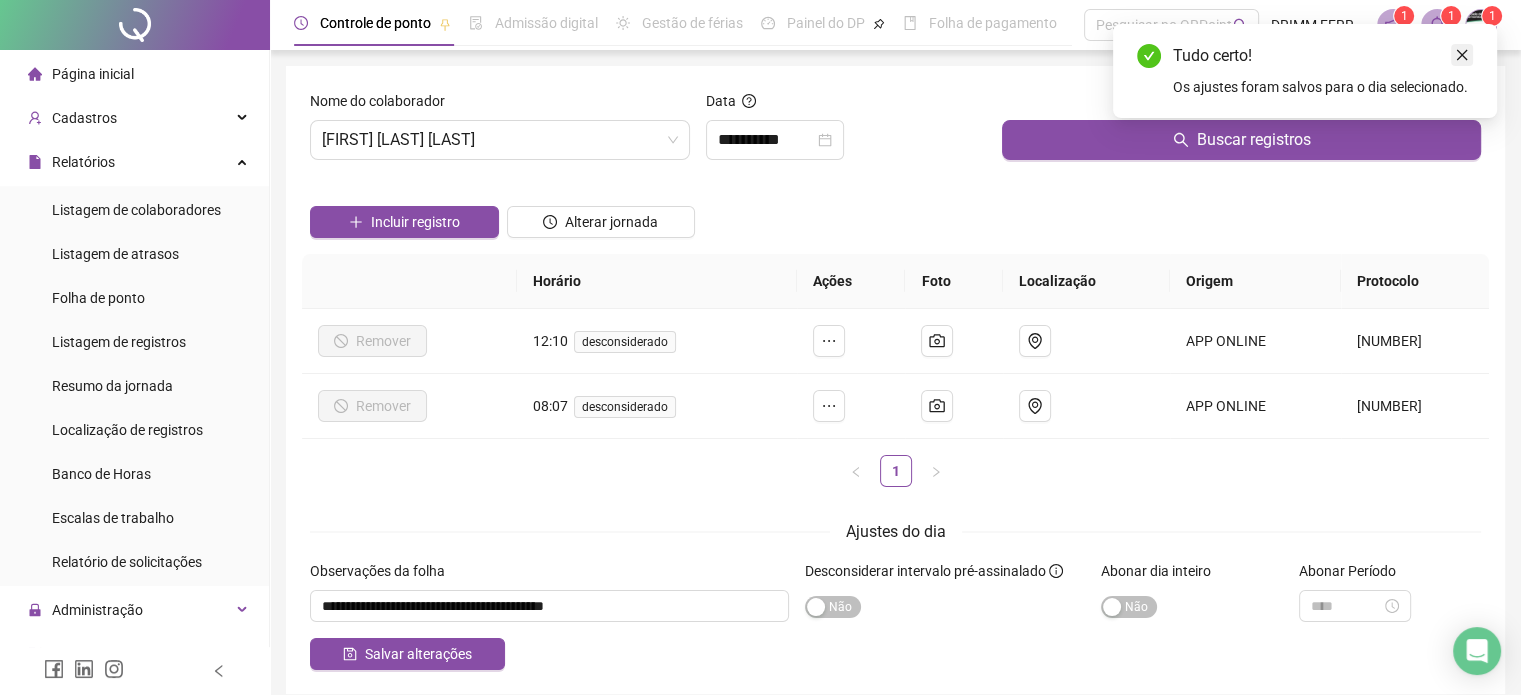 click 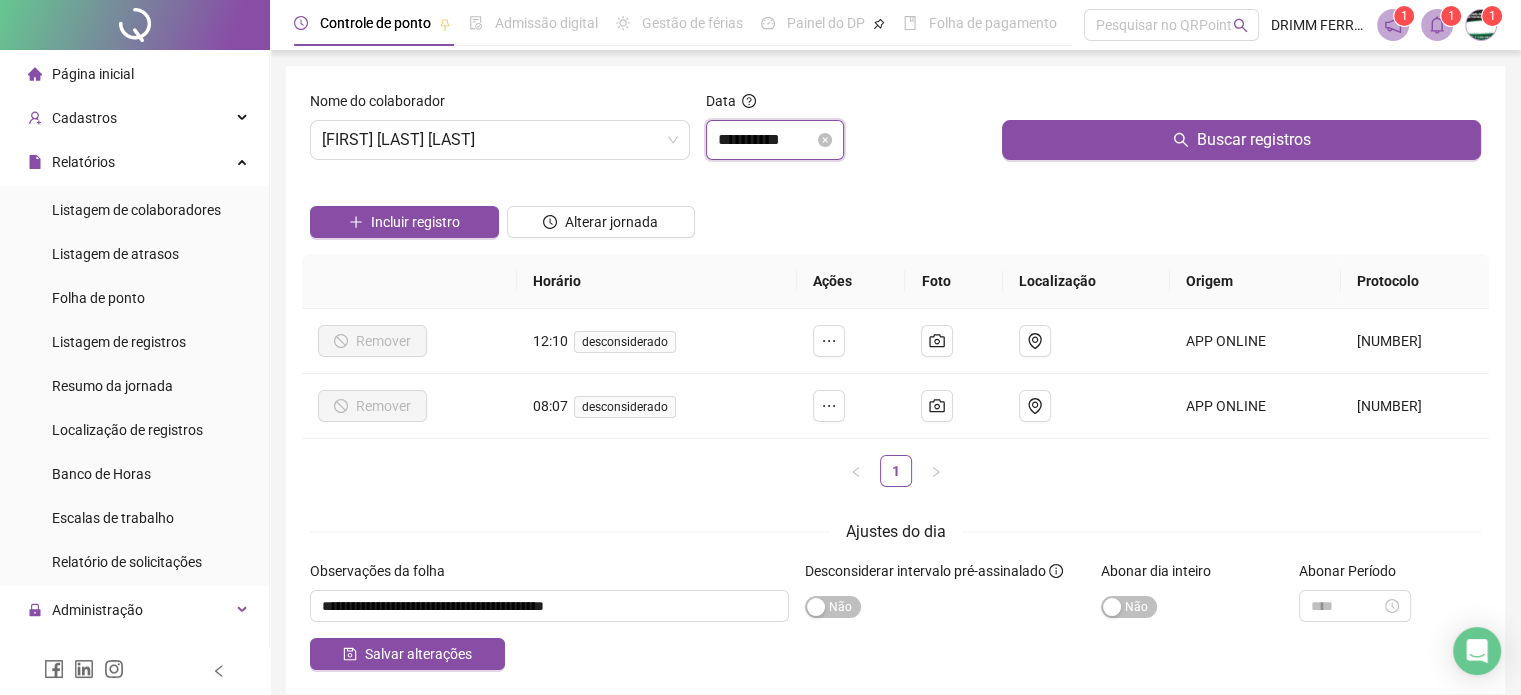 click on "**********" at bounding box center [766, 140] 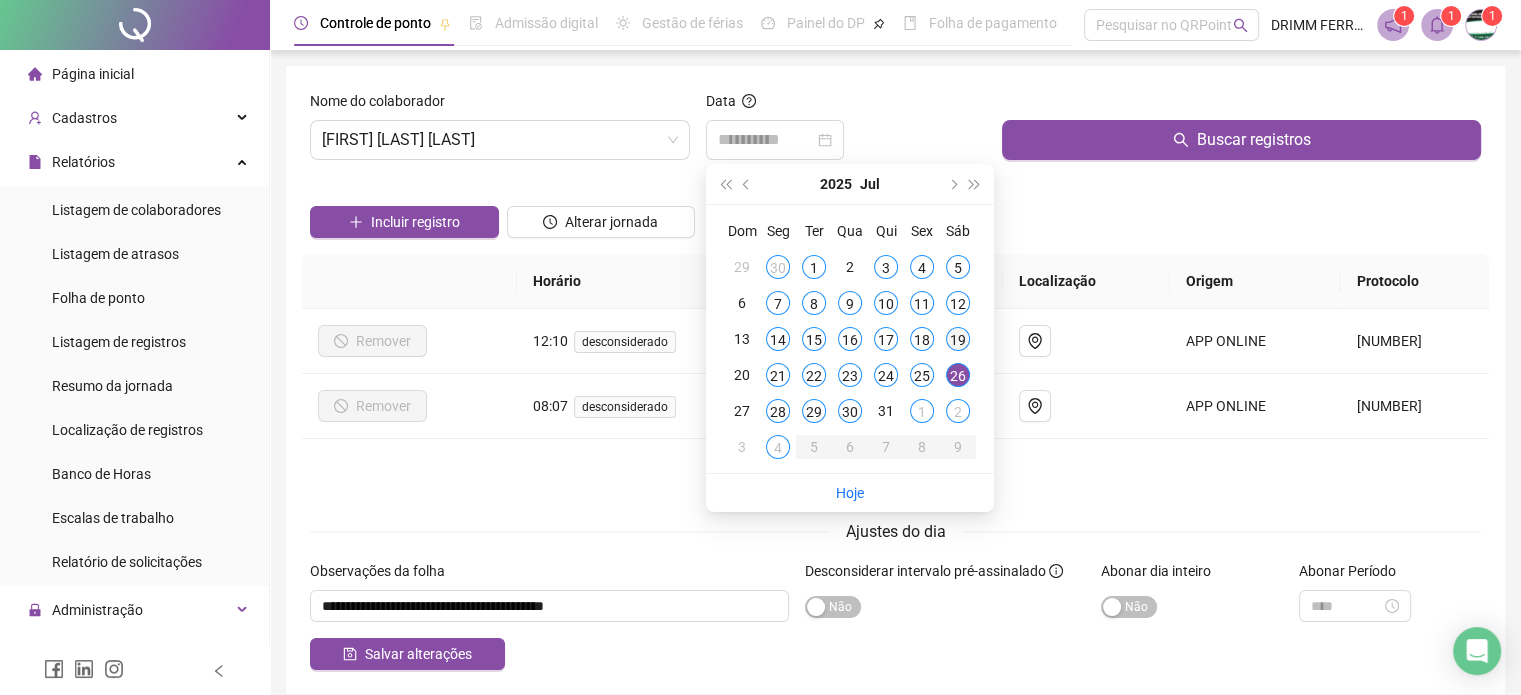 click on "19" at bounding box center [958, 339] 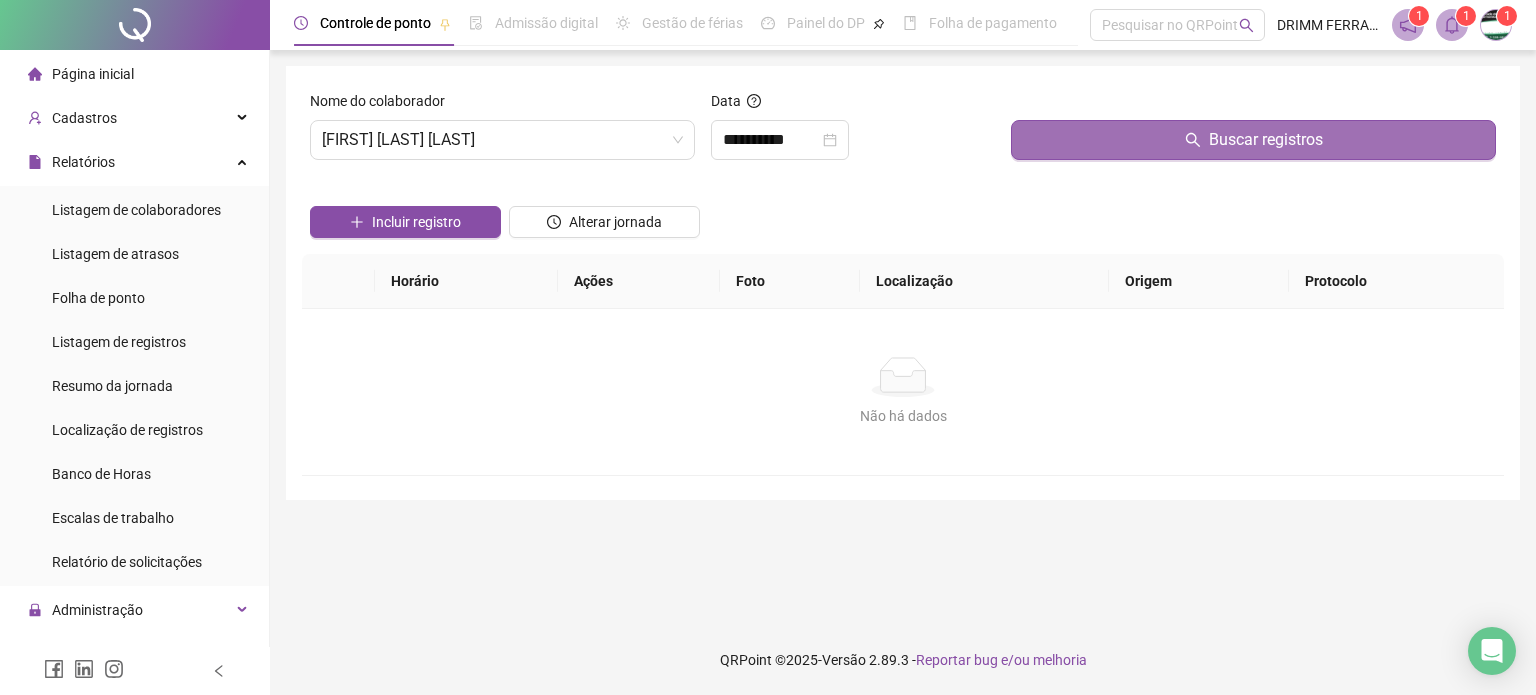 click on "Buscar registros" at bounding box center [1253, 140] 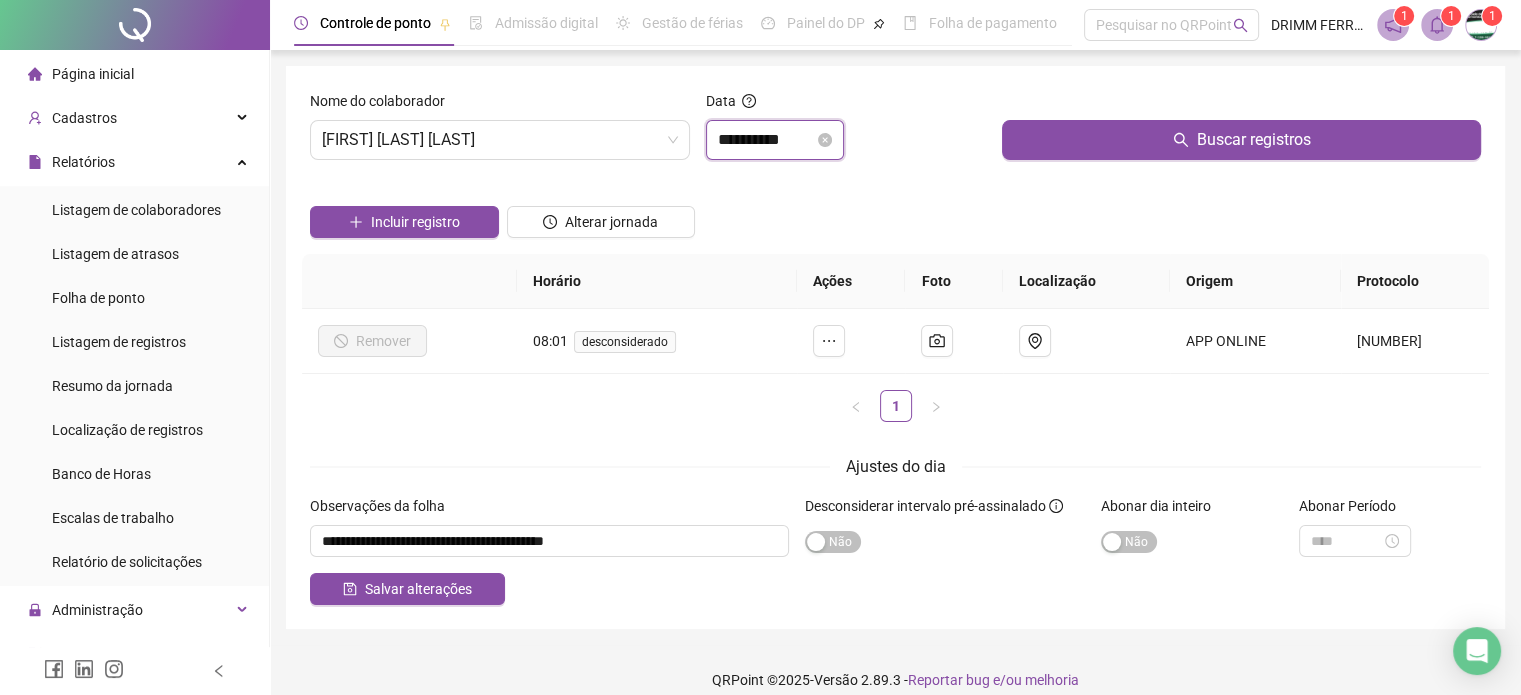 drag, startPoint x: 800, startPoint y: 138, endPoint x: 786, endPoint y: 159, distance: 25.23886 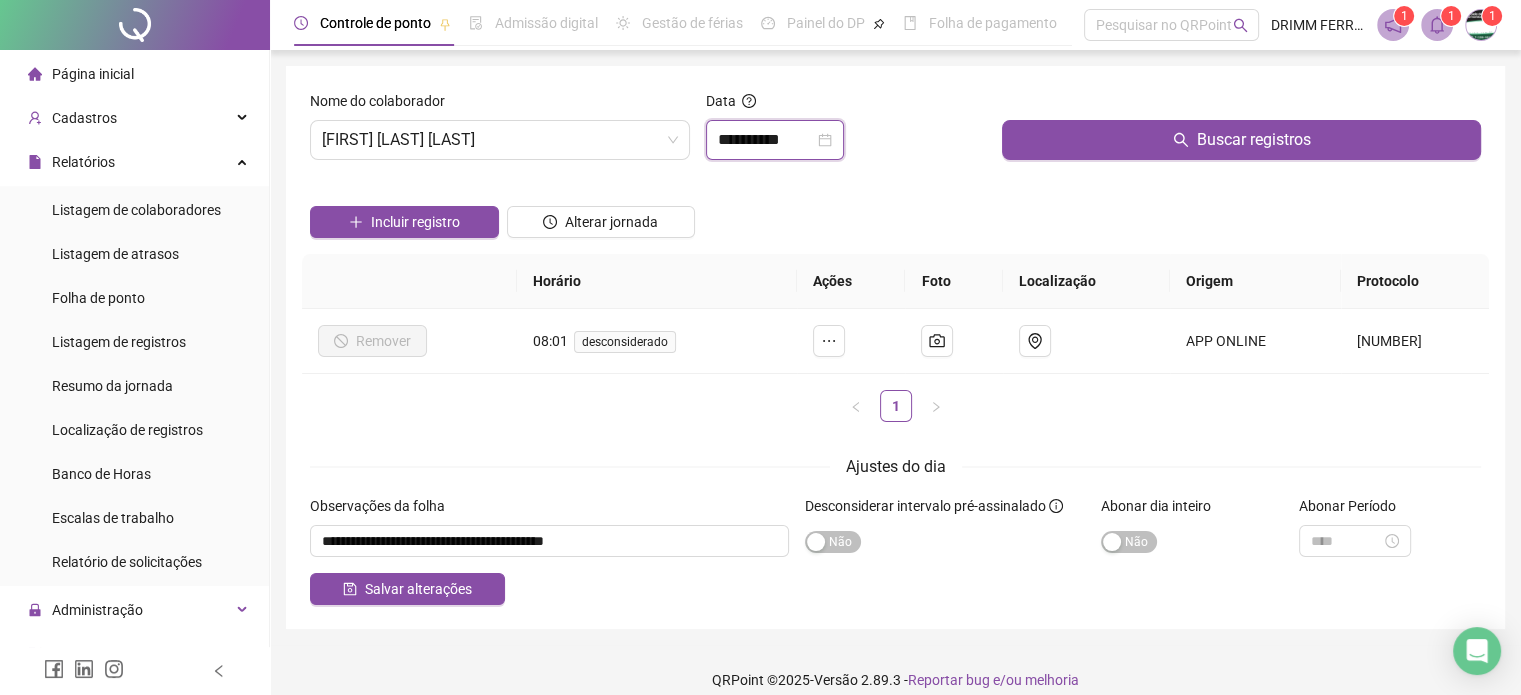 click on "**********" at bounding box center [766, 140] 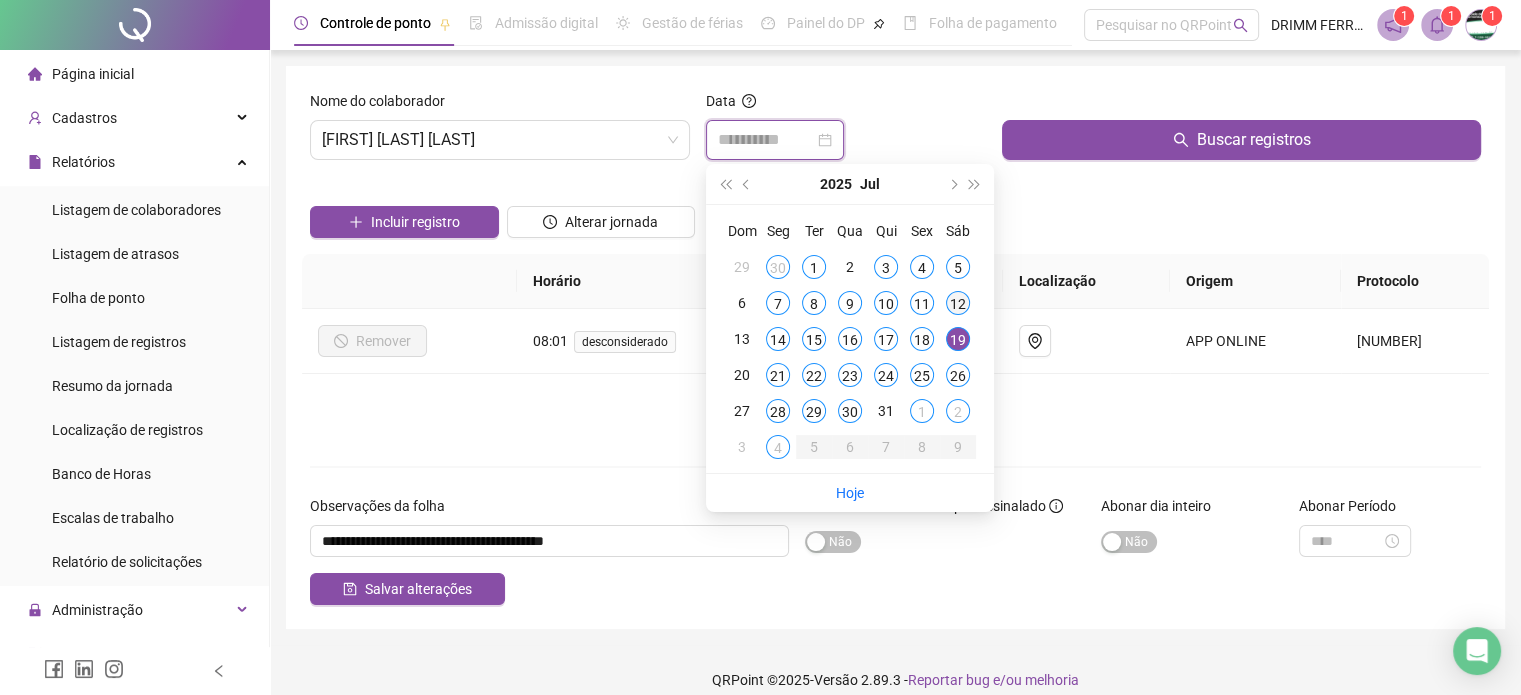 type on "**********" 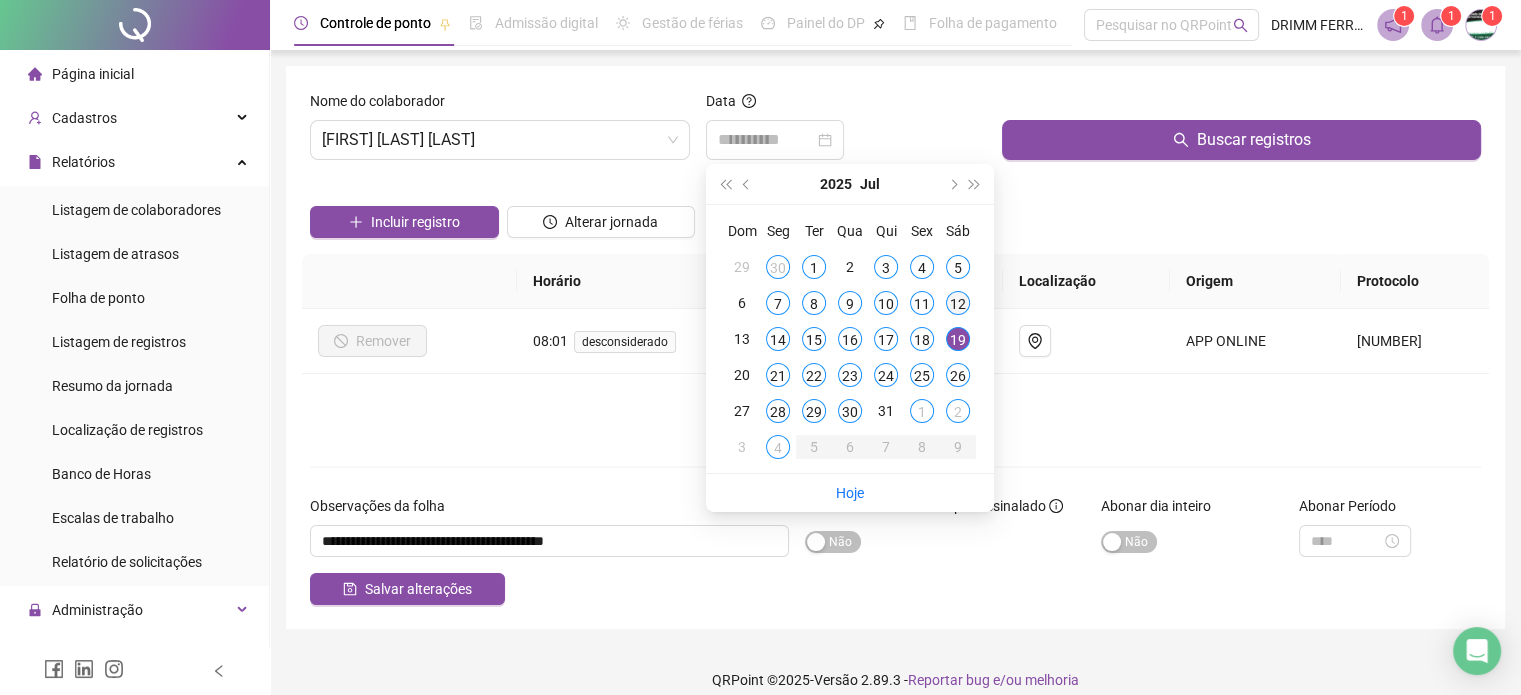 click on "12" at bounding box center (958, 303) 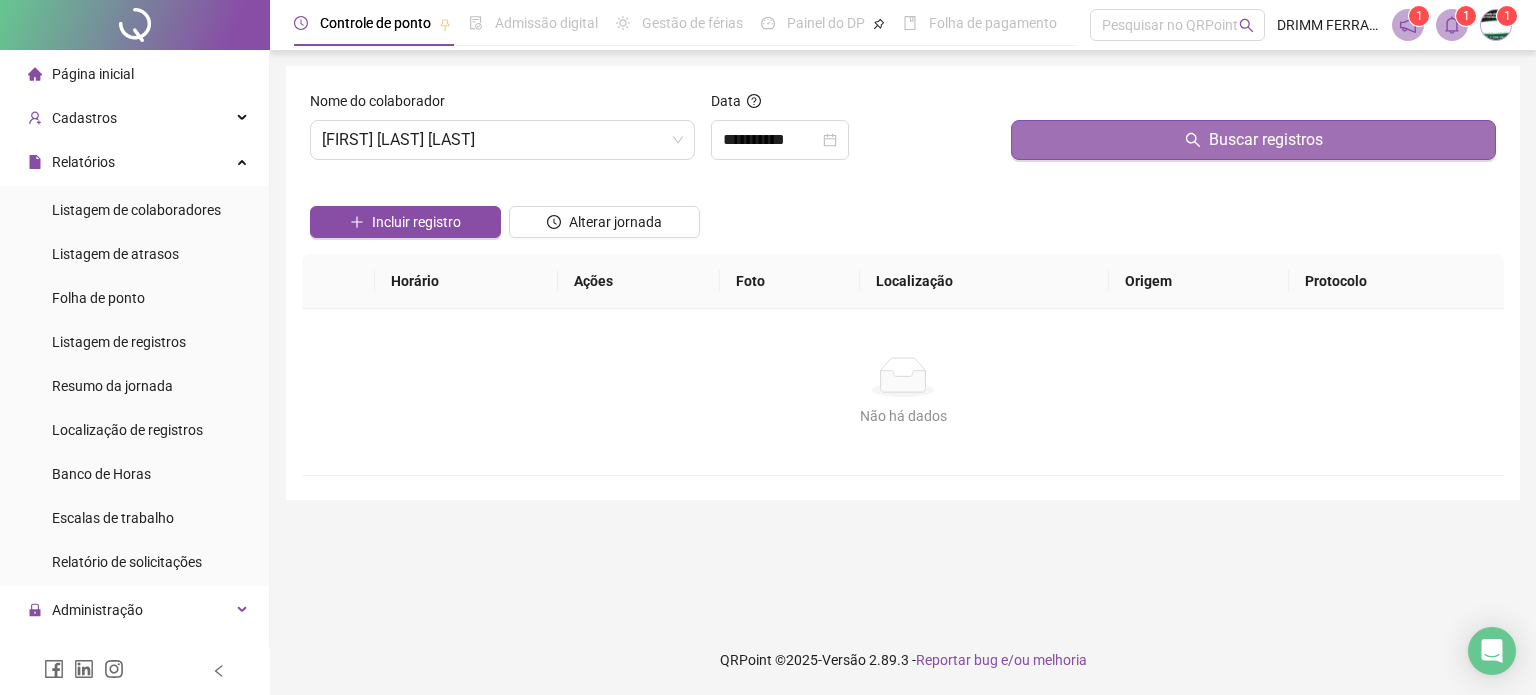 click on "Buscar registros" at bounding box center (1253, 140) 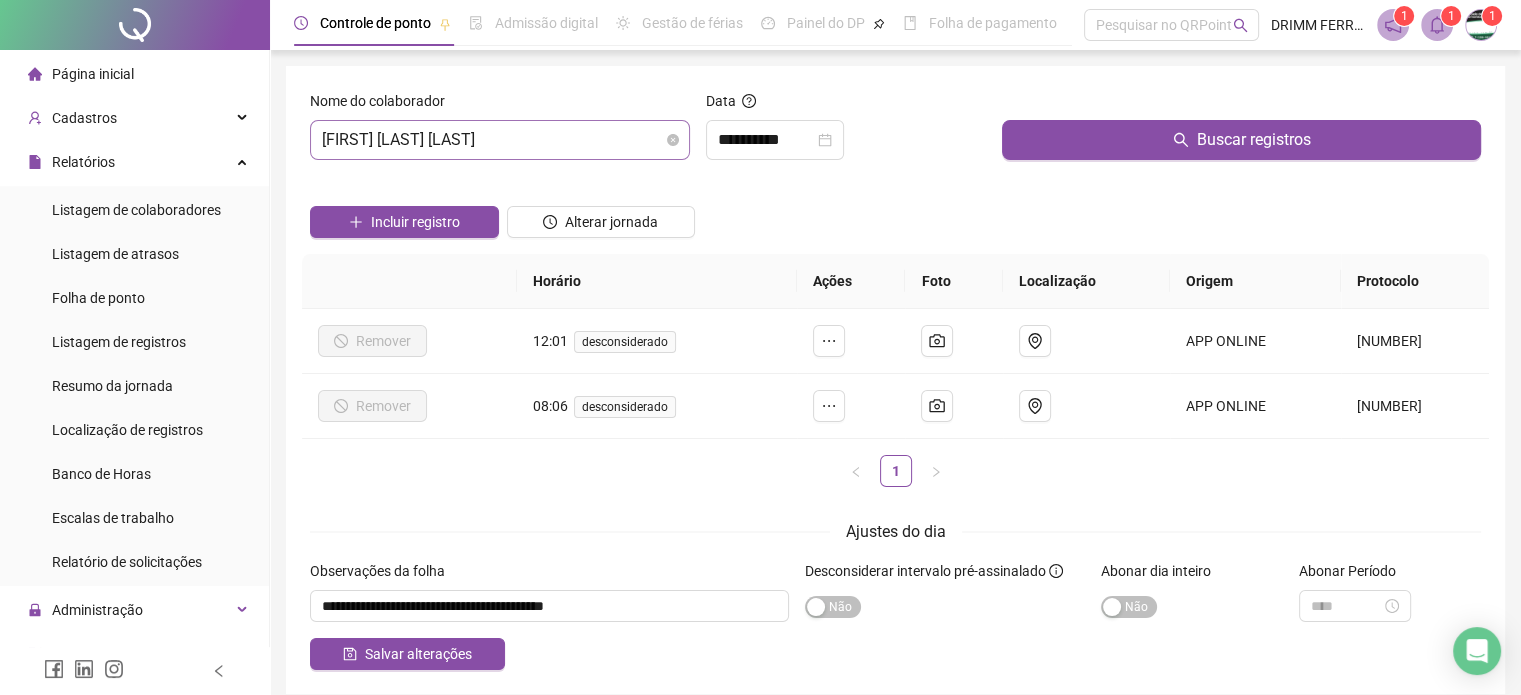 click on "[FIRST] [LAST] [LAST]" at bounding box center (500, 140) 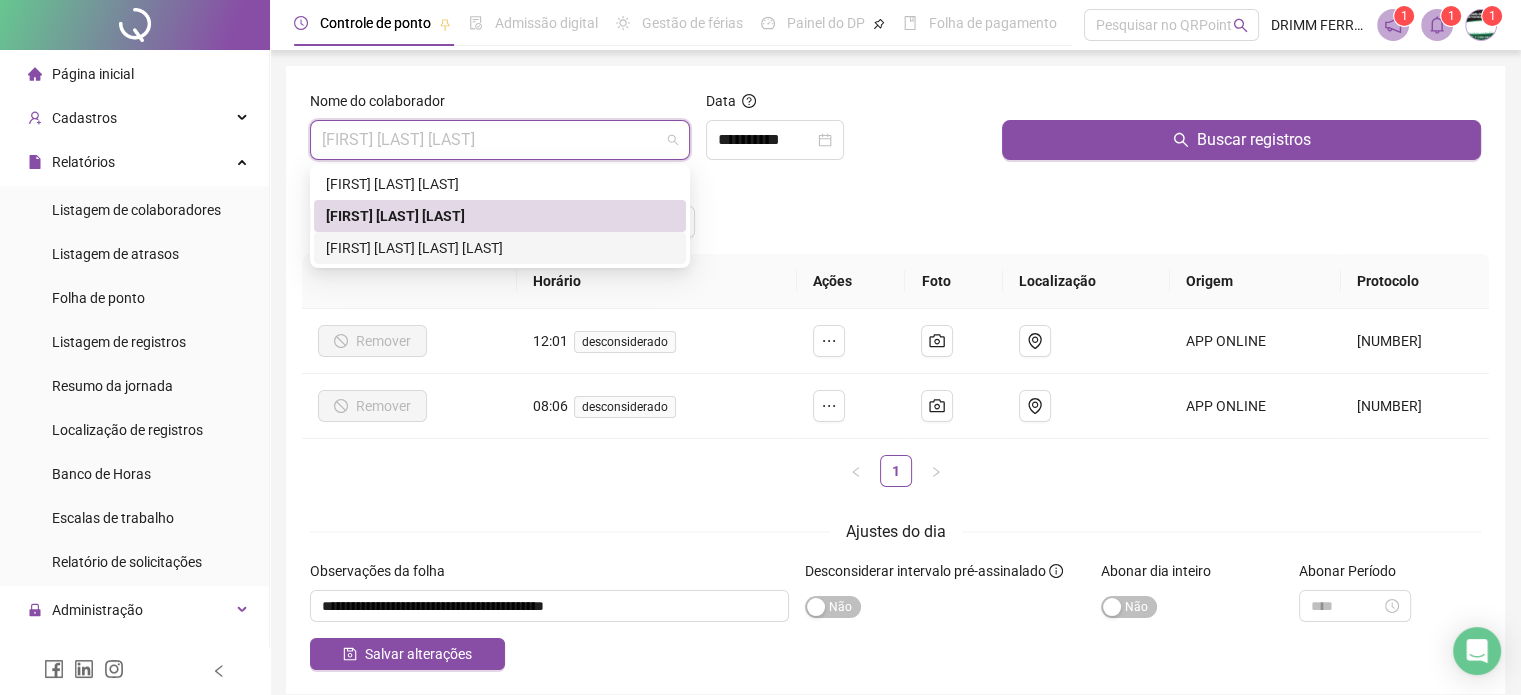 drag, startPoint x: 355, startPoint y: 251, endPoint x: 397, endPoint y: 239, distance: 43.68066 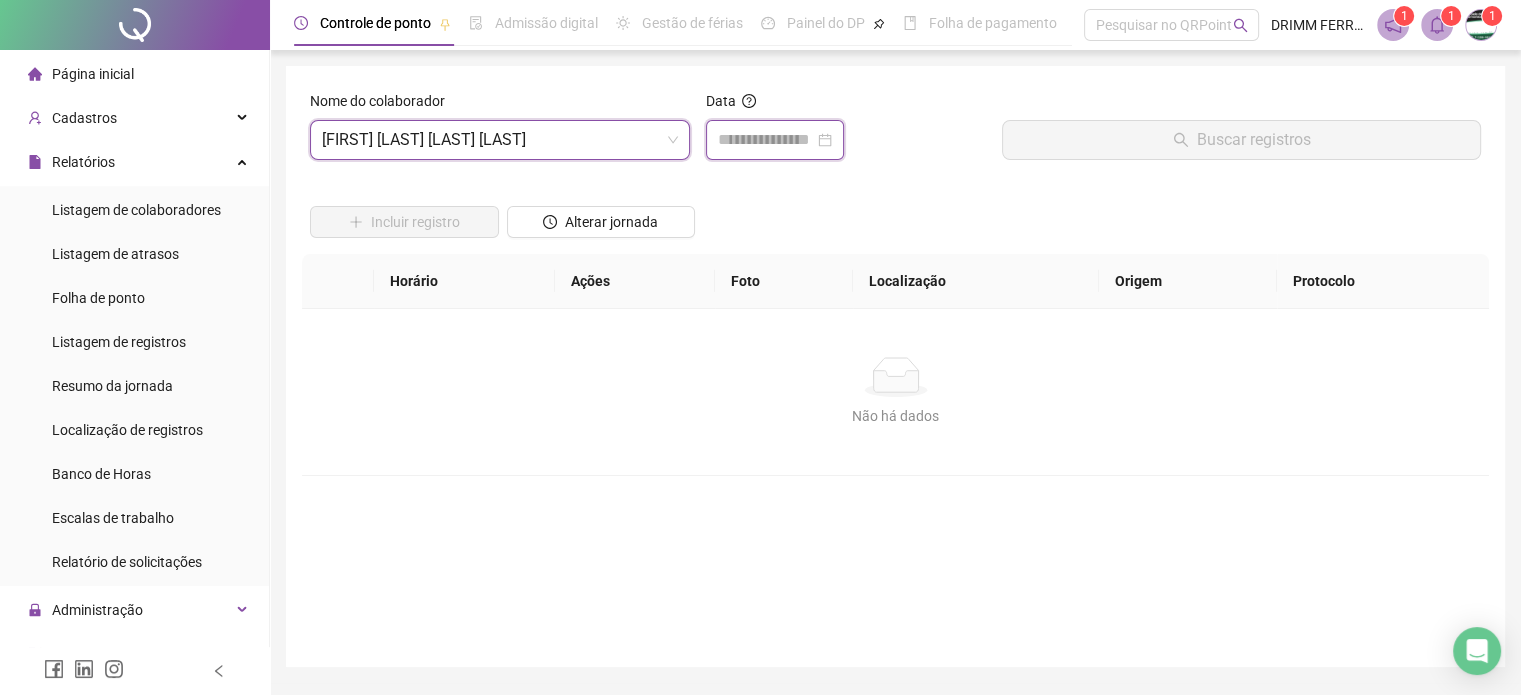 click at bounding box center (766, 140) 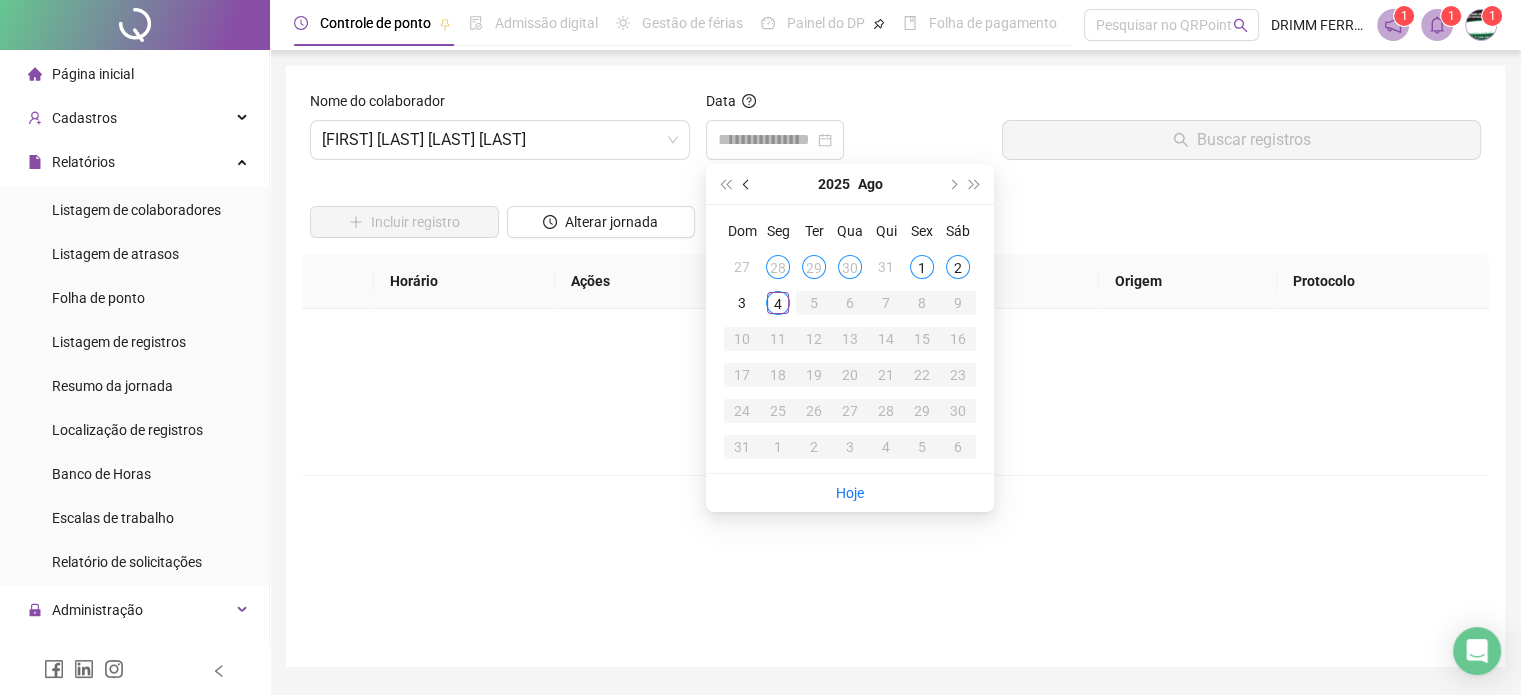 click at bounding box center (748, 184) 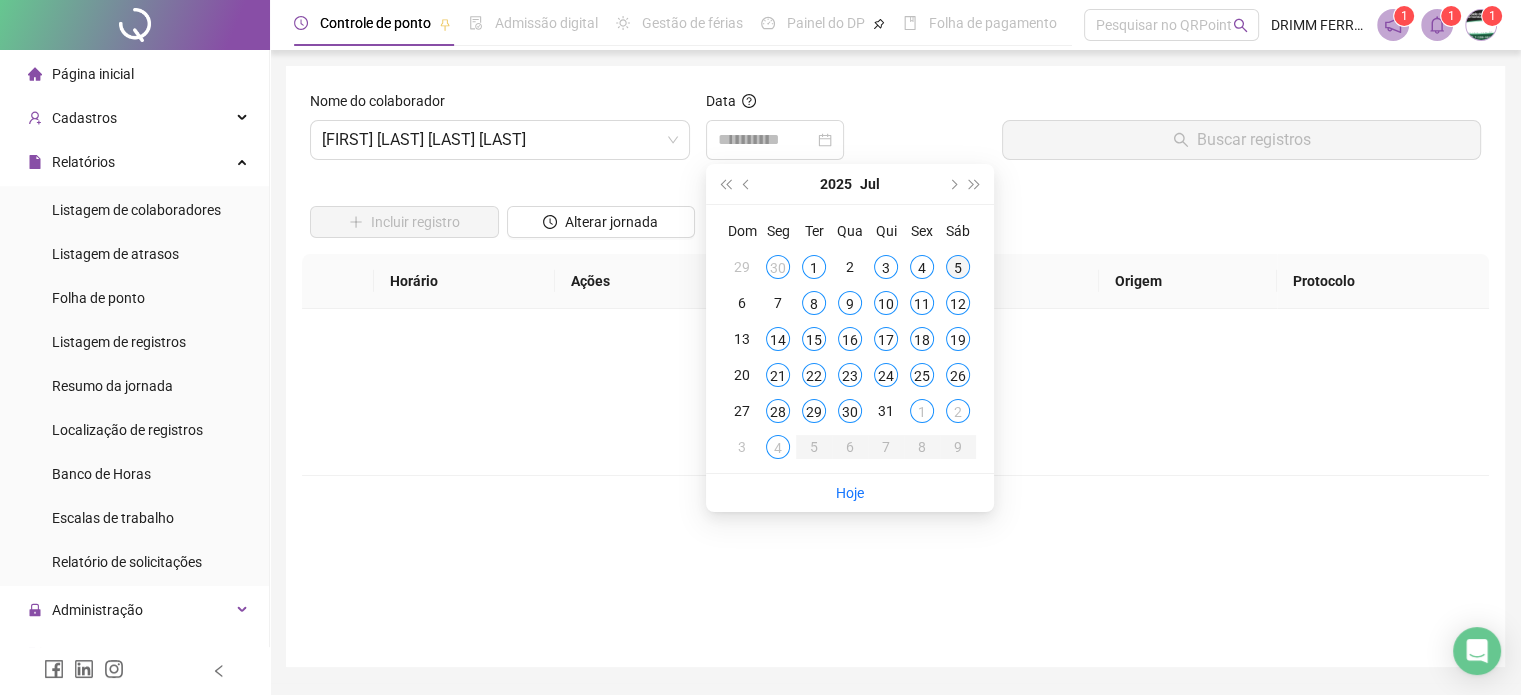 type on "**********" 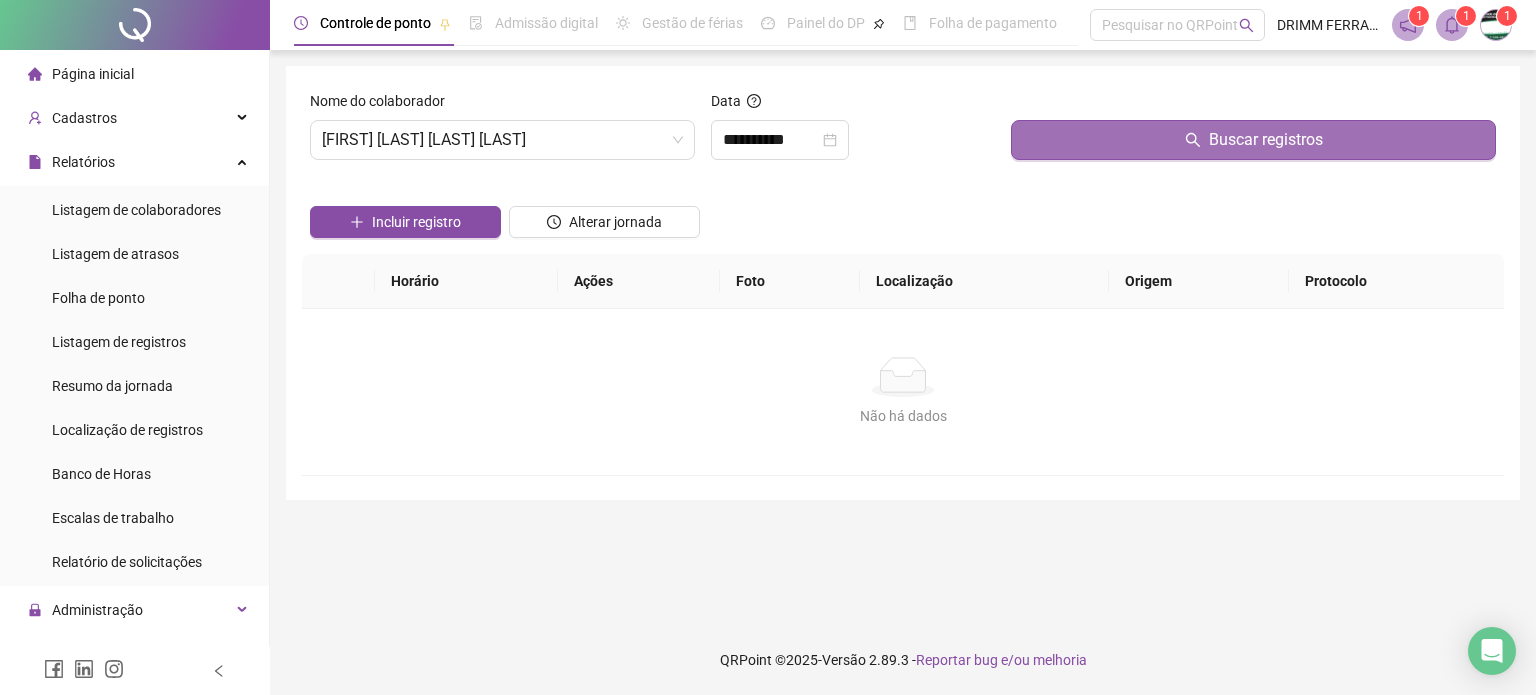 click 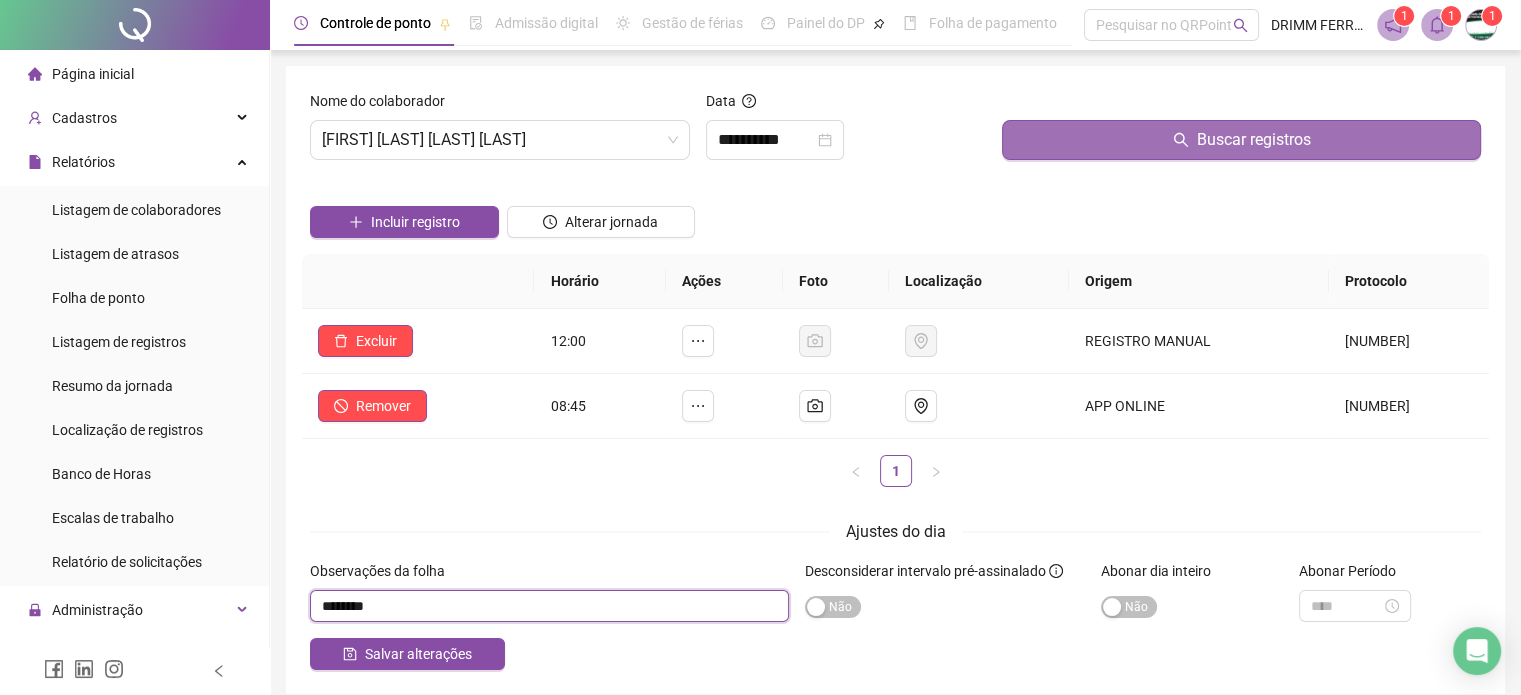 click at bounding box center (549, 606) 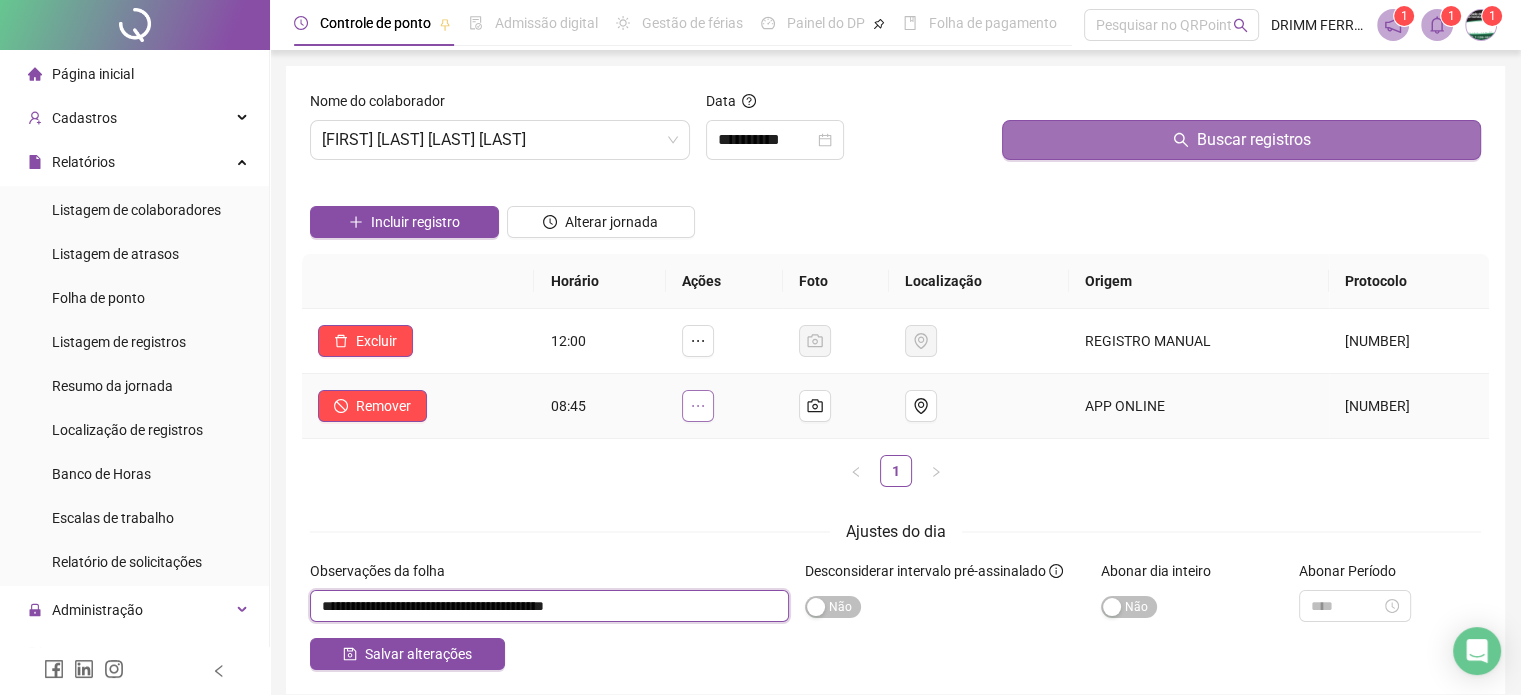 type on "**********" 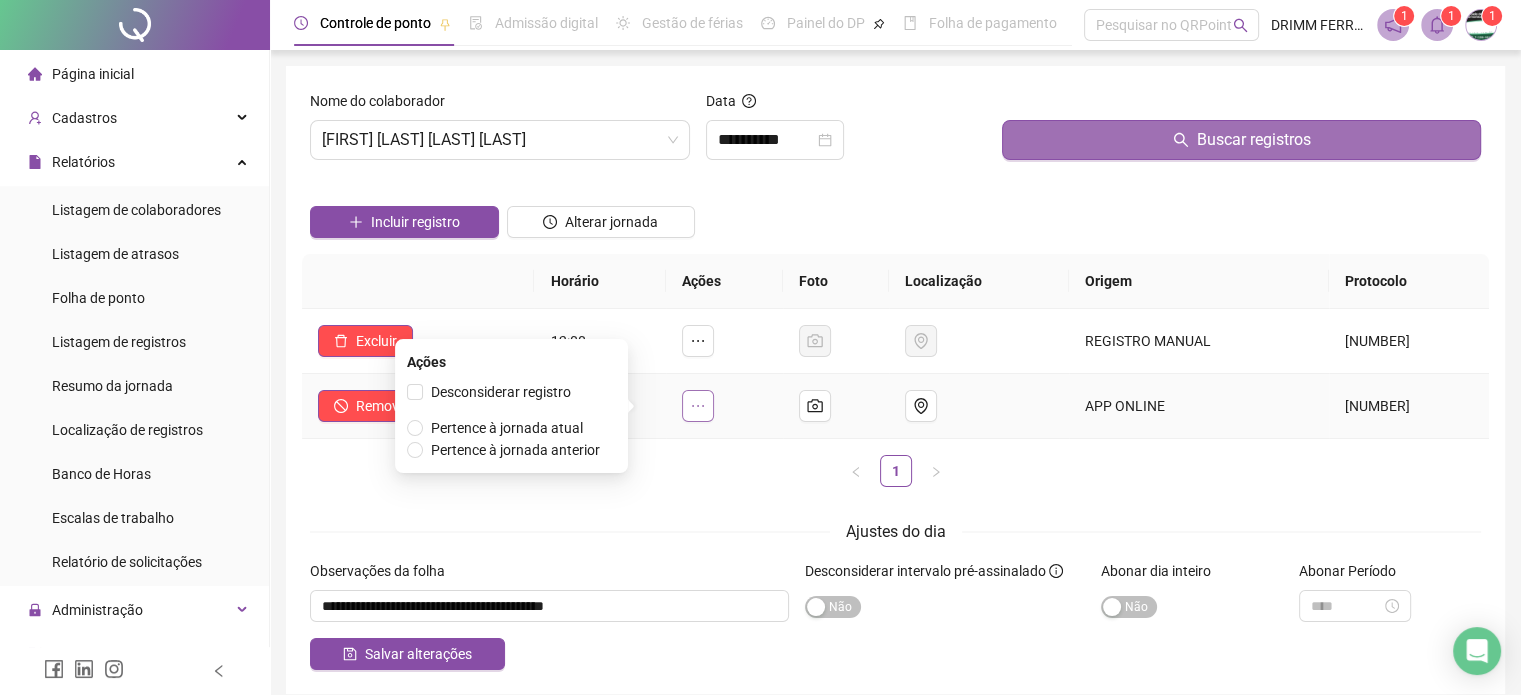 click 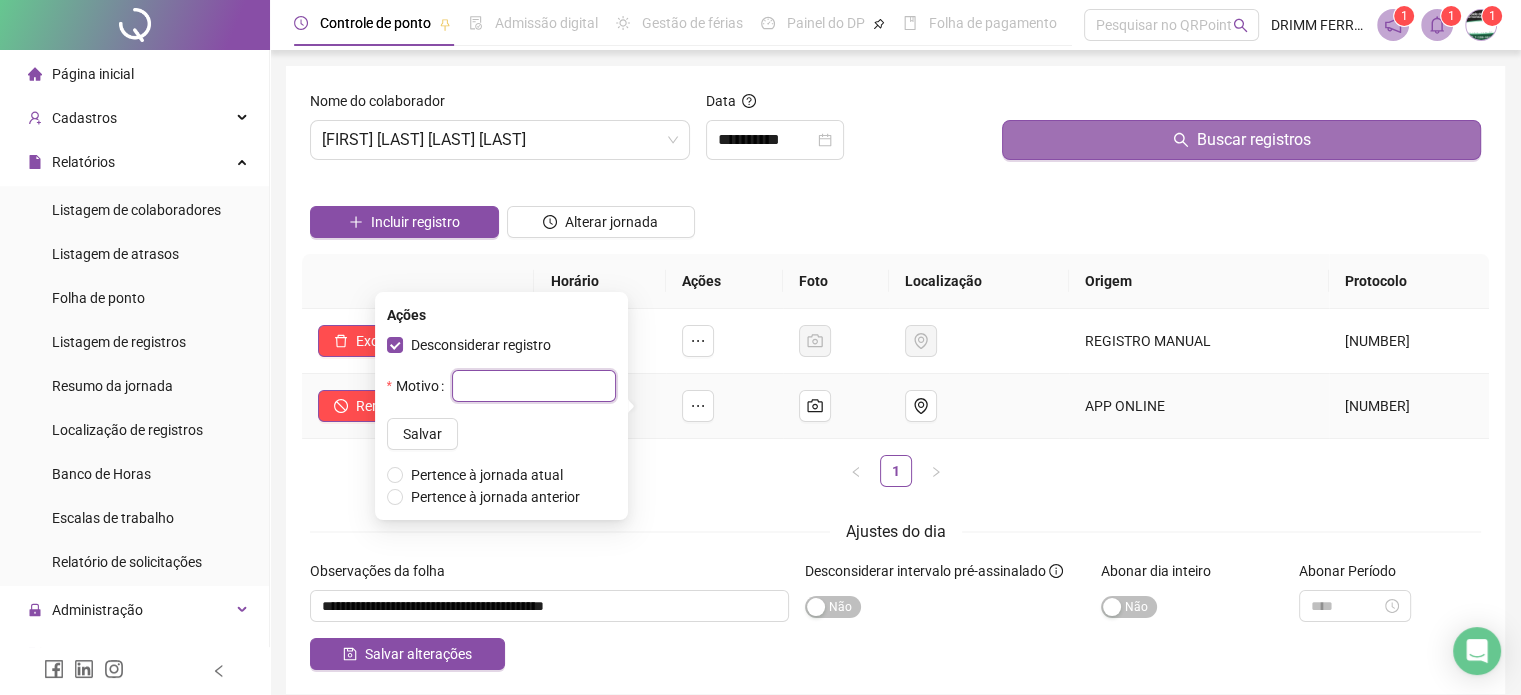 click at bounding box center (534, 386) 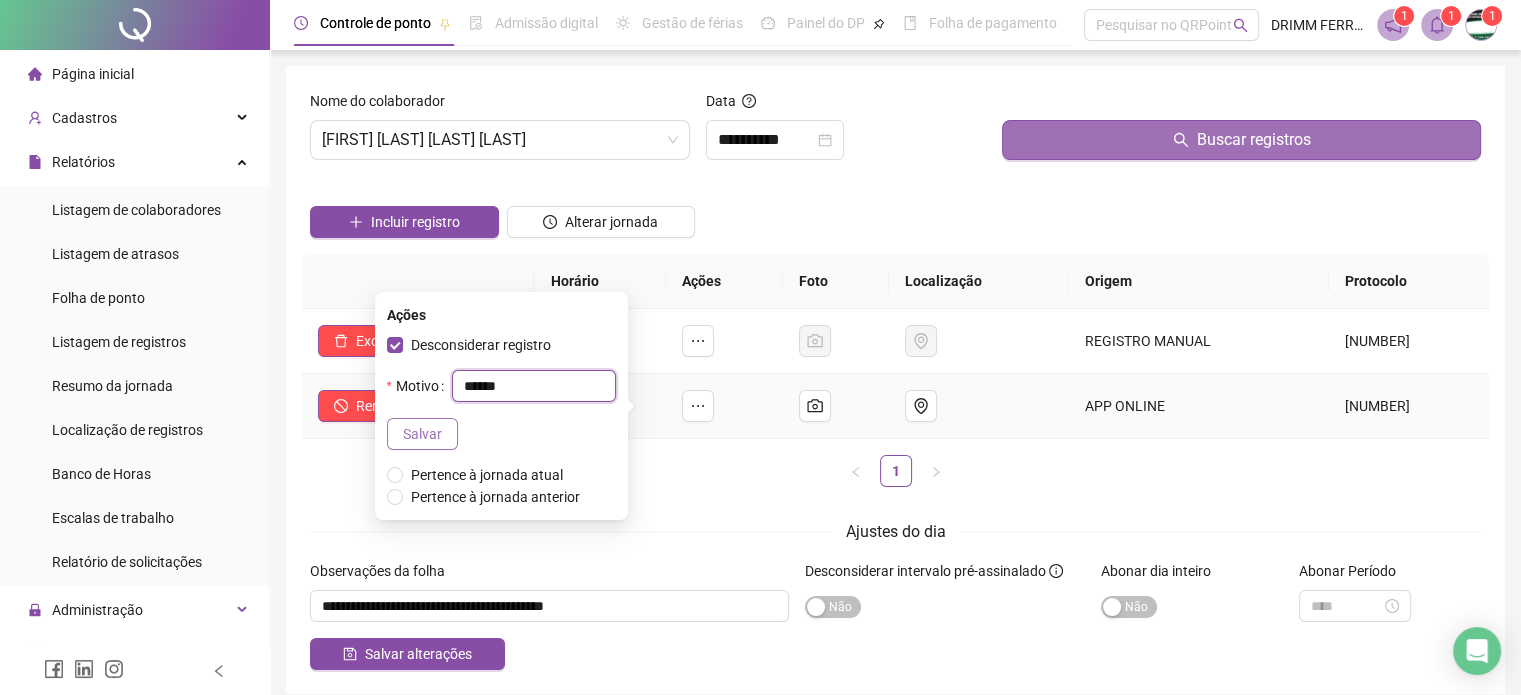 type on "******" 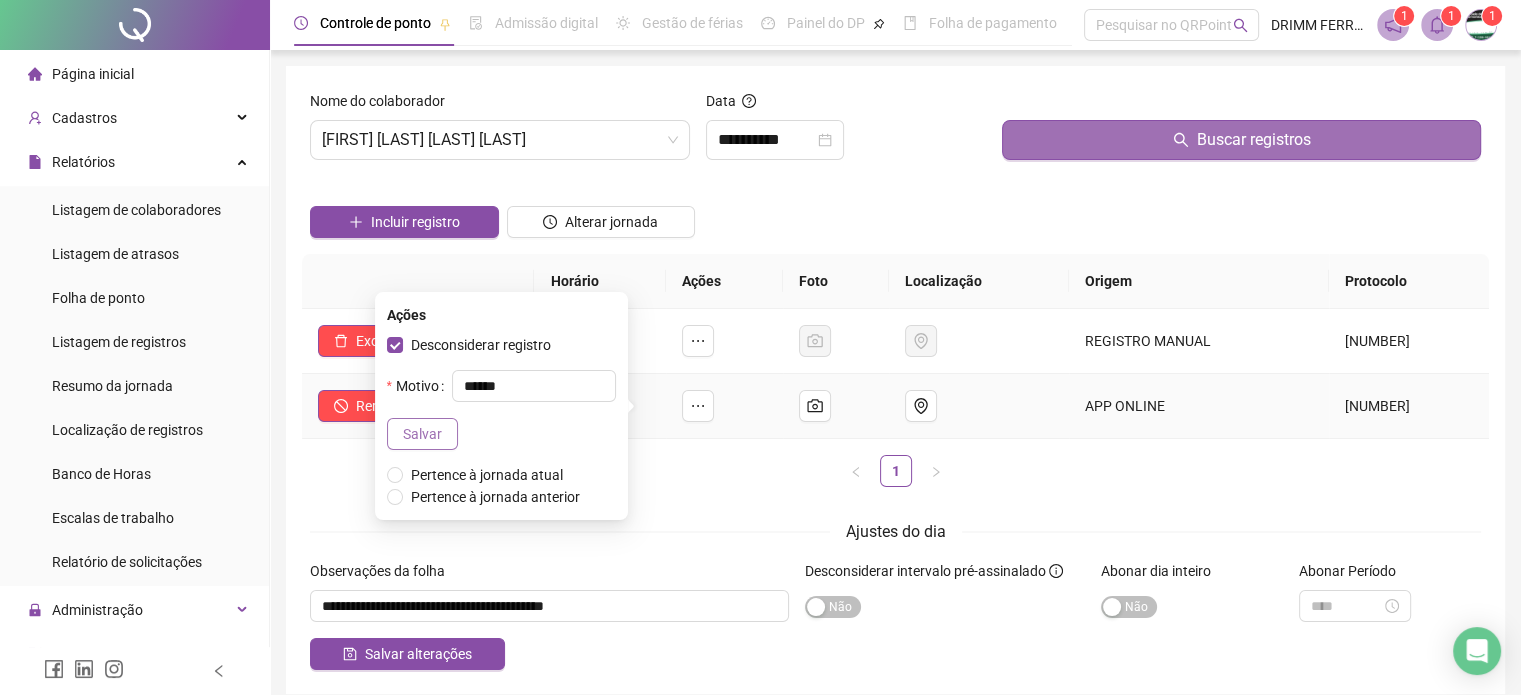 click on "Salvar" at bounding box center (422, 434) 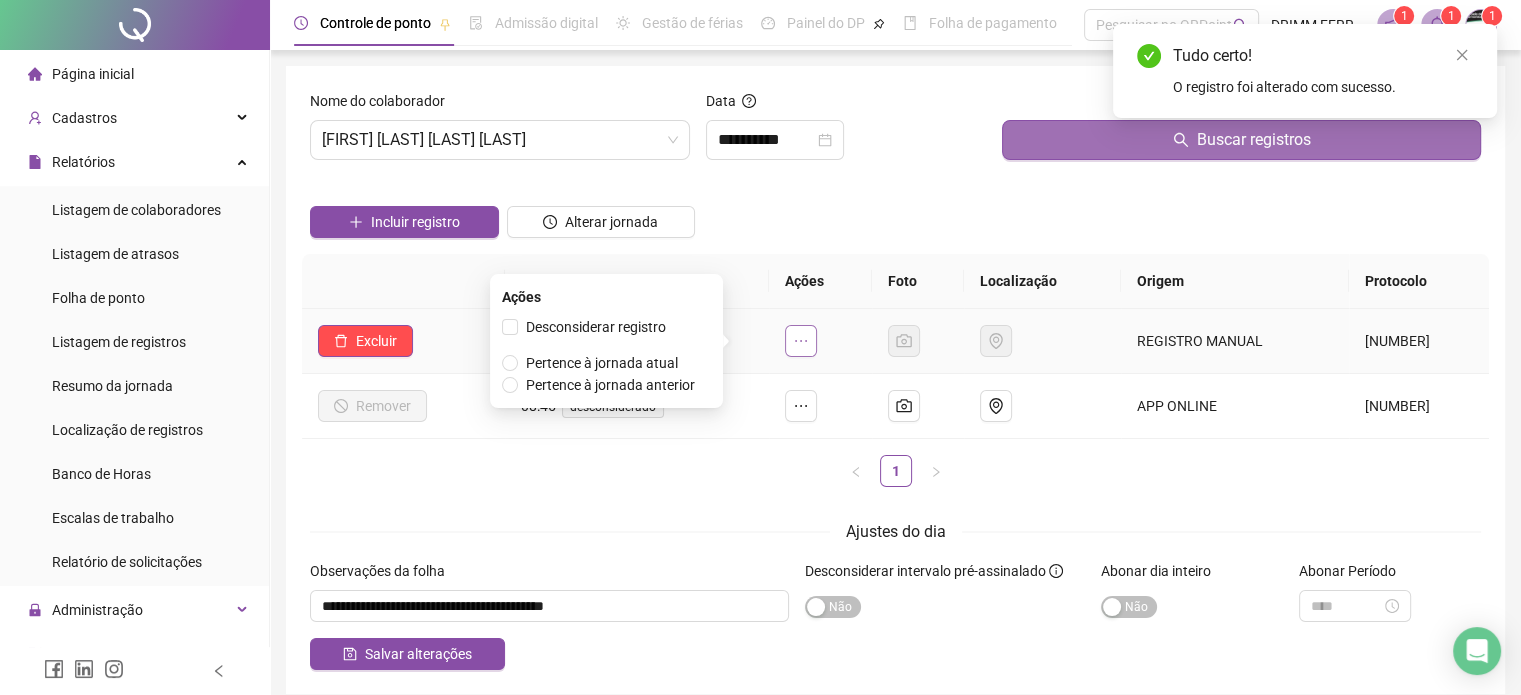 drag, startPoint x: 744, startPoint y: 341, endPoint x: 675, endPoint y: 335, distance: 69.260376 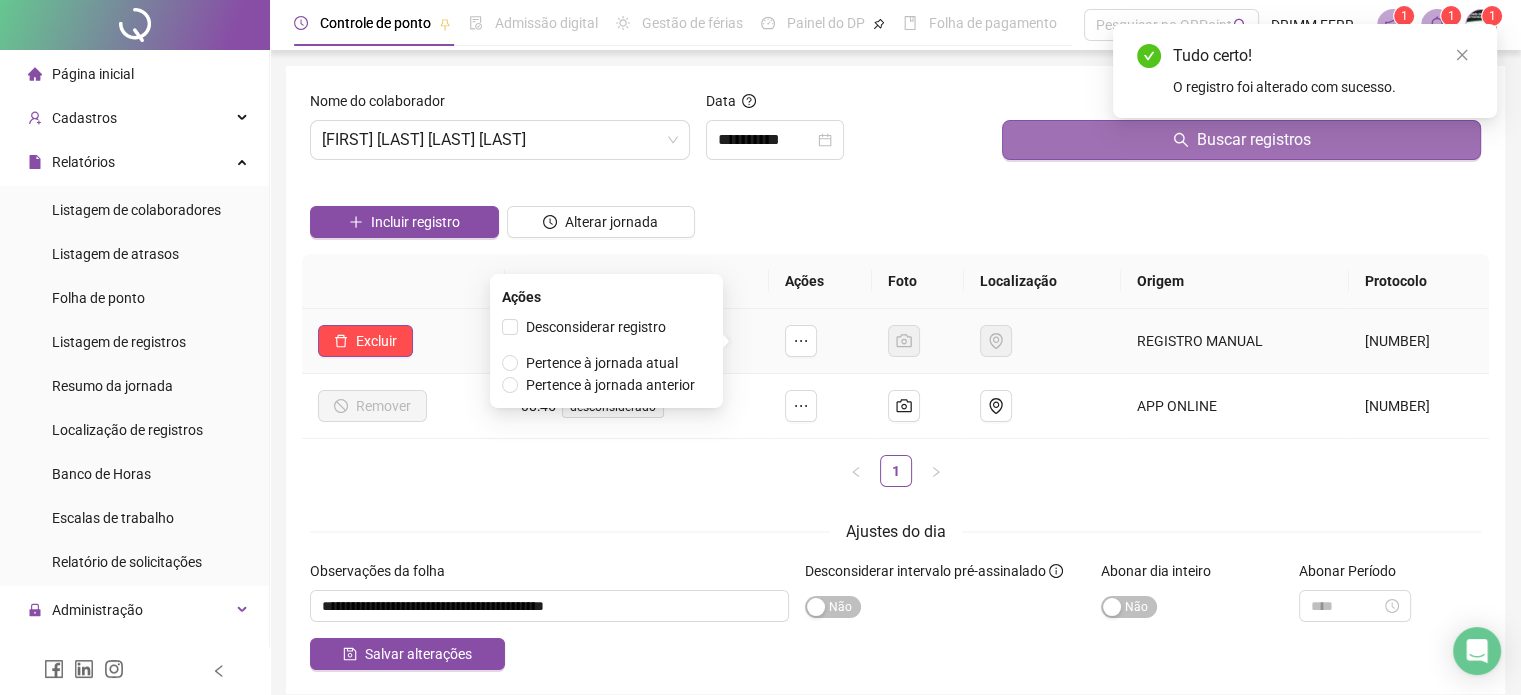 click 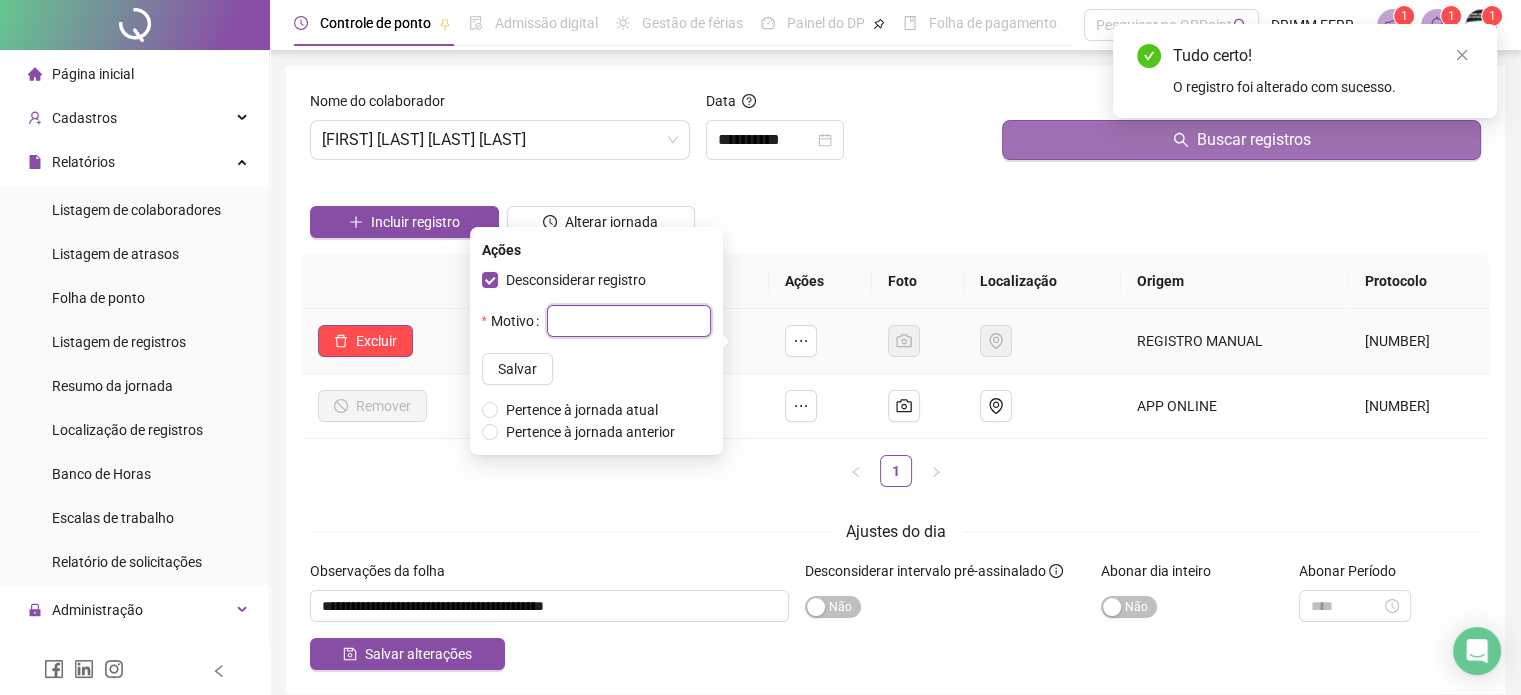 click at bounding box center [629, 321] 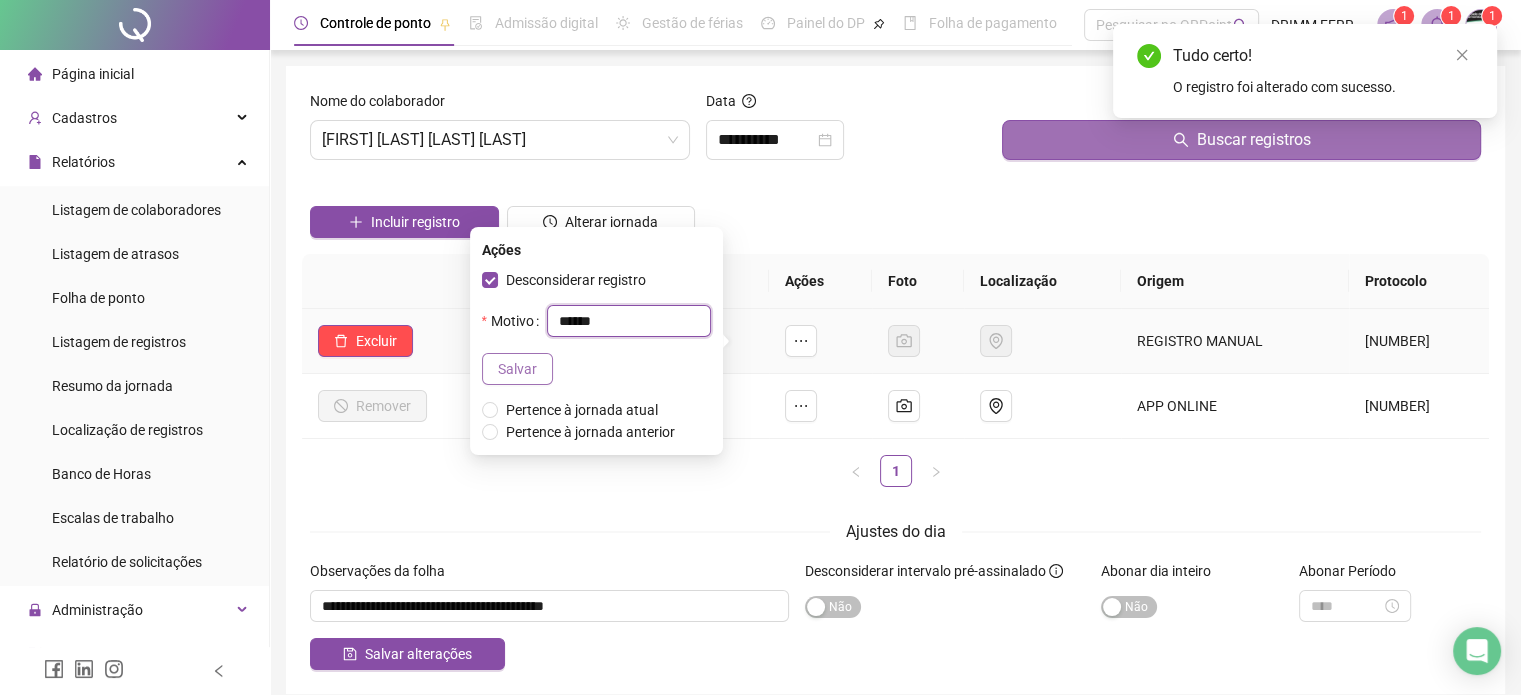 type on "******" 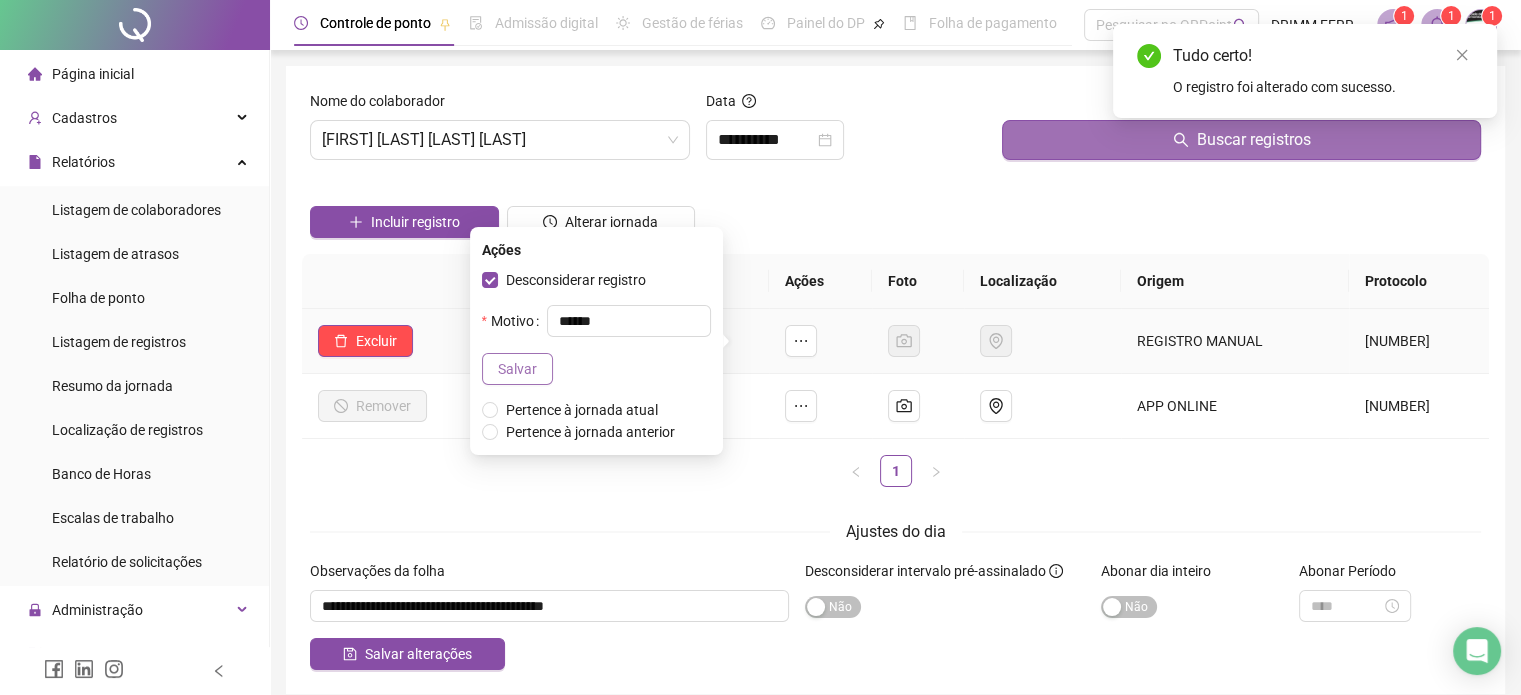 click on "Salvar" at bounding box center [517, 369] 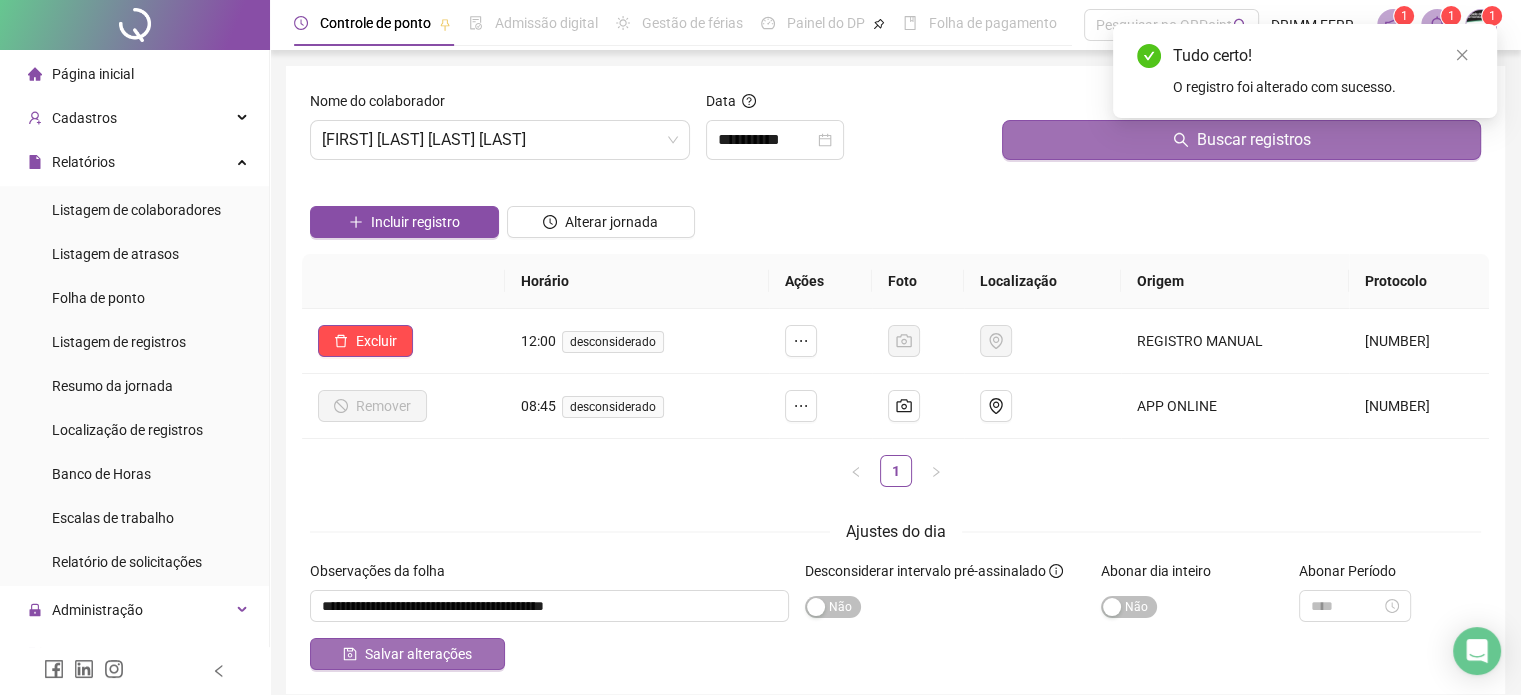 click on "Salvar alterações" at bounding box center [418, 654] 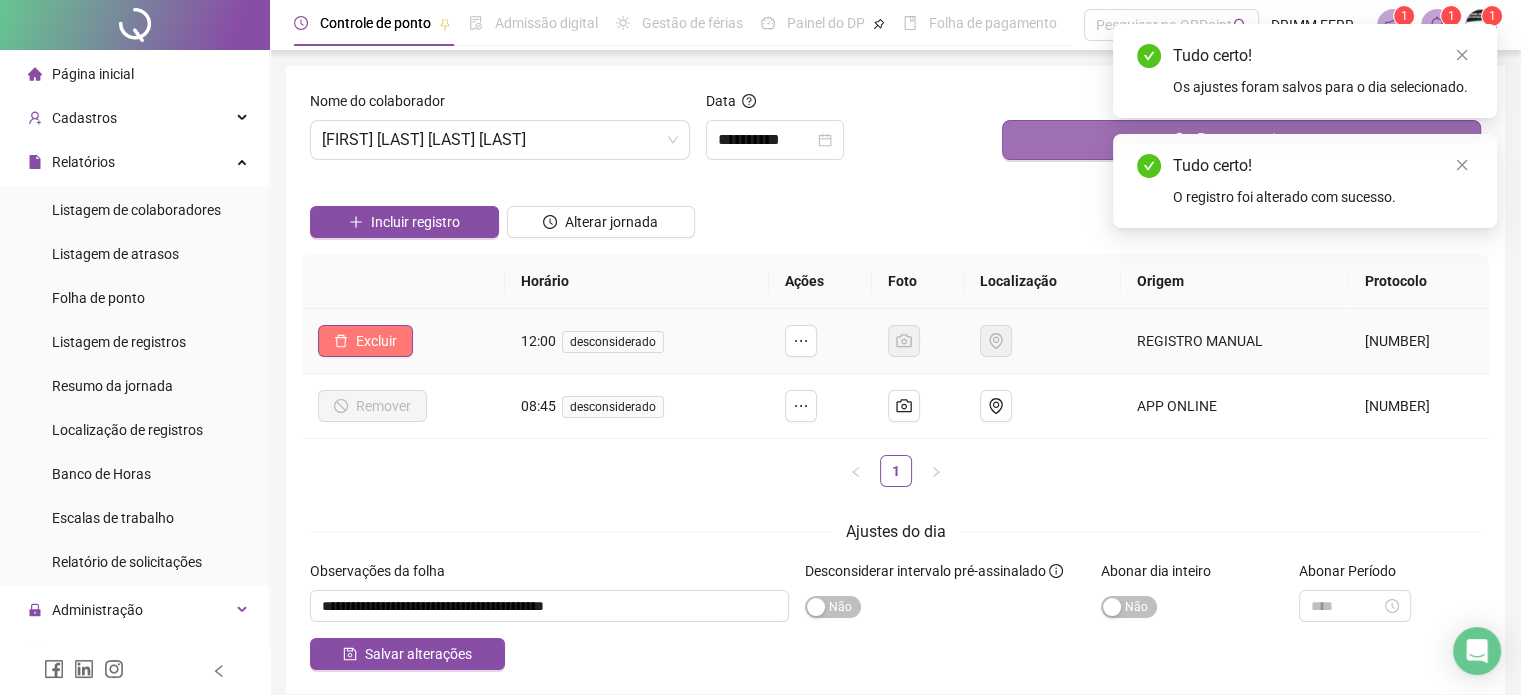 click on "Excluir" at bounding box center [376, 341] 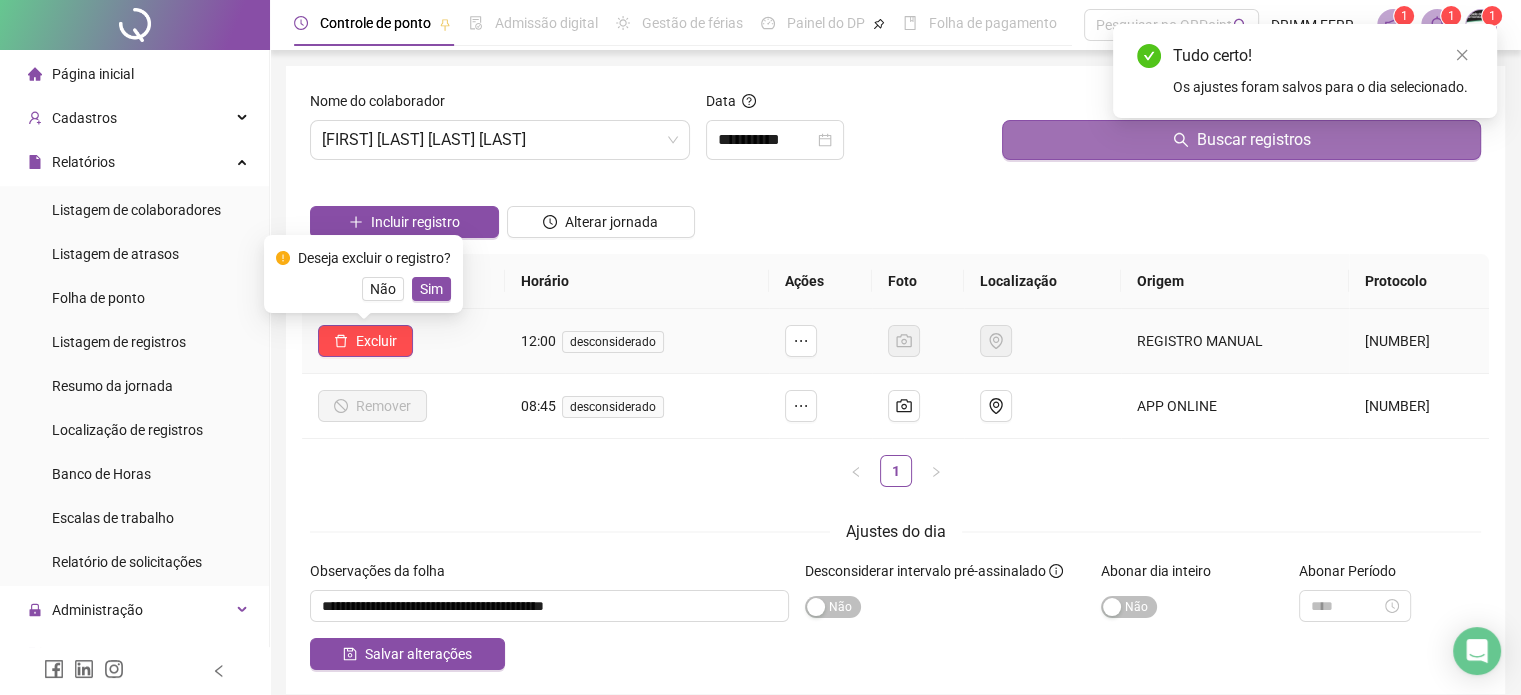 click on "Sim" at bounding box center (431, 289) 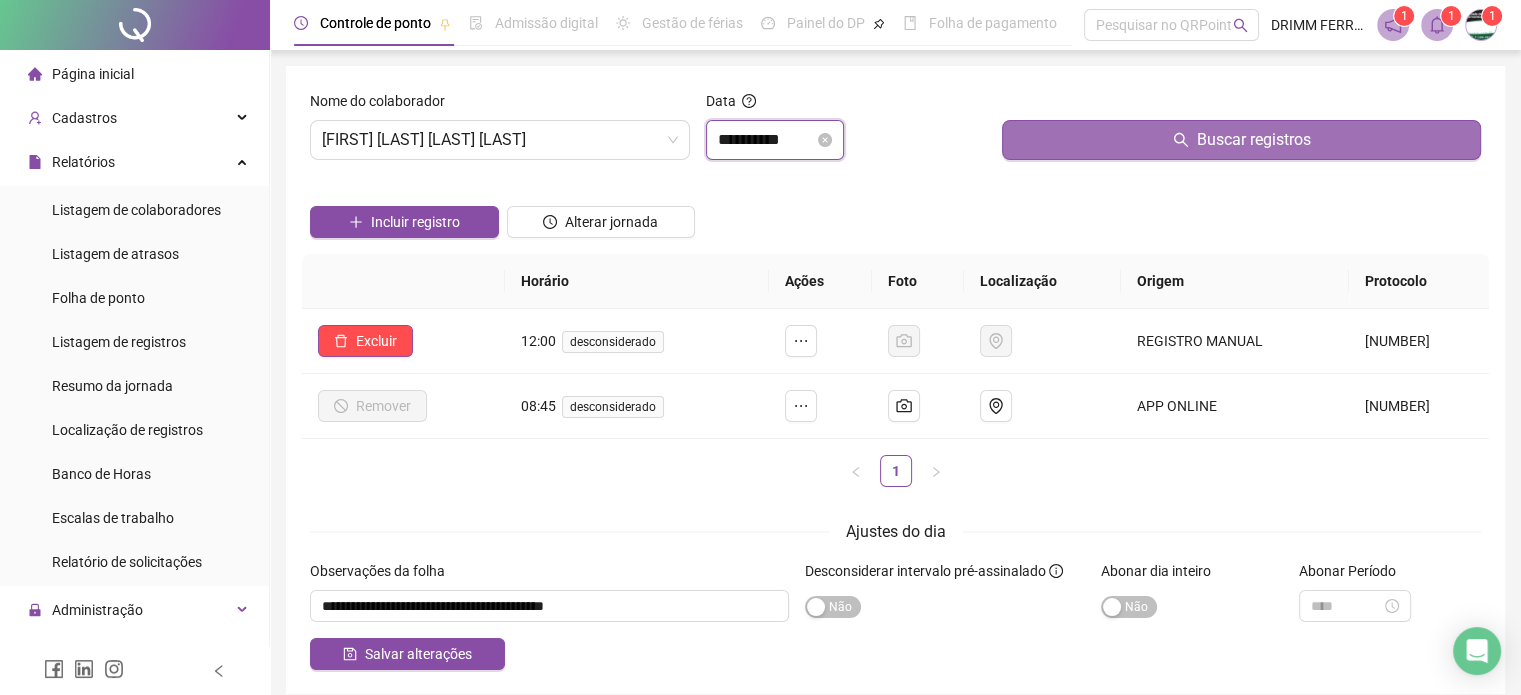 click on "**********" at bounding box center [766, 140] 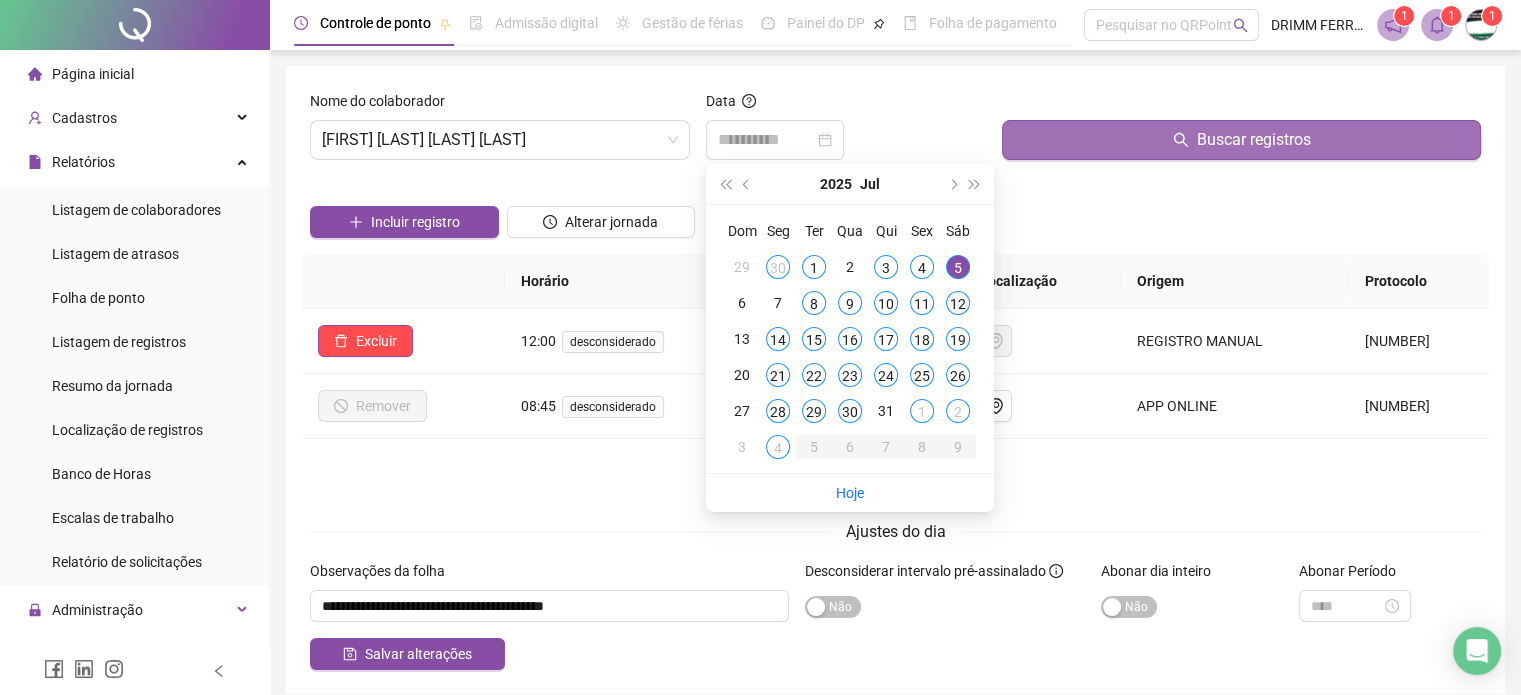 click on "12" at bounding box center (958, 303) 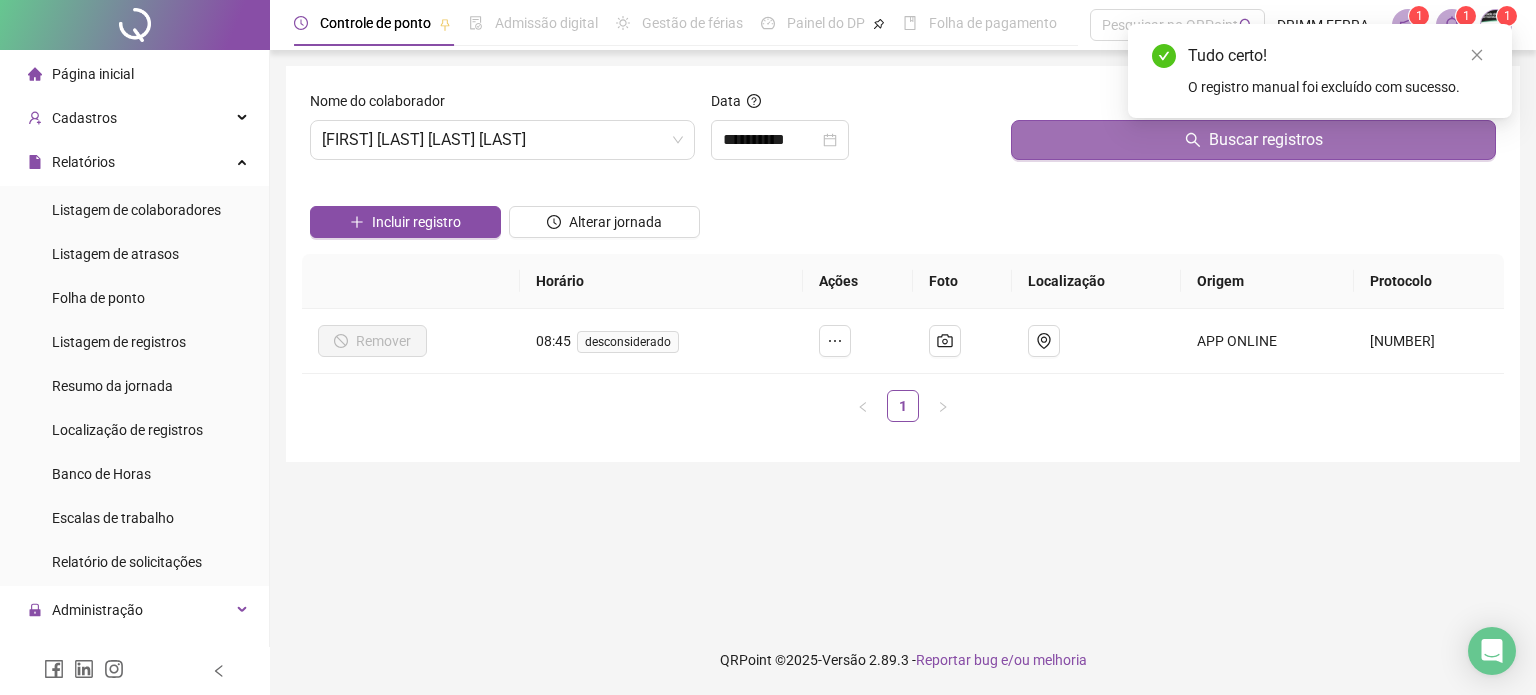 click on "Buscar registros" at bounding box center (1253, 140) 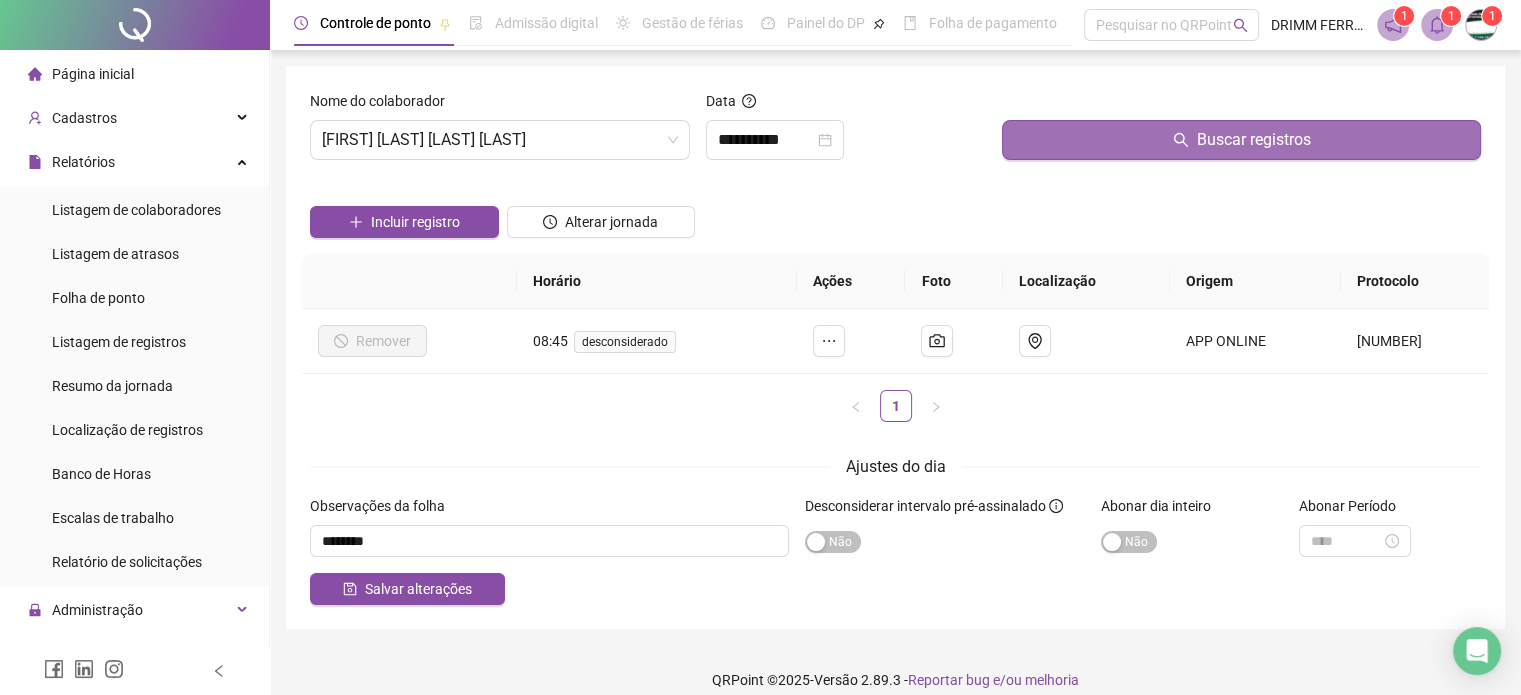 click on "Buscar registros" at bounding box center (1241, 140) 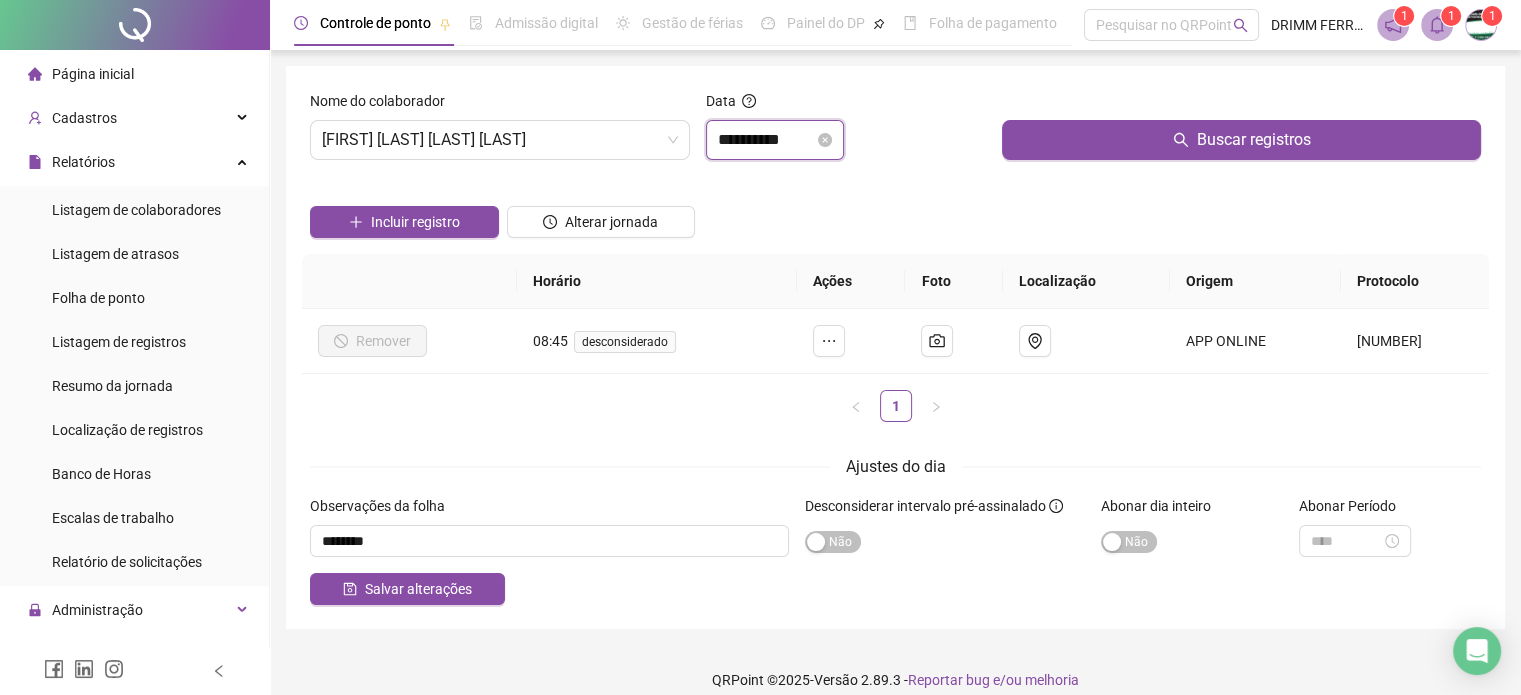 click on "**********" at bounding box center (766, 140) 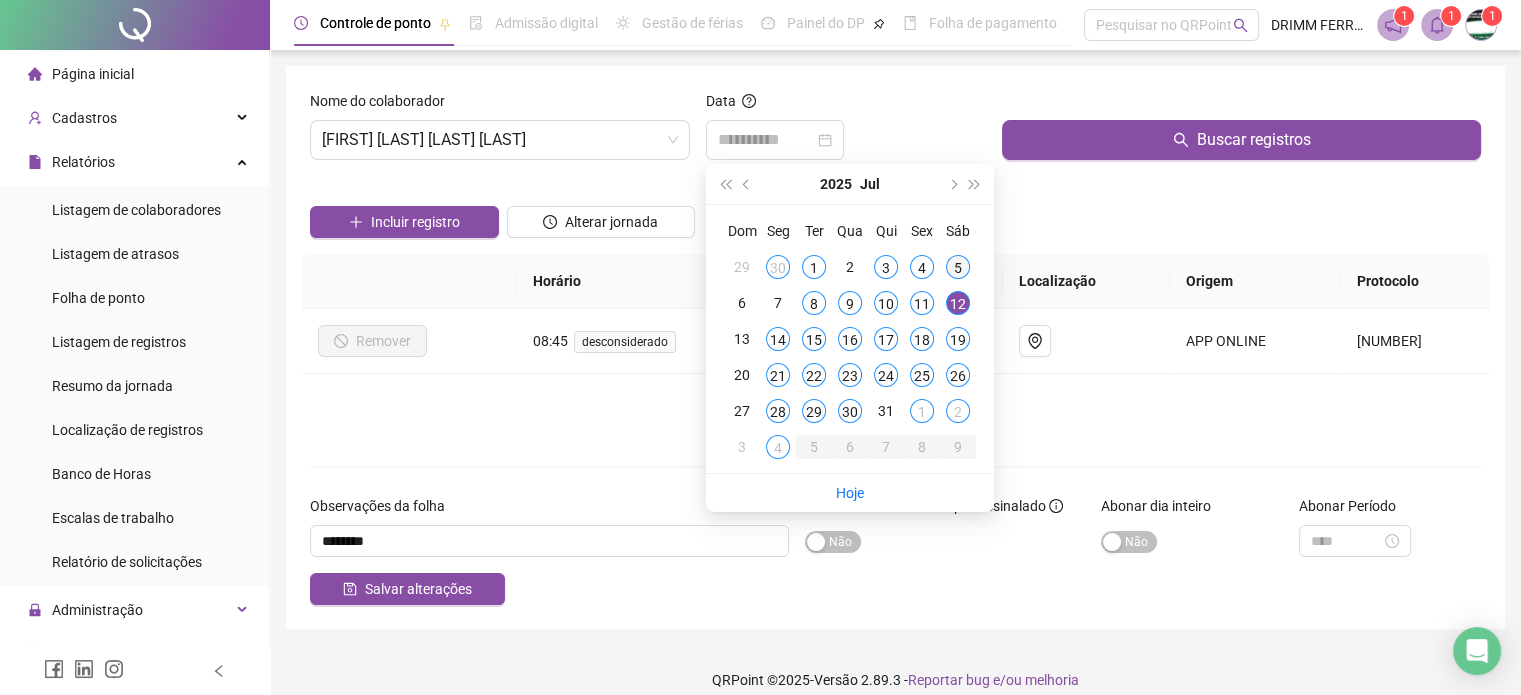 click on "5" at bounding box center [958, 267] 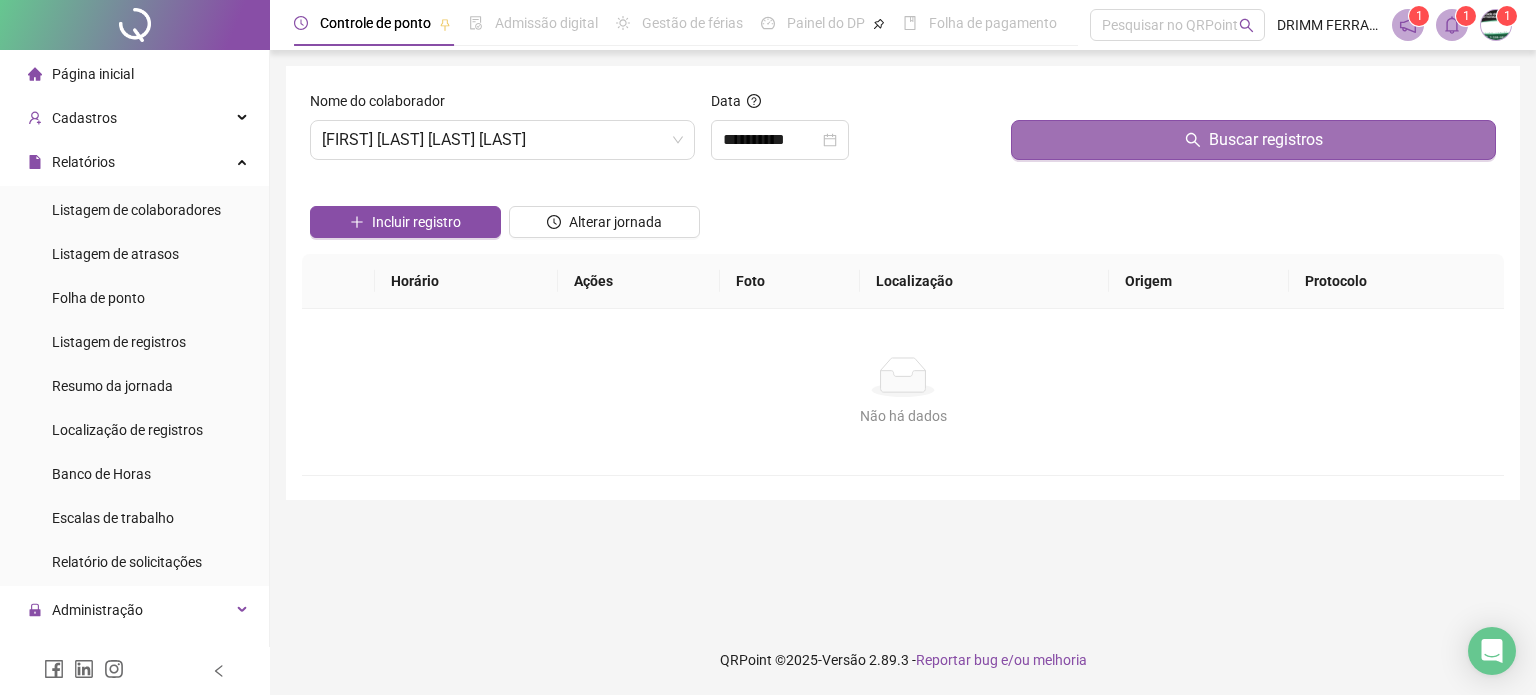 click on "Buscar registros" at bounding box center (1253, 140) 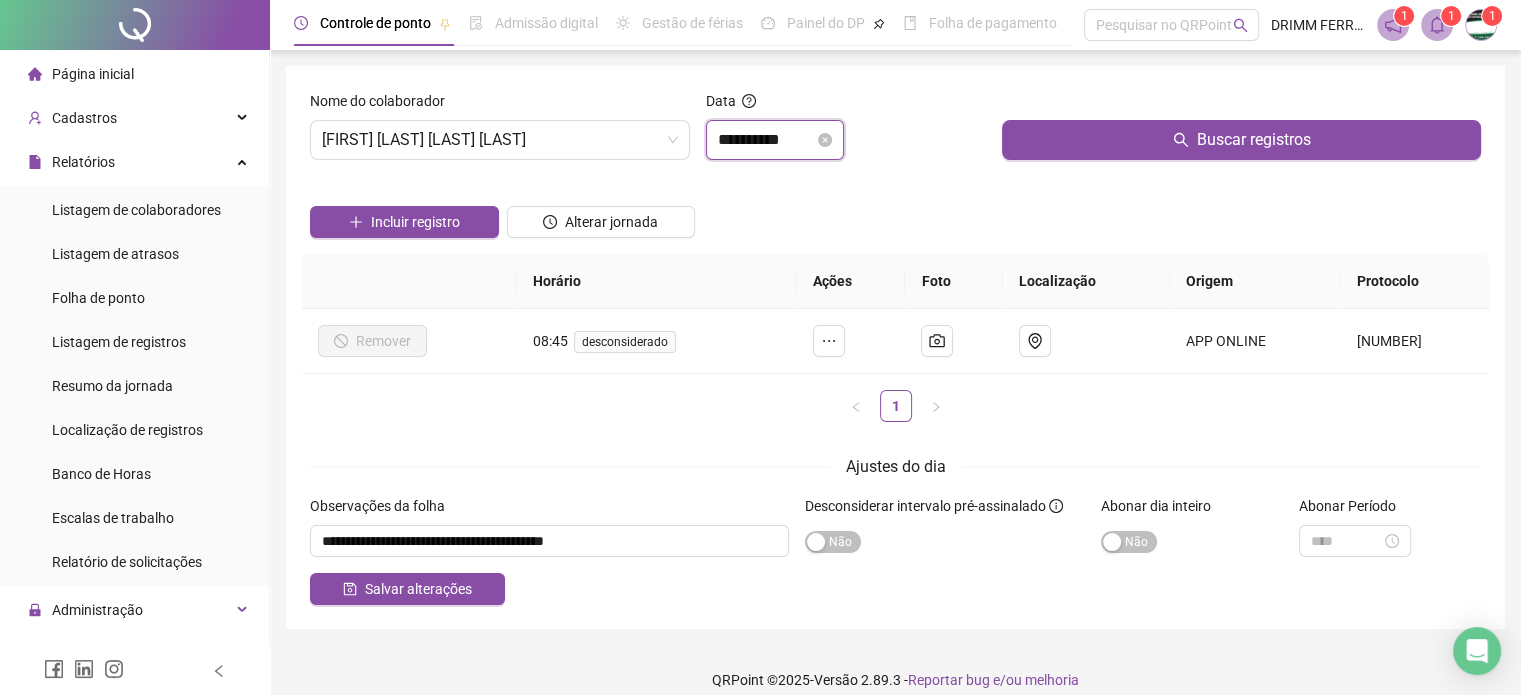 click on "**********" at bounding box center [766, 140] 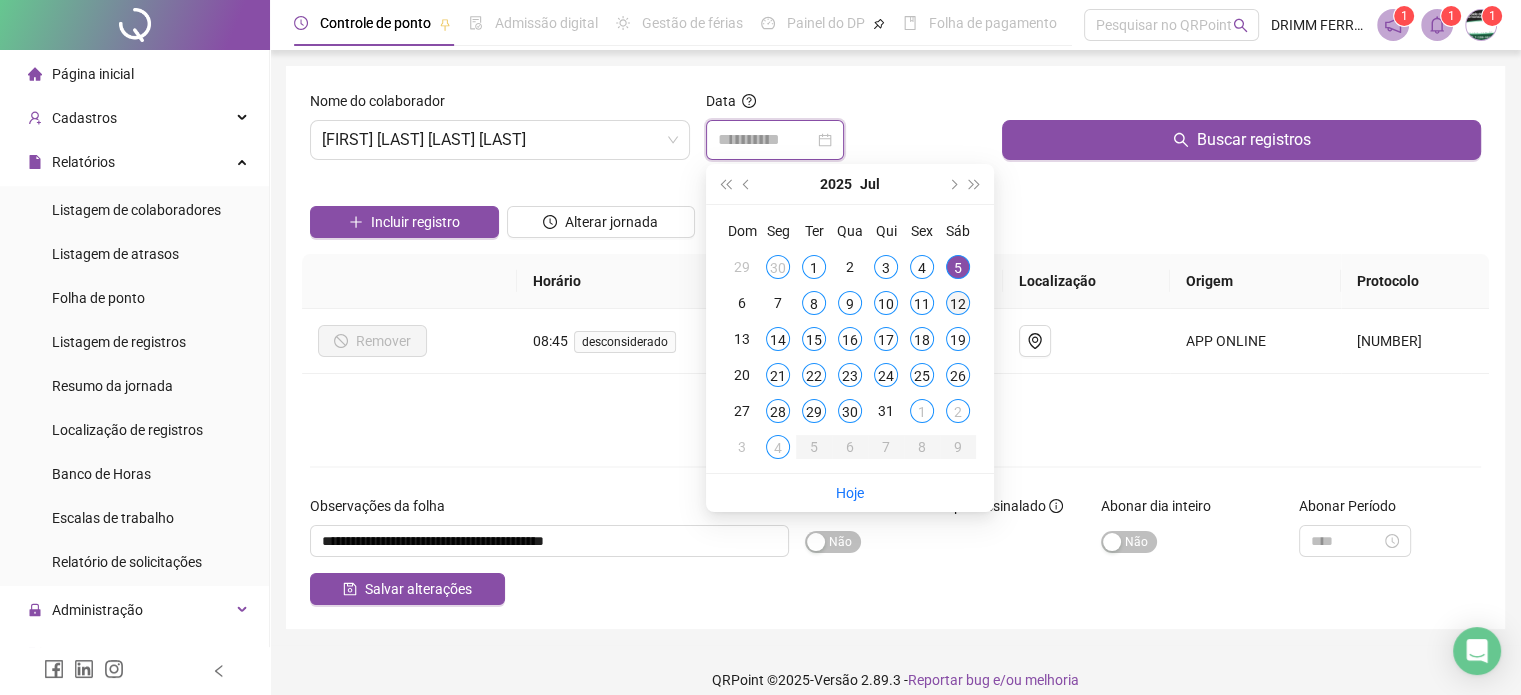 type on "**********" 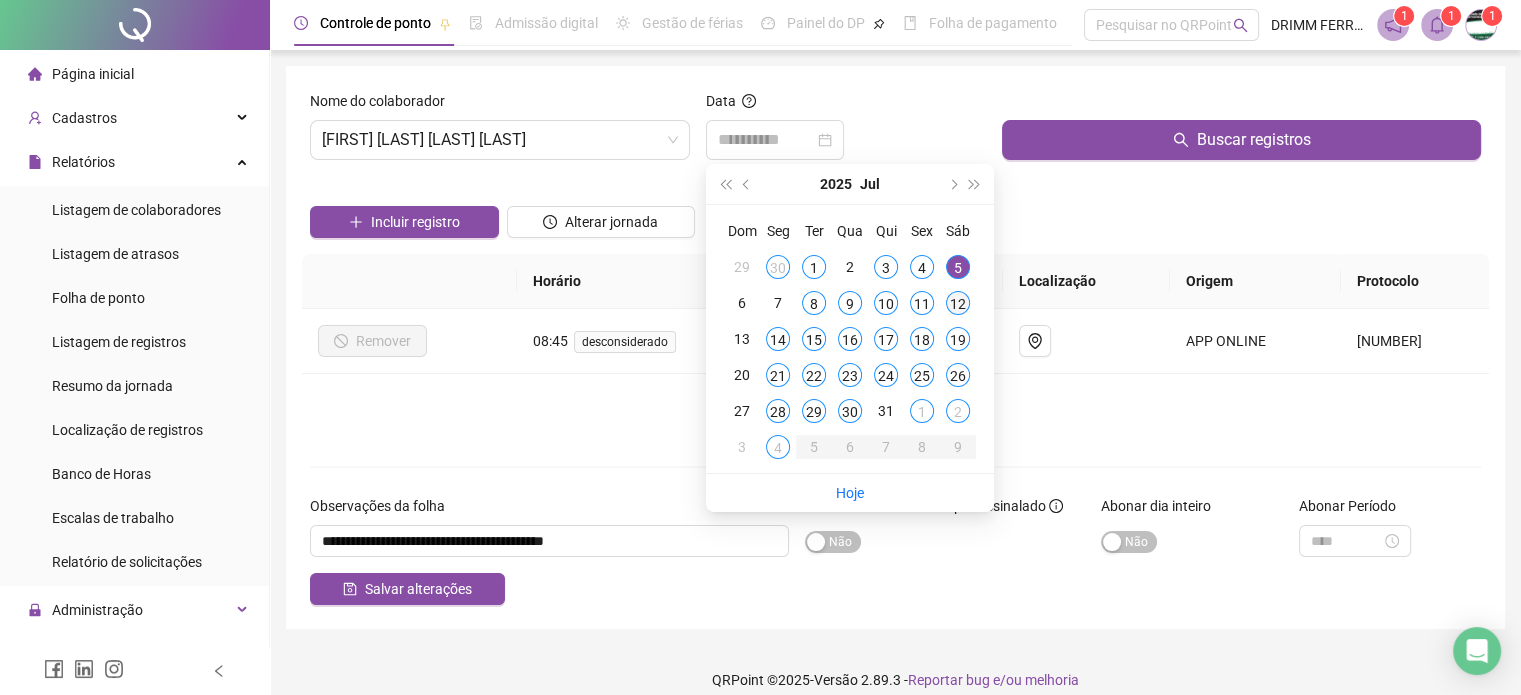 click on "12" at bounding box center [958, 303] 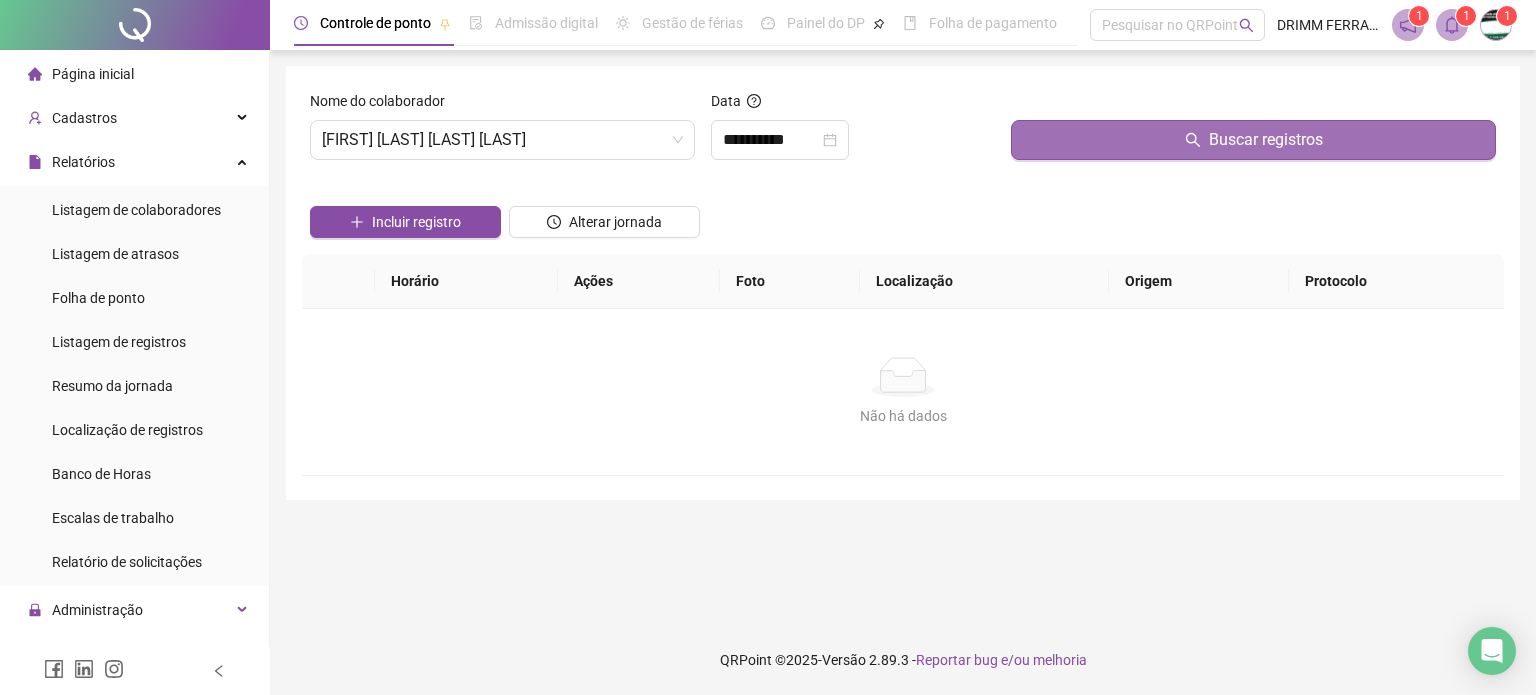 click on "Buscar registros" at bounding box center [1253, 140] 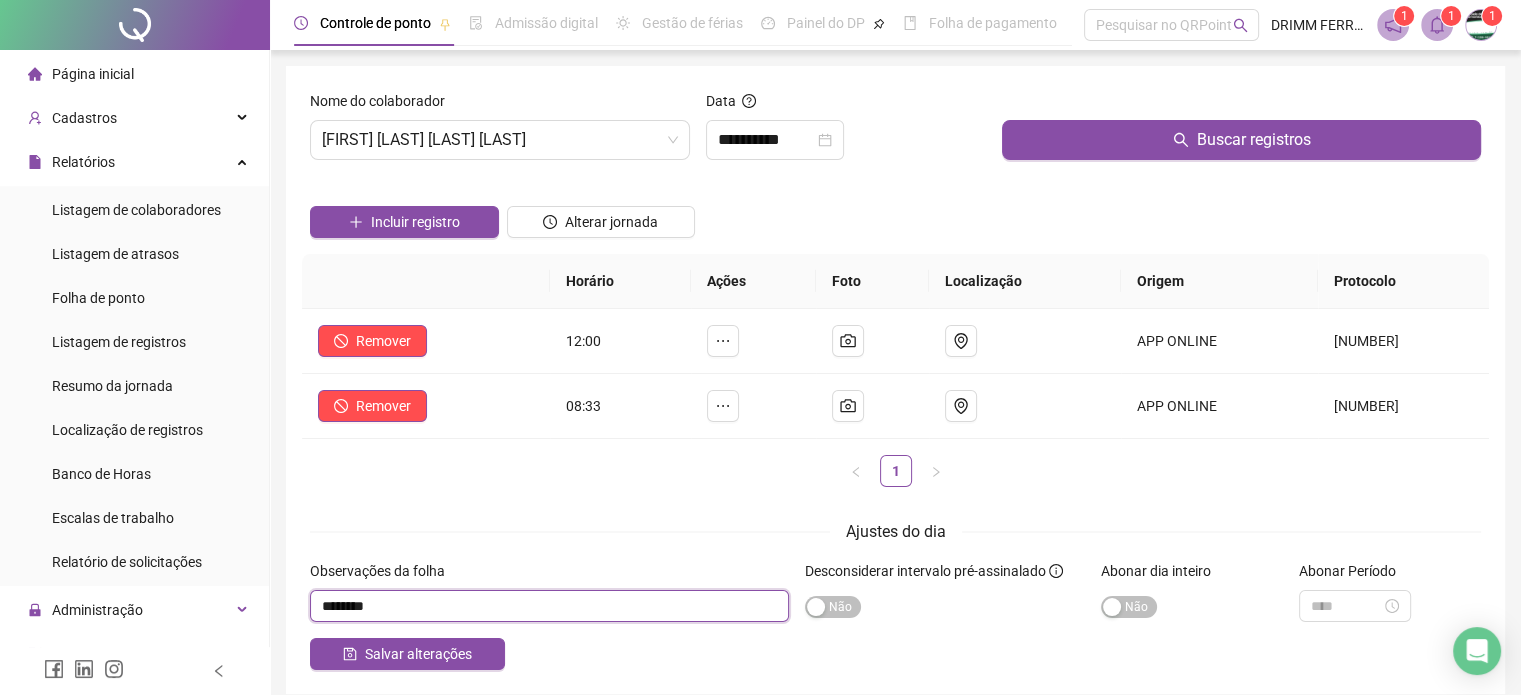 click at bounding box center [549, 606] 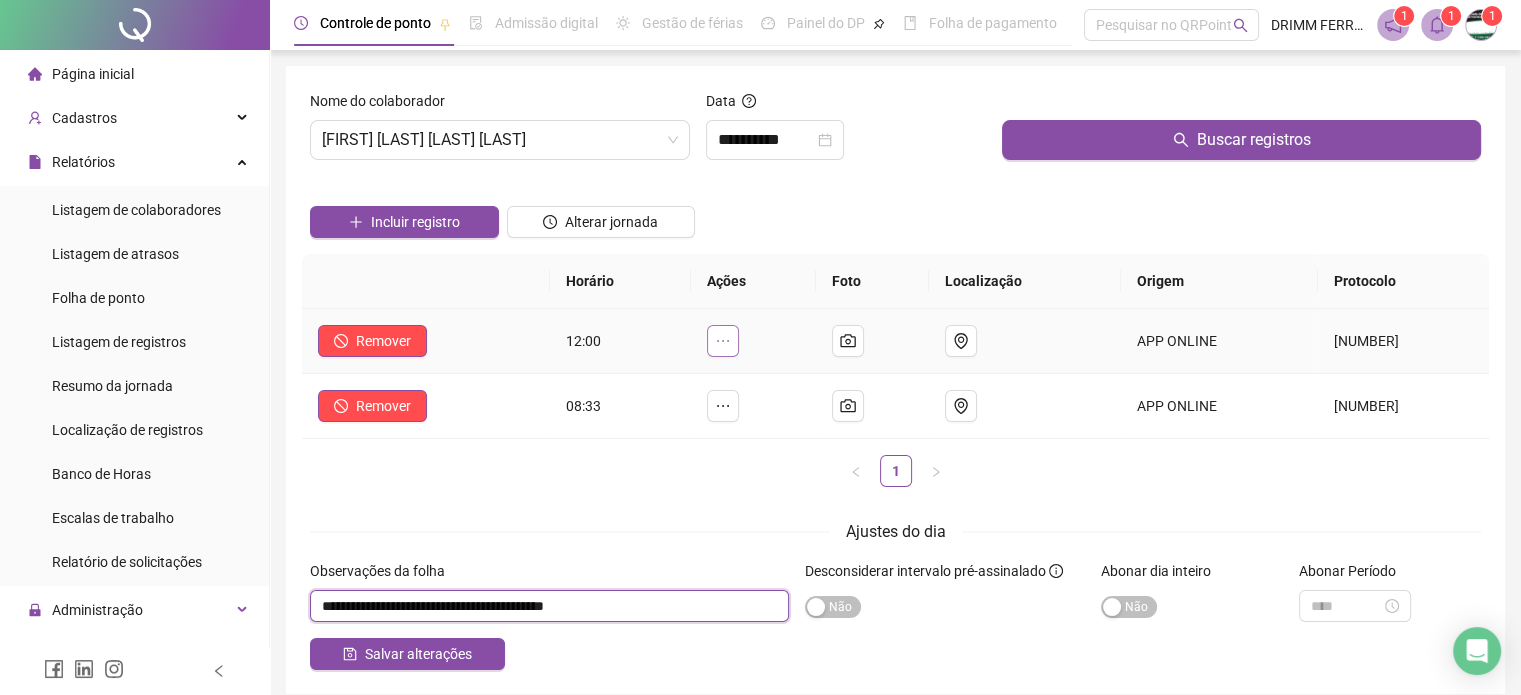 type on "**********" 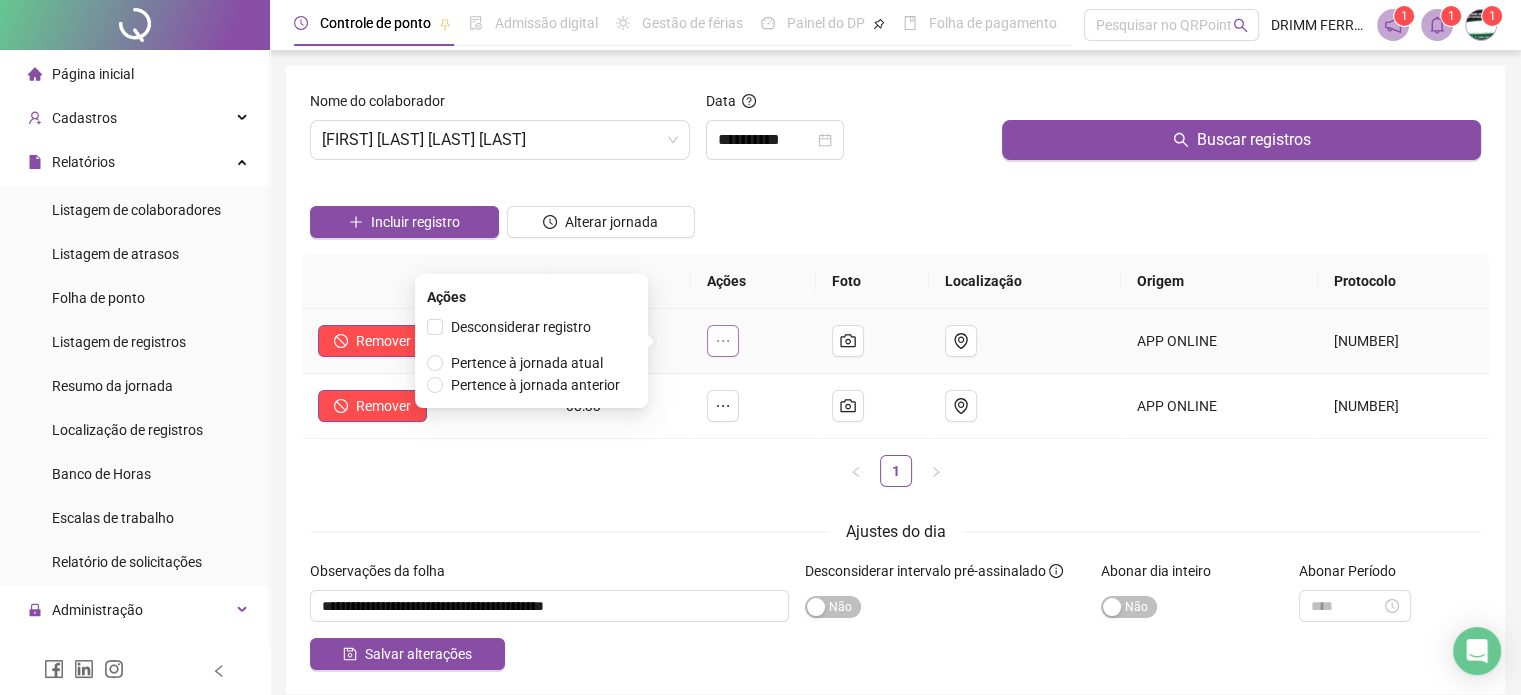 click 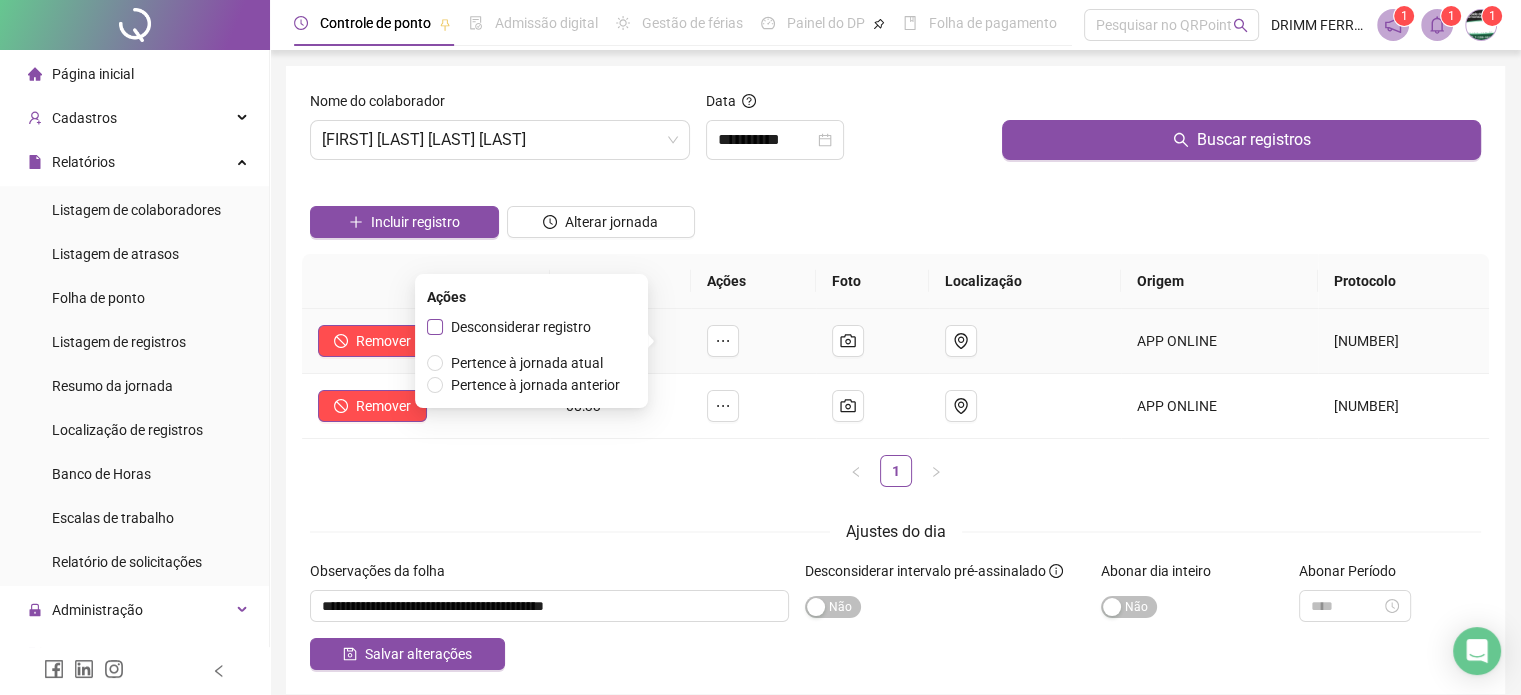 click on "Desconsiderar registro" at bounding box center [521, 327] 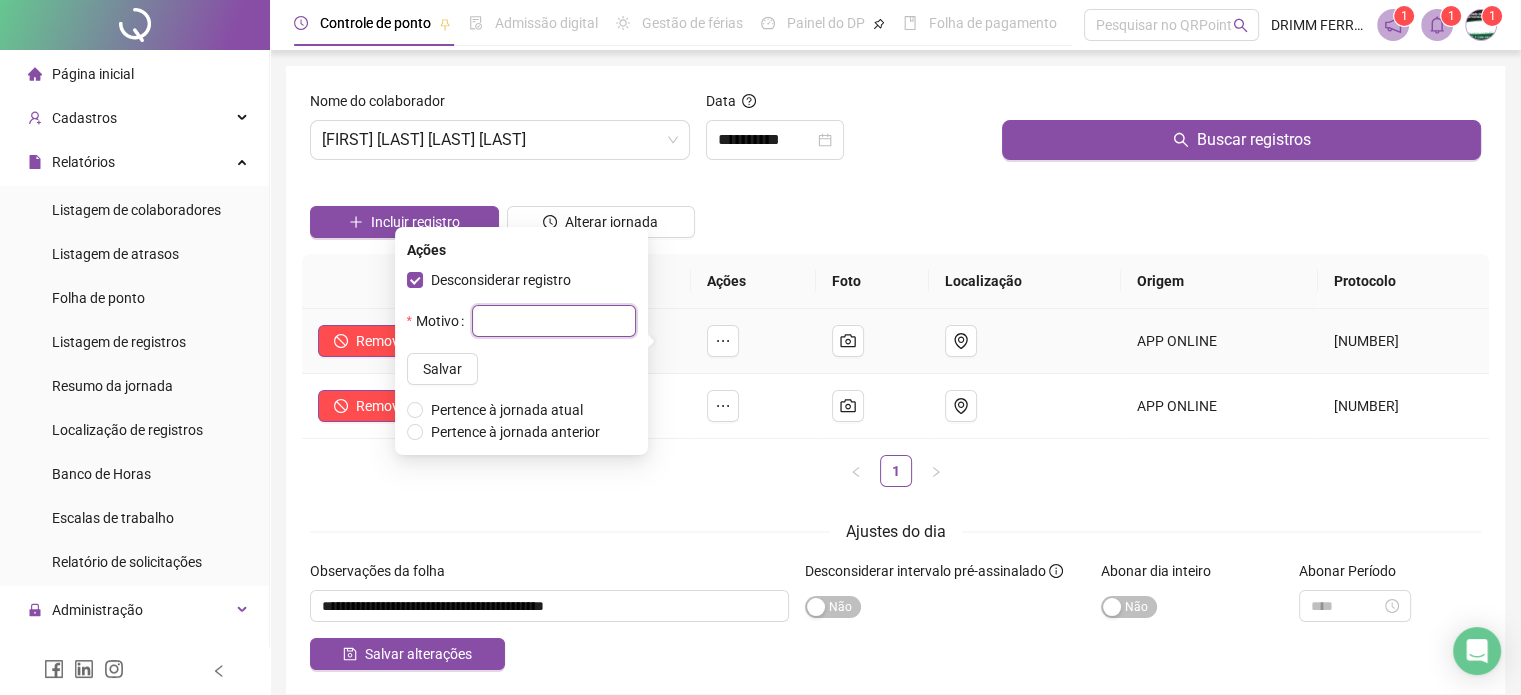 click at bounding box center (554, 321) 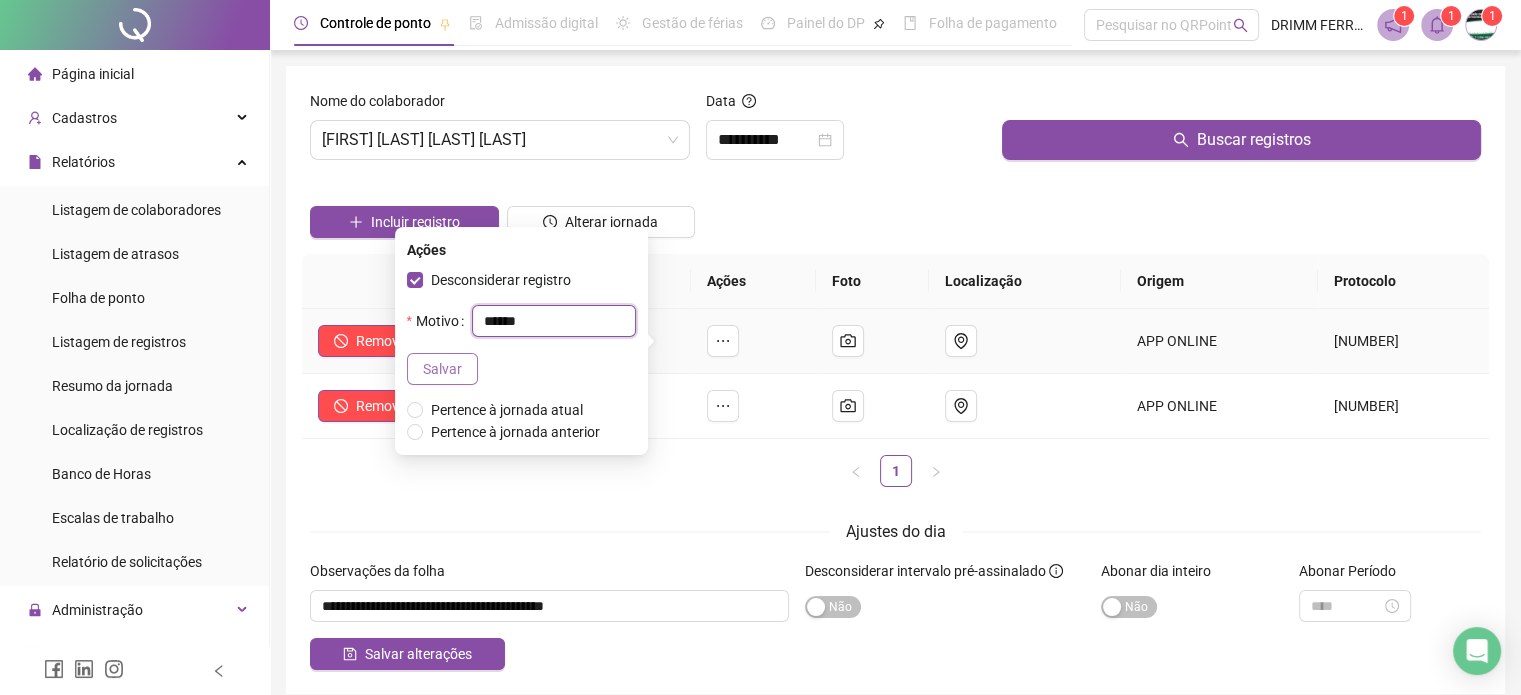 type on "******" 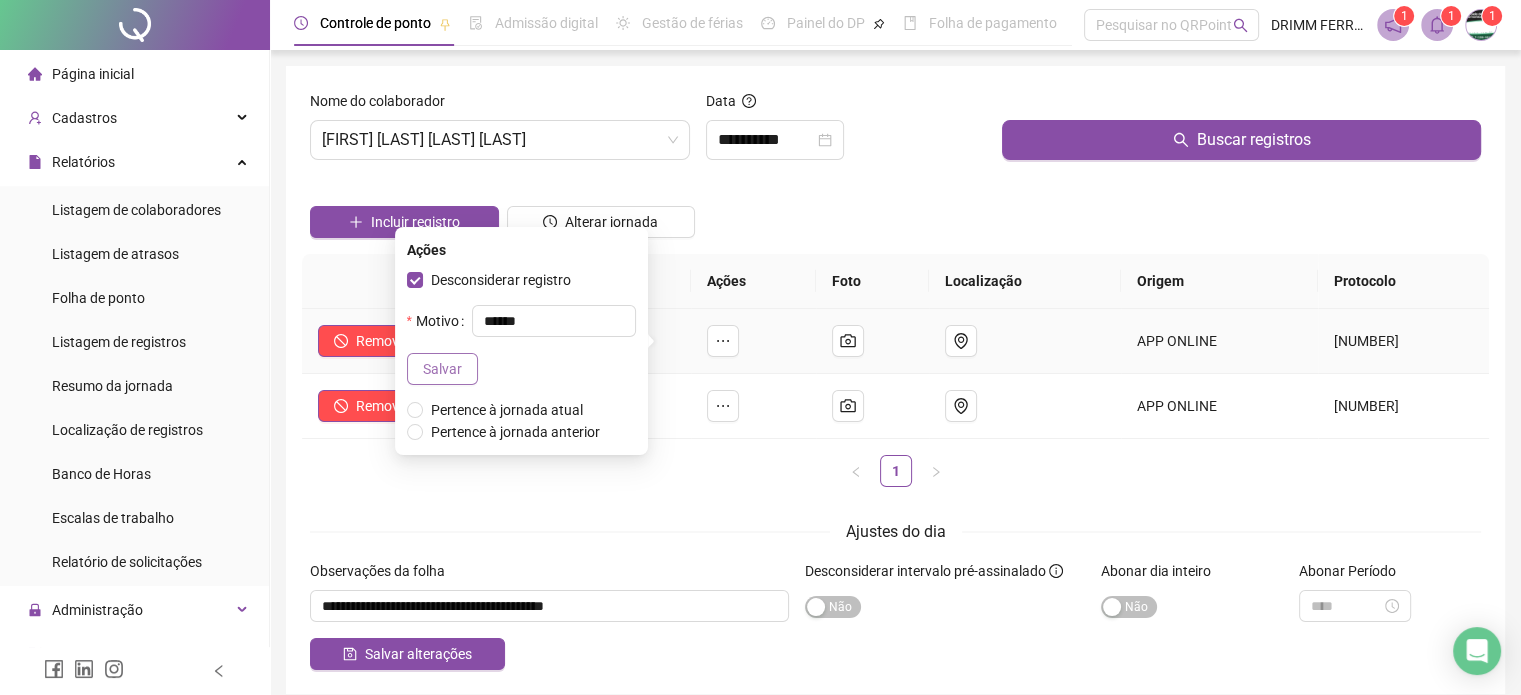 click on "Salvar" at bounding box center (442, 369) 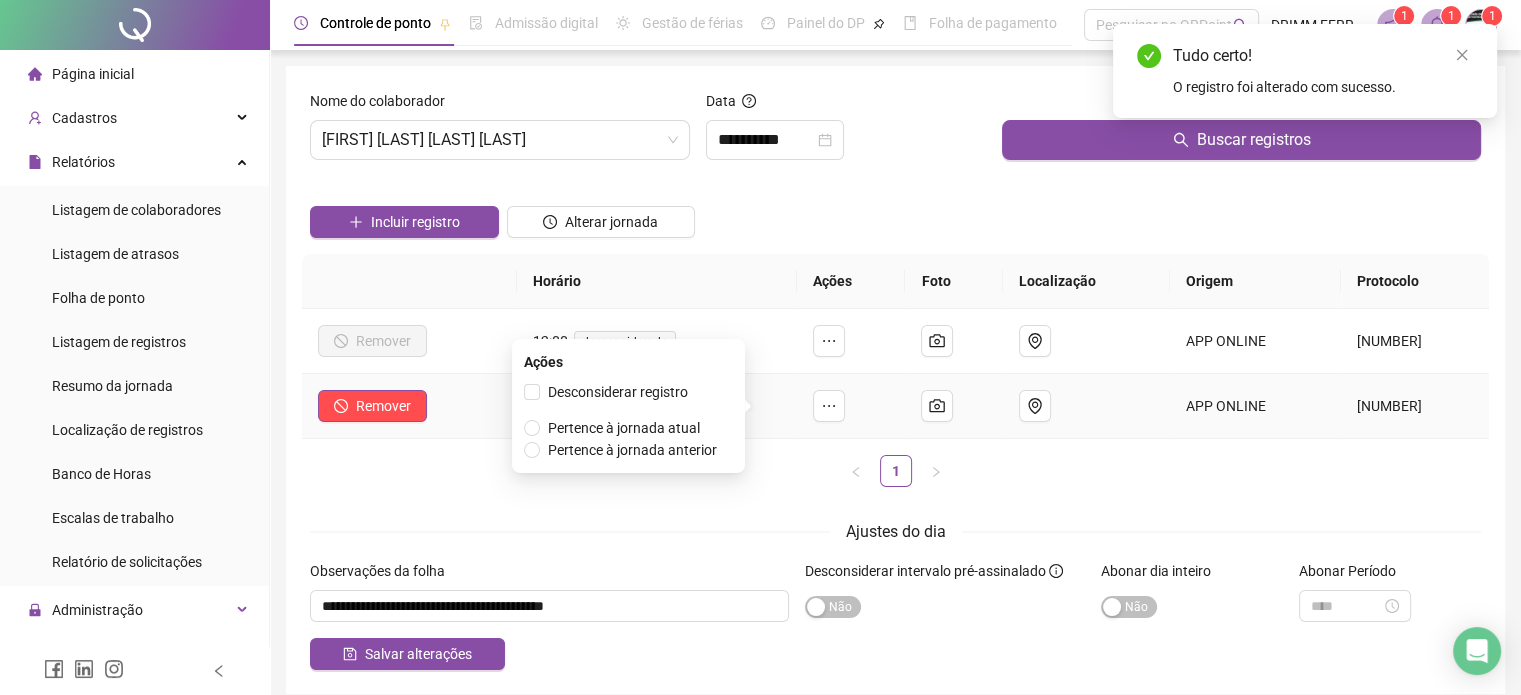 drag, startPoint x: 780, startPoint y: 411, endPoint x: 732, endPoint y: 399, distance: 49.47727 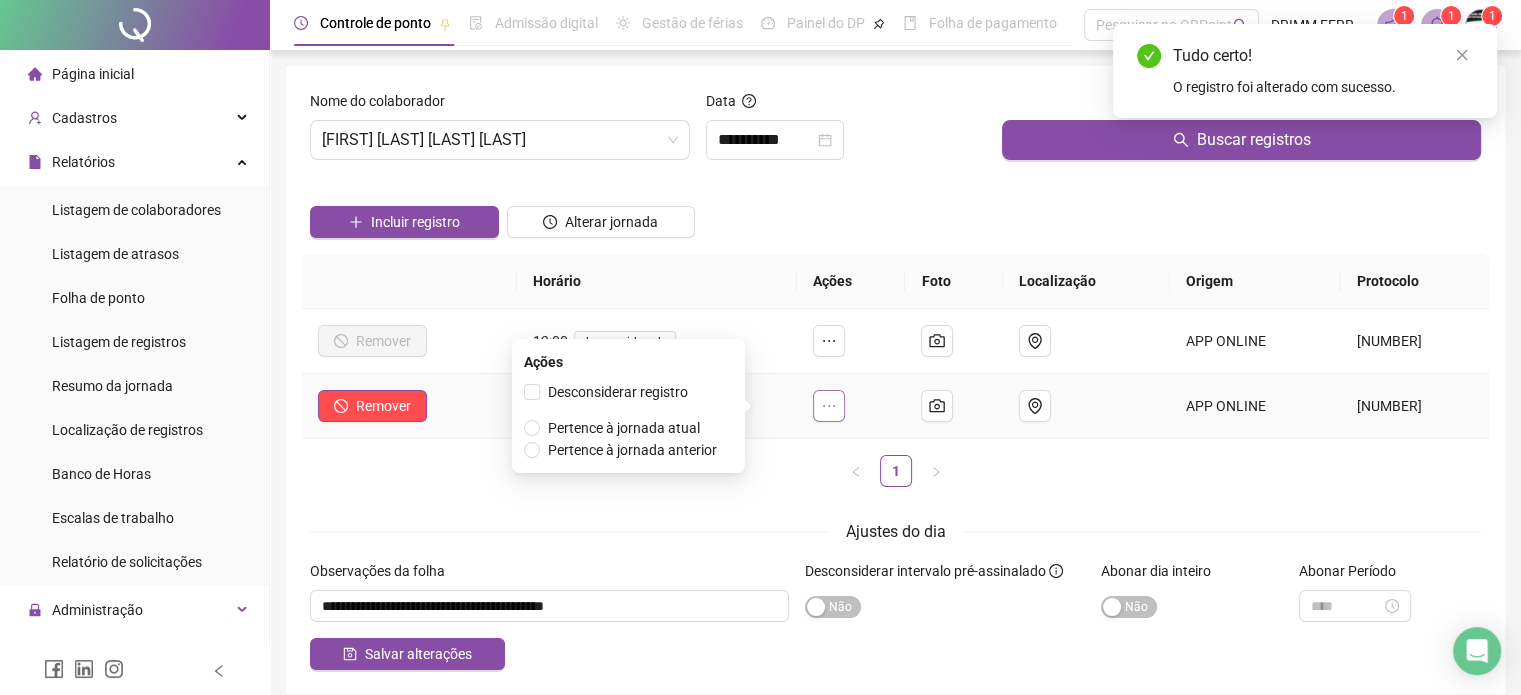 drag, startPoint x: 770, startPoint y: 408, endPoint x: 718, endPoint y: 417, distance: 52.773098 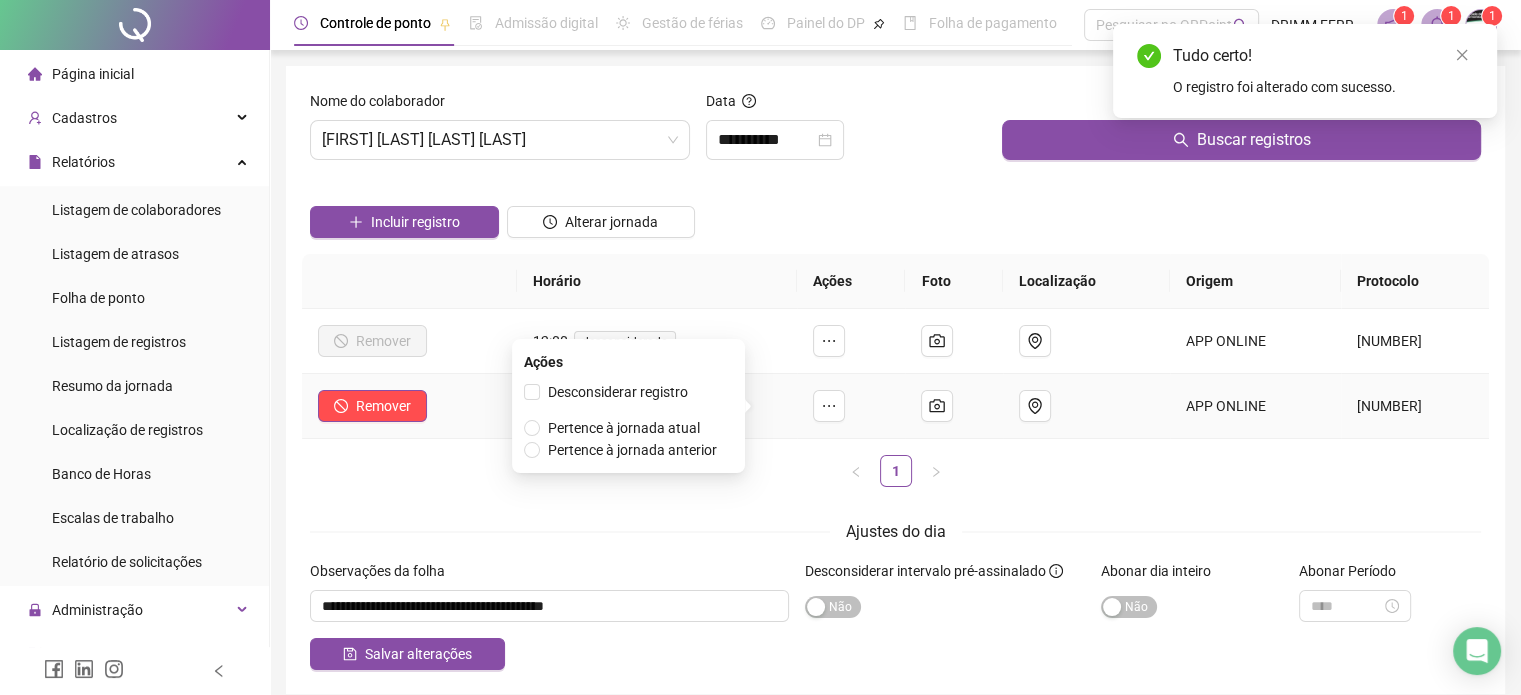 click 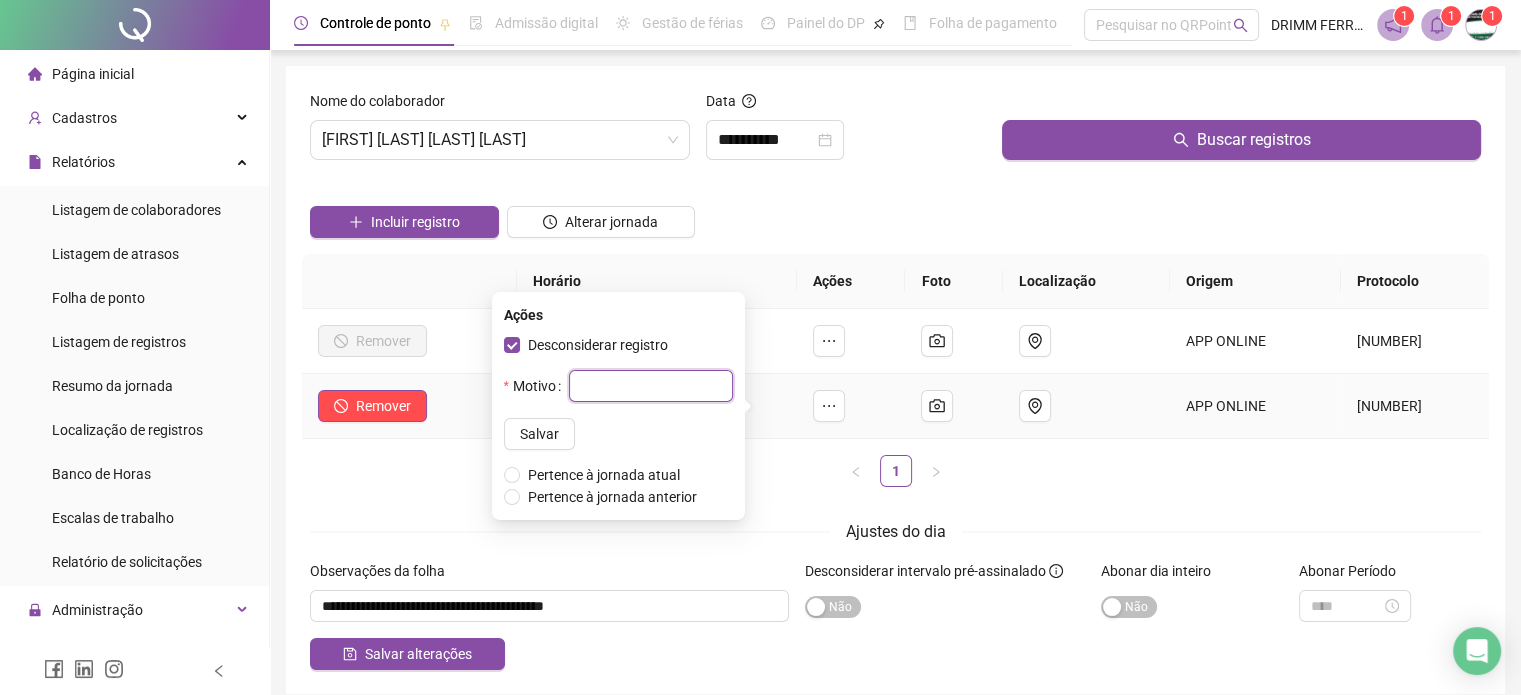 click at bounding box center [651, 386] 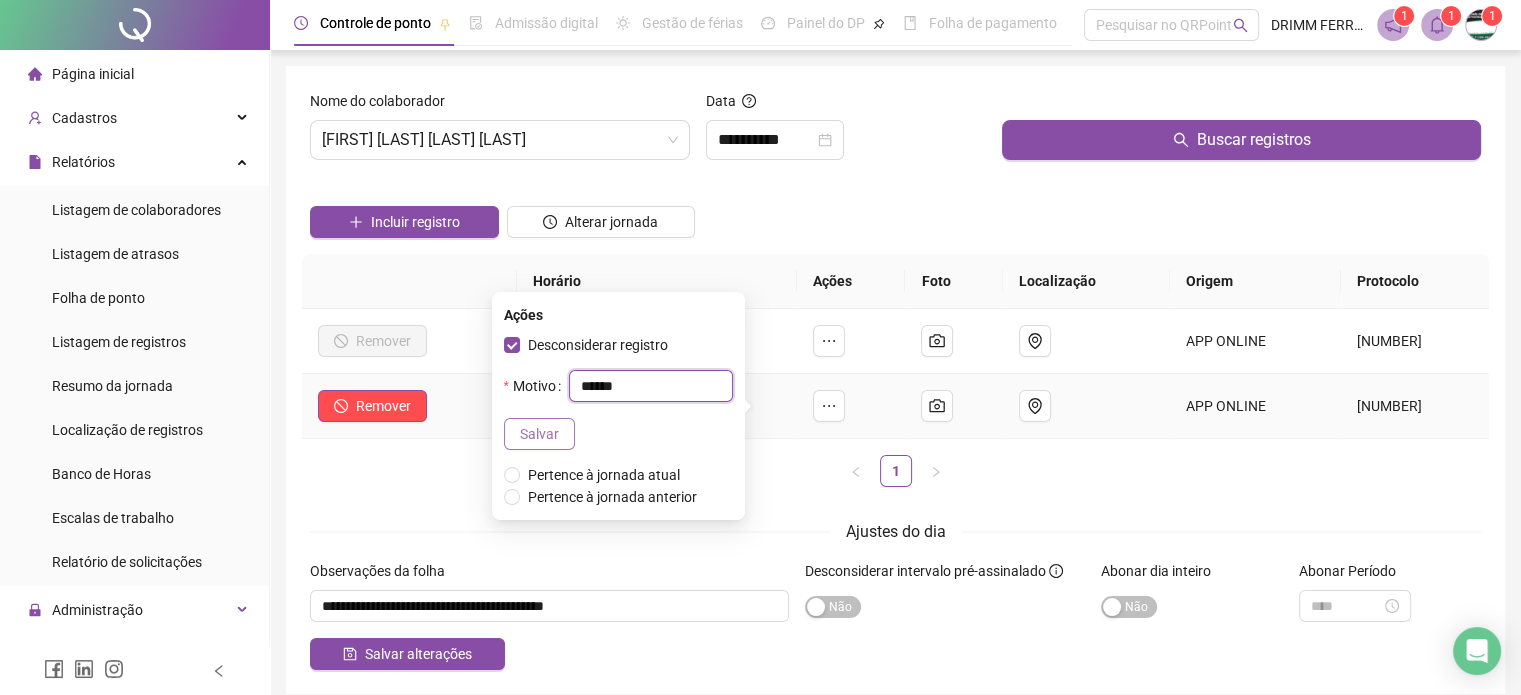 type on "******" 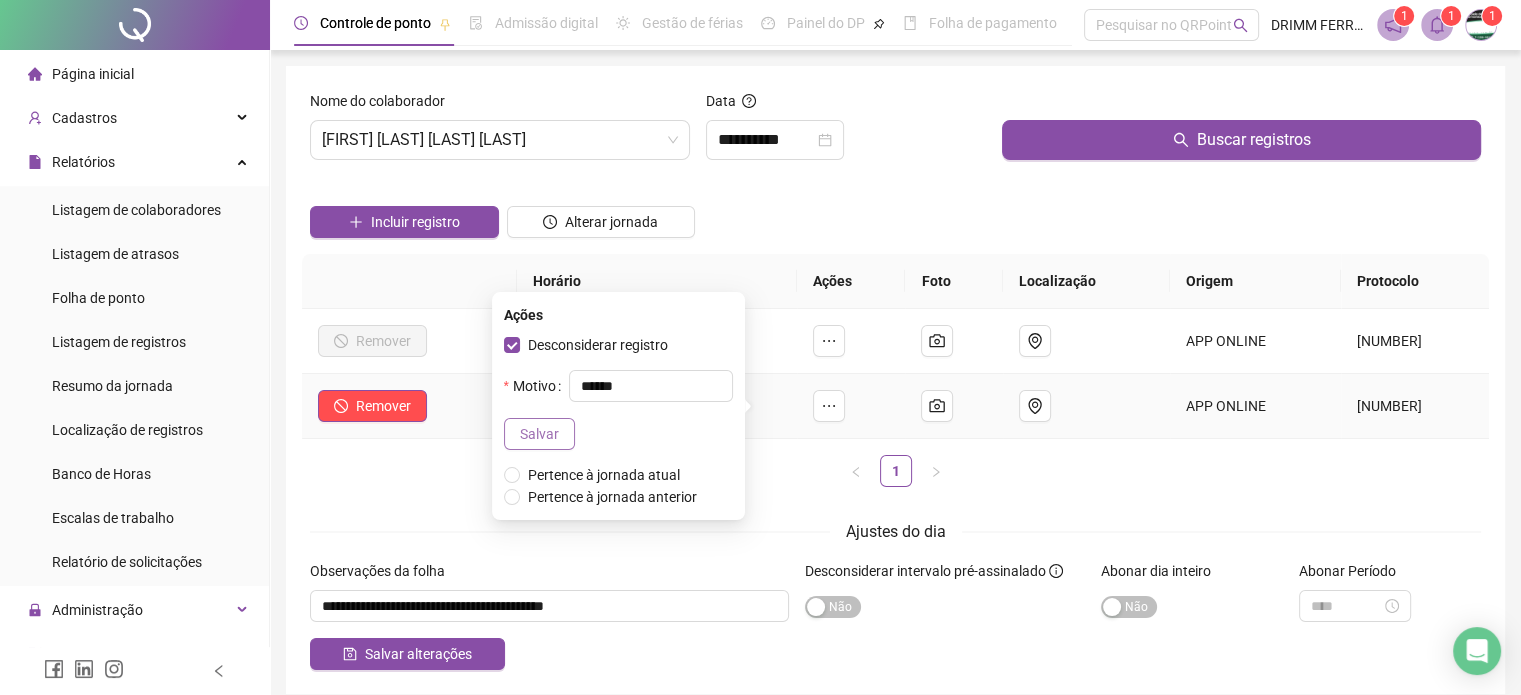 click on "Salvar" at bounding box center [539, 434] 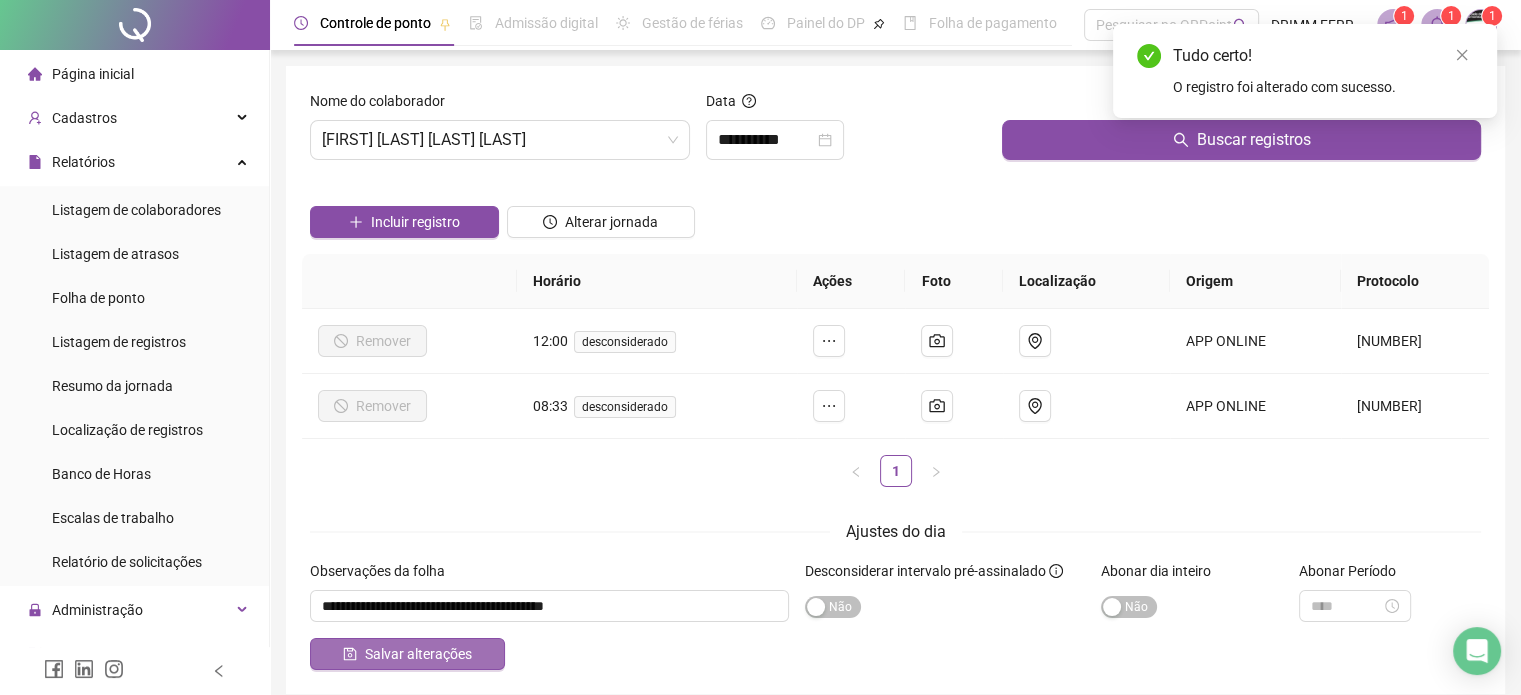click on "Salvar alterações" at bounding box center (418, 654) 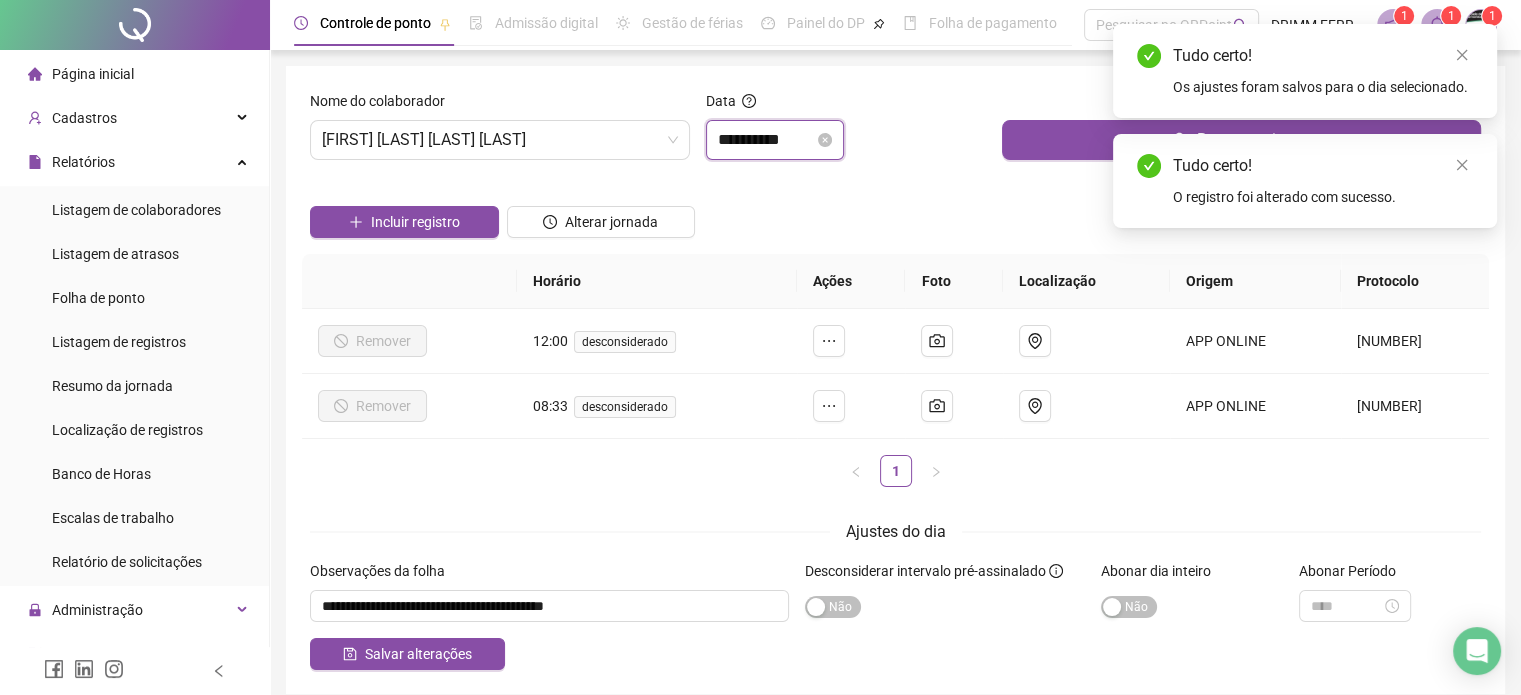 click on "**********" at bounding box center [766, 140] 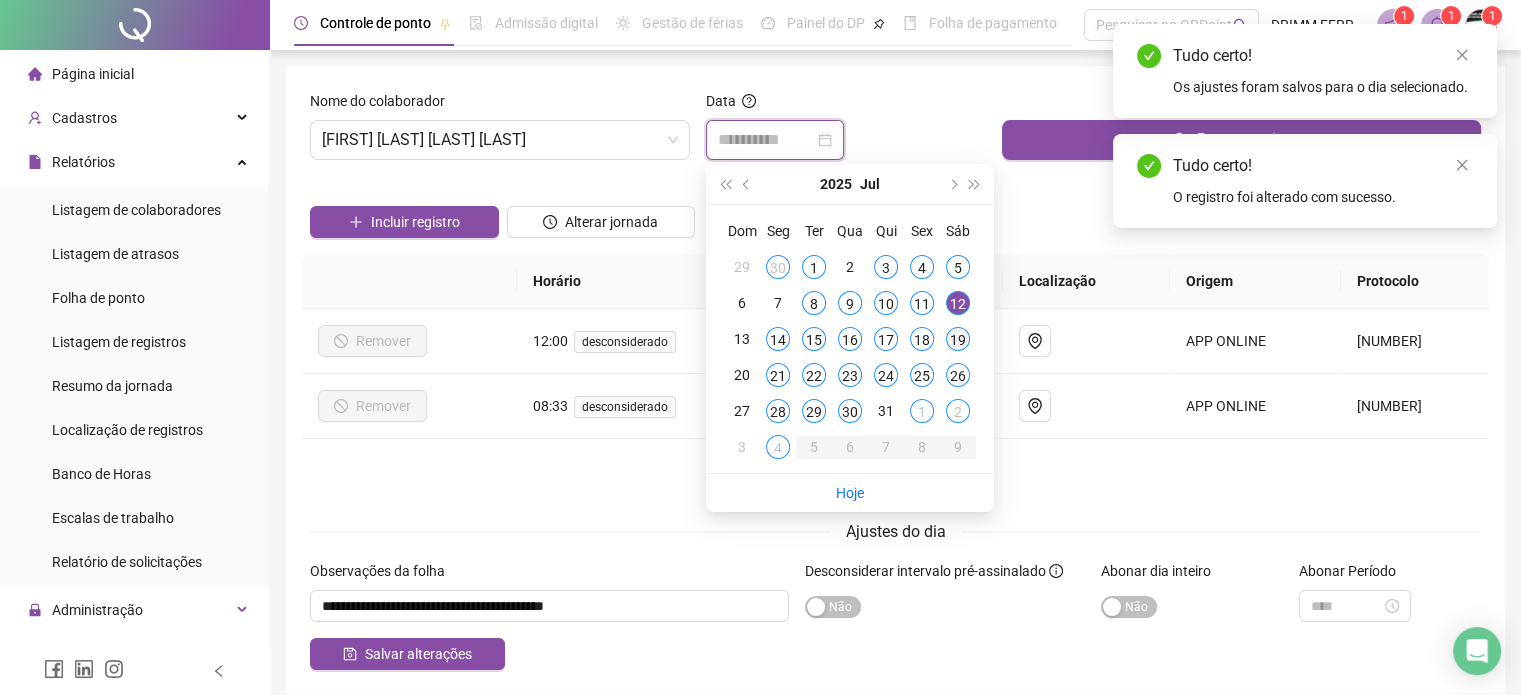 type on "**********" 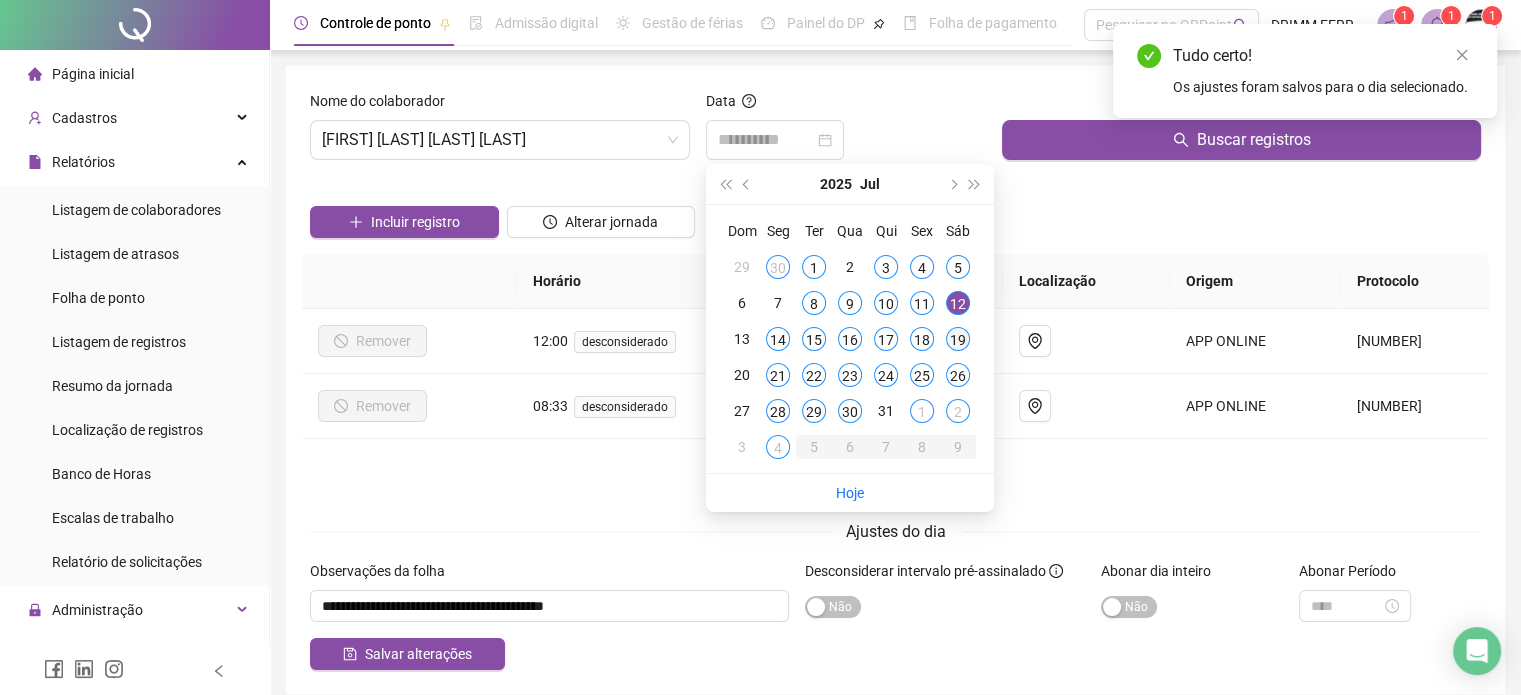 click on "19" at bounding box center (958, 339) 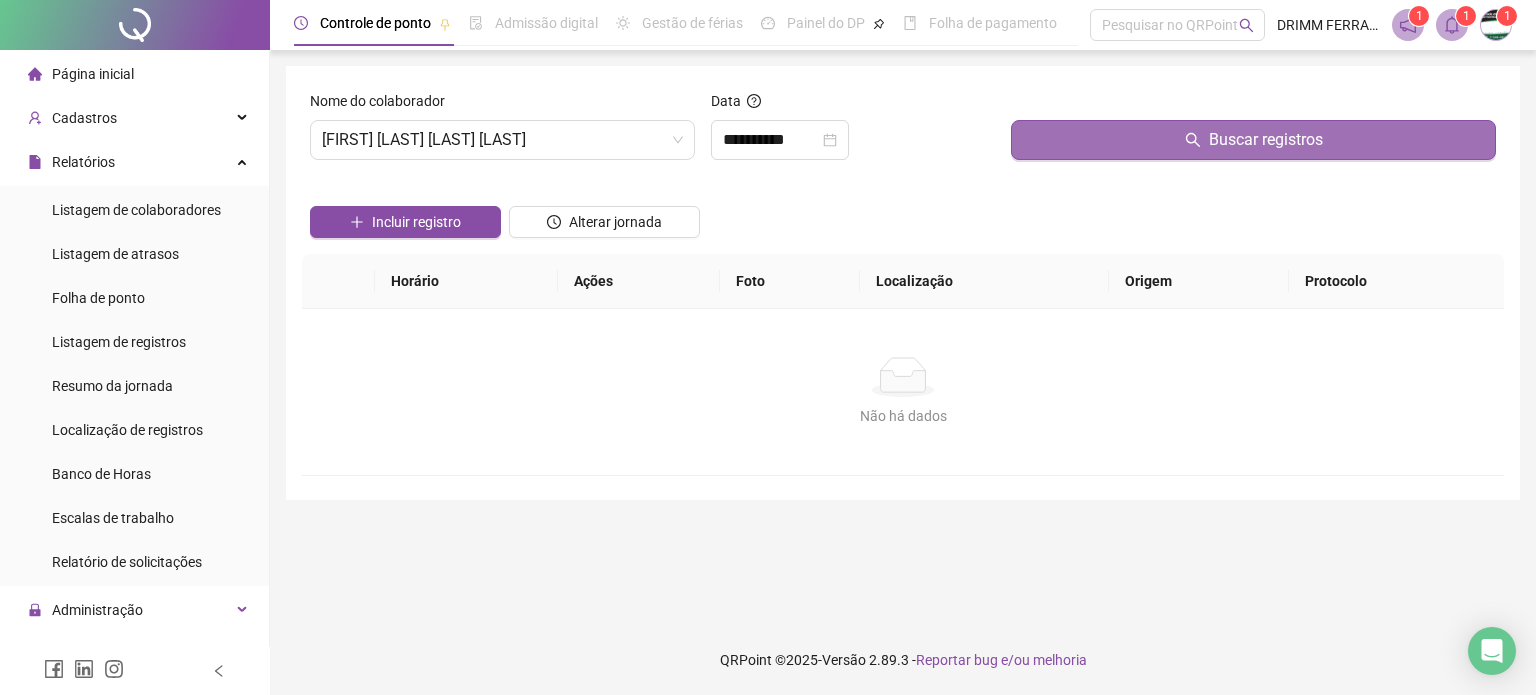 click on "Buscar registros" at bounding box center (1266, 140) 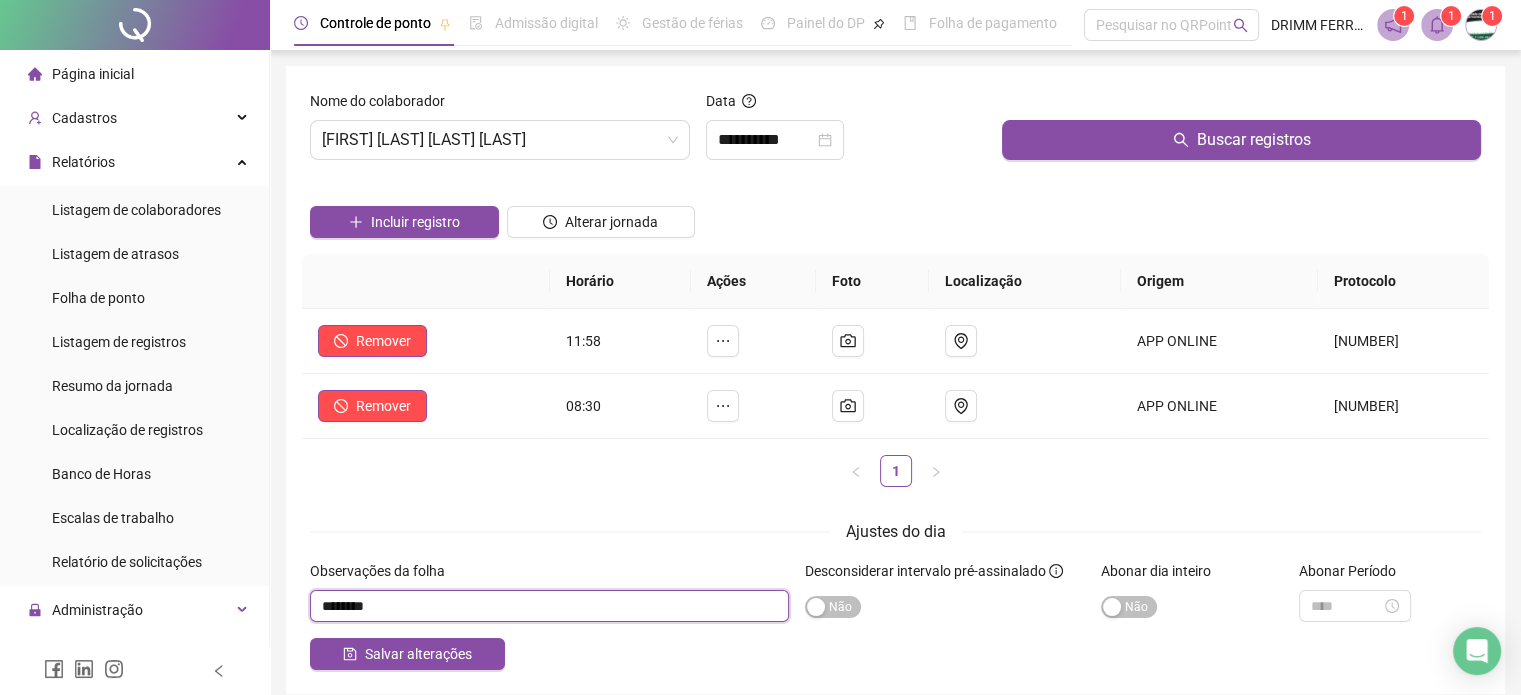 click at bounding box center [549, 606] 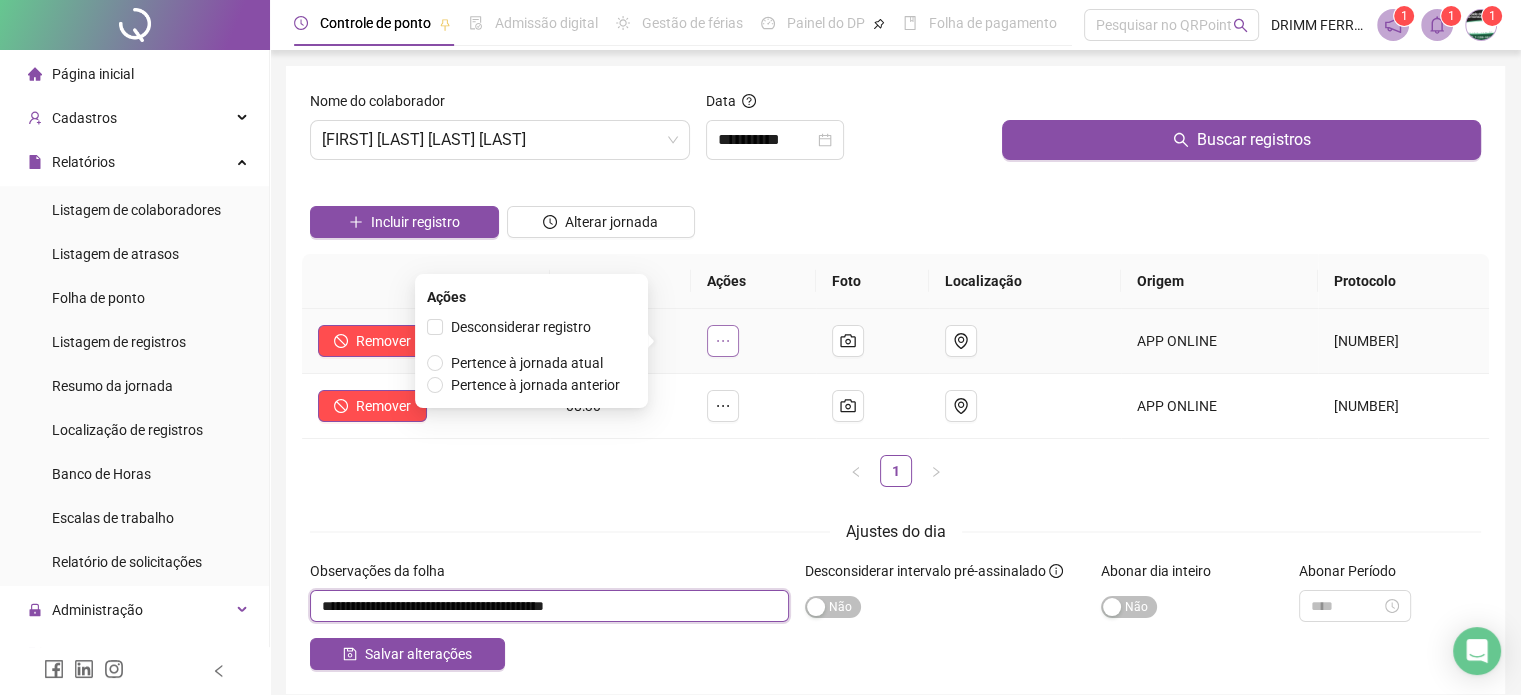 type on "**********" 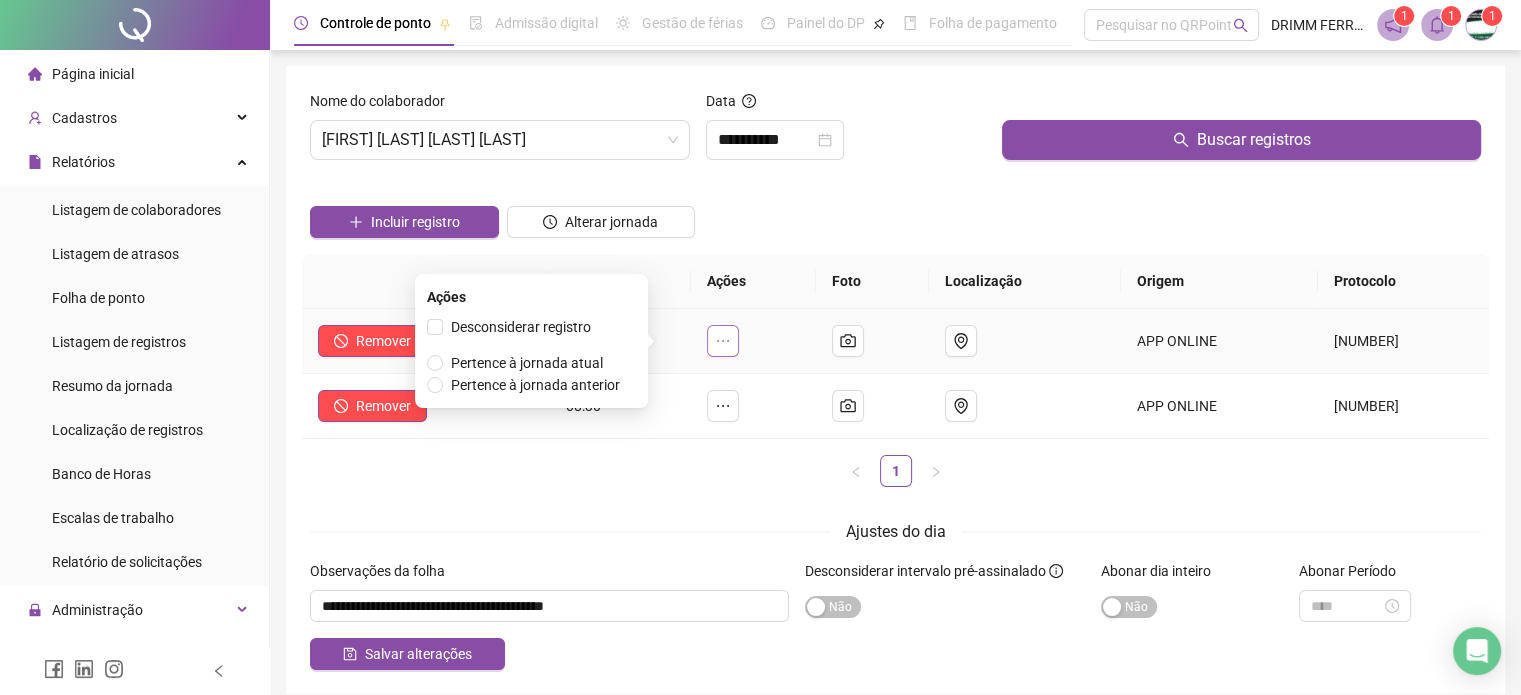 click 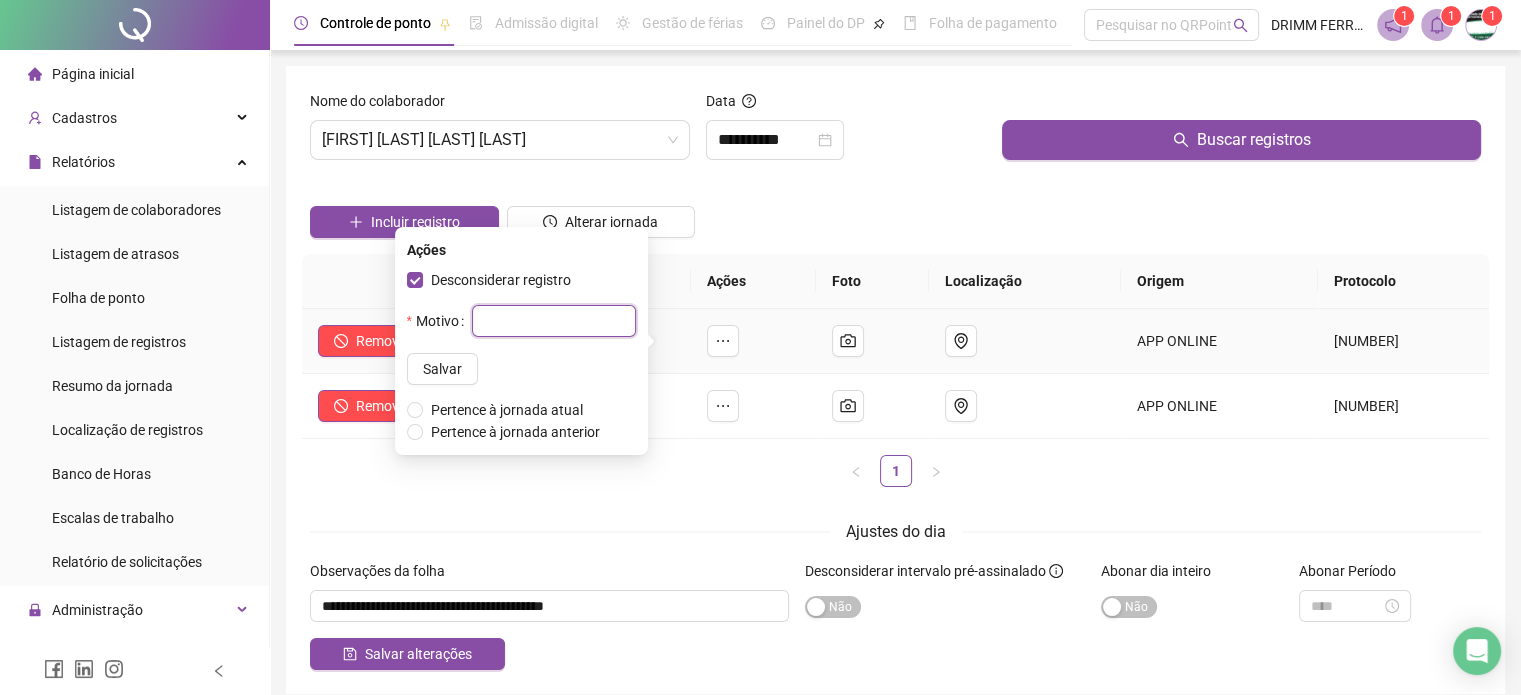 click at bounding box center (554, 321) 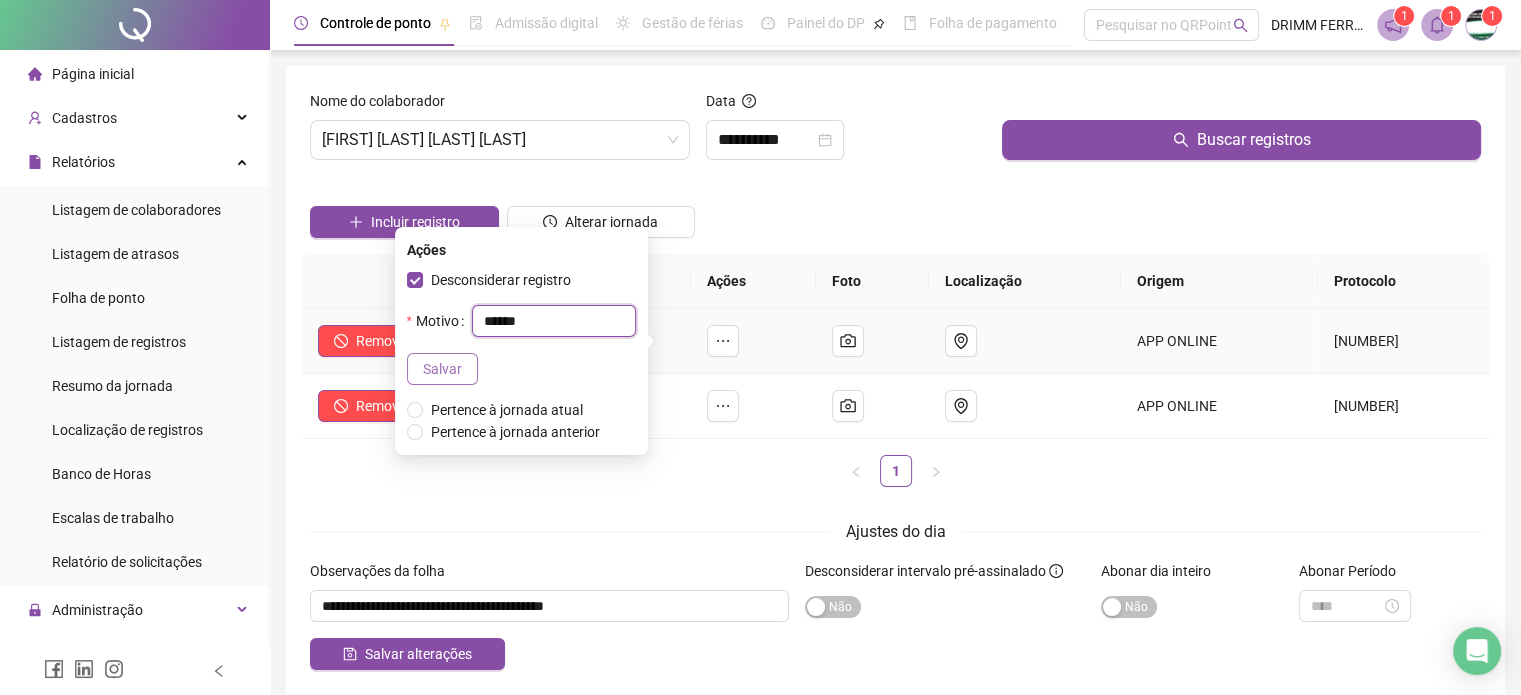 type on "******" 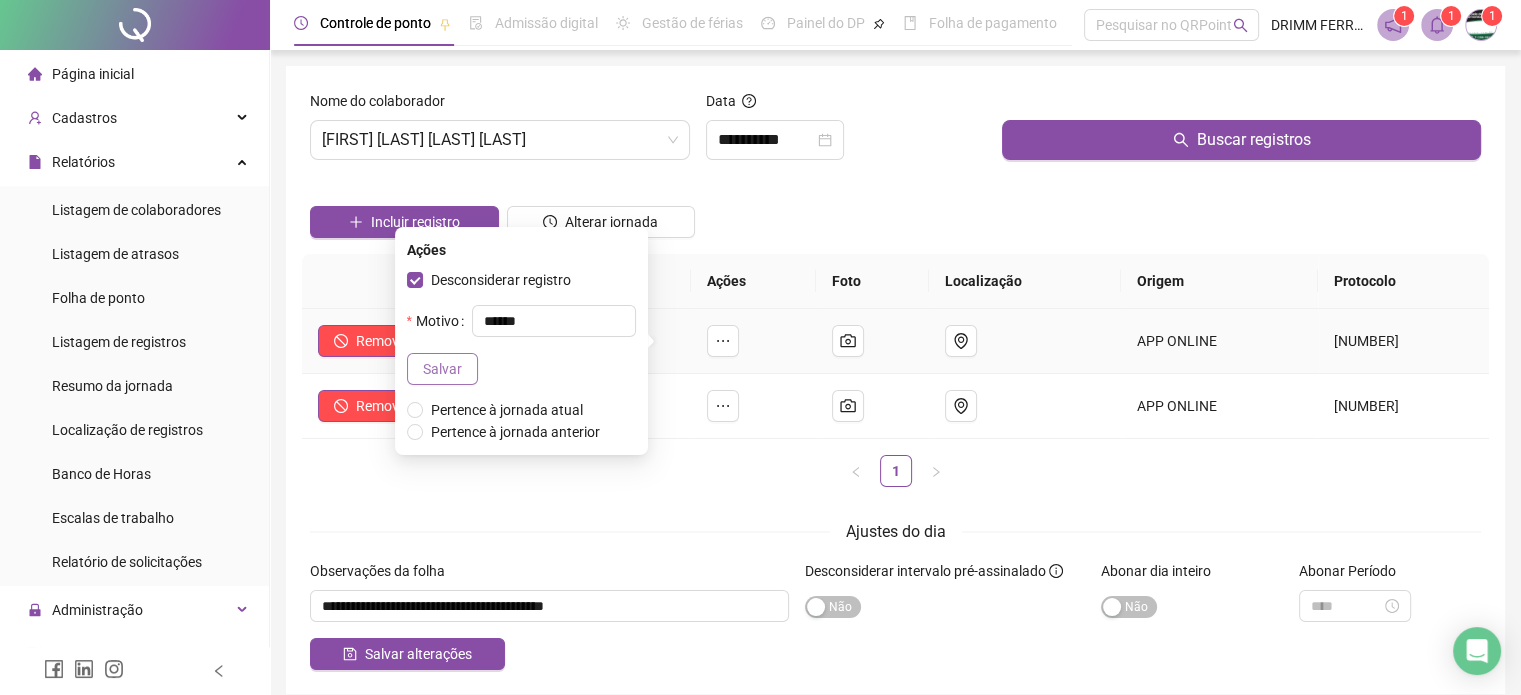 click on "Salvar" at bounding box center [442, 369] 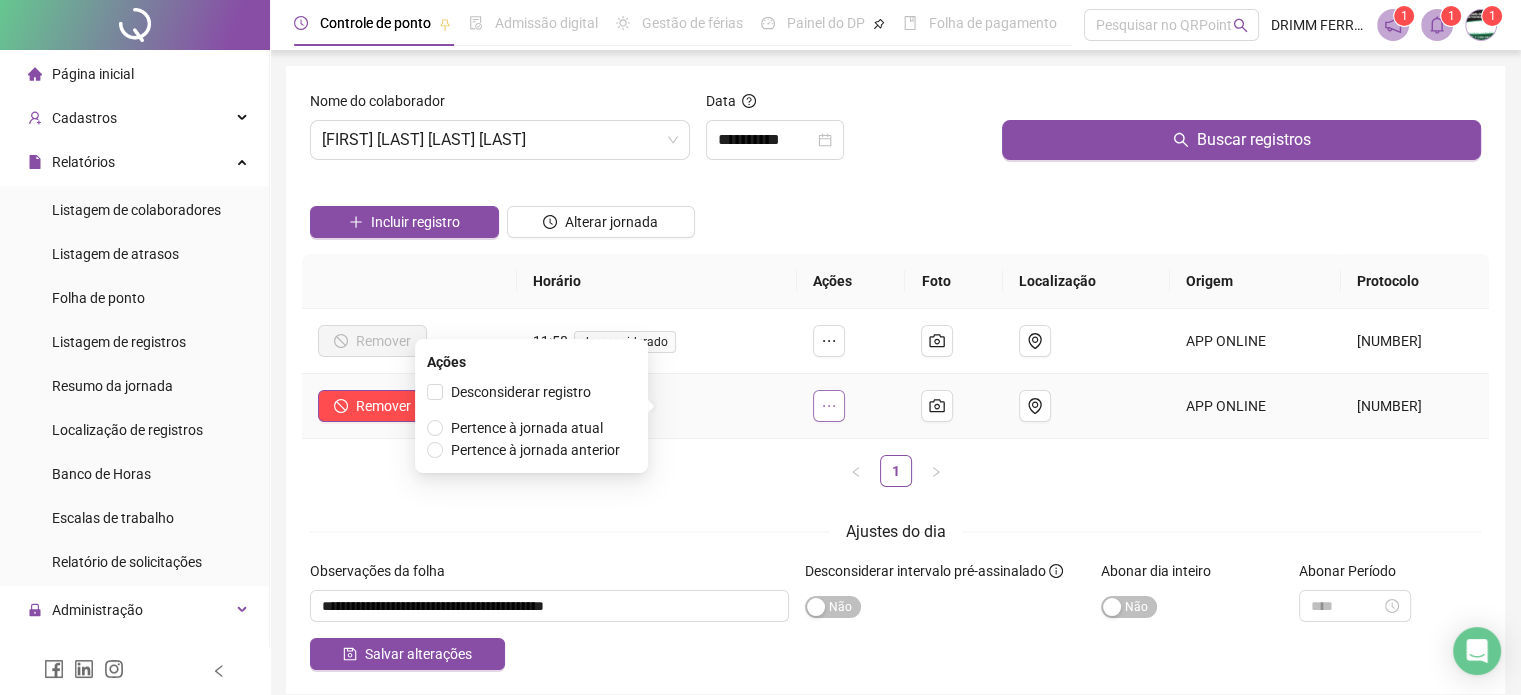 click on "08:30" at bounding box center (657, 406) 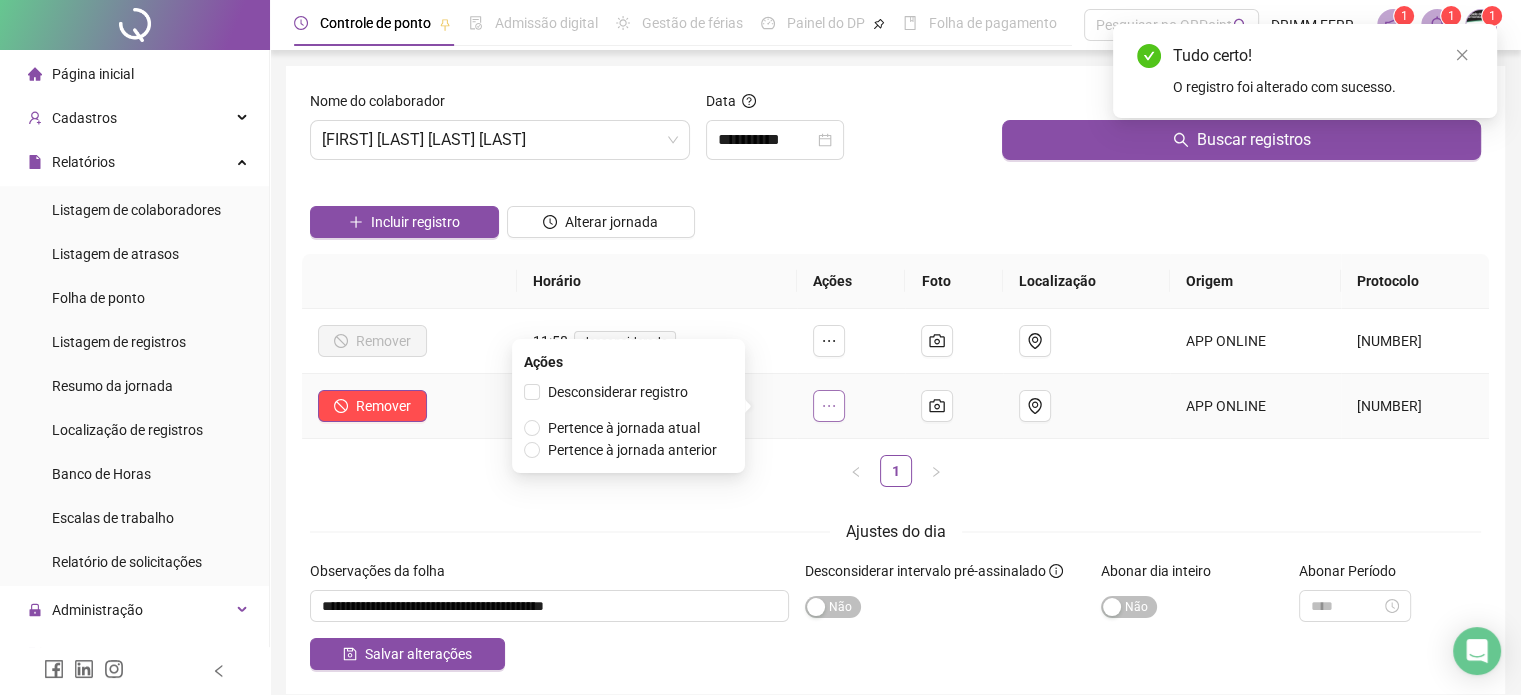 click 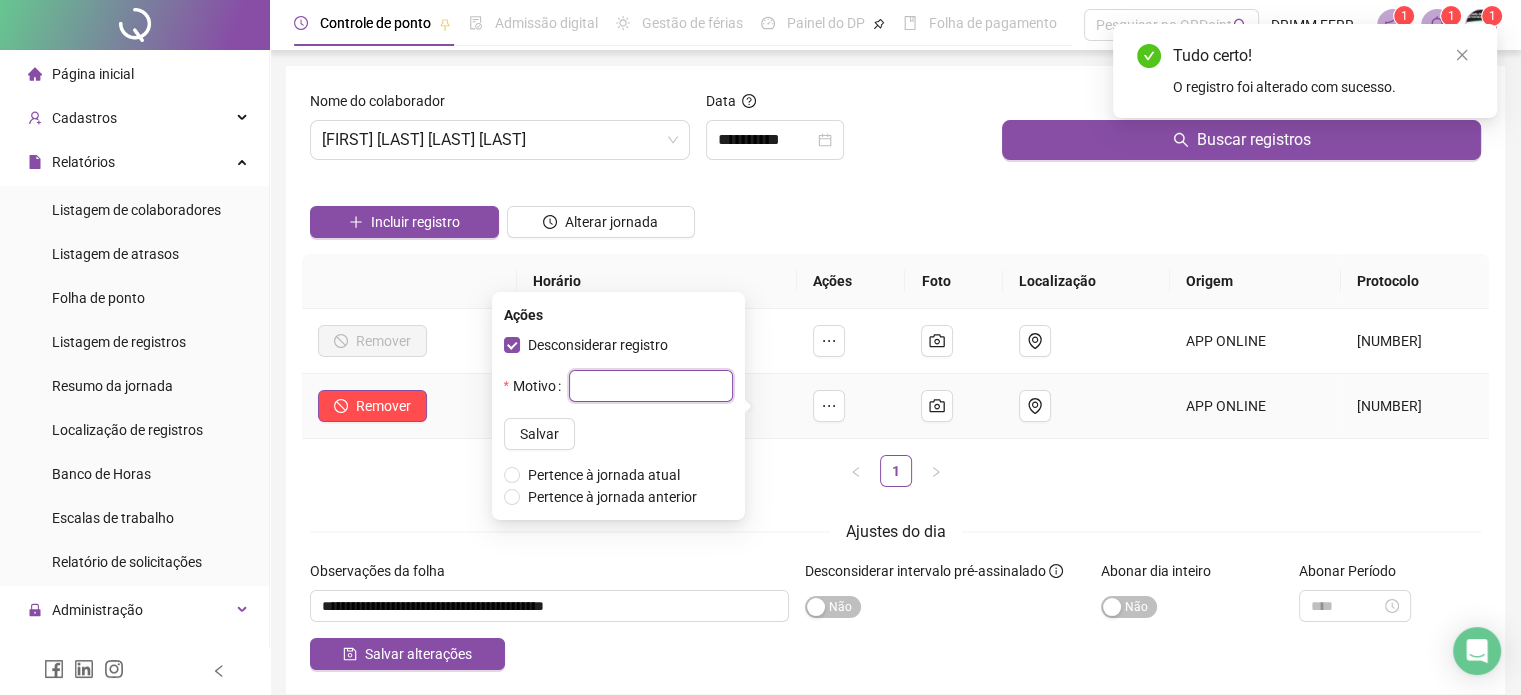 click at bounding box center [651, 386] 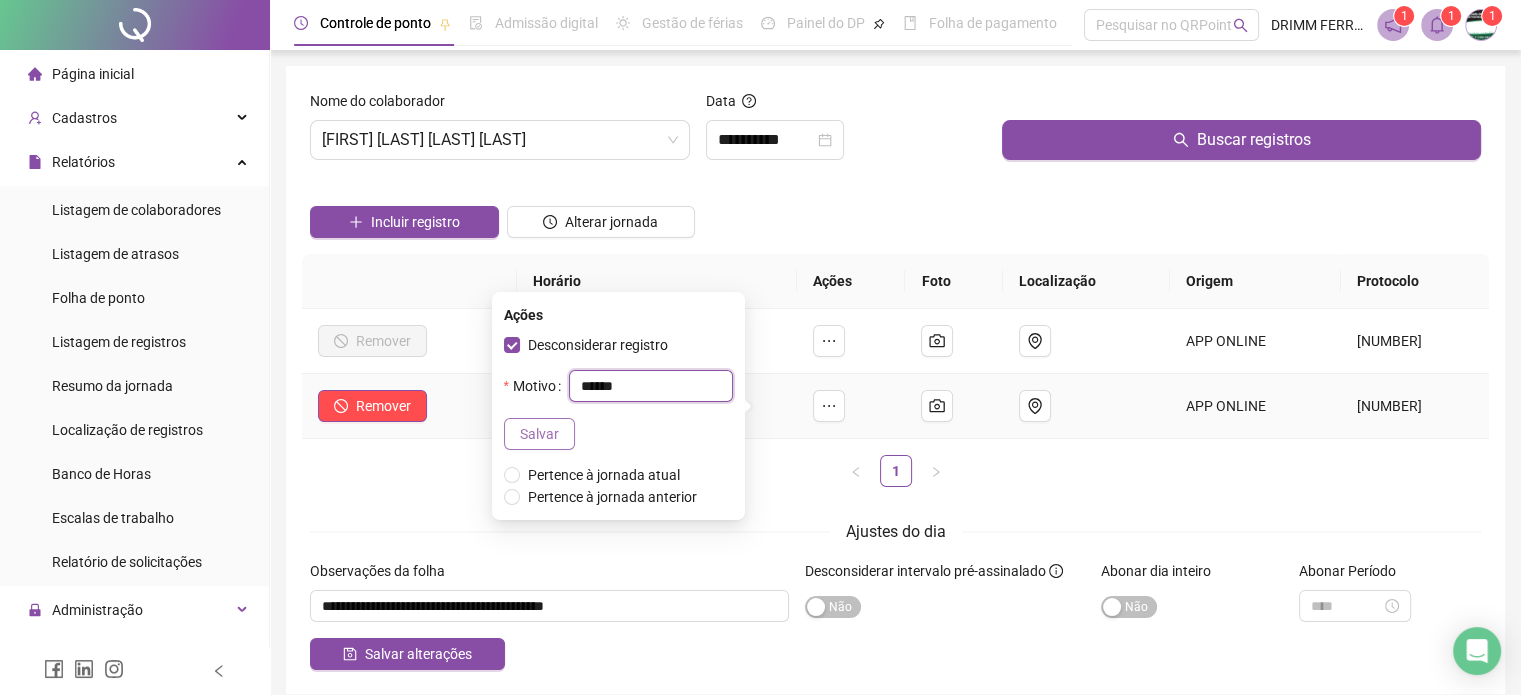 type on "******" 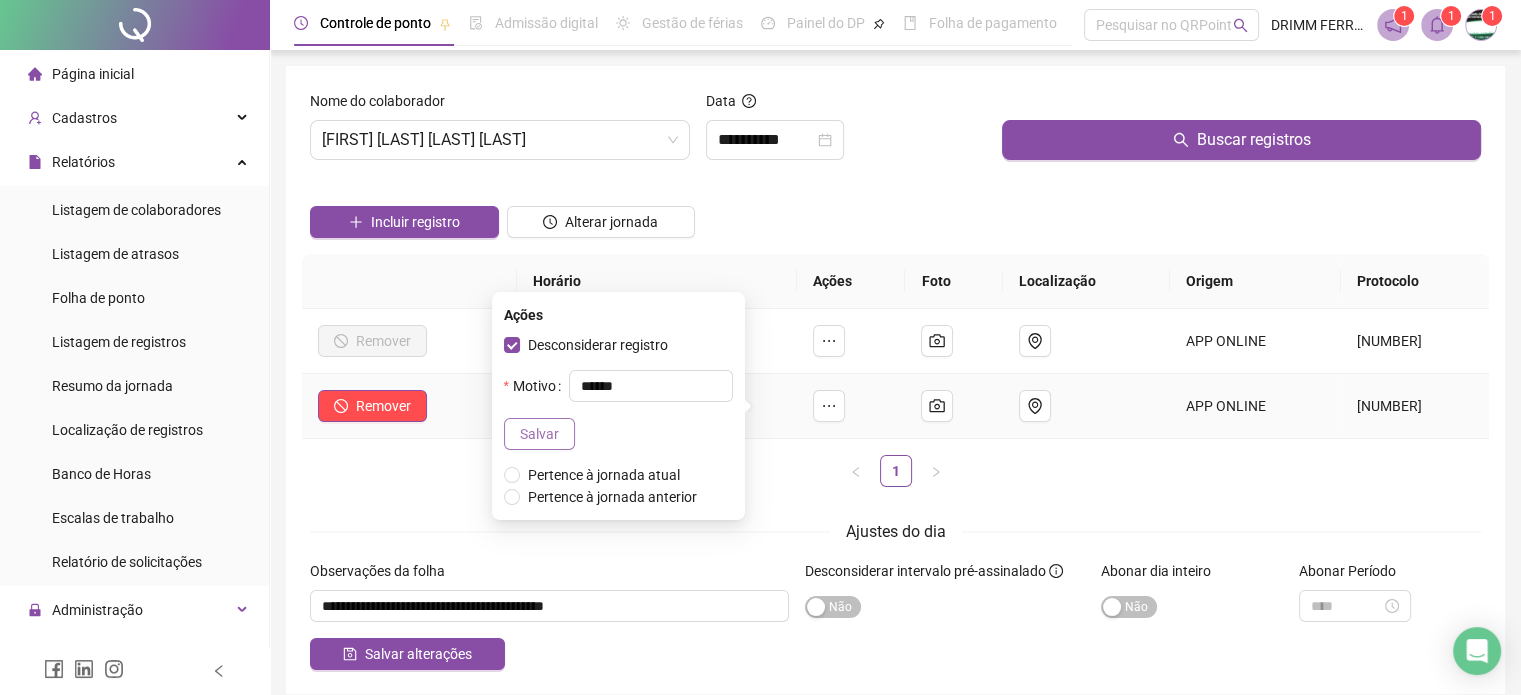 click on "Salvar" at bounding box center [539, 434] 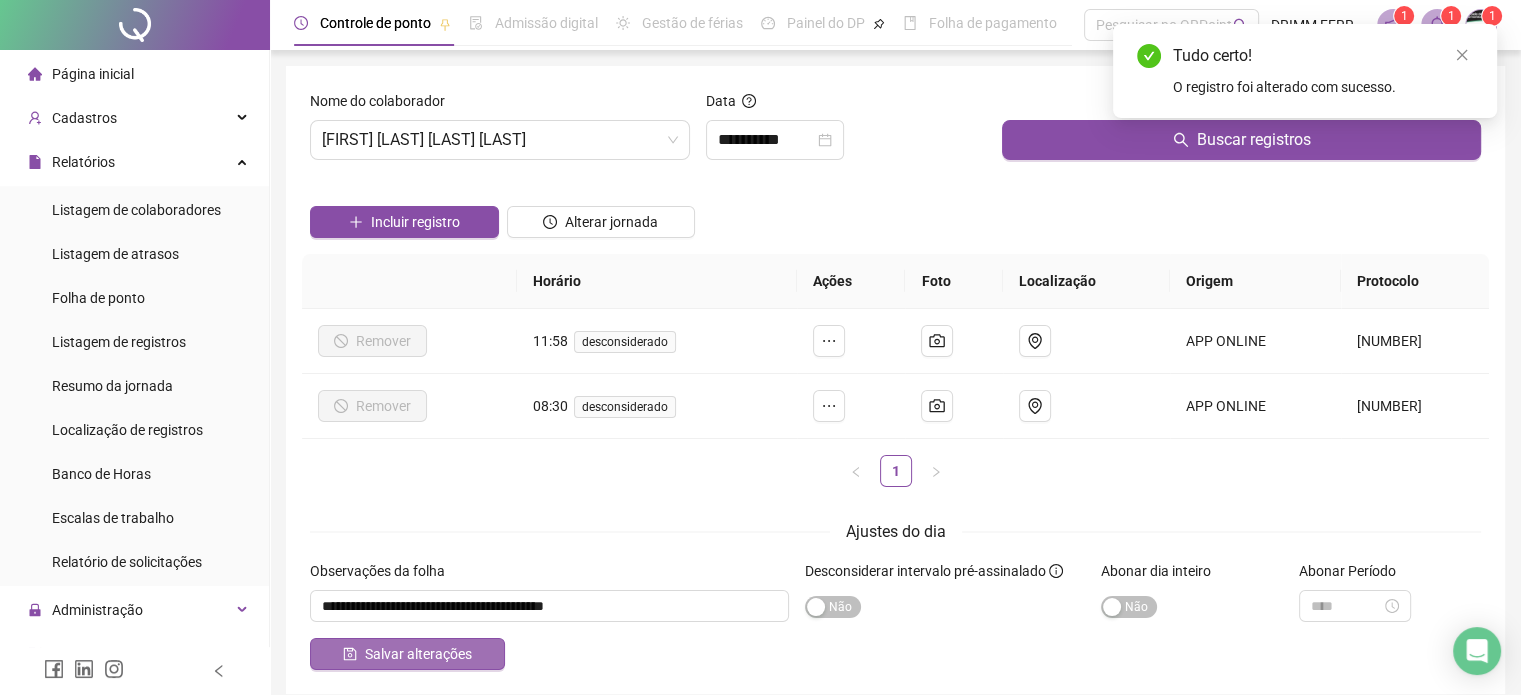 click on "Salvar alterações" at bounding box center (418, 654) 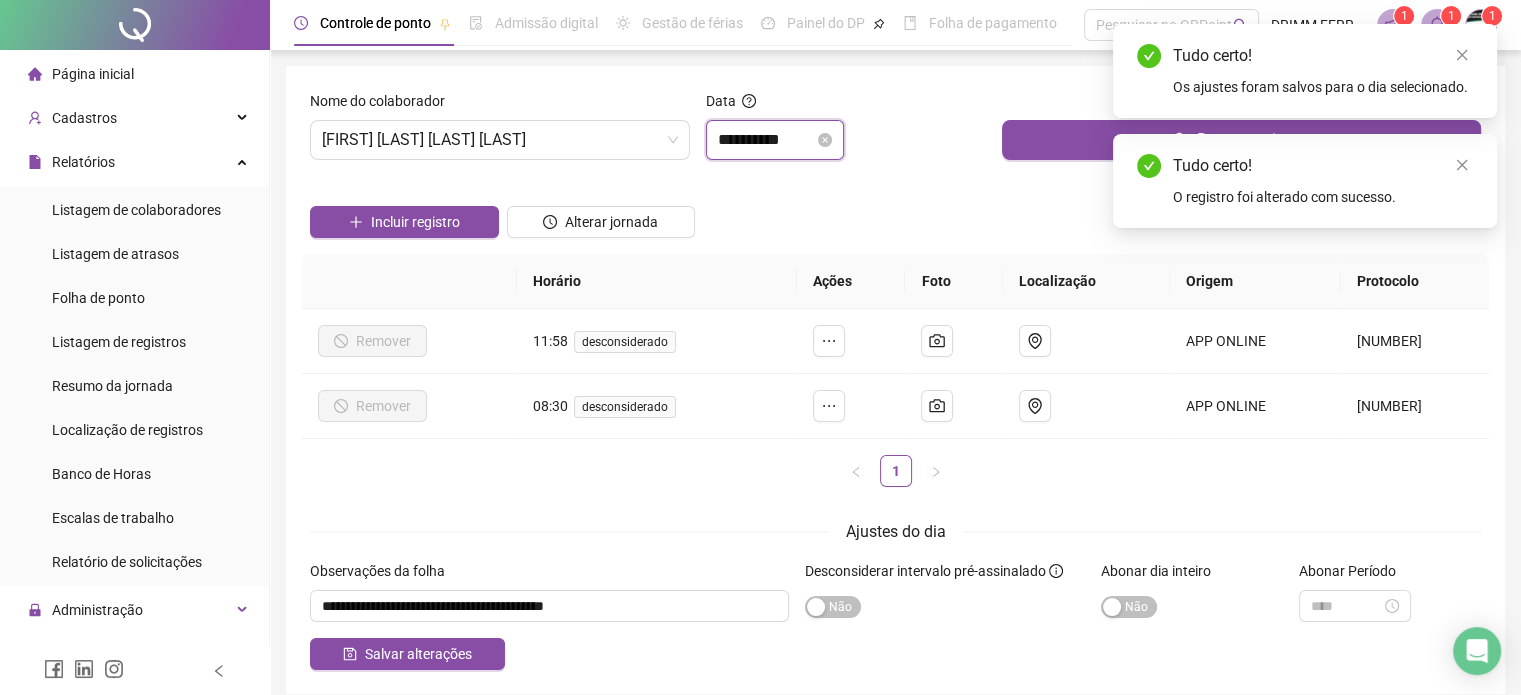 click on "**********" at bounding box center (766, 140) 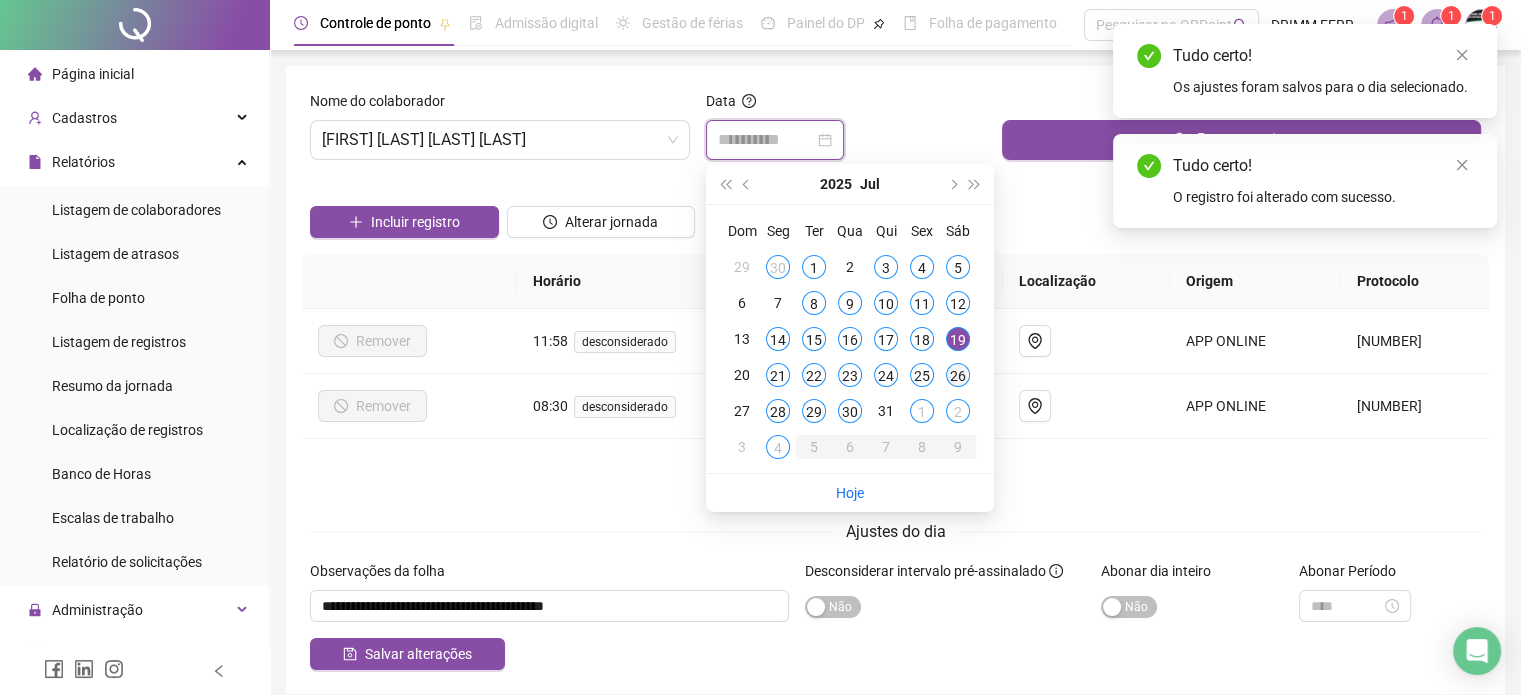 type on "**********" 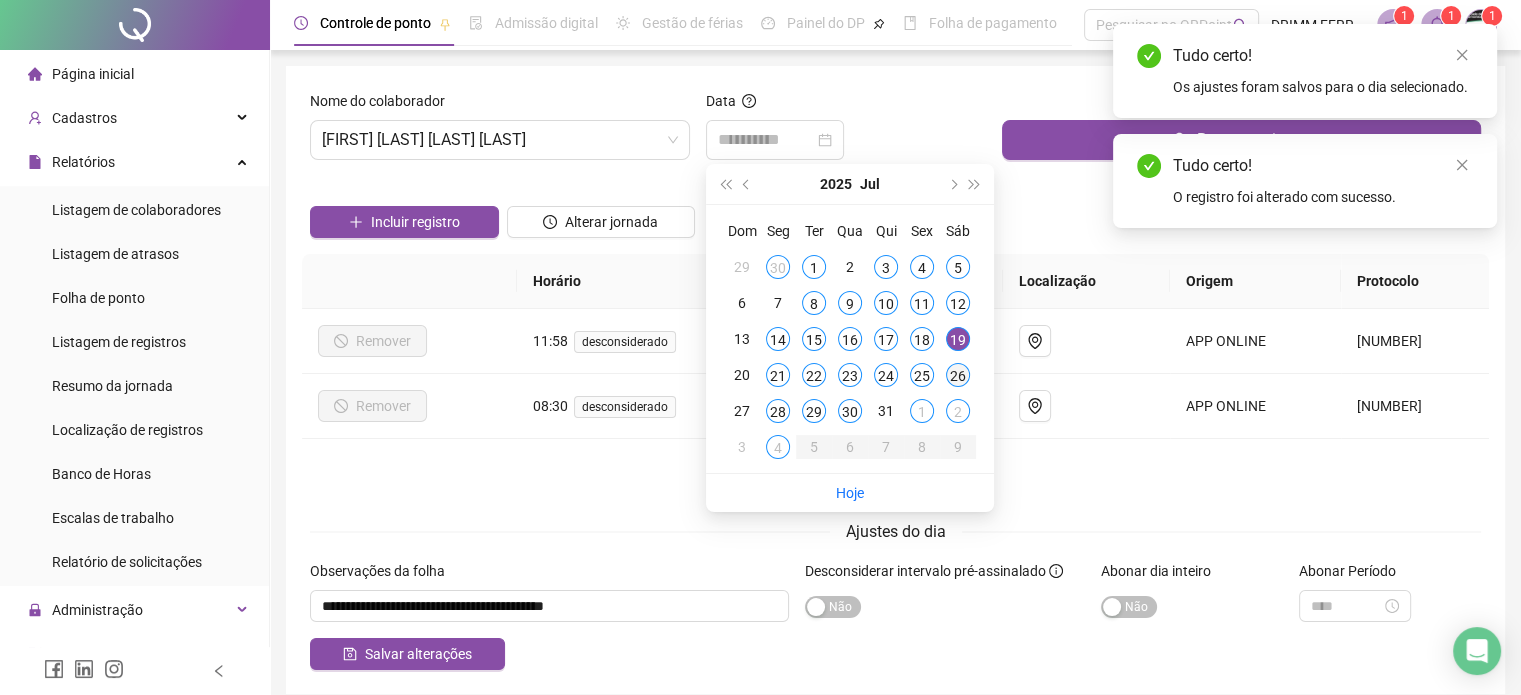 click on "26" at bounding box center [958, 375] 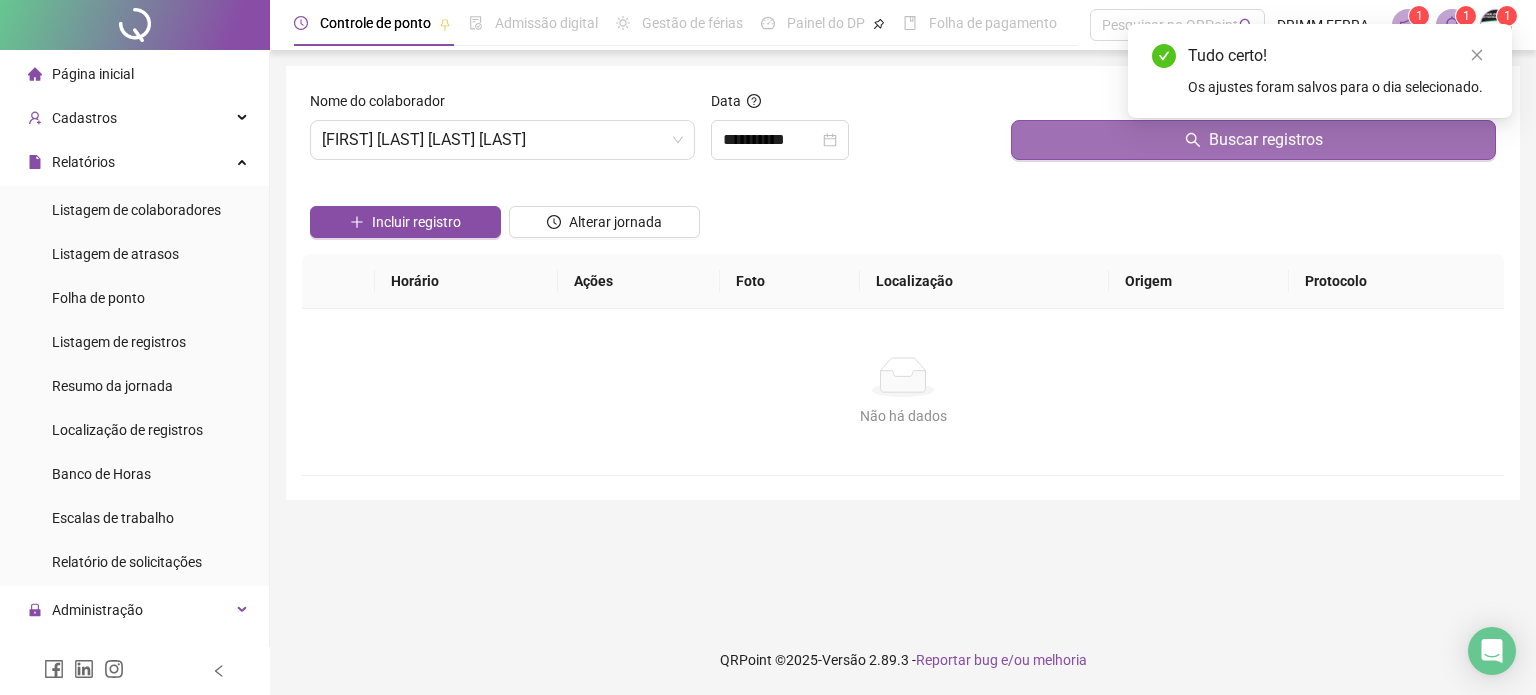 click on "Buscar registros" at bounding box center [1253, 140] 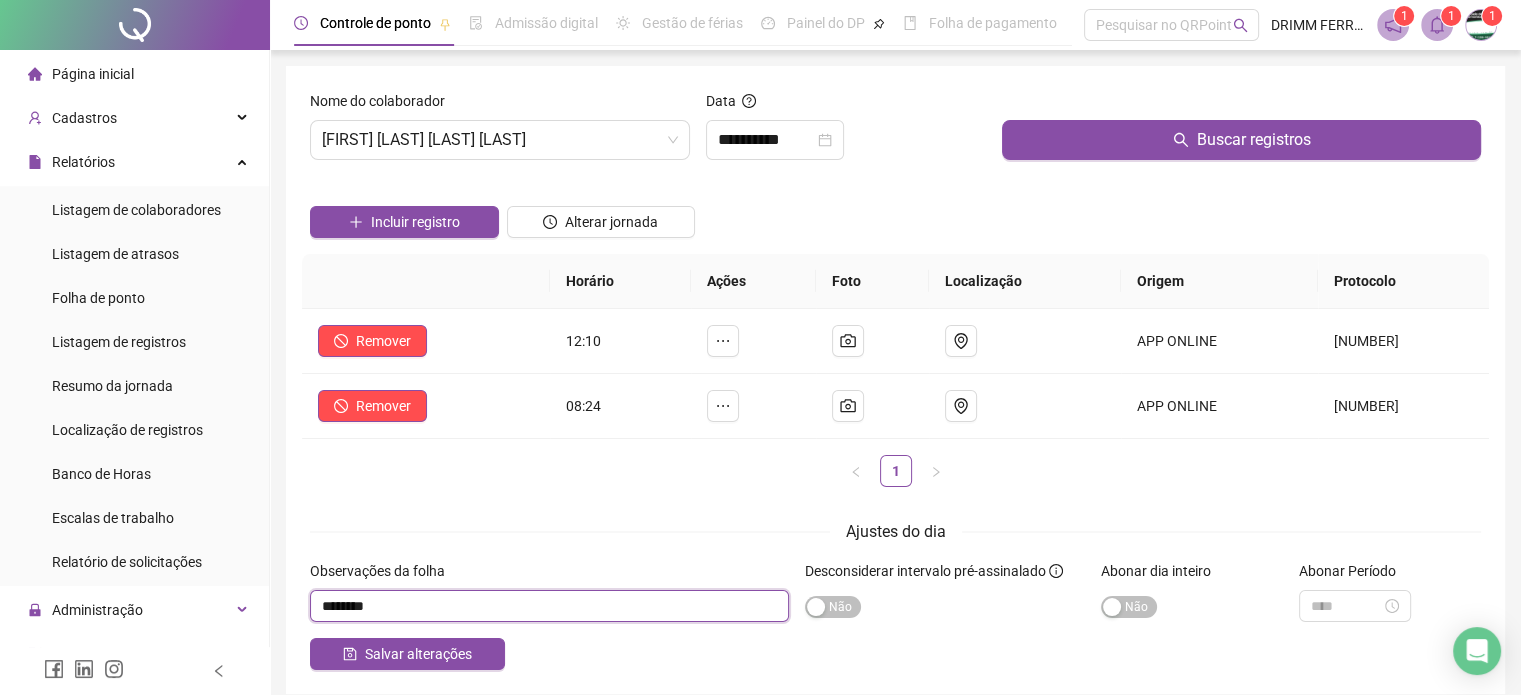 click at bounding box center [549, 606] 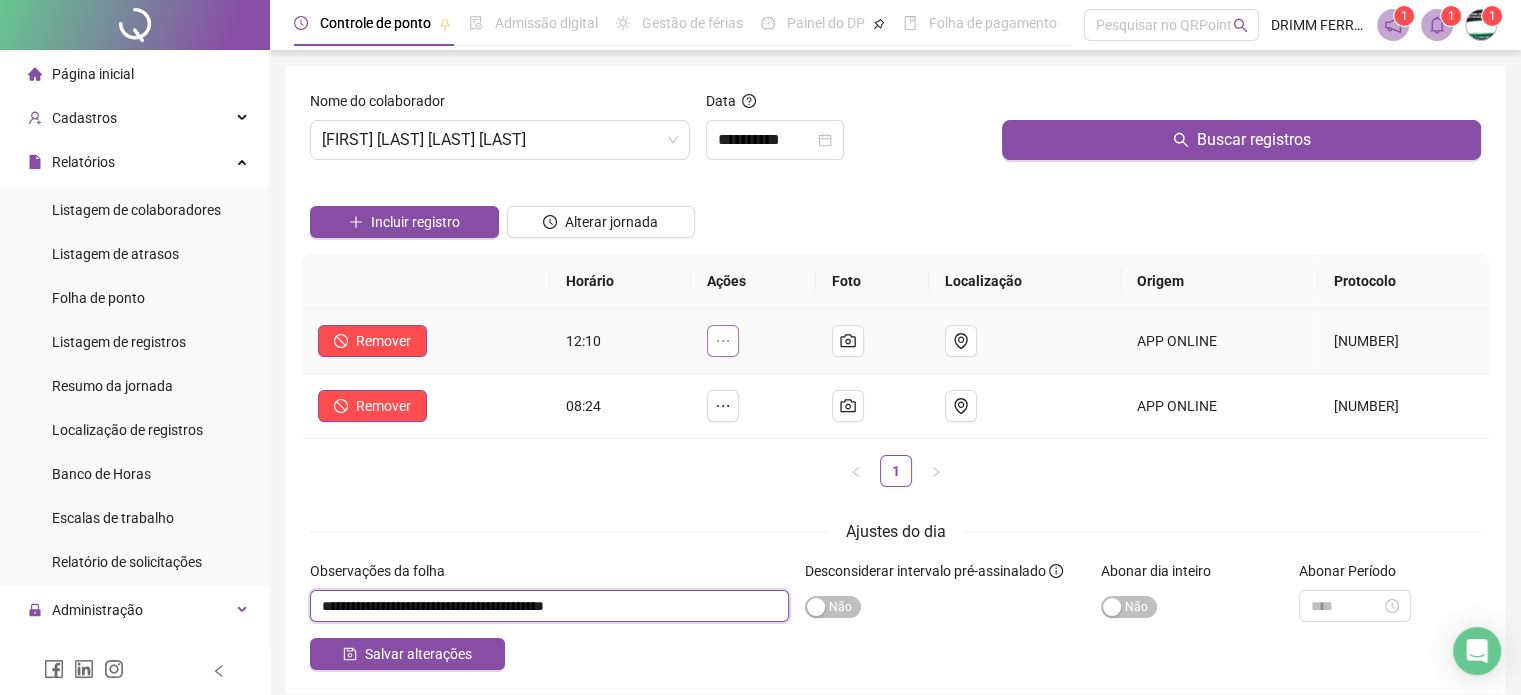 type on "**********" 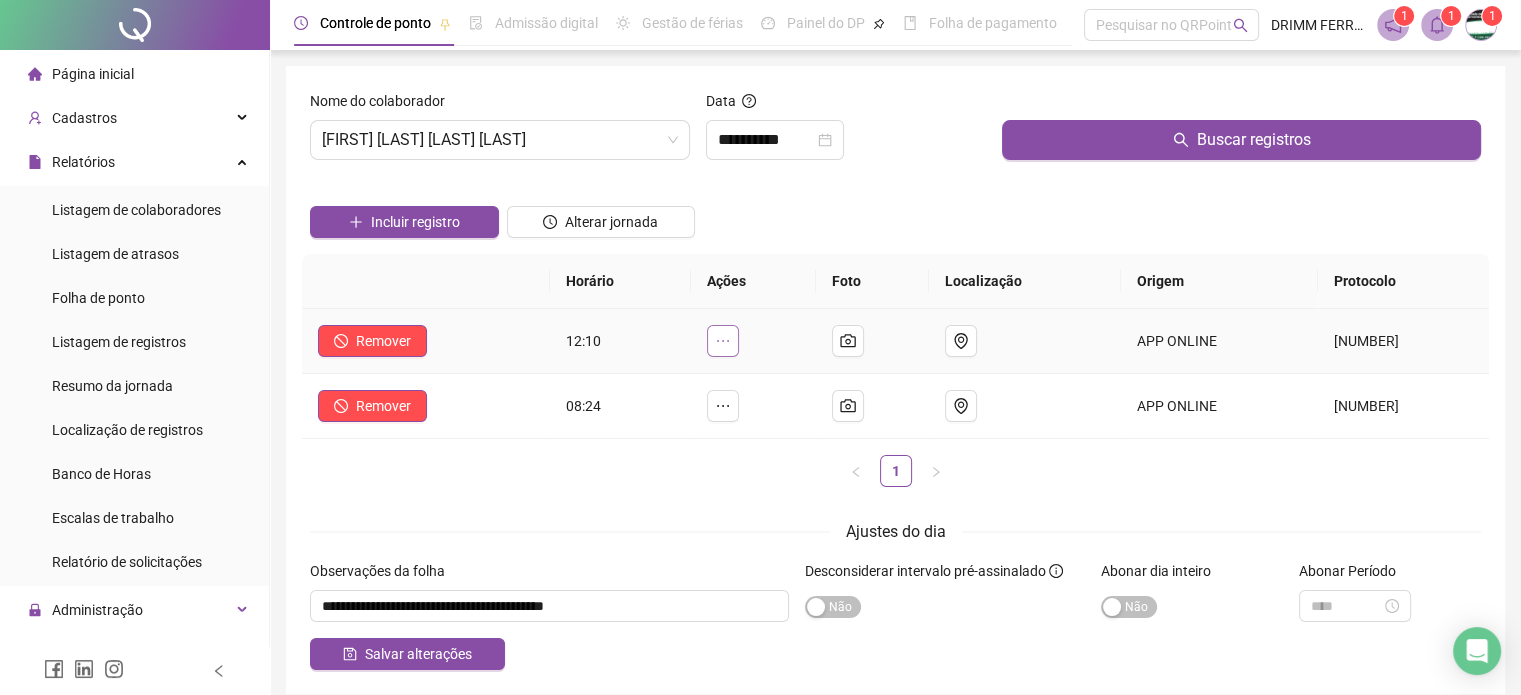 click 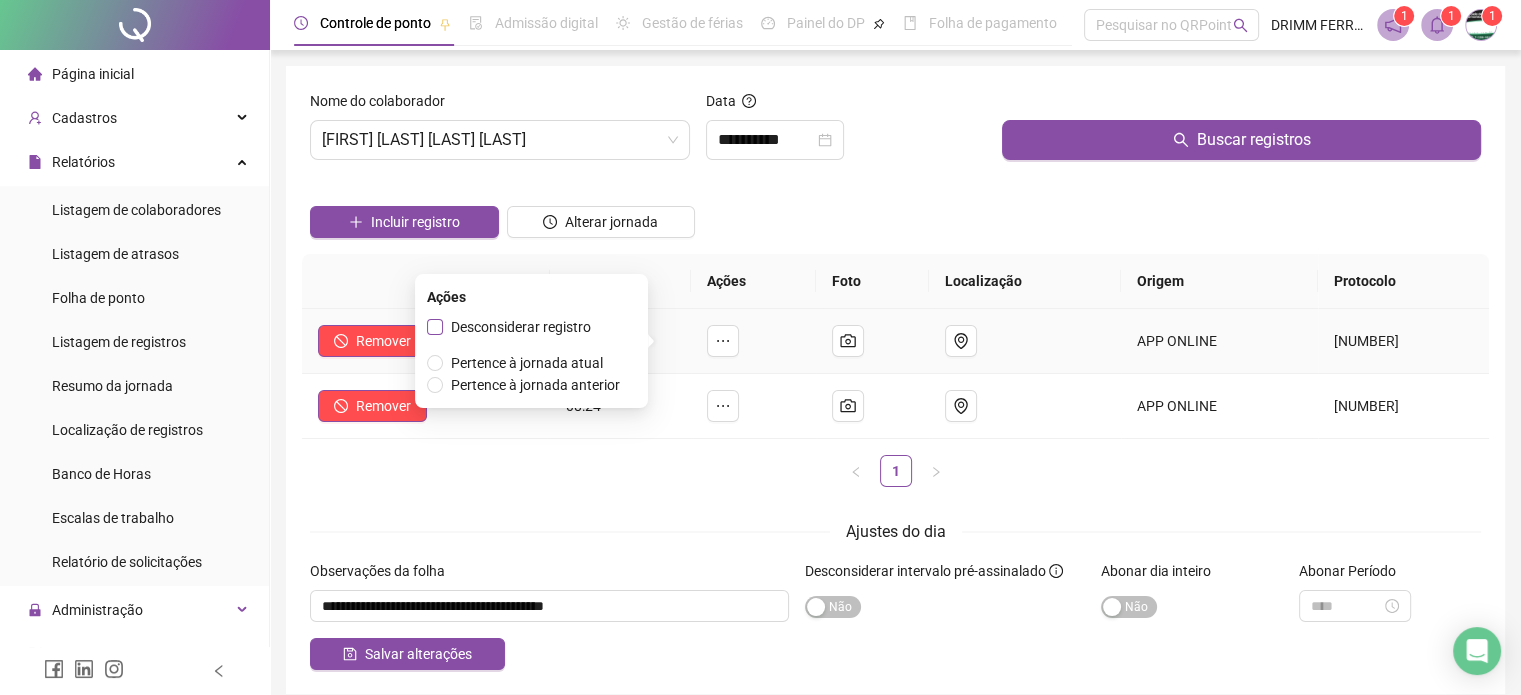 click on "Desconsiderar registro" at bounding box center (521, 327) 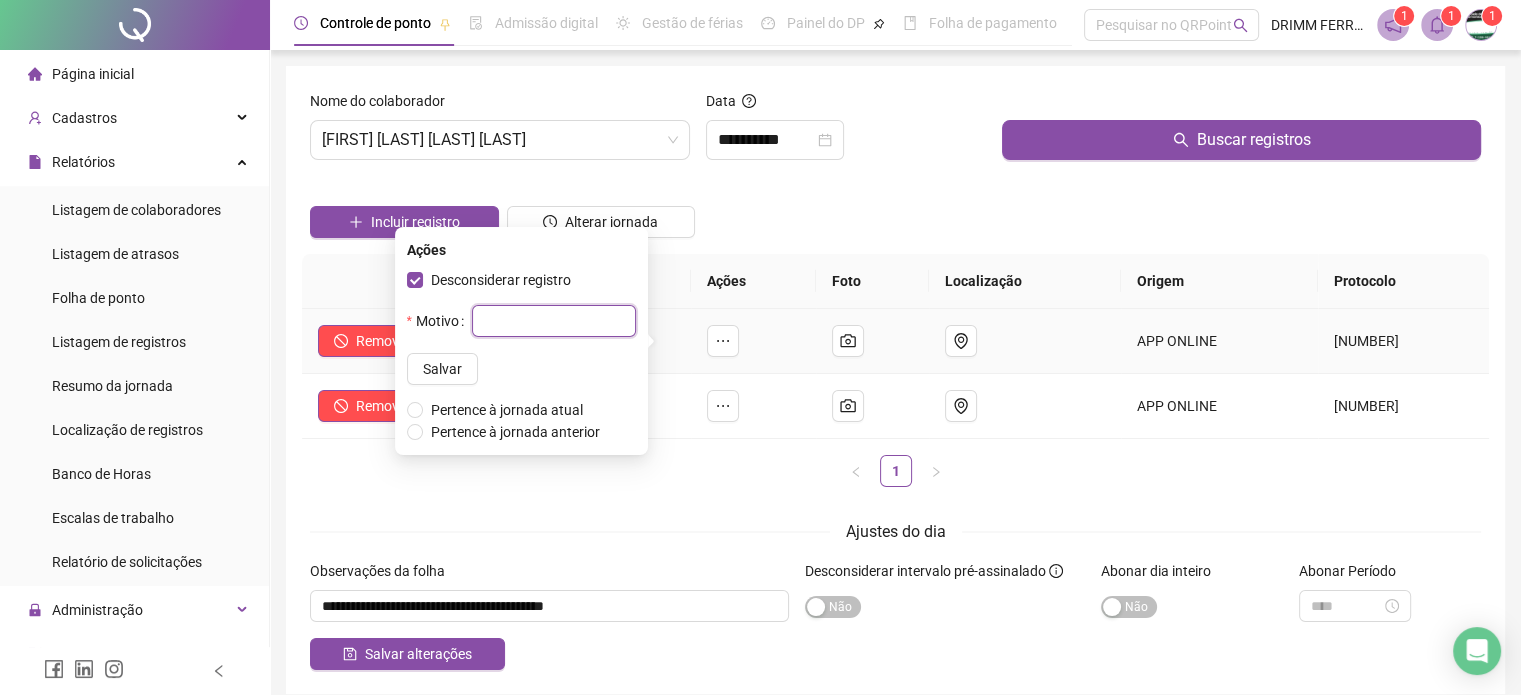 click at bounding box center (554, 321) 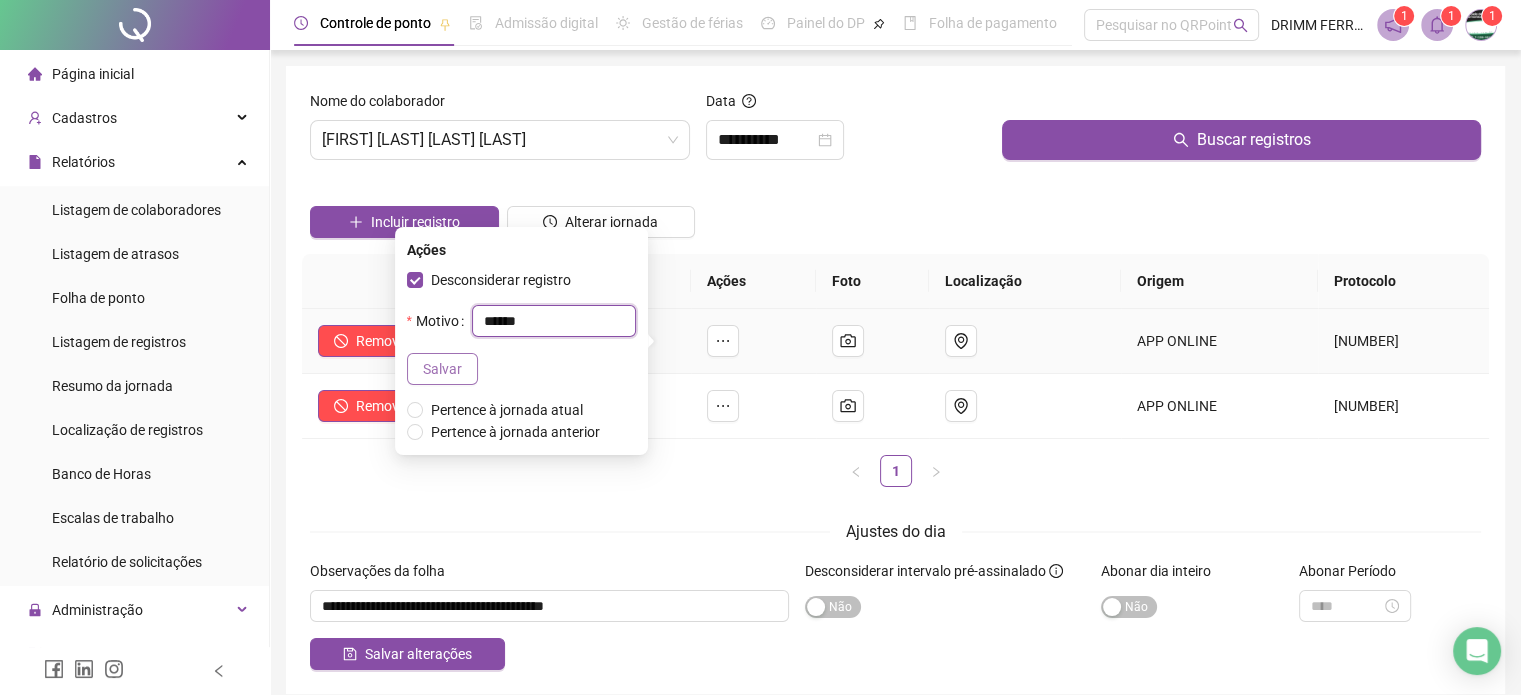 type on "******" 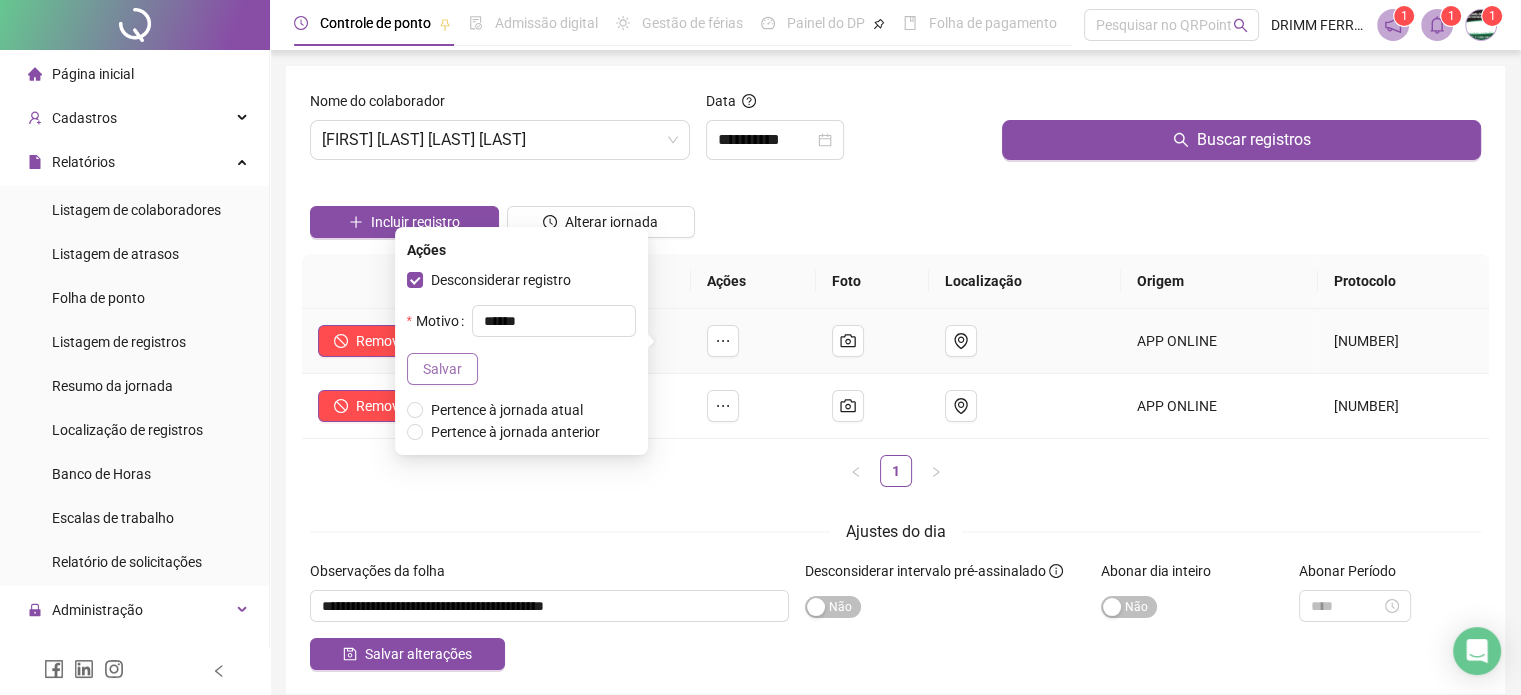 drag, startPoint x: 419, startPoint y: 365, endPoint x: 444, endPoint y: 362, distance: 25.179358 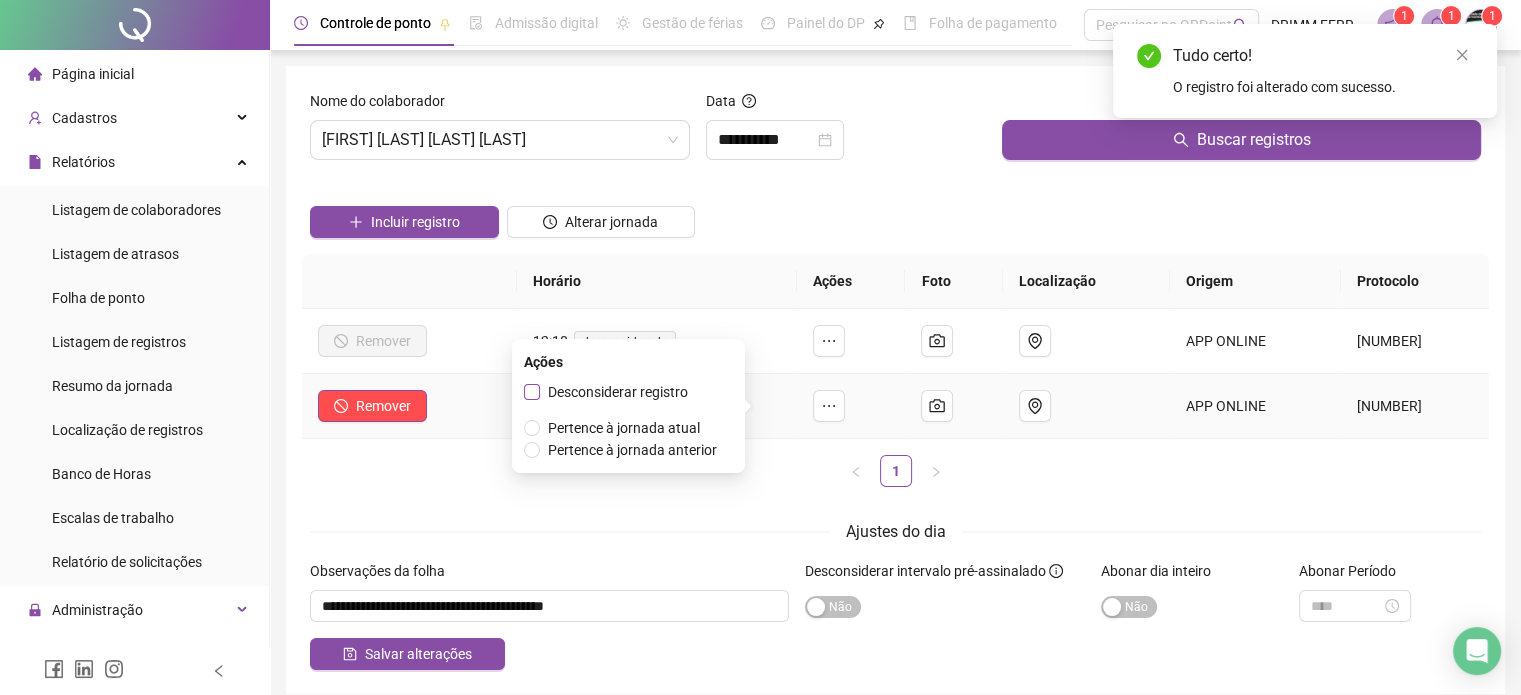 drag, startPoint x: 768, startPoint y: 415, endPoint x: 668, endPoint y: 401, distance: 100.97524 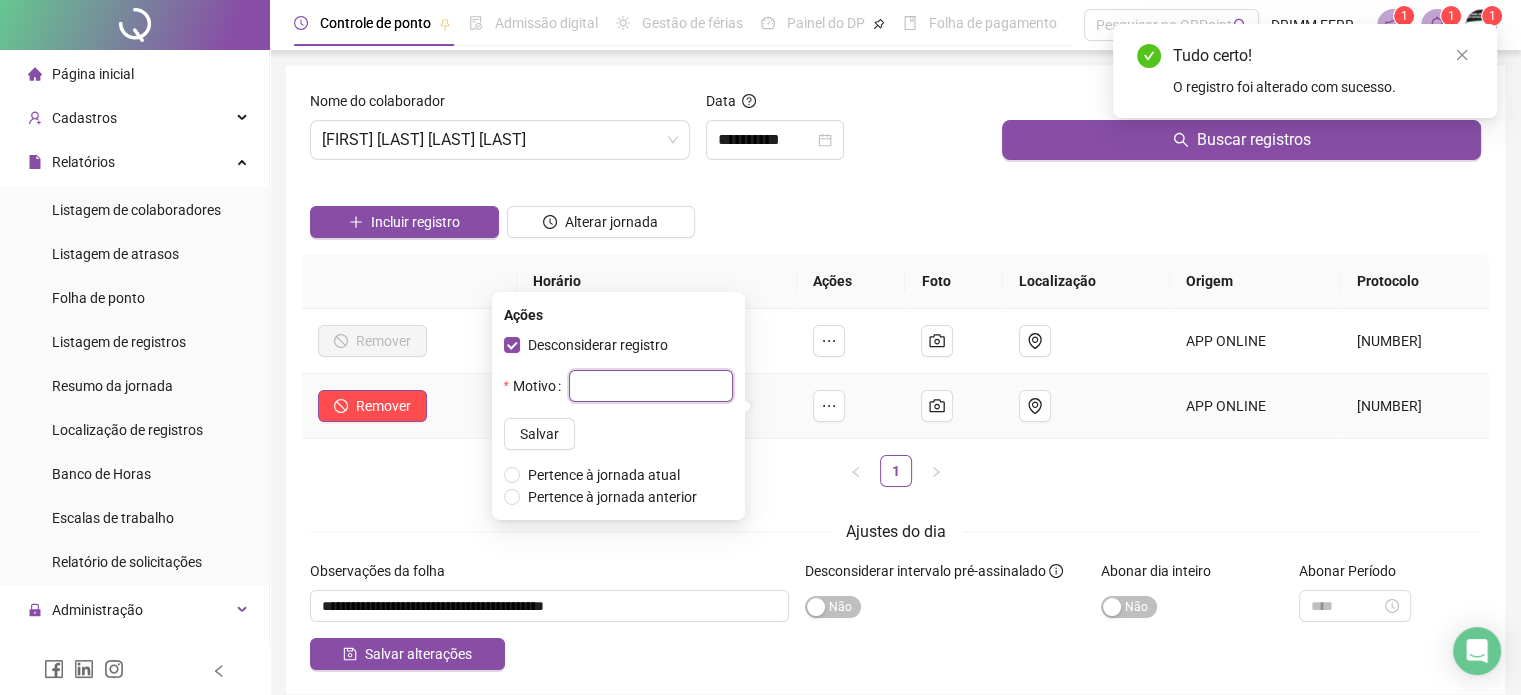 click at bounding box center (651, 386) 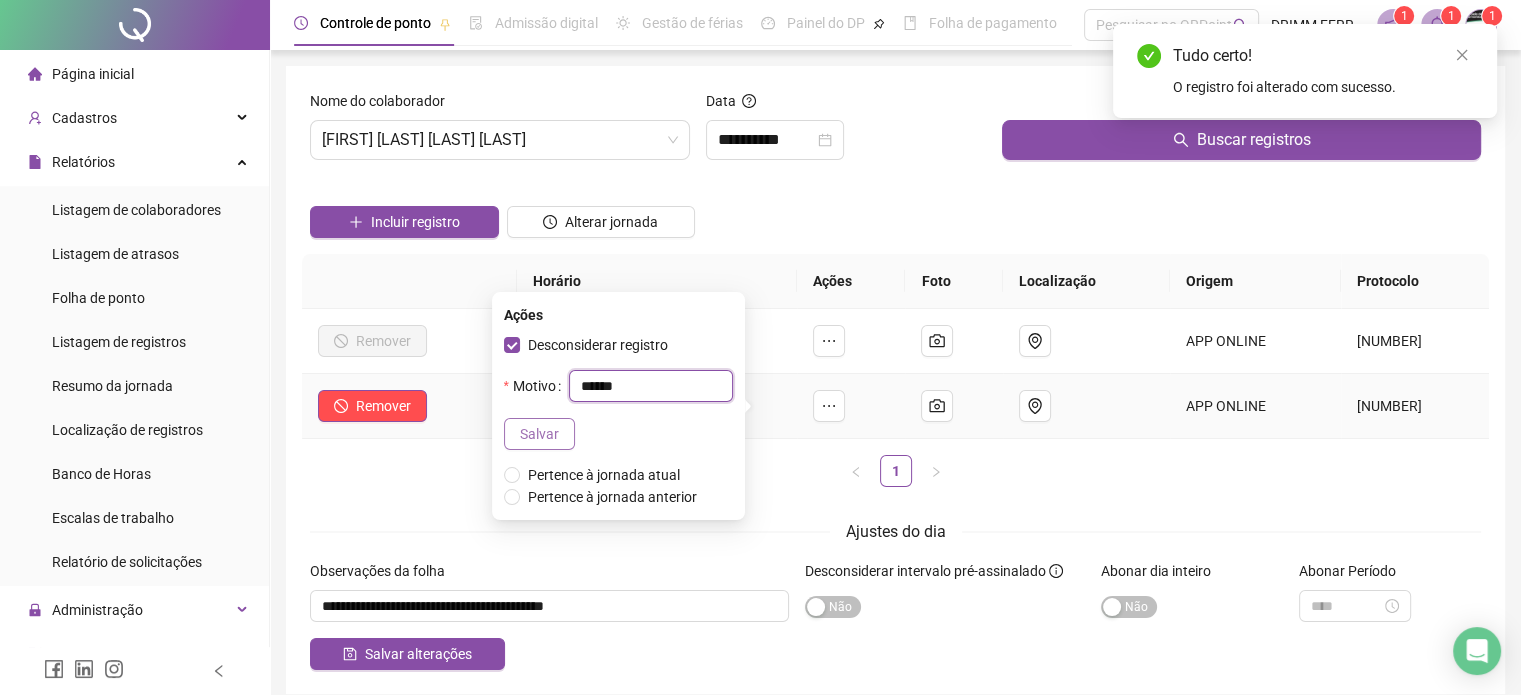 type on "******" 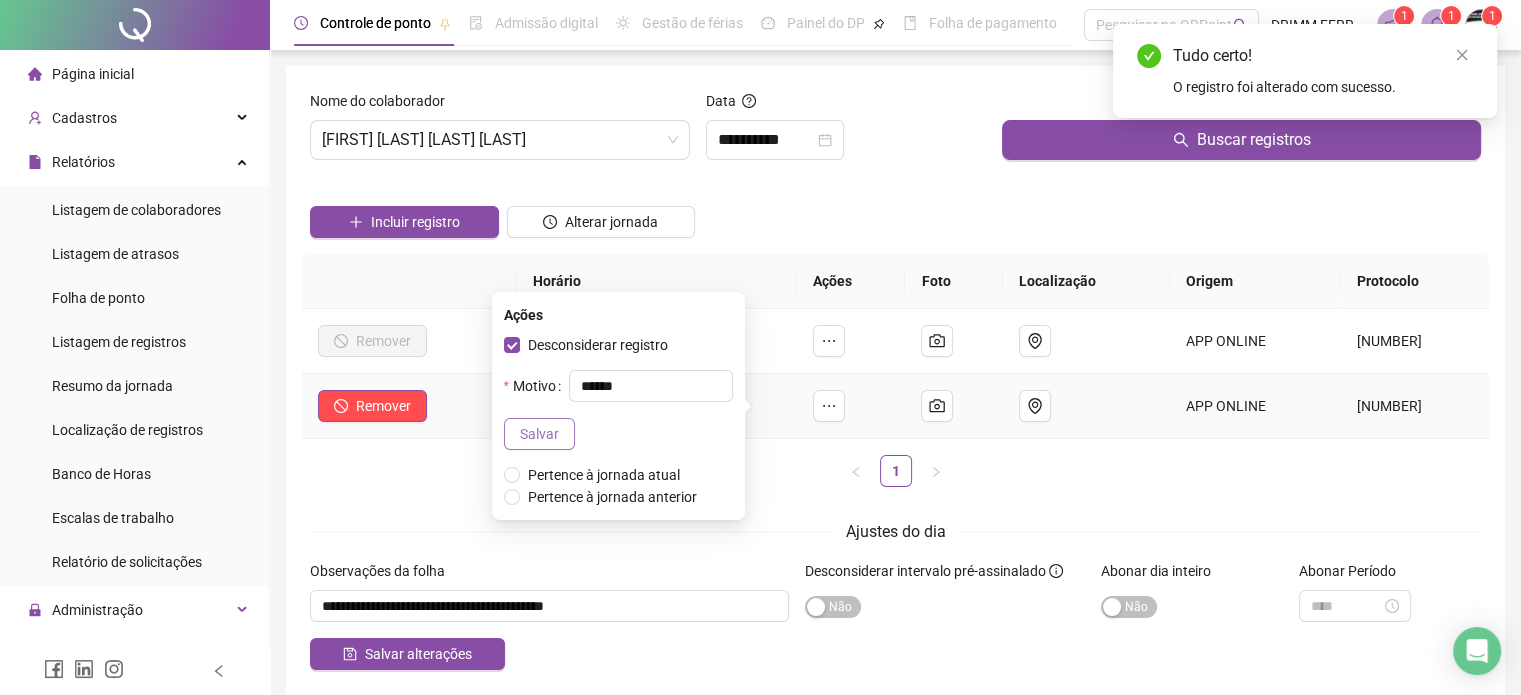 click on "Salvar" at bounding box center (539, 434) 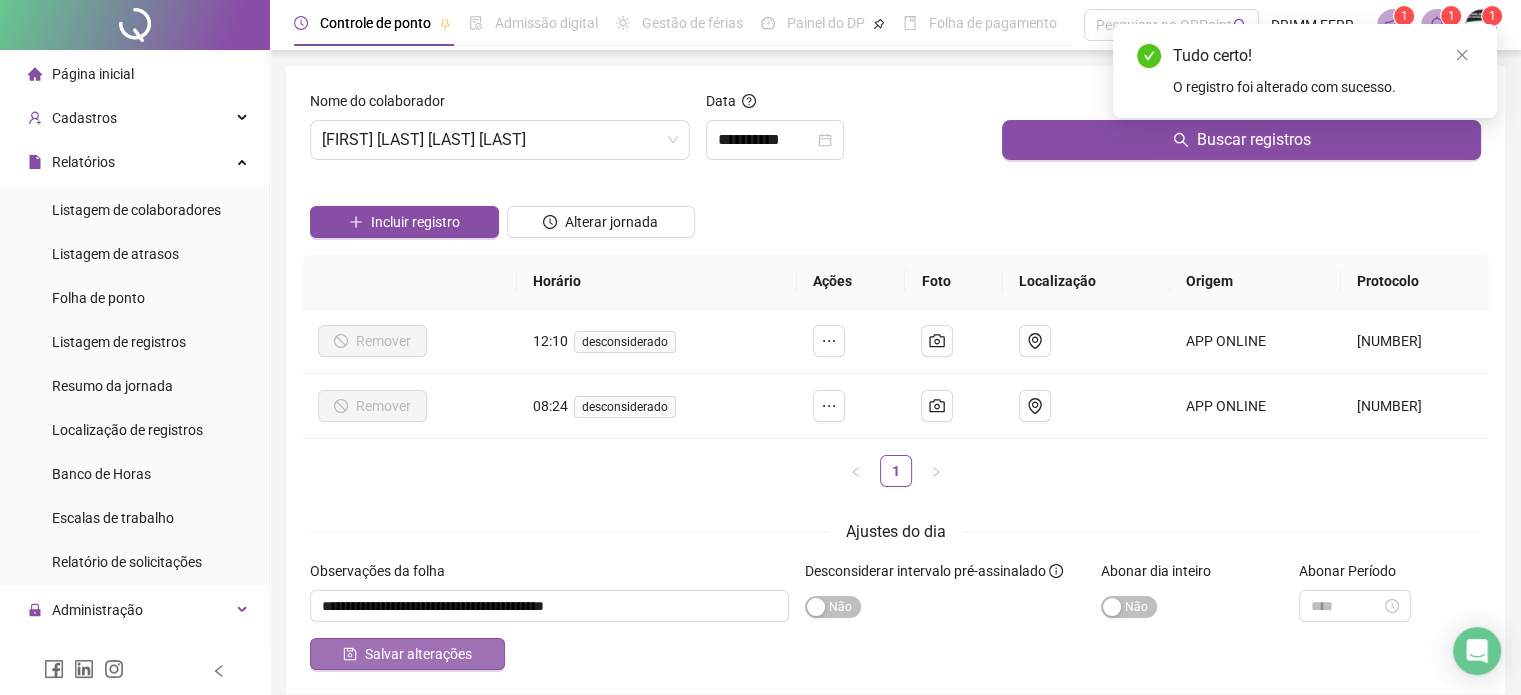 drag, startPoint x: 454, startPoint y: 651, endPoint x: 464, endPoint y: 642, distance: 13.453624 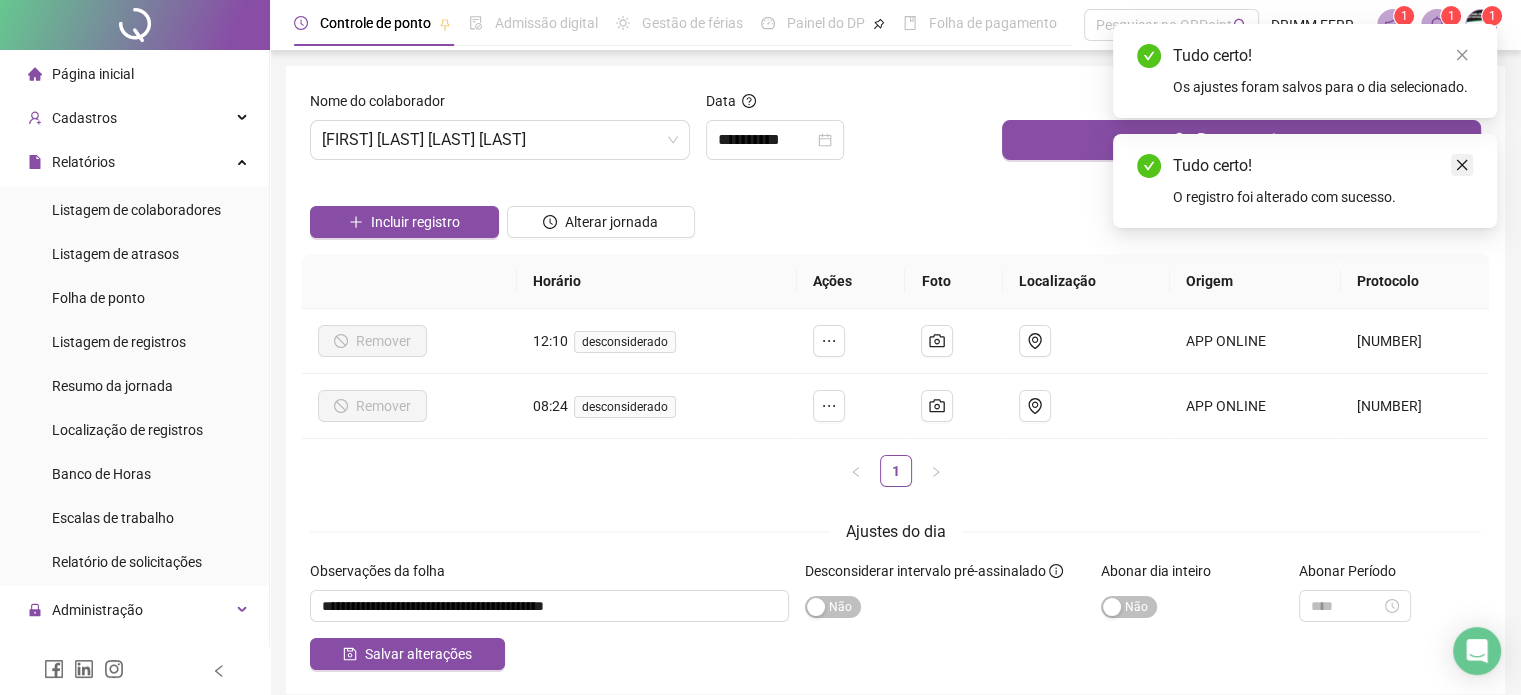 drag, startPoint x: 1467, startPoint y: 171, endPoint x: 1472, endPoint y: 140, distance: 31.400637 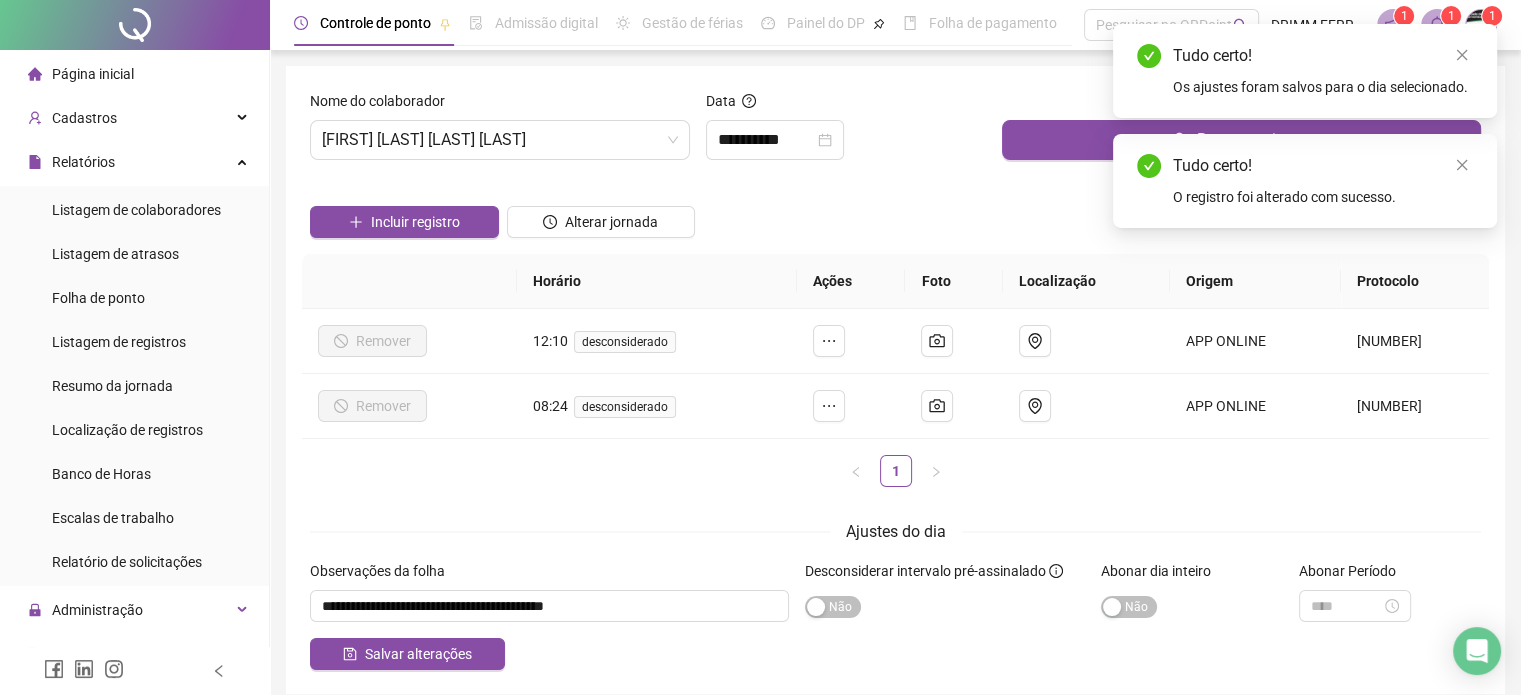 click 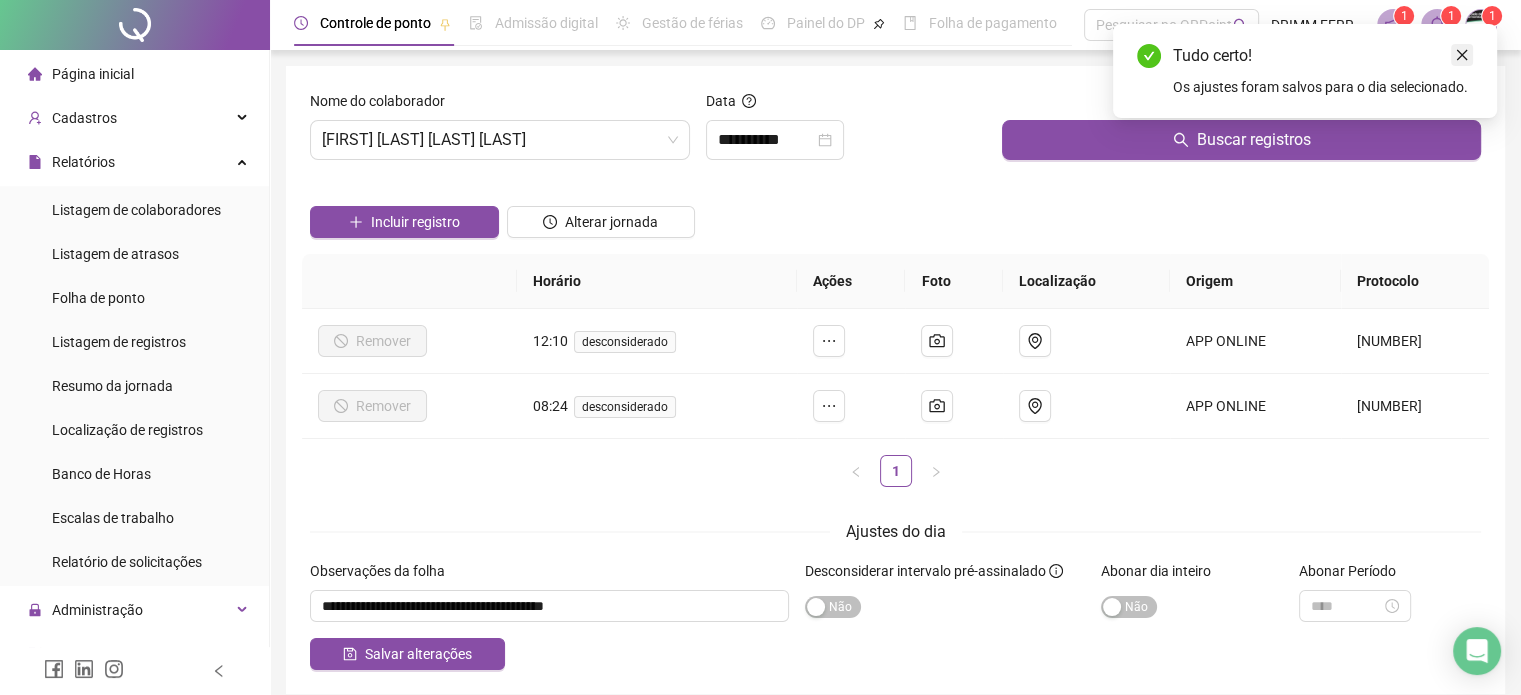 click 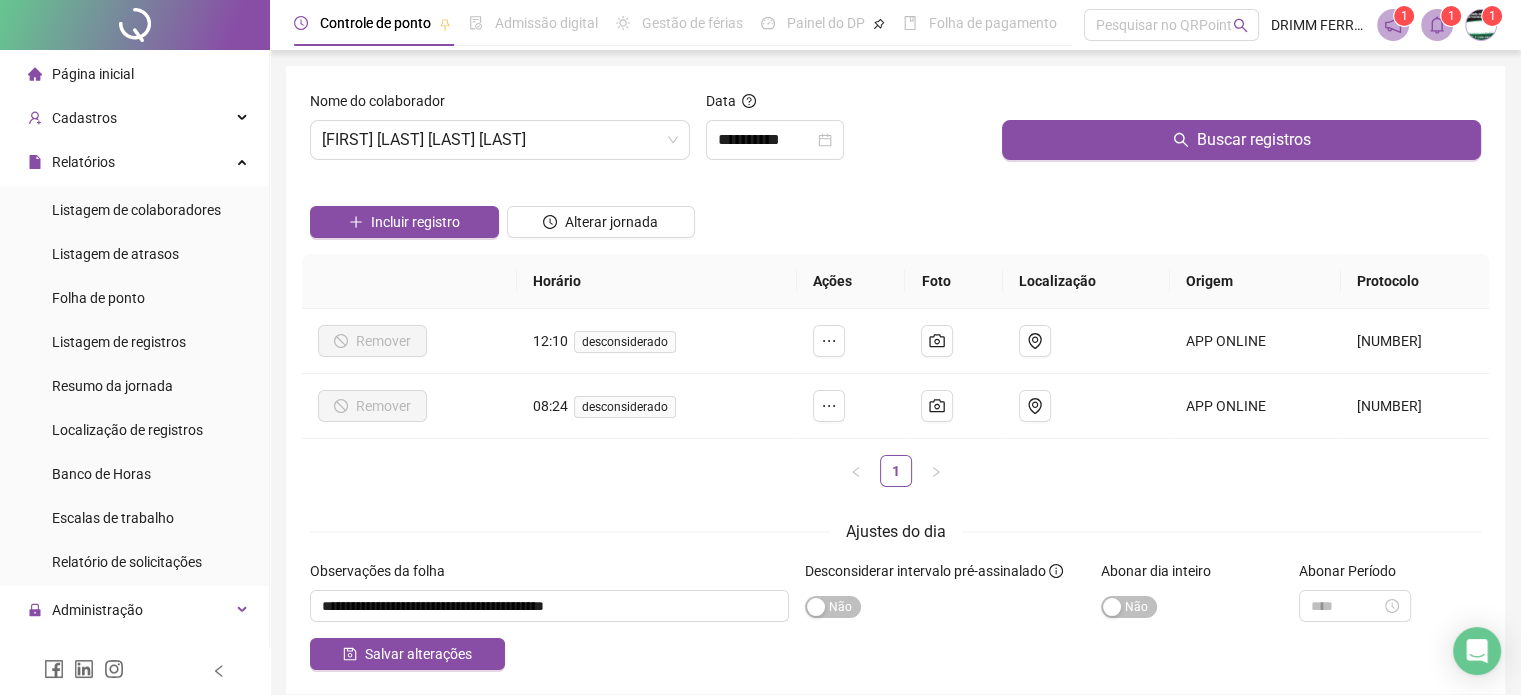 click on "Página inicial" at bounding box center (93, 74) 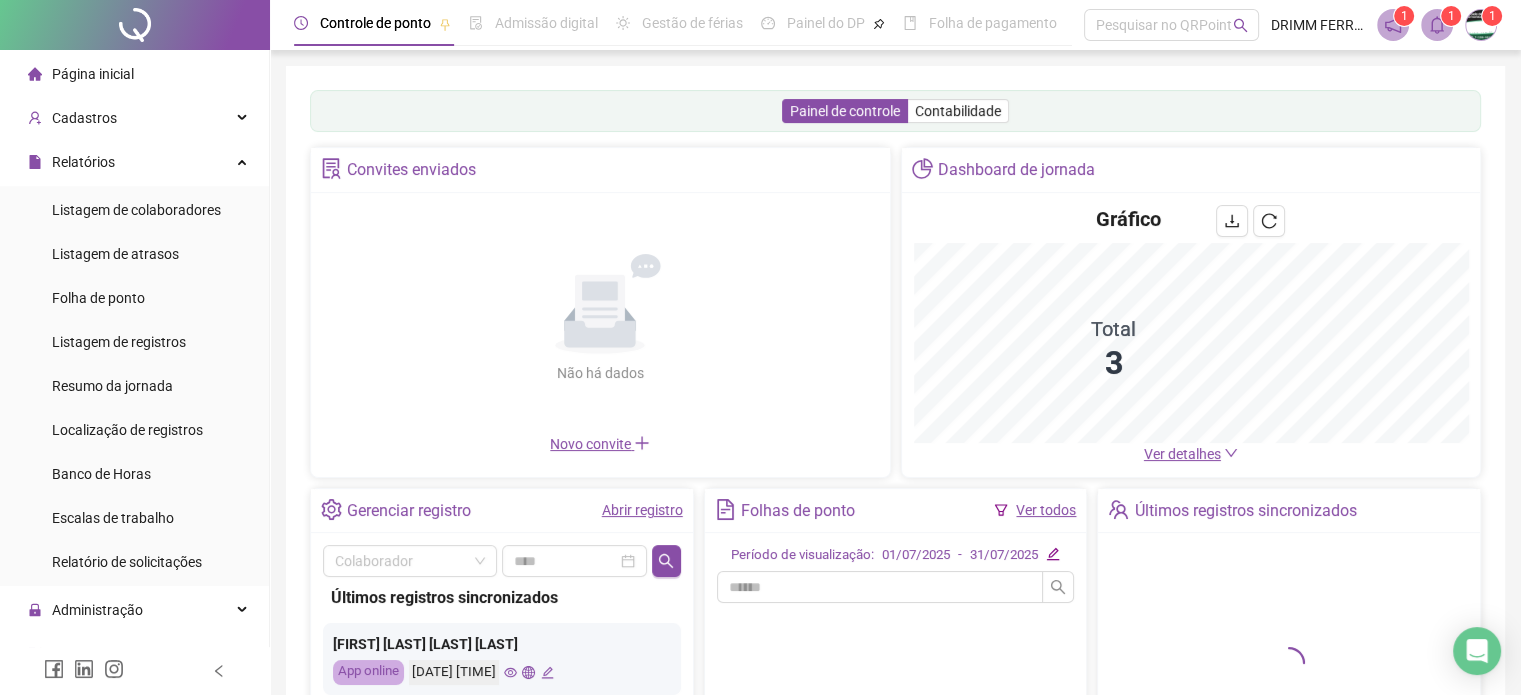 click on "Abrir registro" at bounding box center [642, 510] 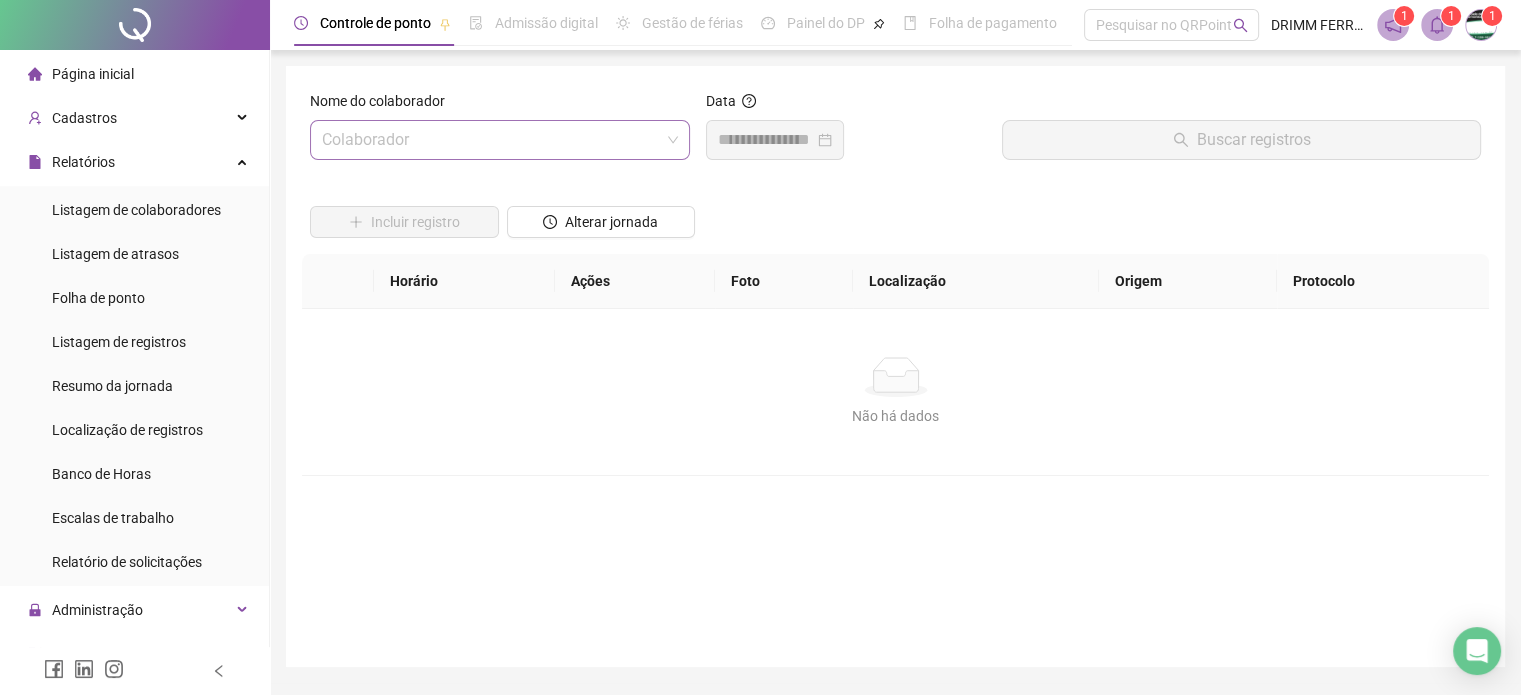click at bounding box center (491, 140) 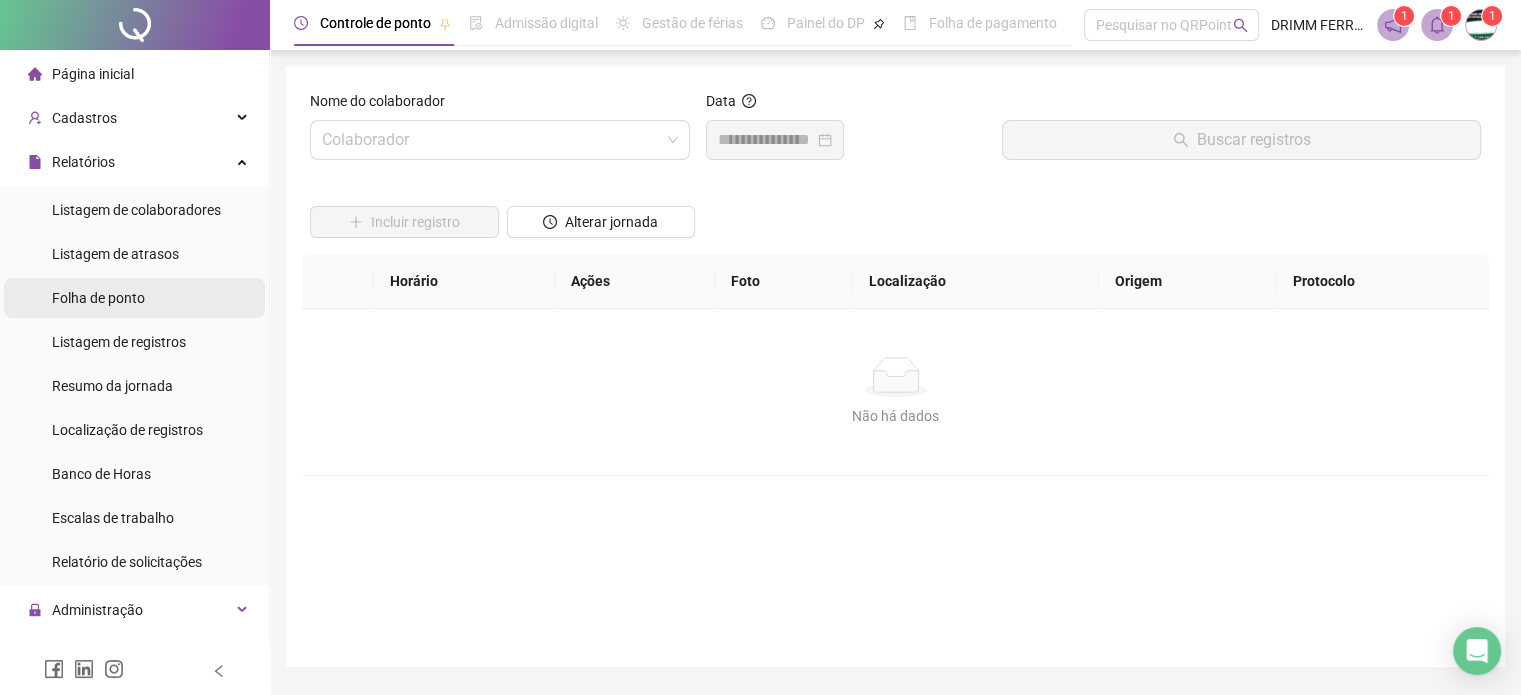 click on "Folha de ponto" at bounding box center [98, 298] 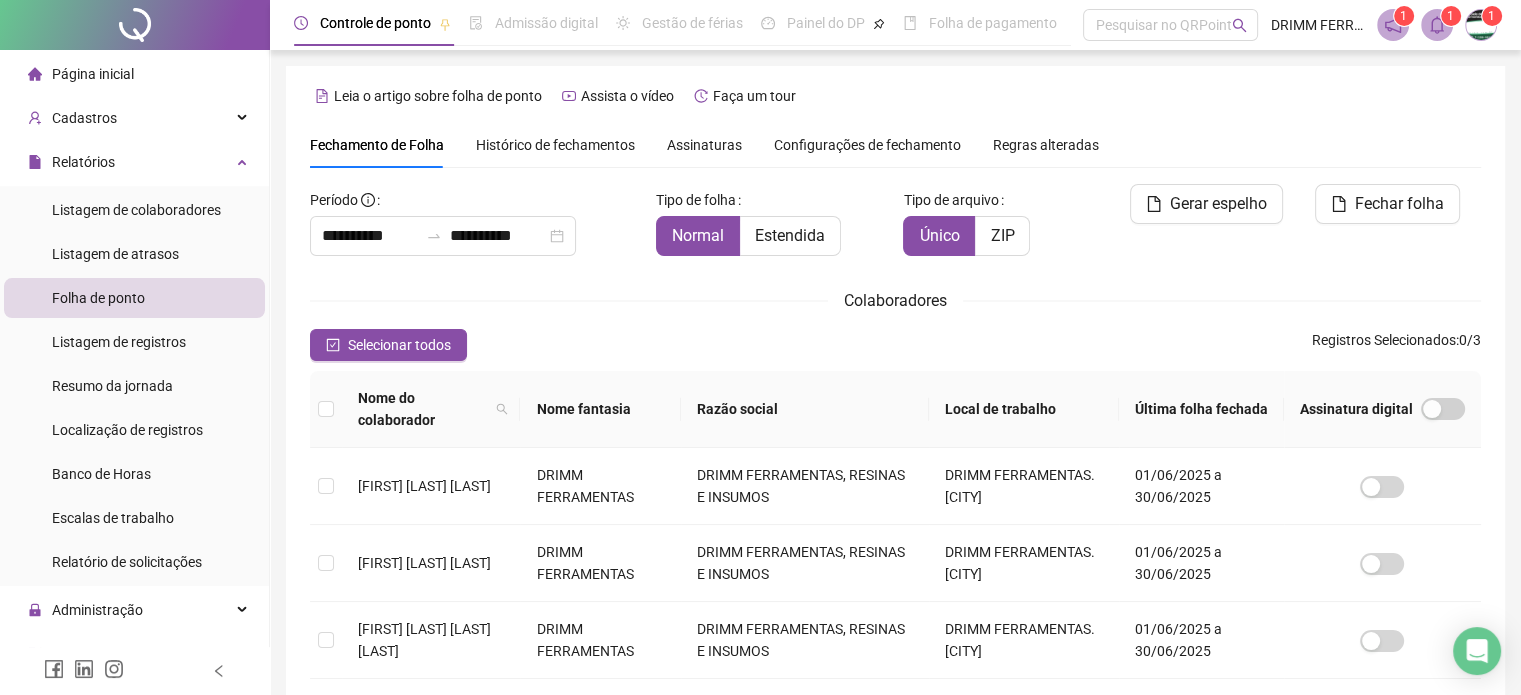 scroll, scrollTop: 61, scrollLeft: 0, axis: vertical 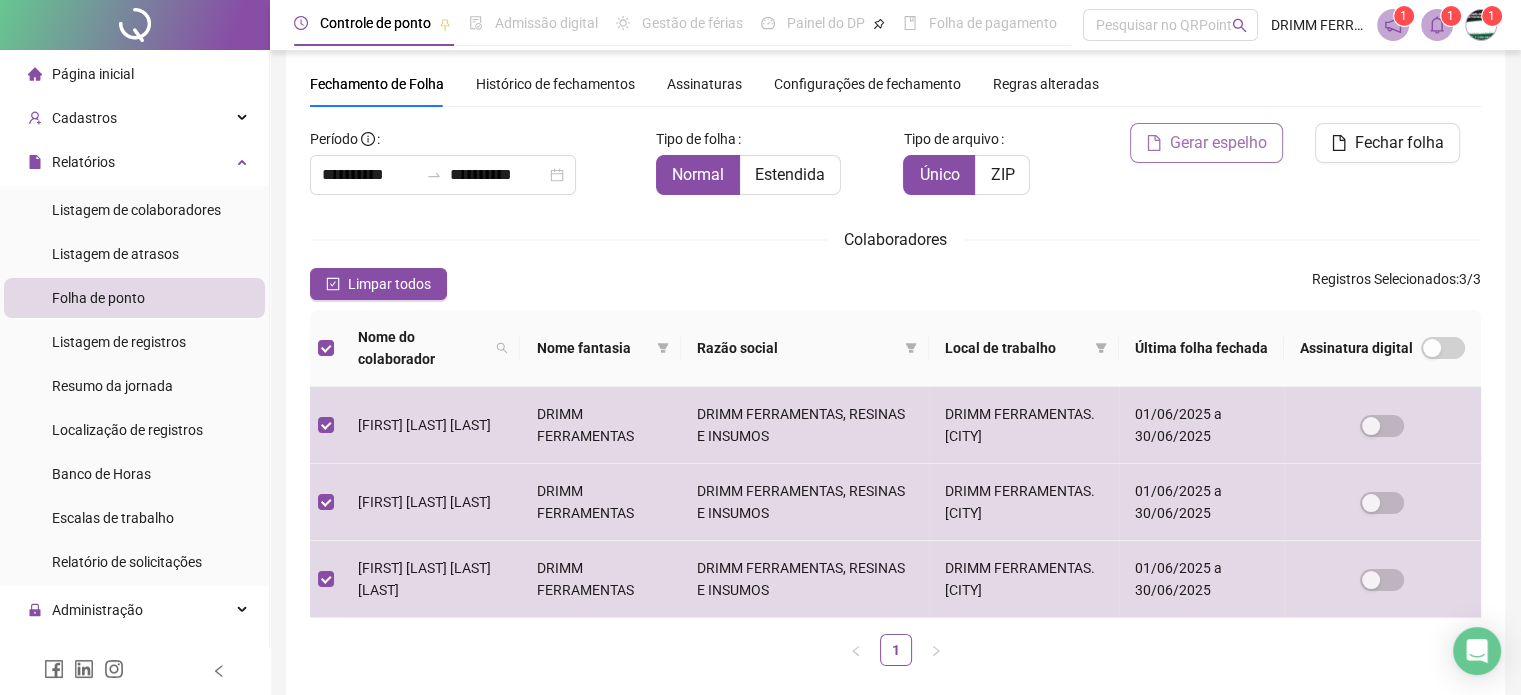 click on "Gerar espelho" at bounding box center [1218, 143] 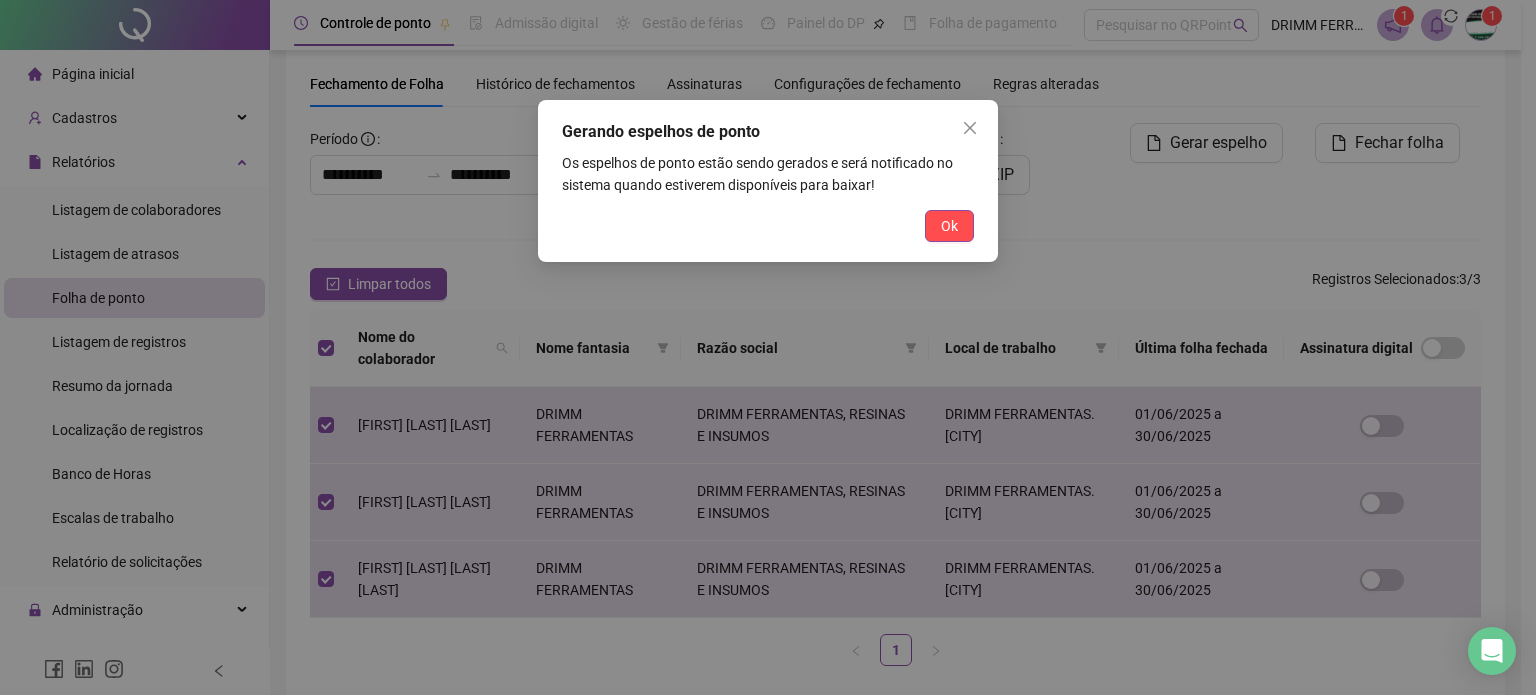 click on "Gerando espelhos de ponto Os espelhos de ponto estão sendo gerados e será notificado no
sistema quando estiverem disponíveis para baixar! Ok" at bounding box center (768, 181) 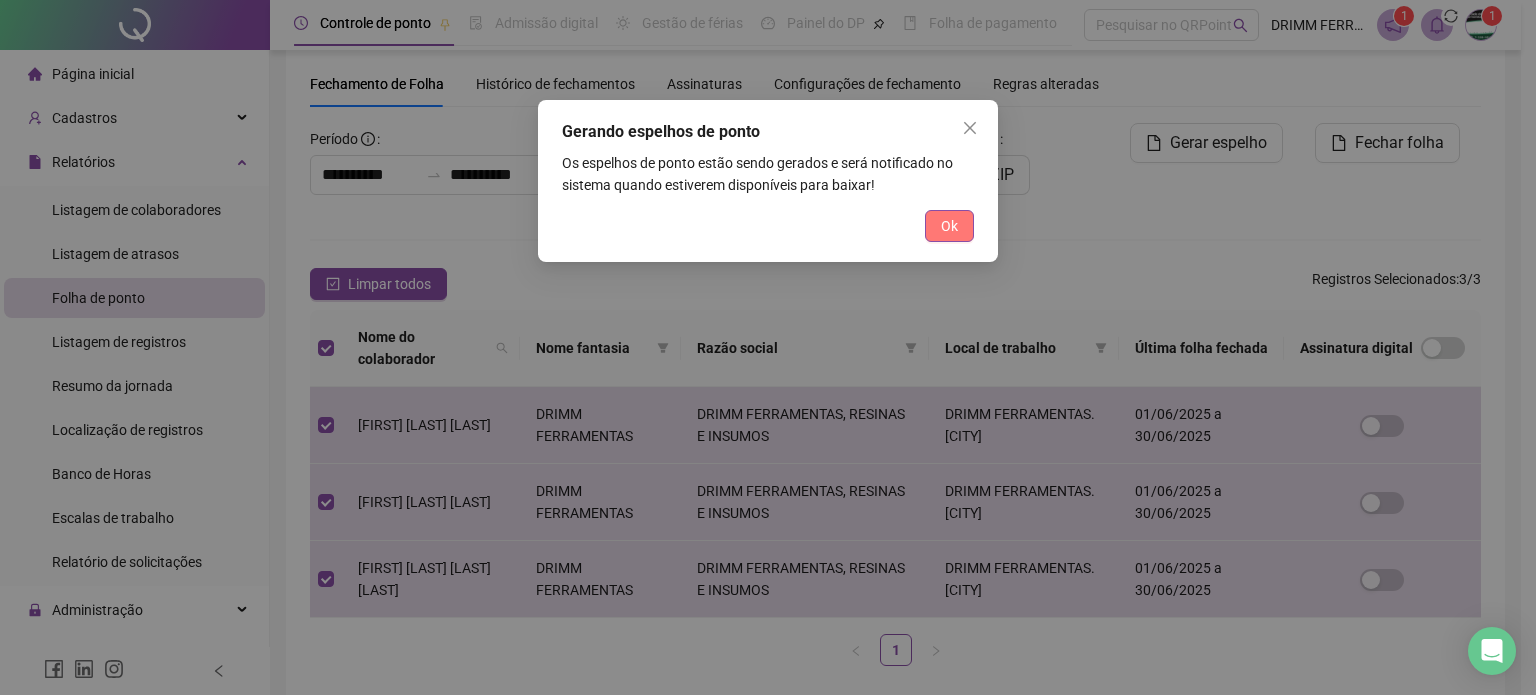 click on "Ok" at bounding box center [949, 226] 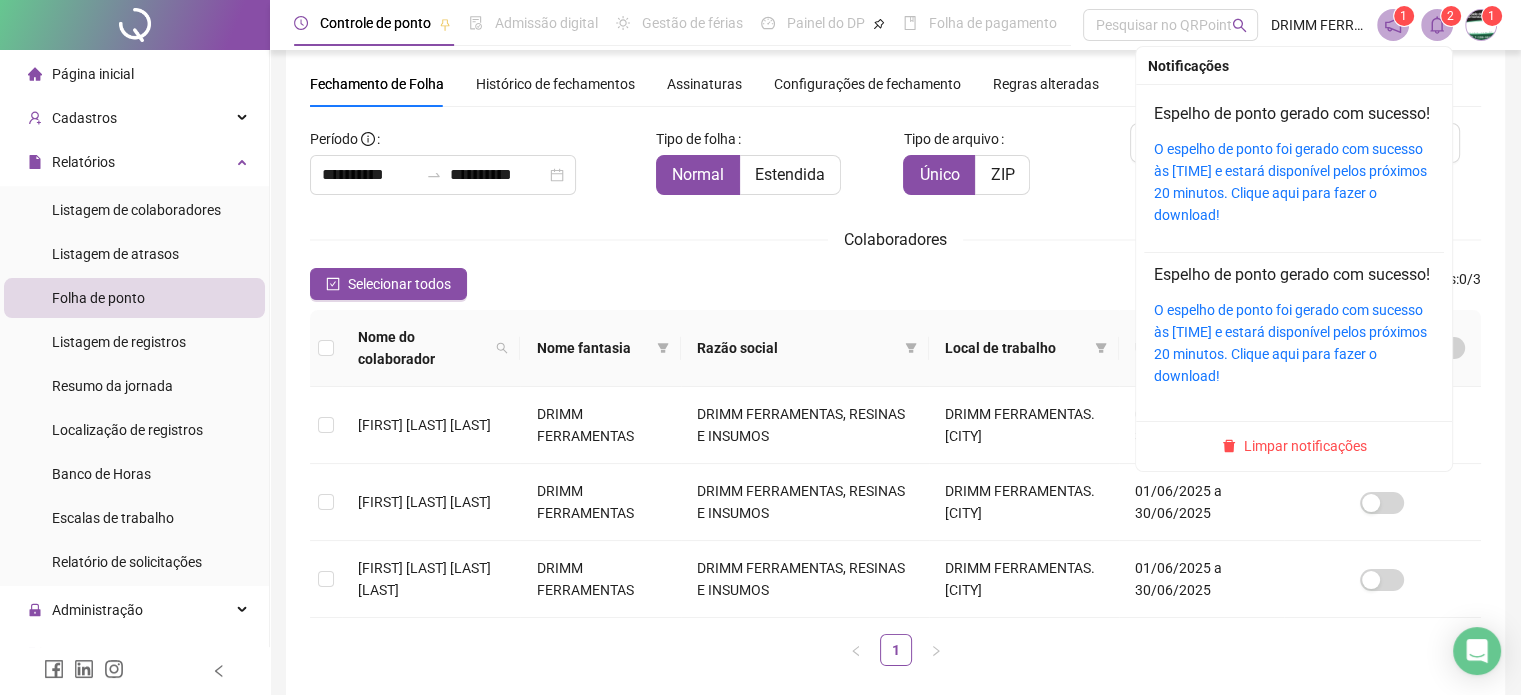click on "O espelho de ponto foi gerado com sucesso às [TIME] e estará disponível pelos próximos 20 minutos.
Clique aqui para fazer o download!" at bounding box center [1294, 182] 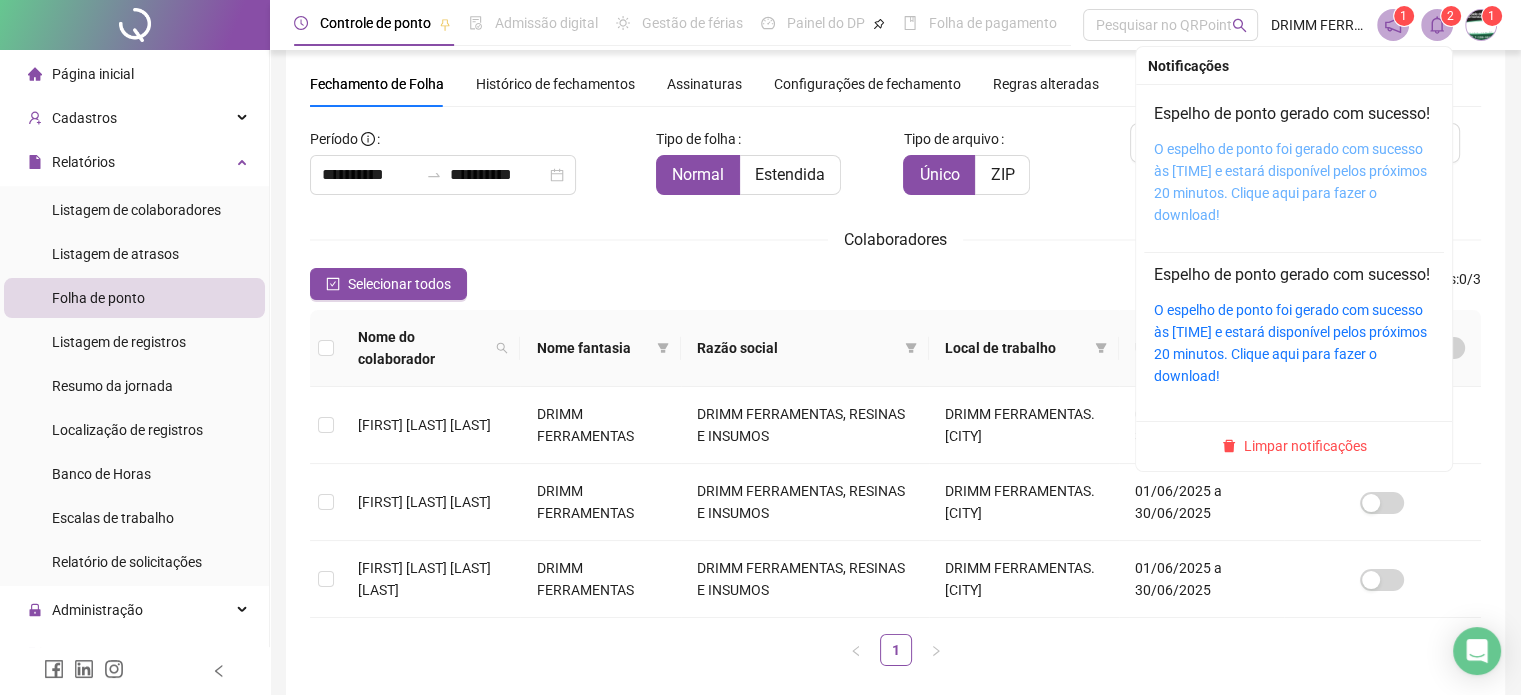 click on "O espelho de ponto foi gerado com sucesso às [TIME] e estará disponível pelos próximos 20 minutos.
Clique aqui para fazer o download!" at bounding box center [1290, 182] 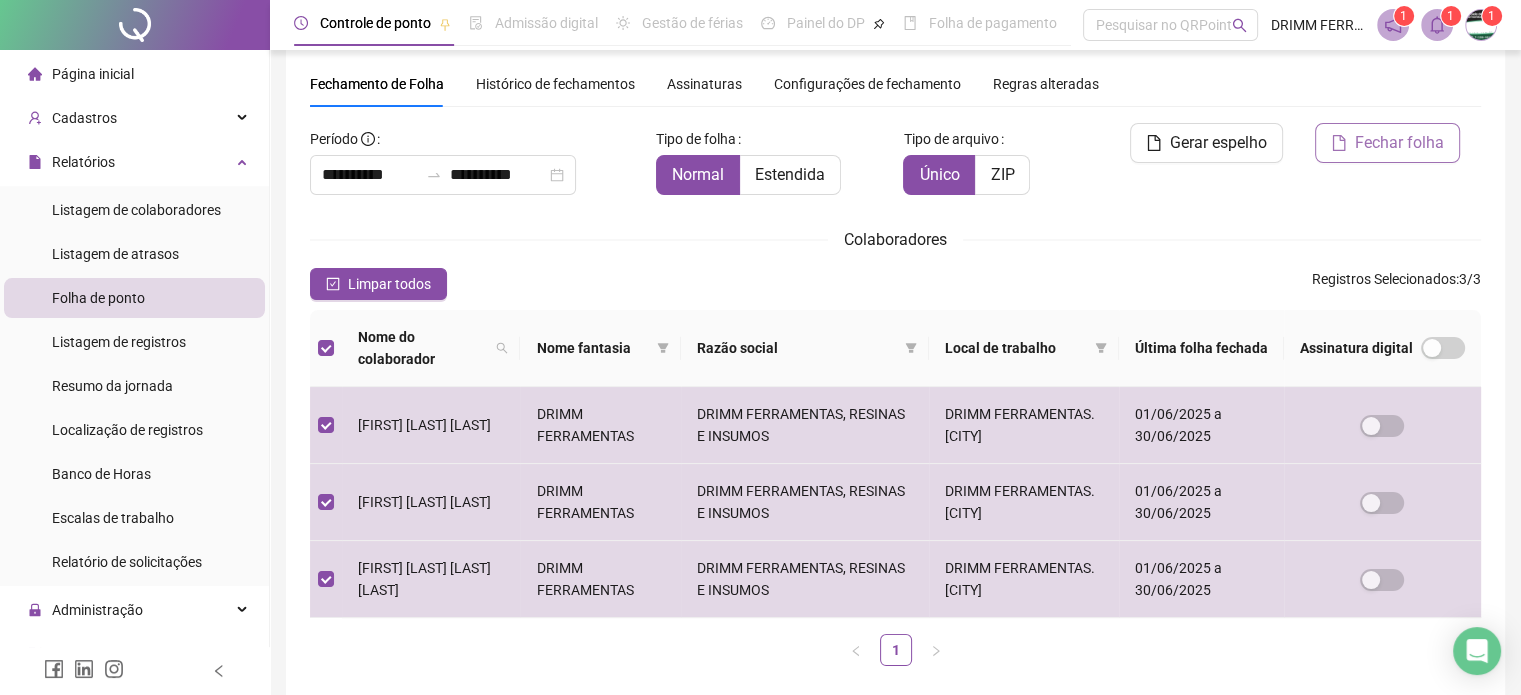 click on "Fechar folha" at bounding box center [1399, 143] 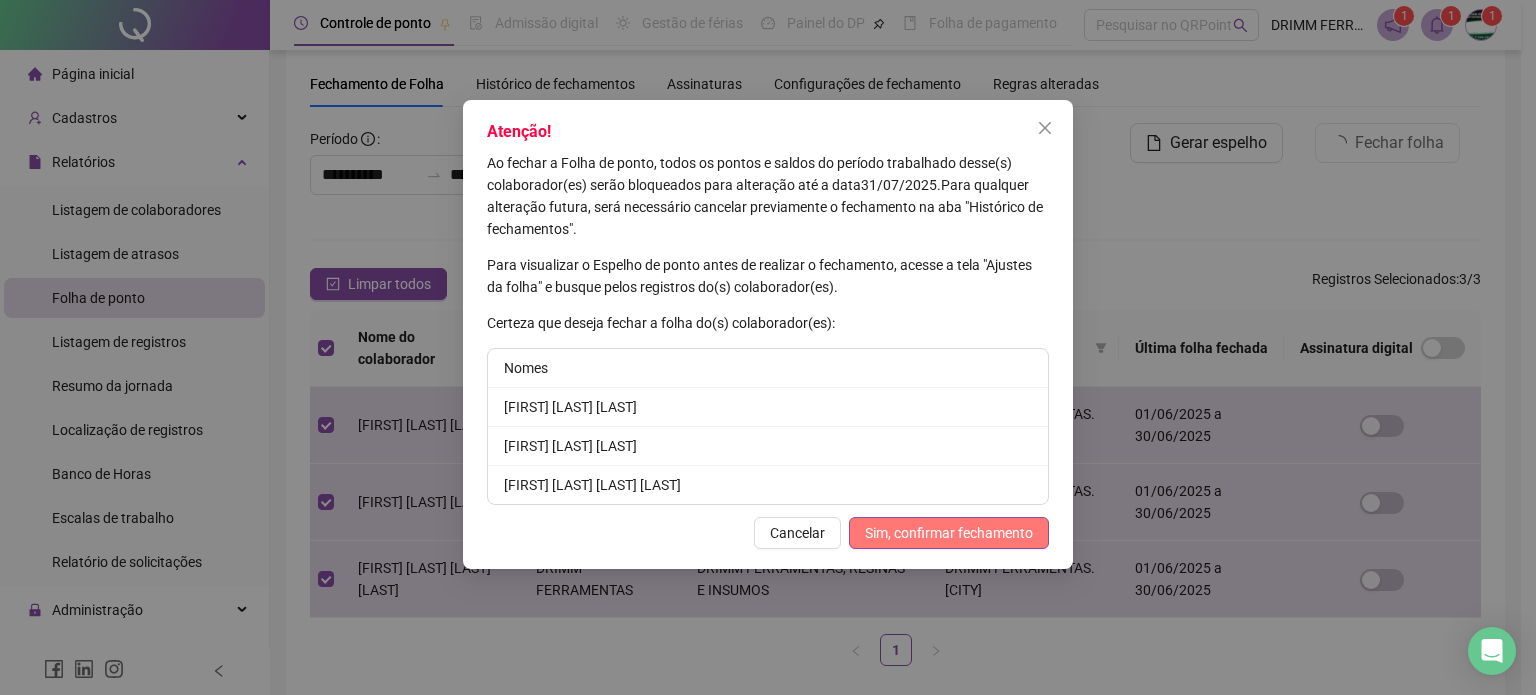 click on "Sim, confirmar fechamento" at bounding box center [949, 533] 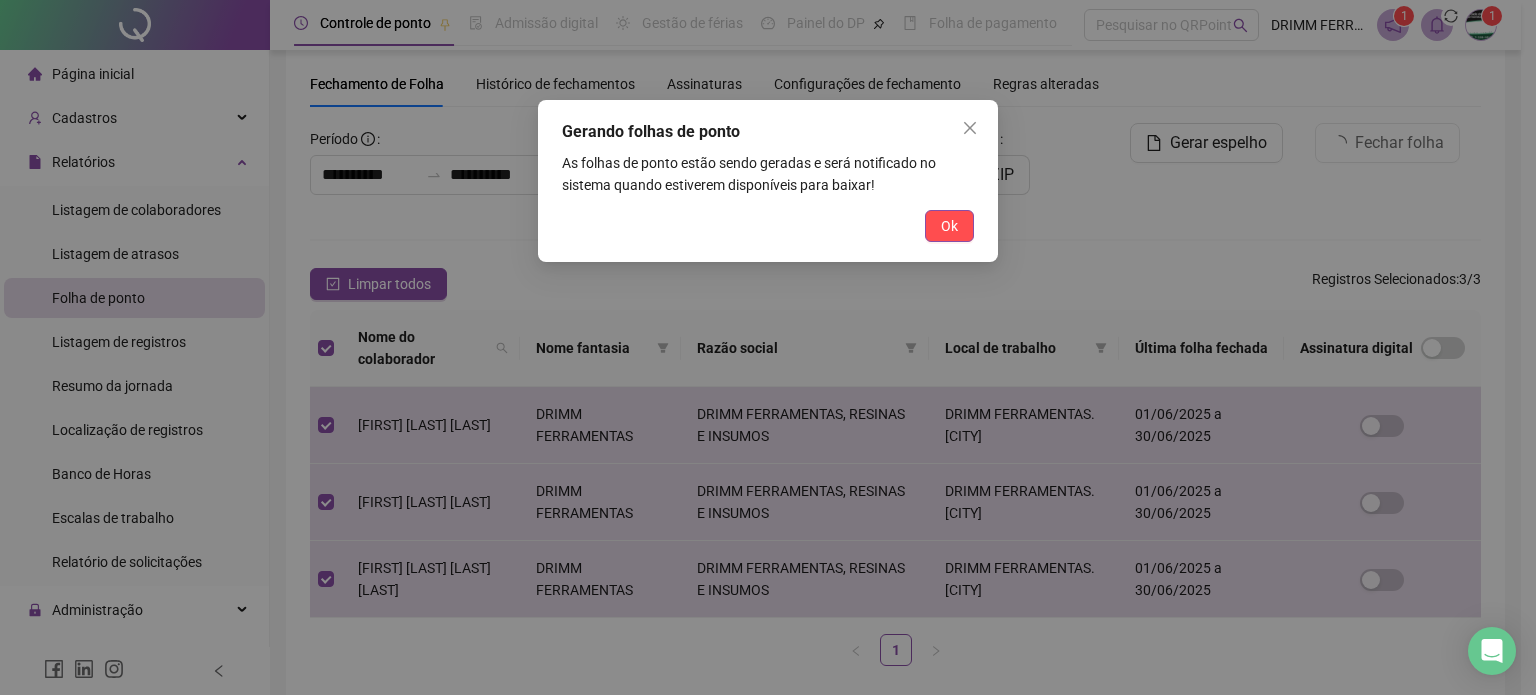 click on "Ok" at bounding box center [949, 226] 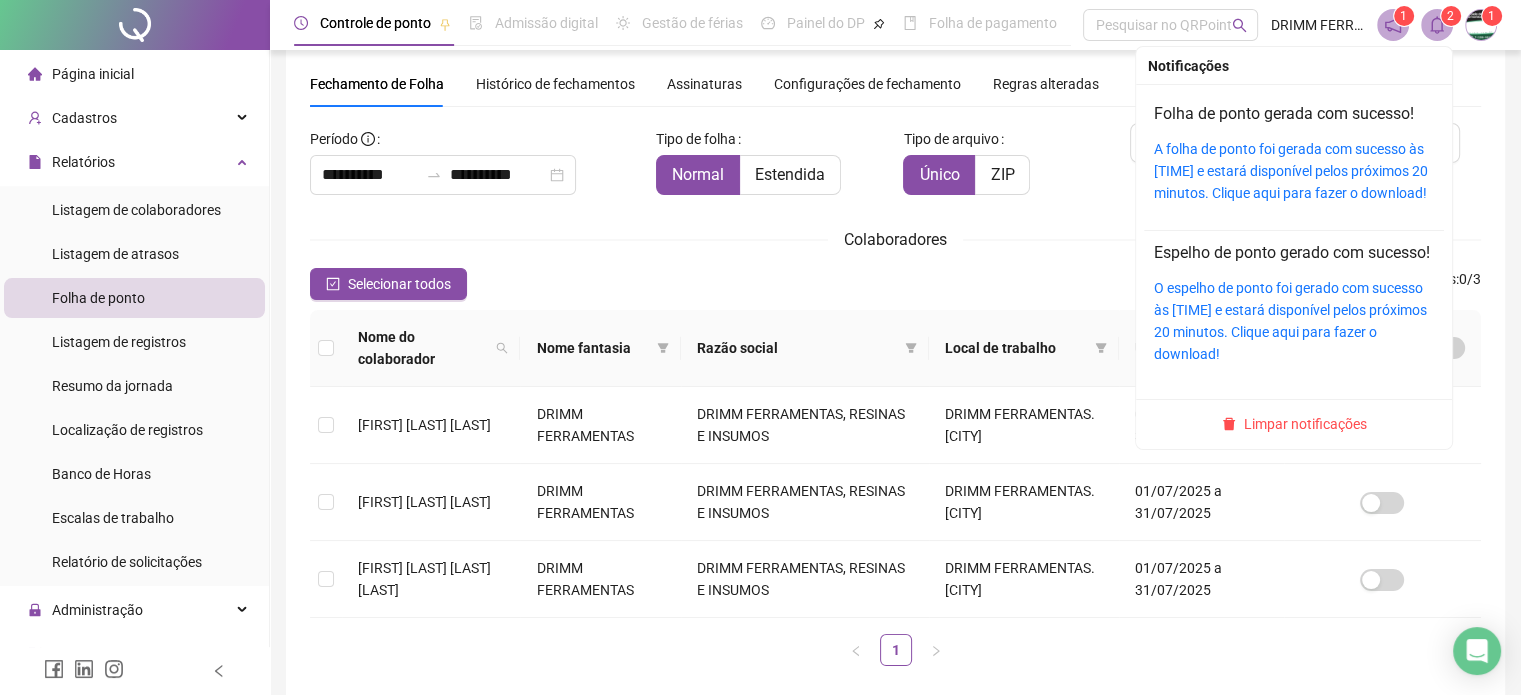 click 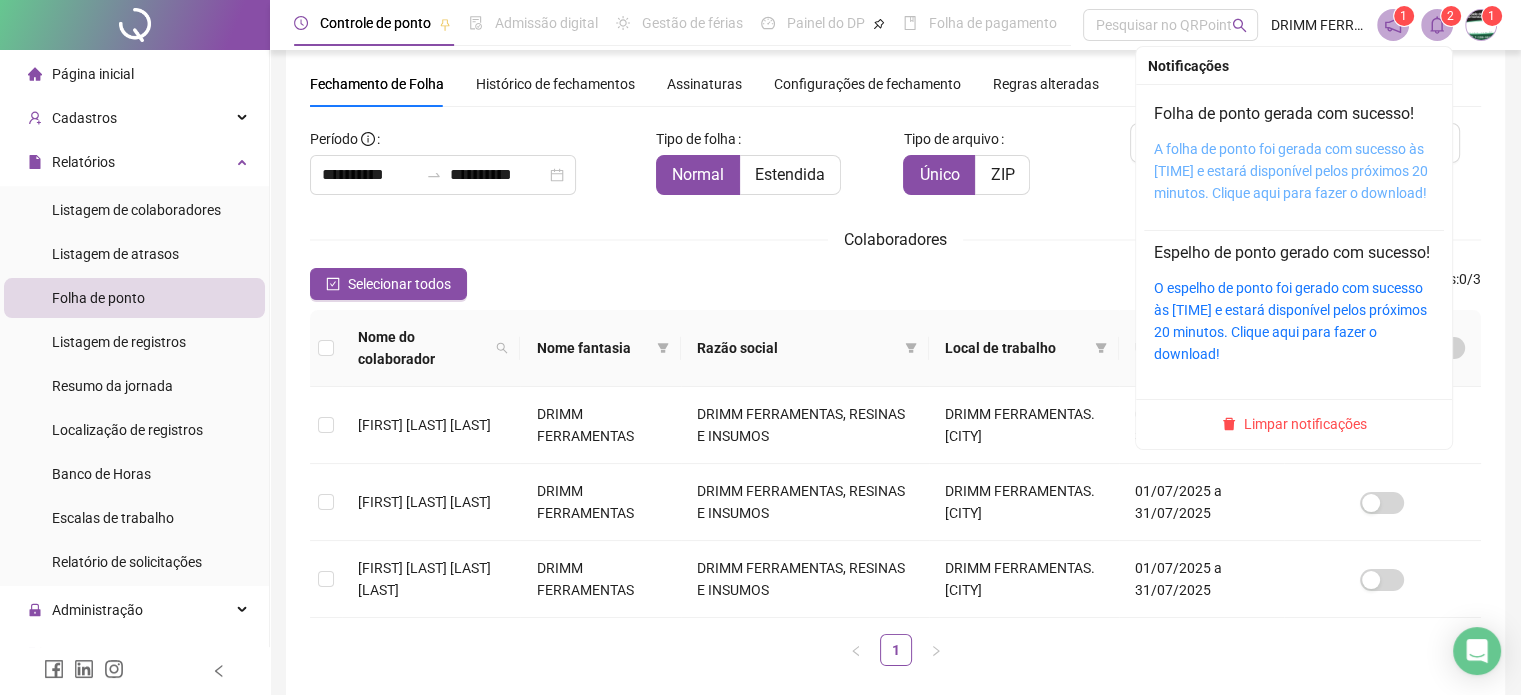 click on "A folha de ponto foi gerada com sucesso às [TIME] e estará disponível pelos próximos 20 minutos.
Clique aqui para fazer o download!" at bounding box center (1291, 171) 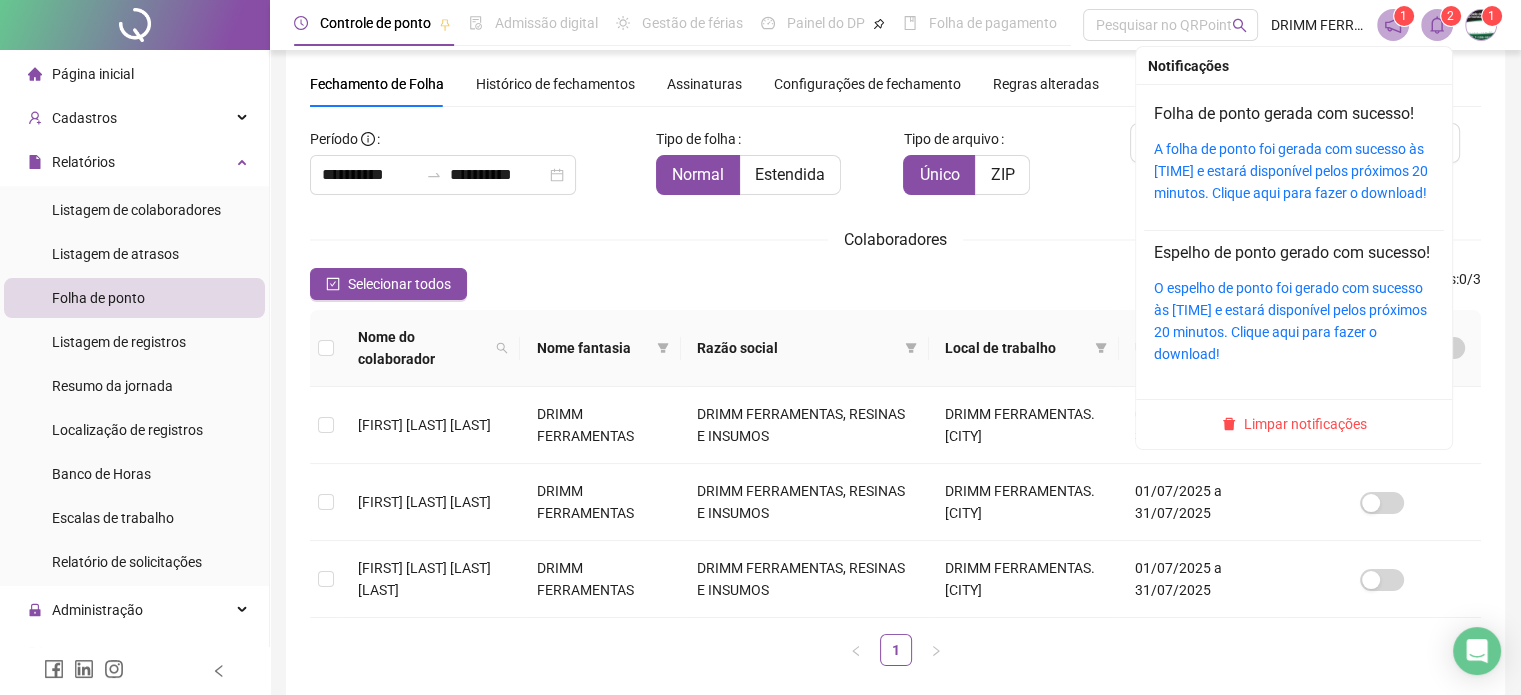 click 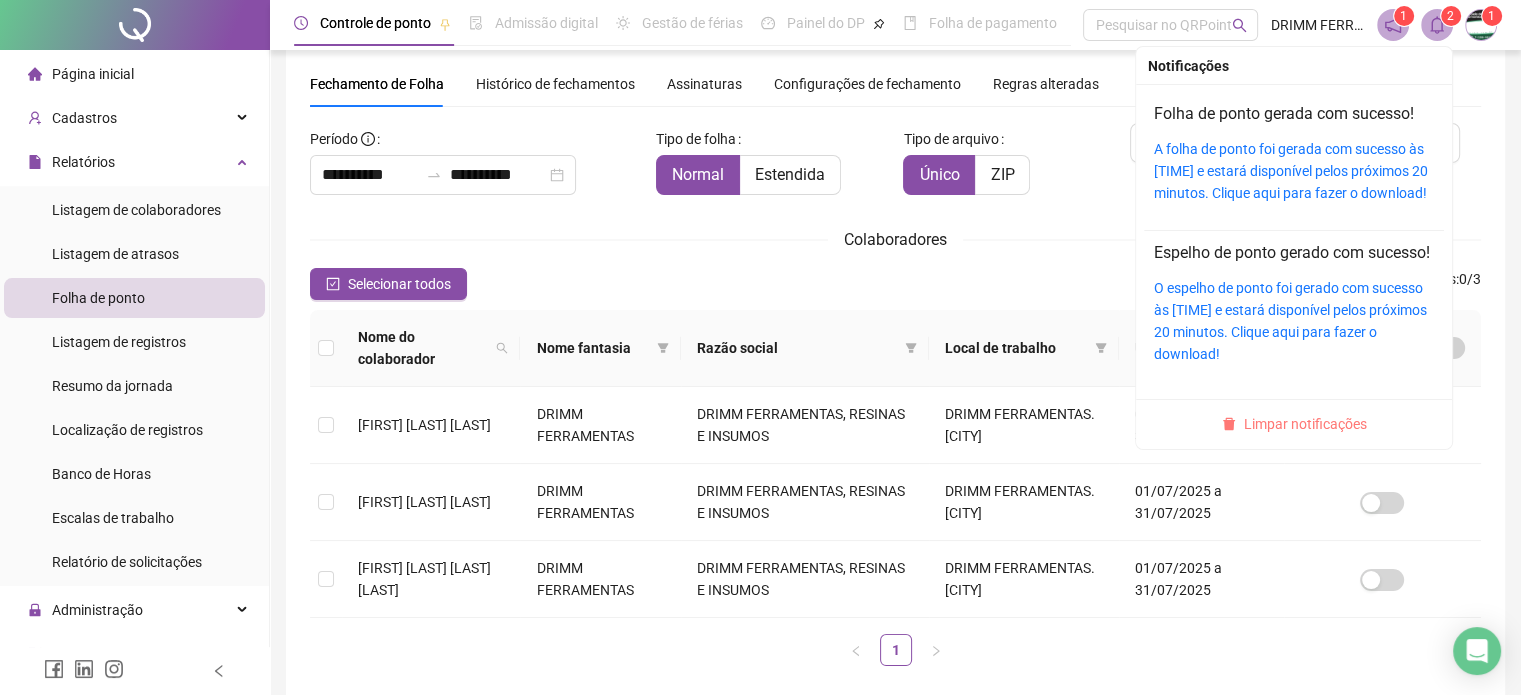 click on "Limpar notificações" at bounding box center (1305, 424) 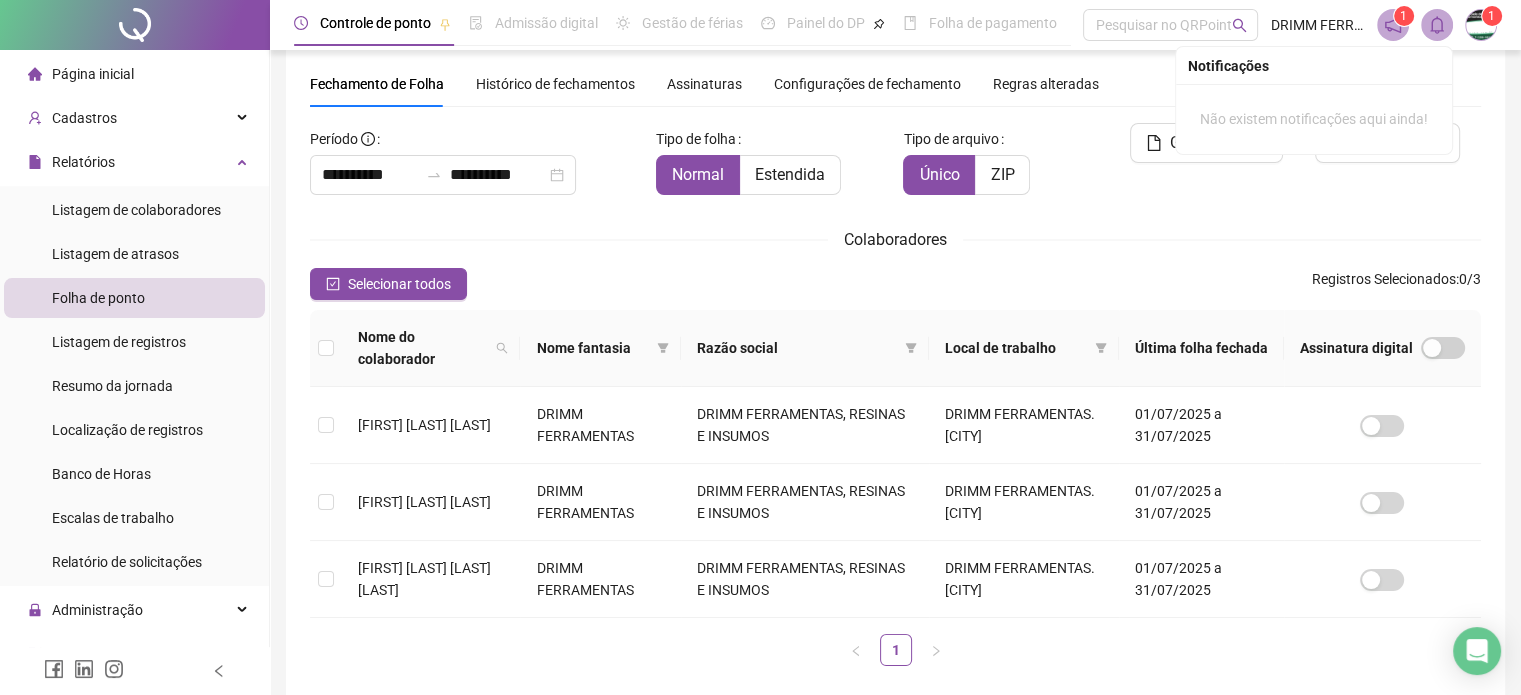 click on "Página inicial" at bounding box center [93, 74] 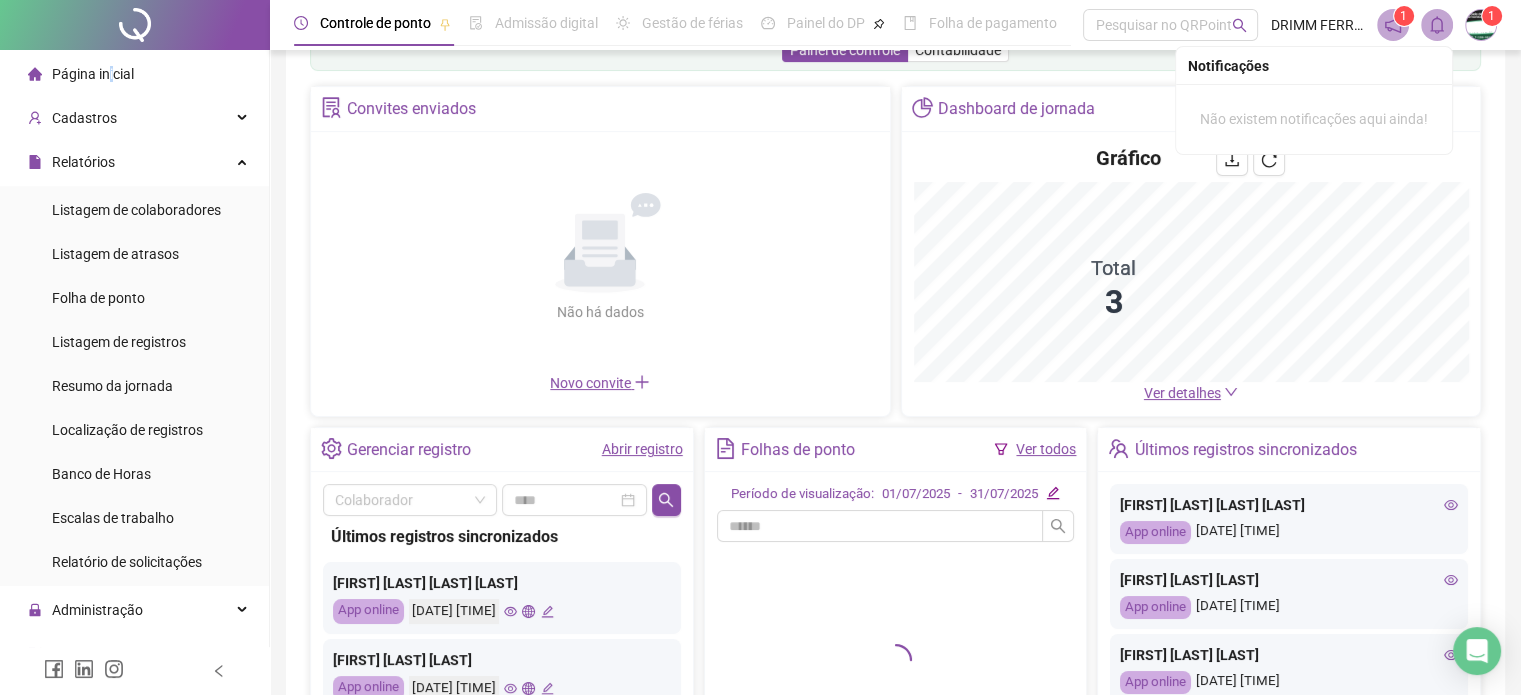 click on "Abrir registro" at bounding box center [642, 449] 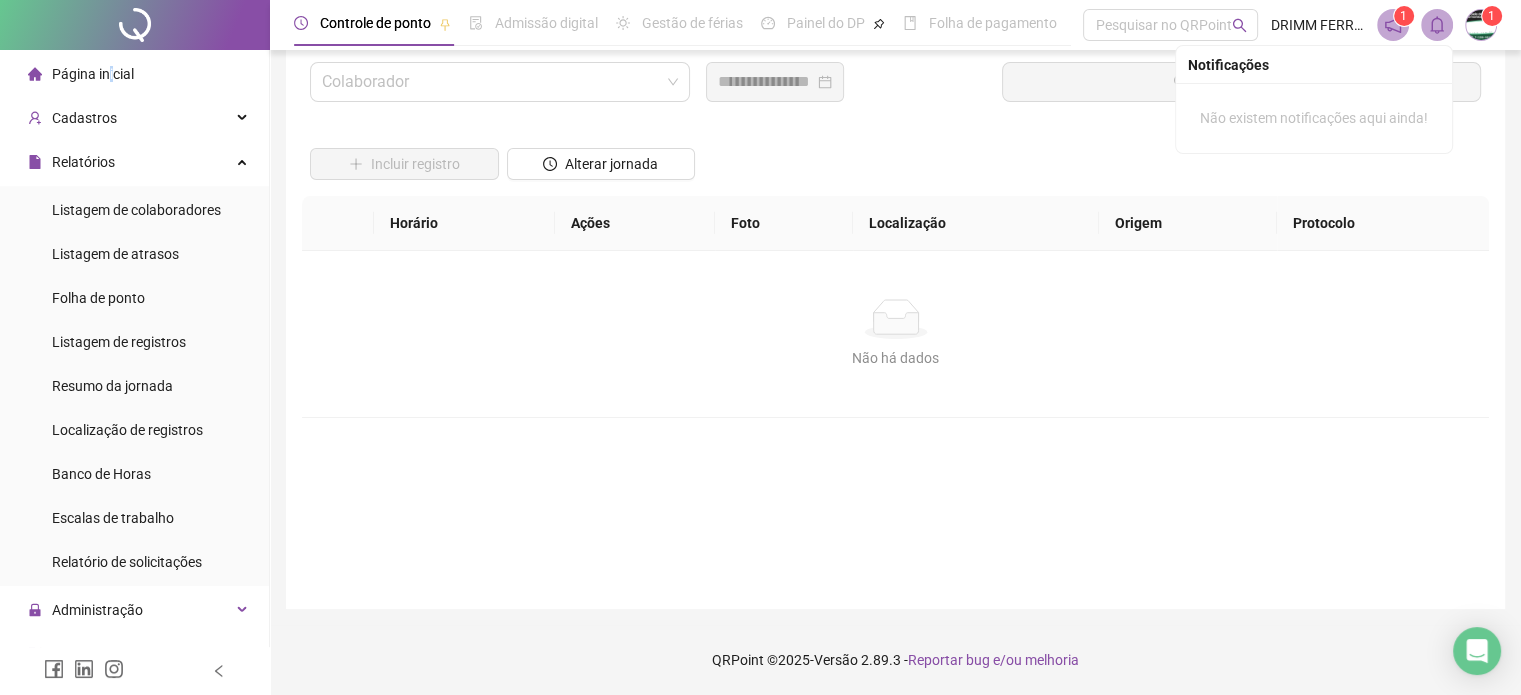 scroll, scrollTop: 57, scrollLeft: 0, axis: vertical 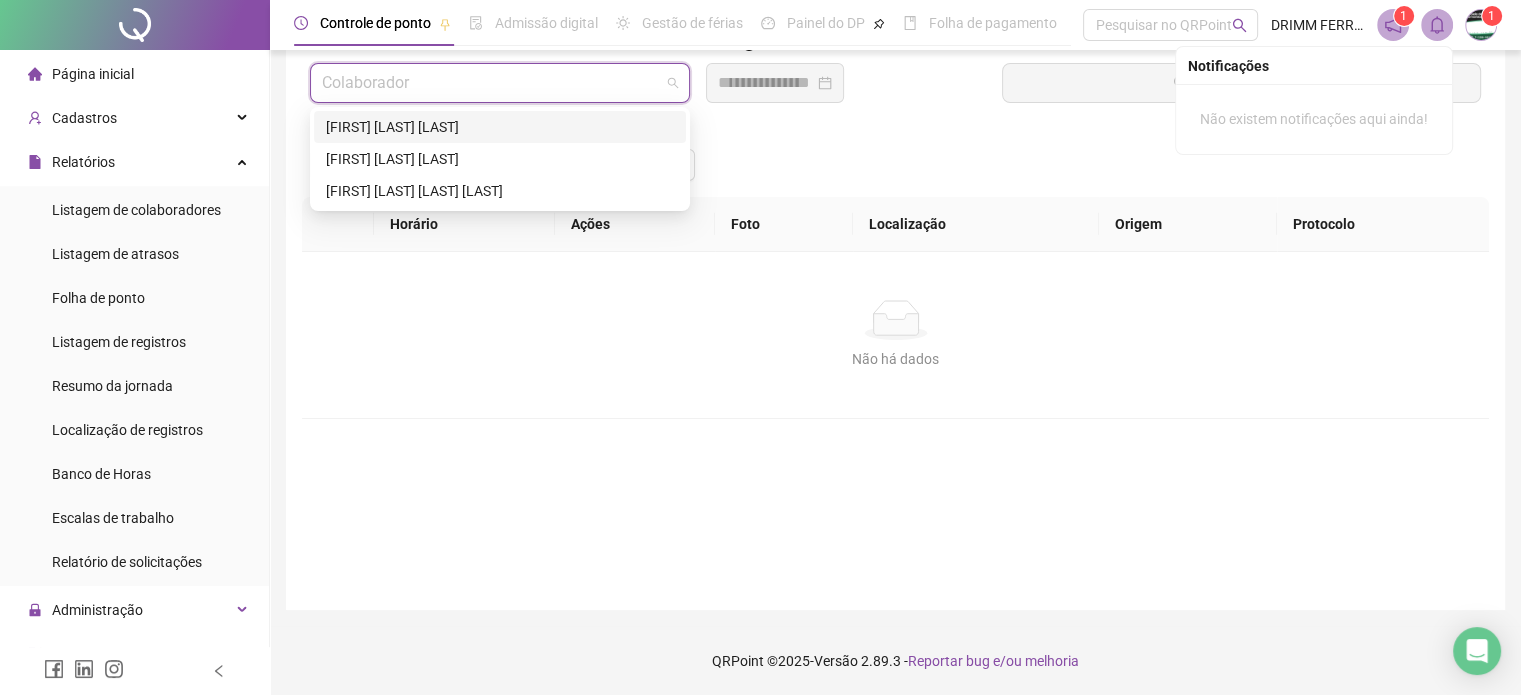 click at bounding box center (491, 83) 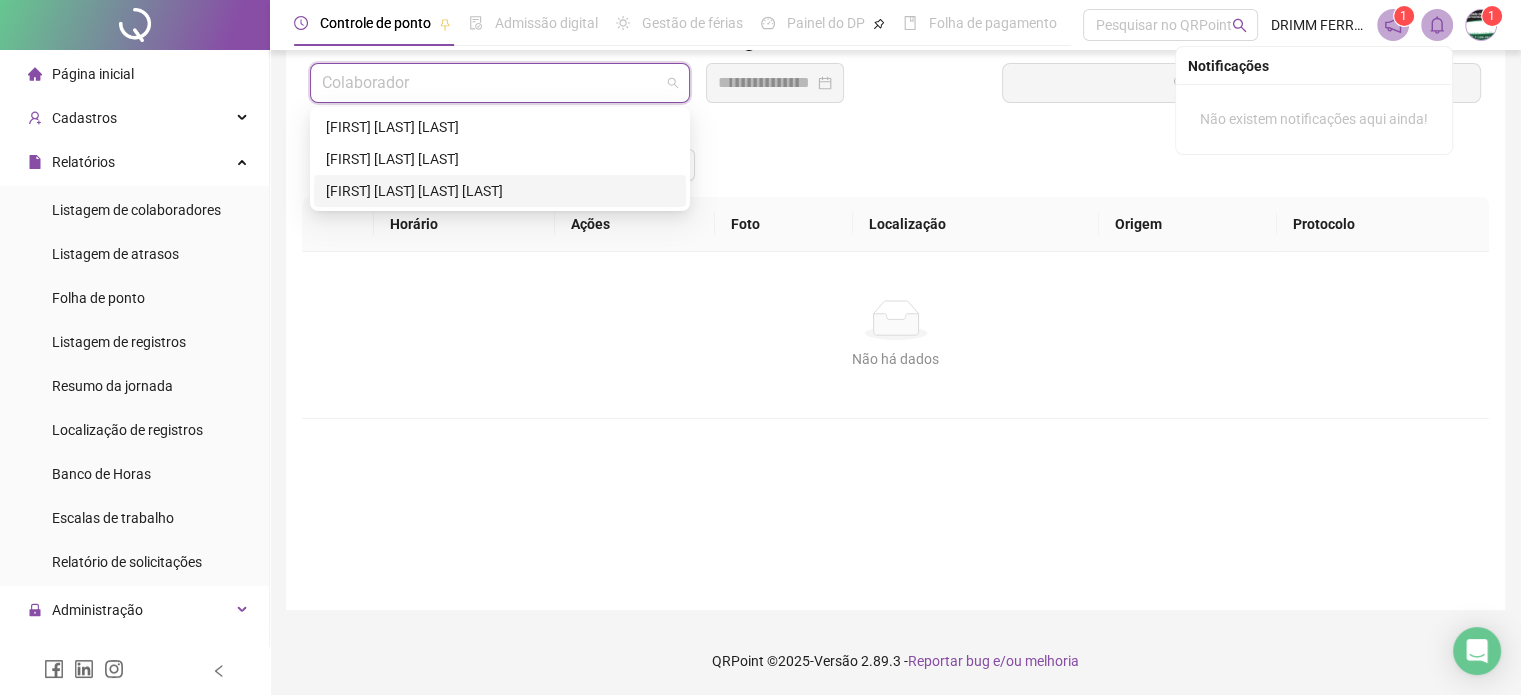 drag, startPoint x: 385, startPoint y: 196, endPoint x: 402, endPoint y: 190, distance: 18.027756 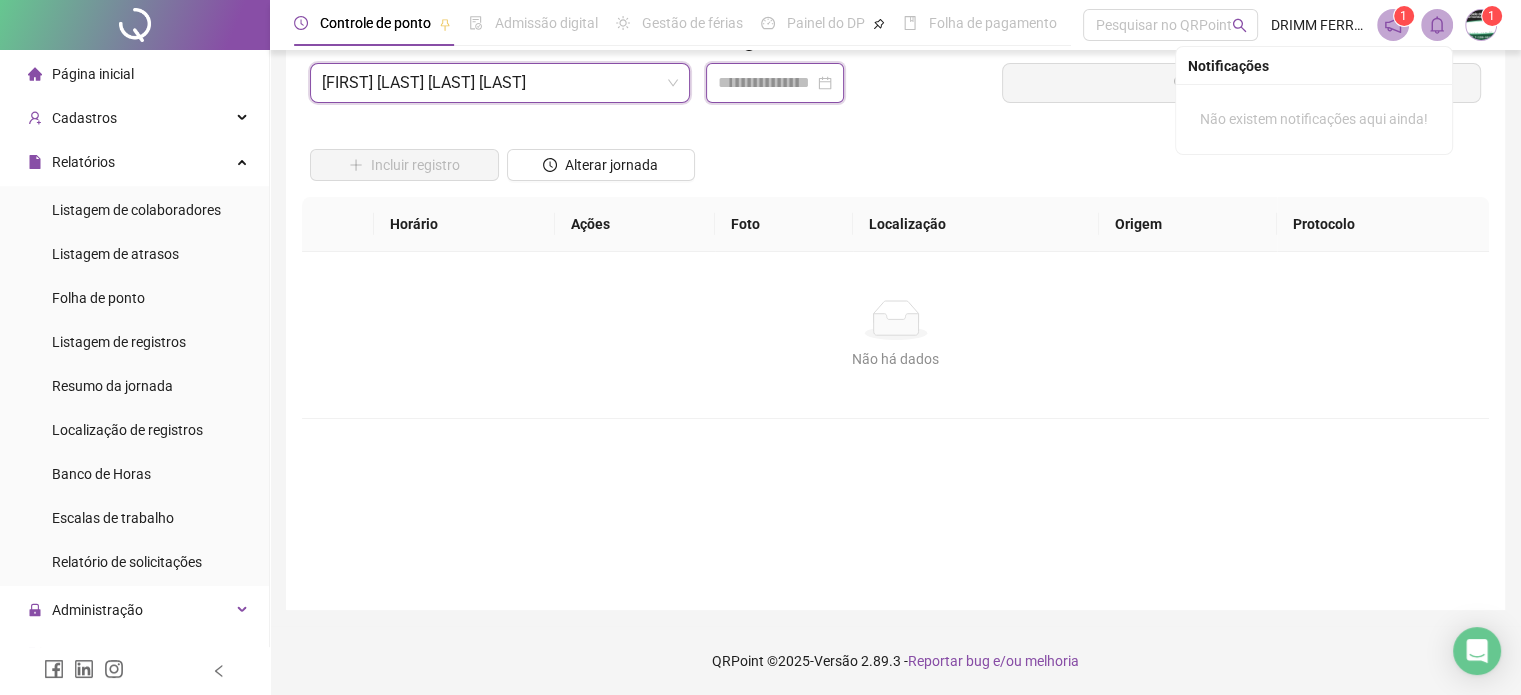 click at bounding box center (766, 83) 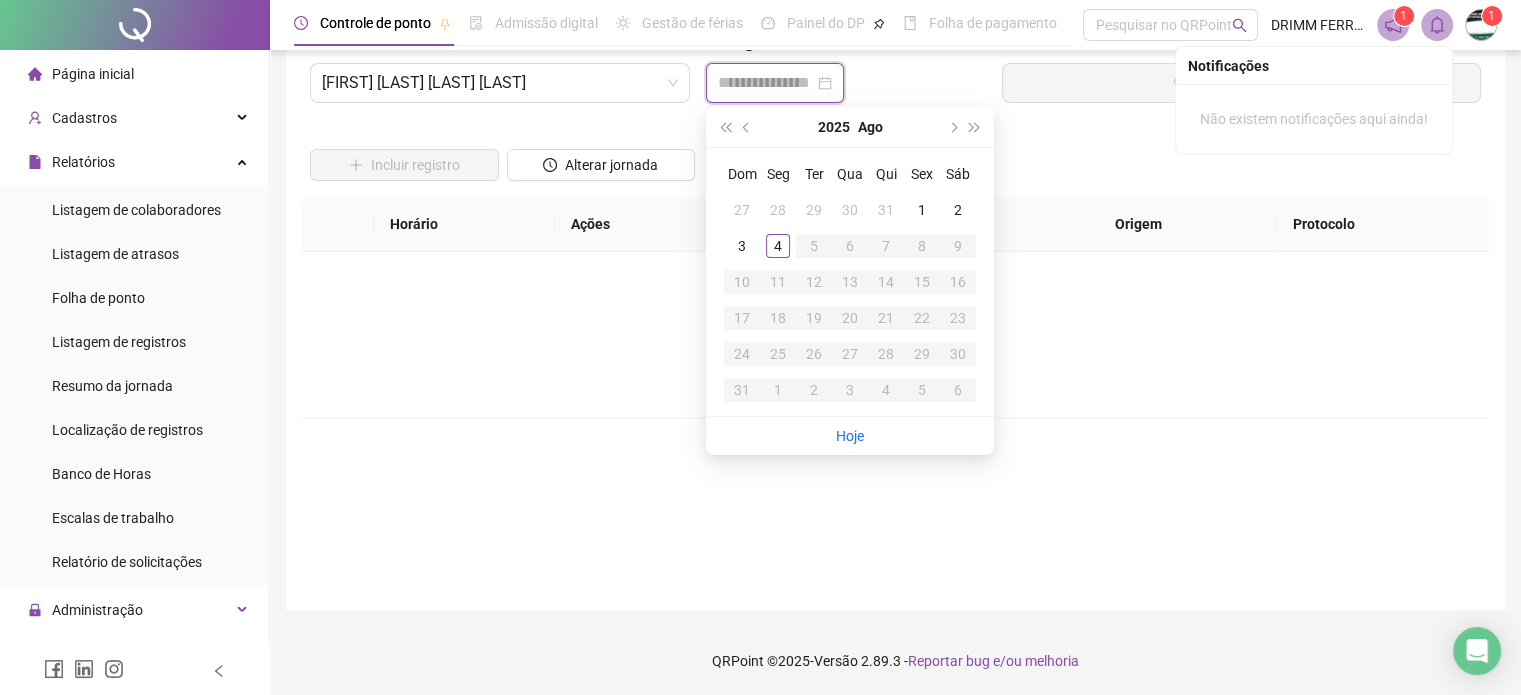 type on "**********" 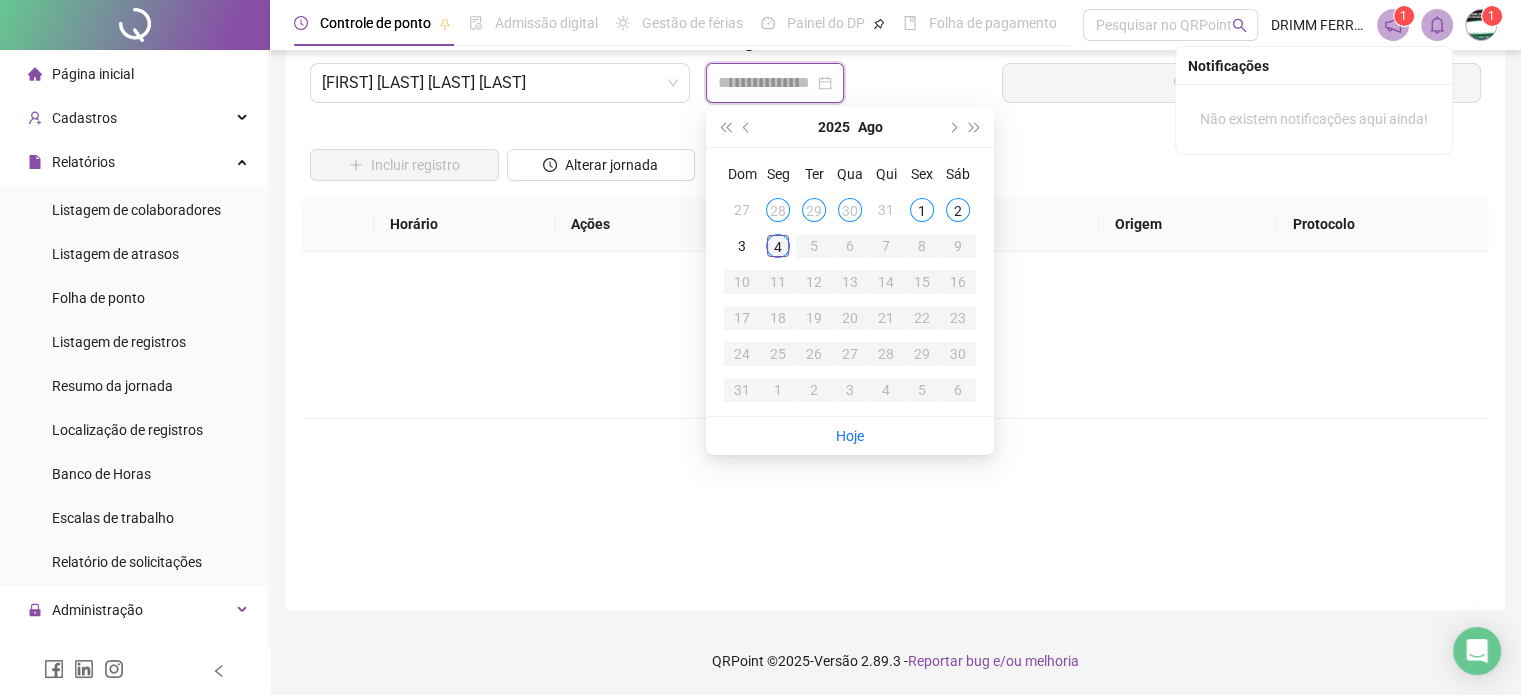 type on "**********" 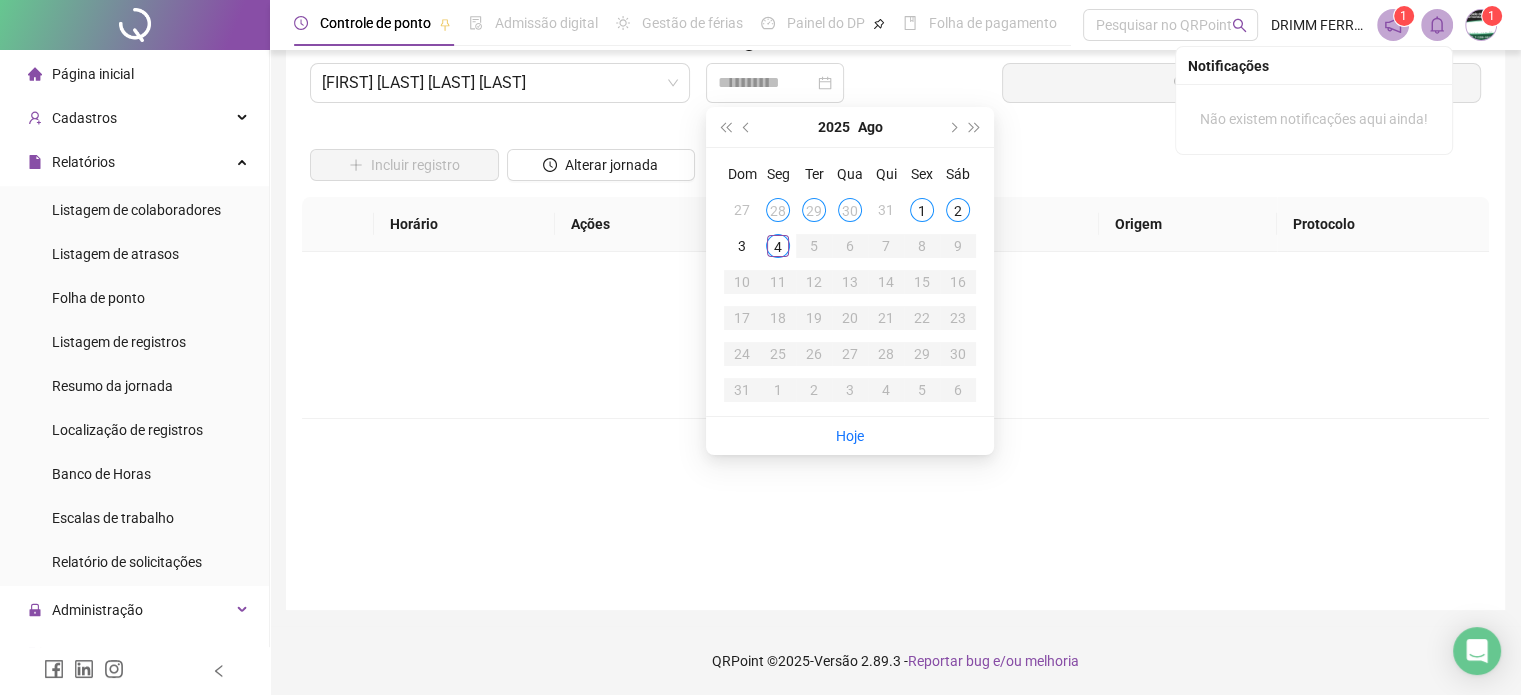 click on "4" at bounding box center [778, 246] 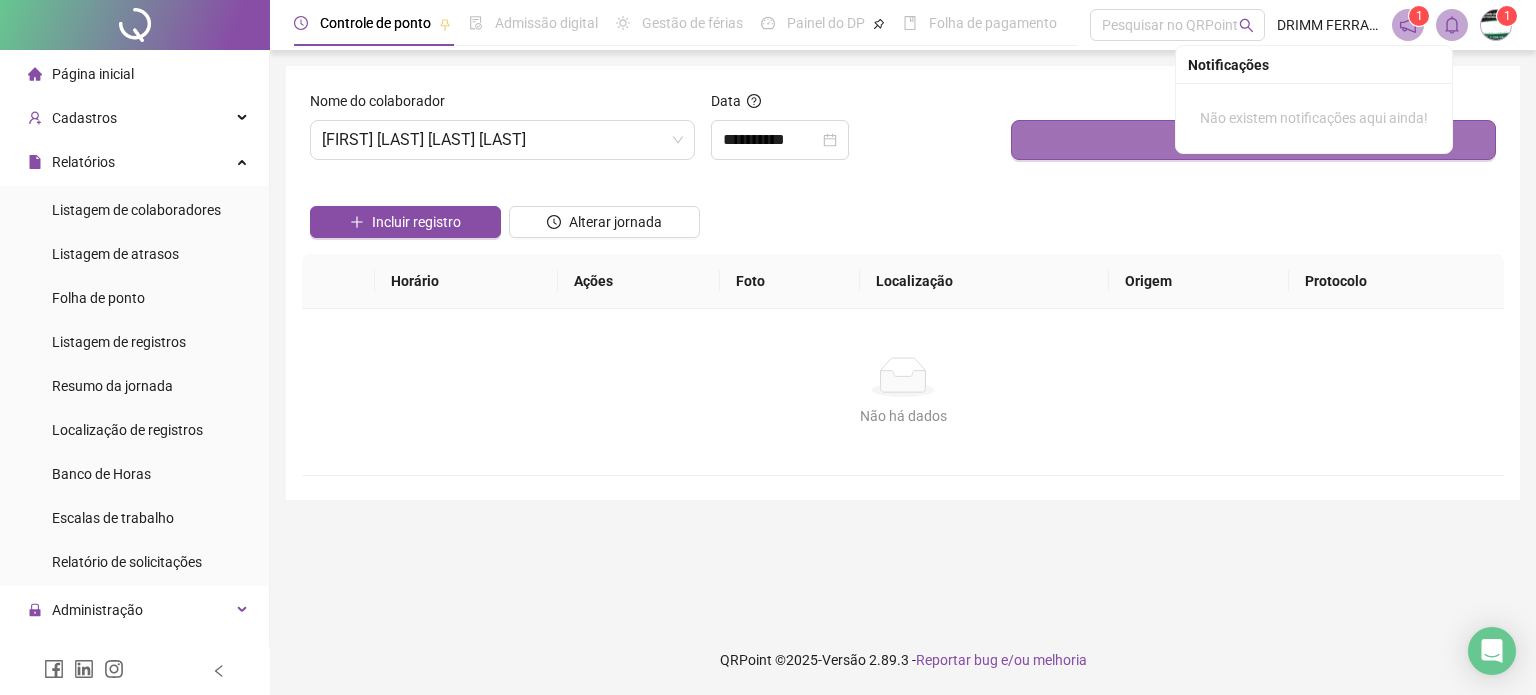 click on "Buscar registros" at bounding box center [1253, 140] 